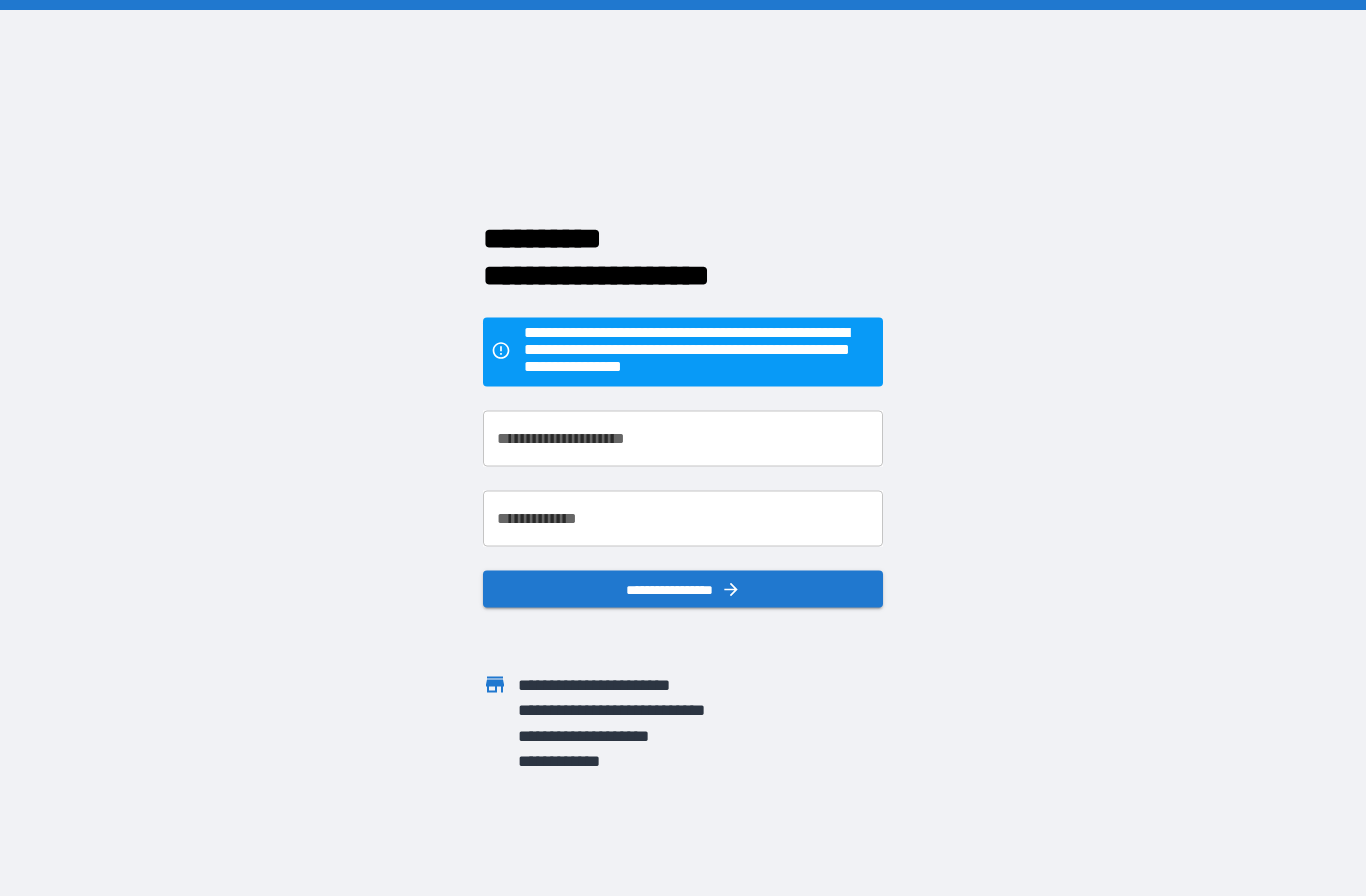 scroll, scrollTop: 0, scrollLeft: 0, axis: both 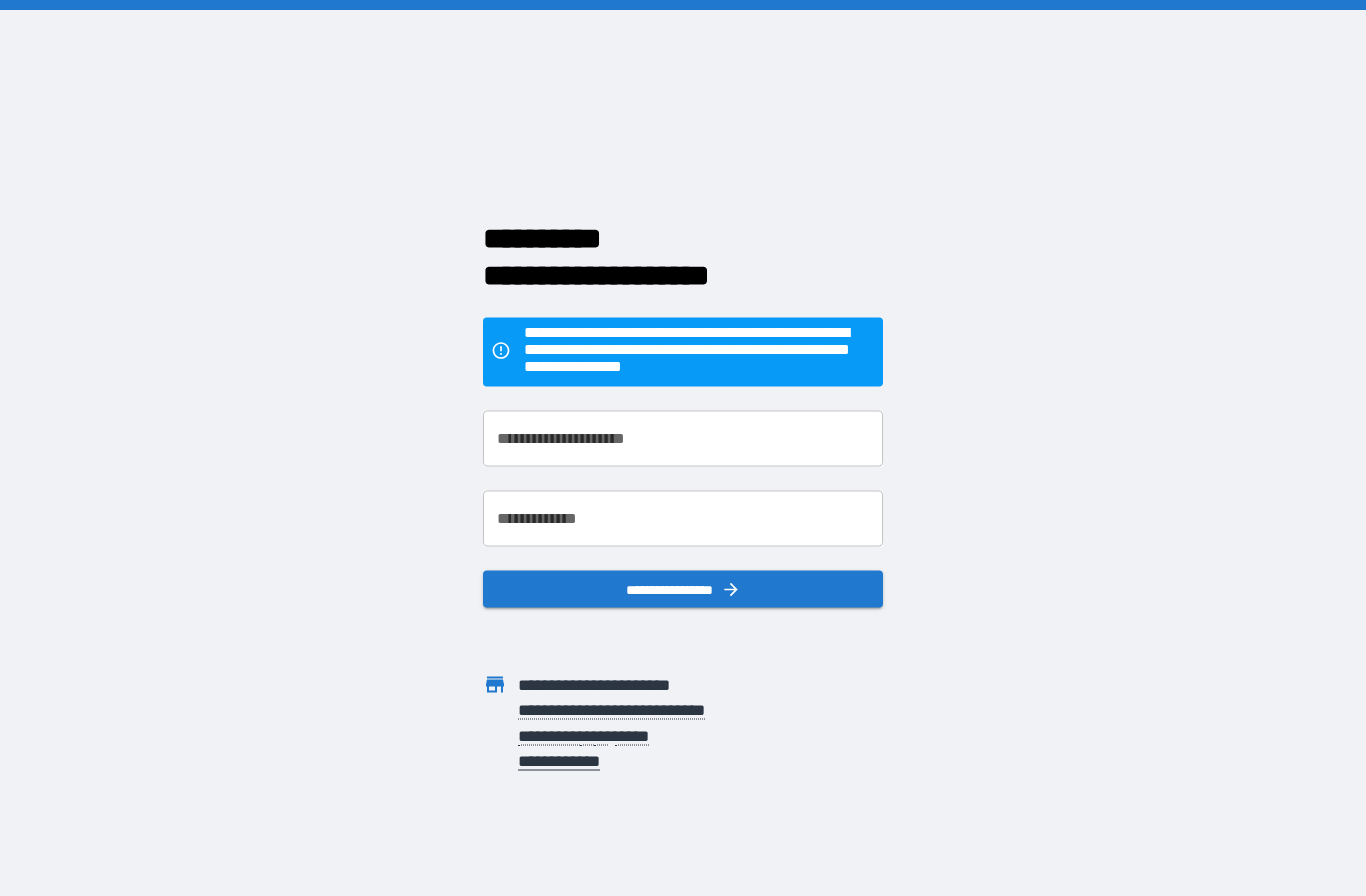 click on "**********" at bounding box center (683, 439) 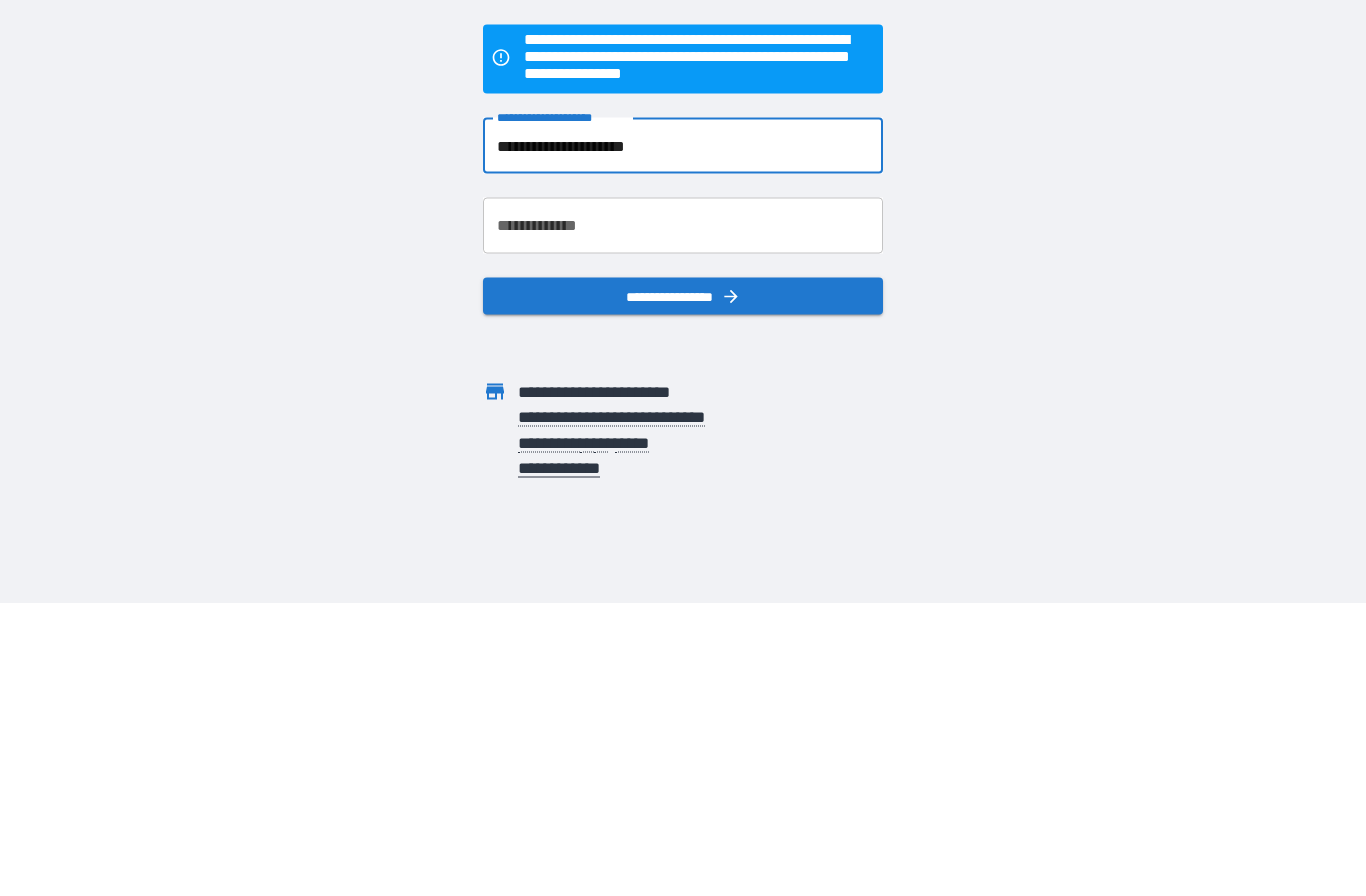 type on "**********" 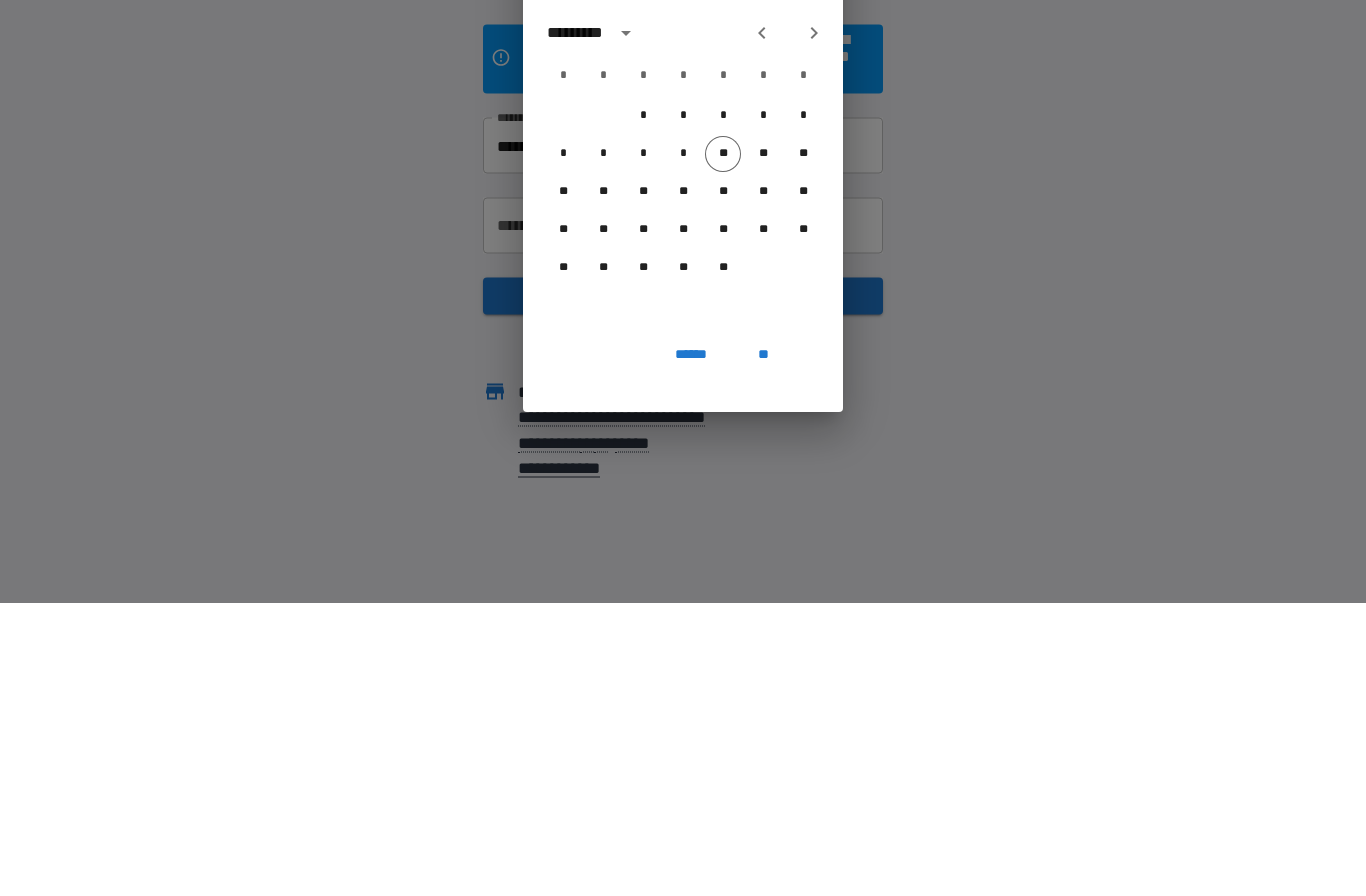 scroll, scrollTop: 84, scrollLeft: 0, axis: vertical 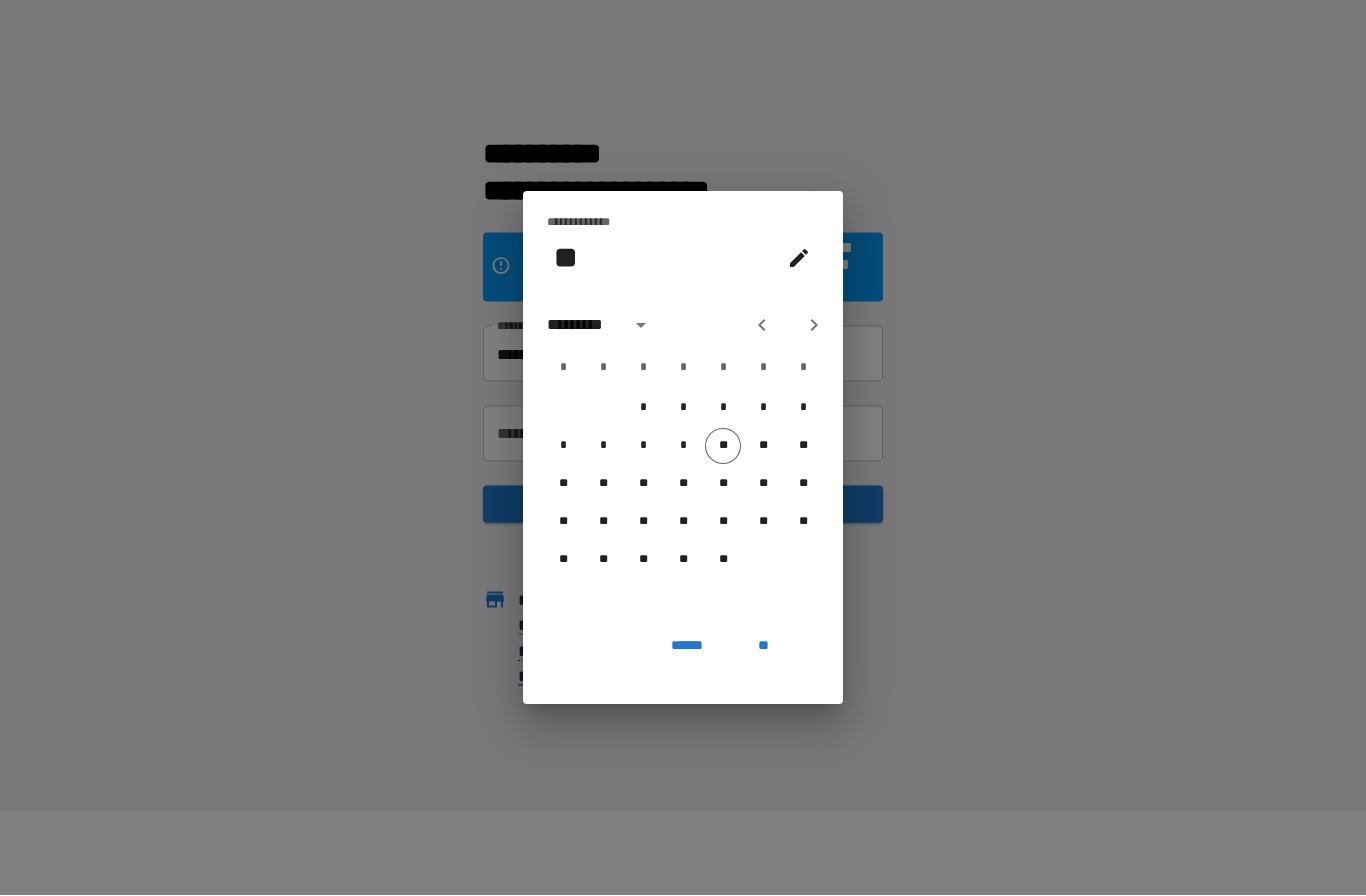 click on "*********" at bounding box center [582, 326] 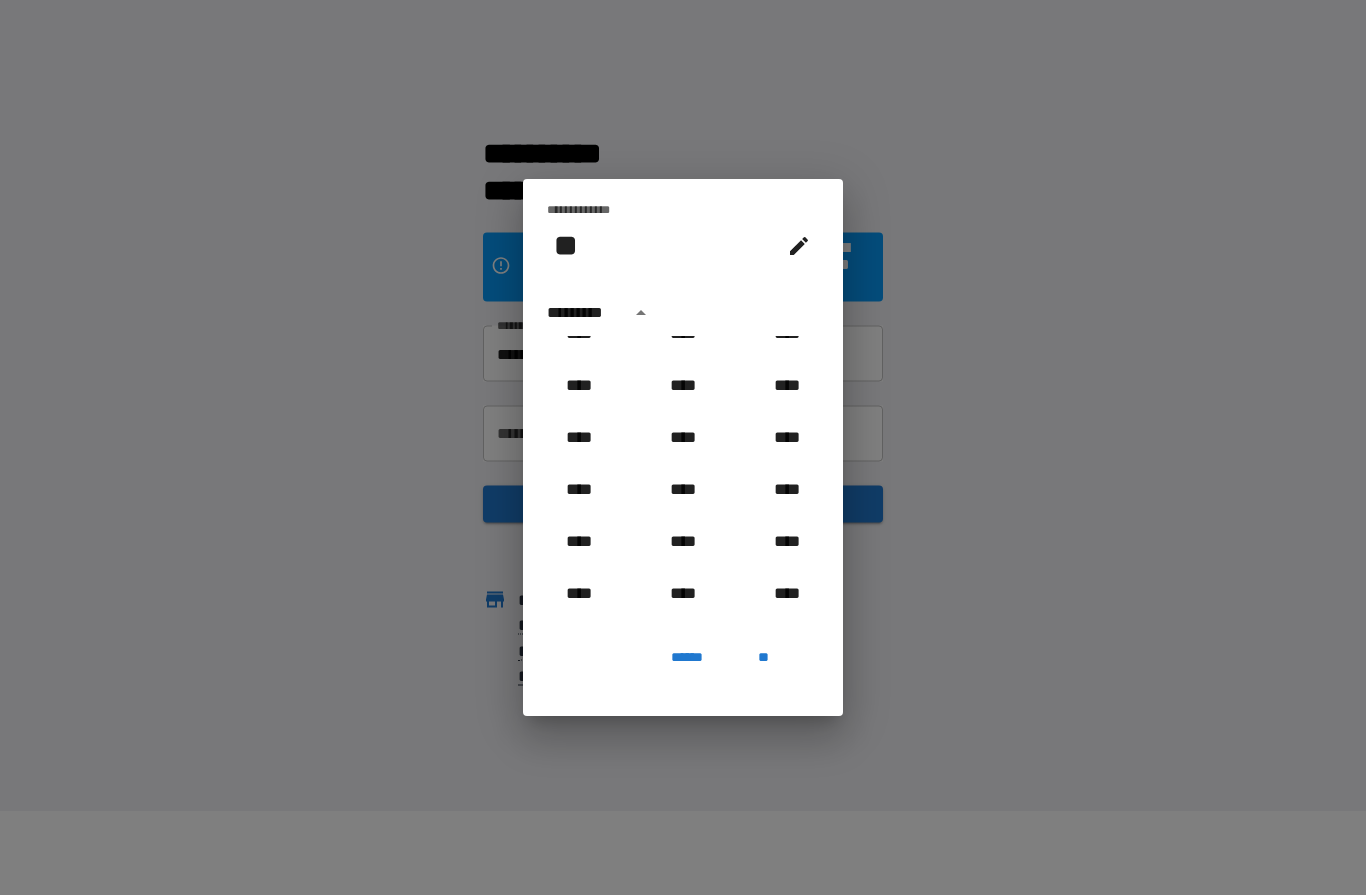 scroll, scrollTop: 1065, scrollLeft: 0, axis: vertical 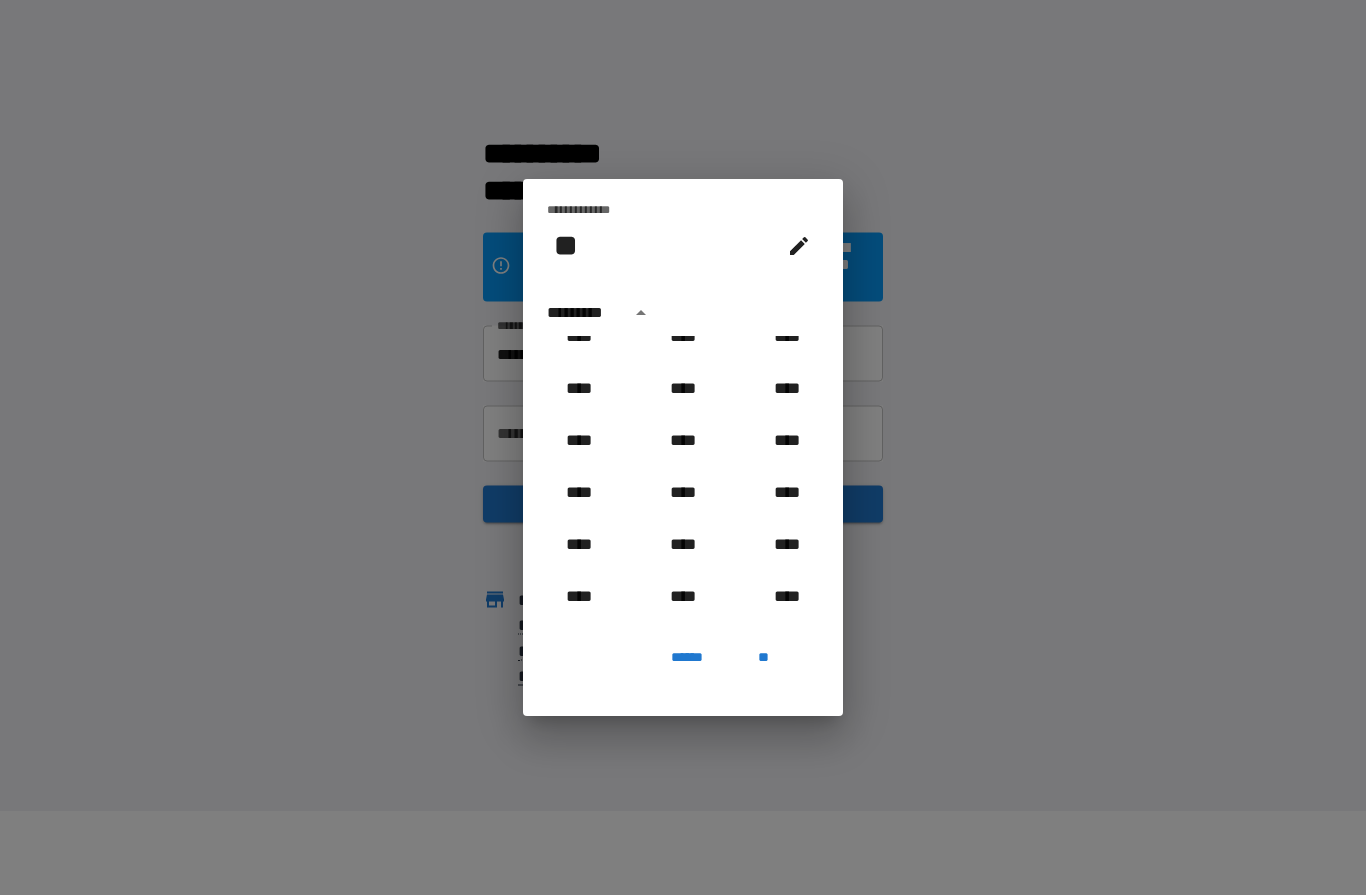 click on "****" at bounding box center (787, 442) 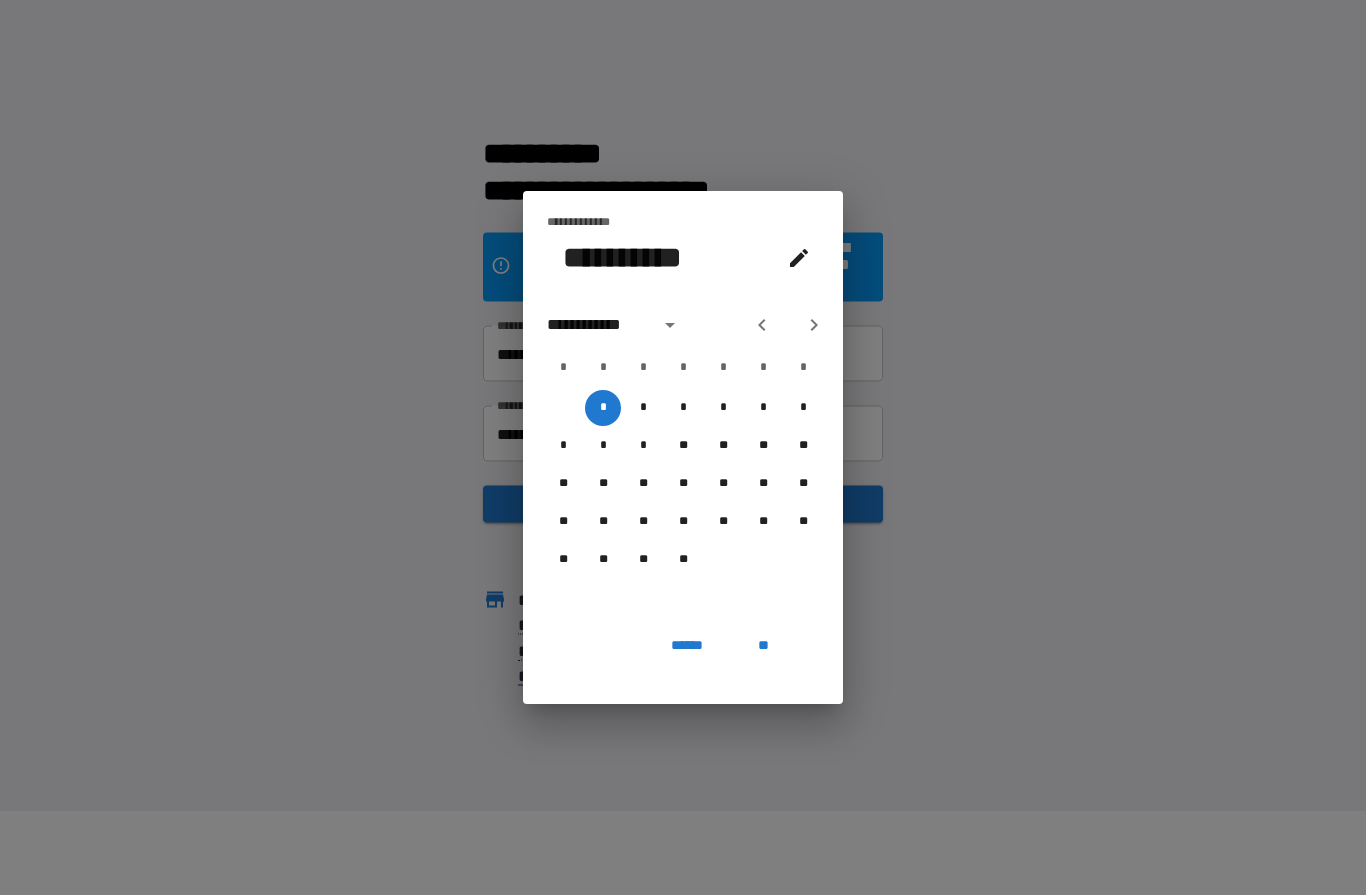 click on "**********" at bounding box center (621, 258) 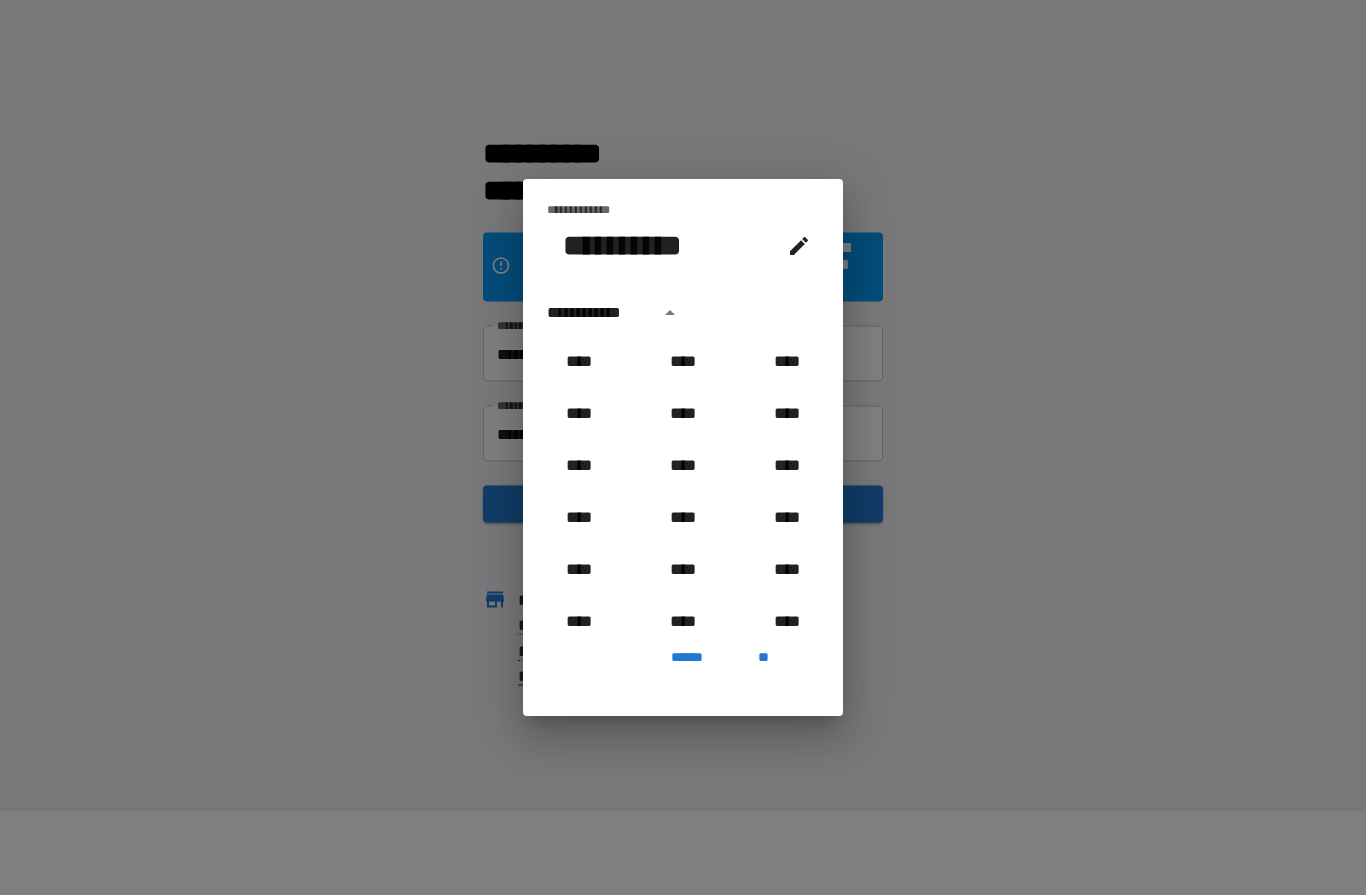 scroll, scrollTop: 1018, scrollLeft: 0, axis: vertical 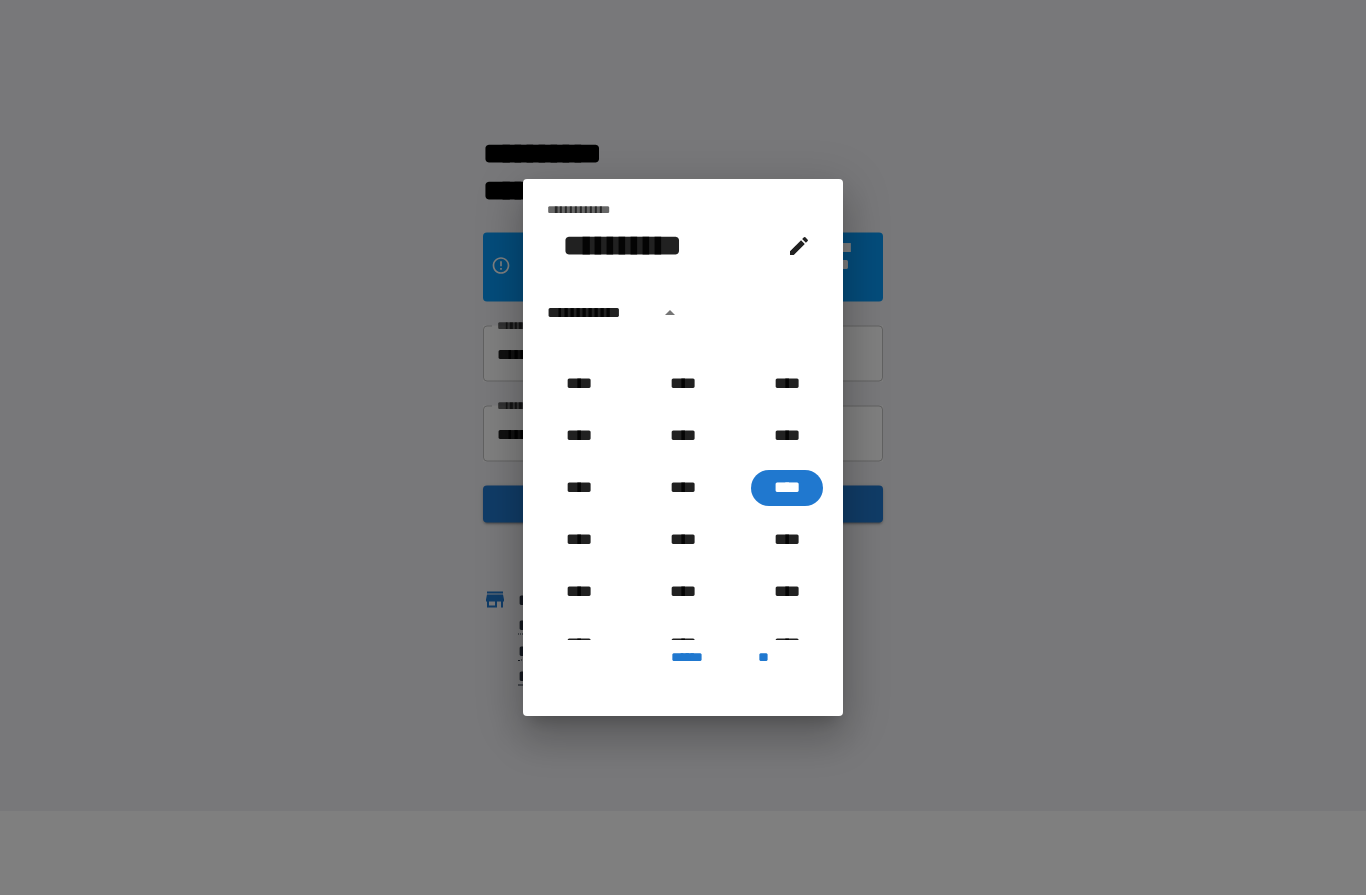 click on "****" at bounding box center (787, 489) 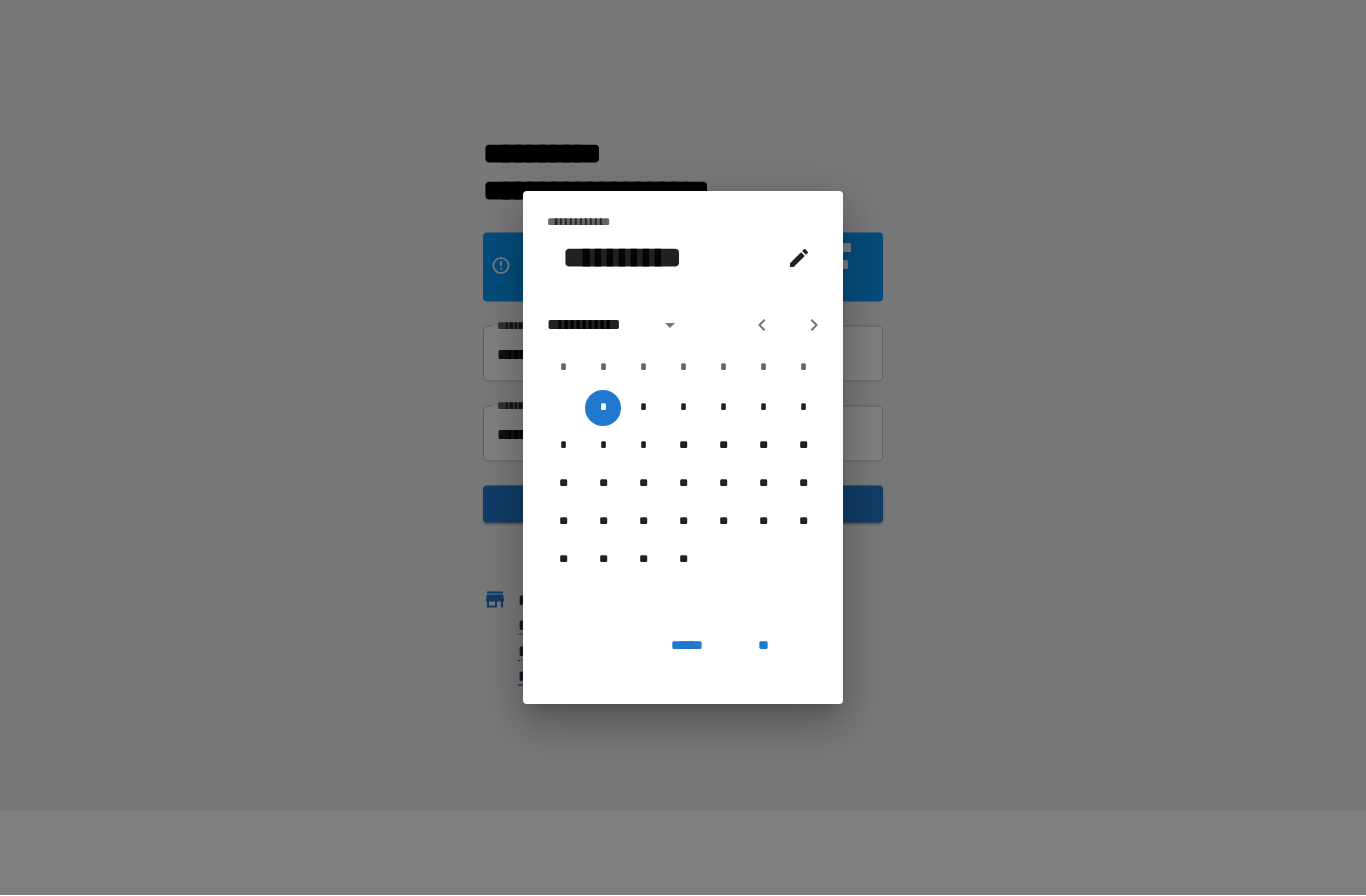 click 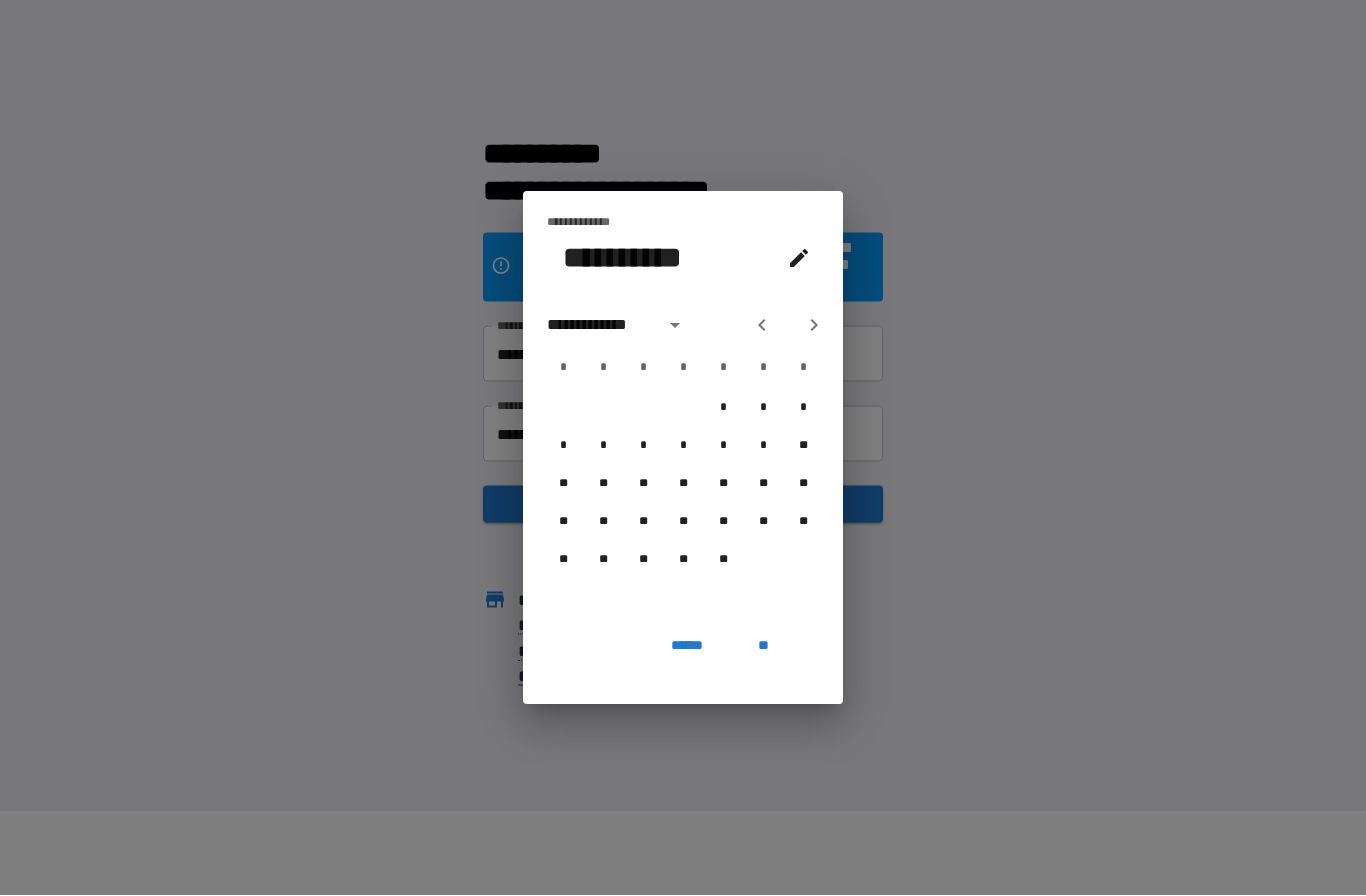 click 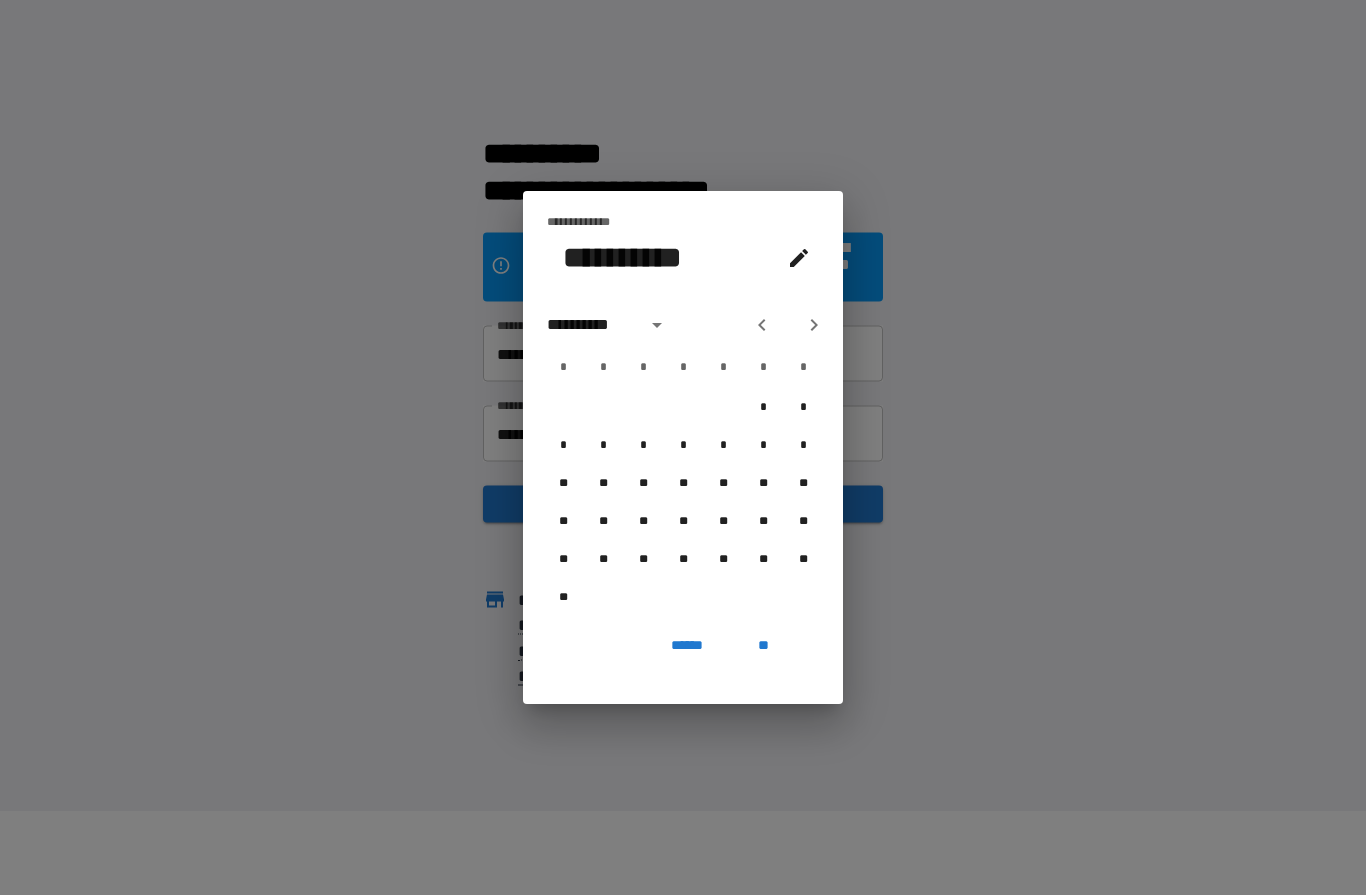 click 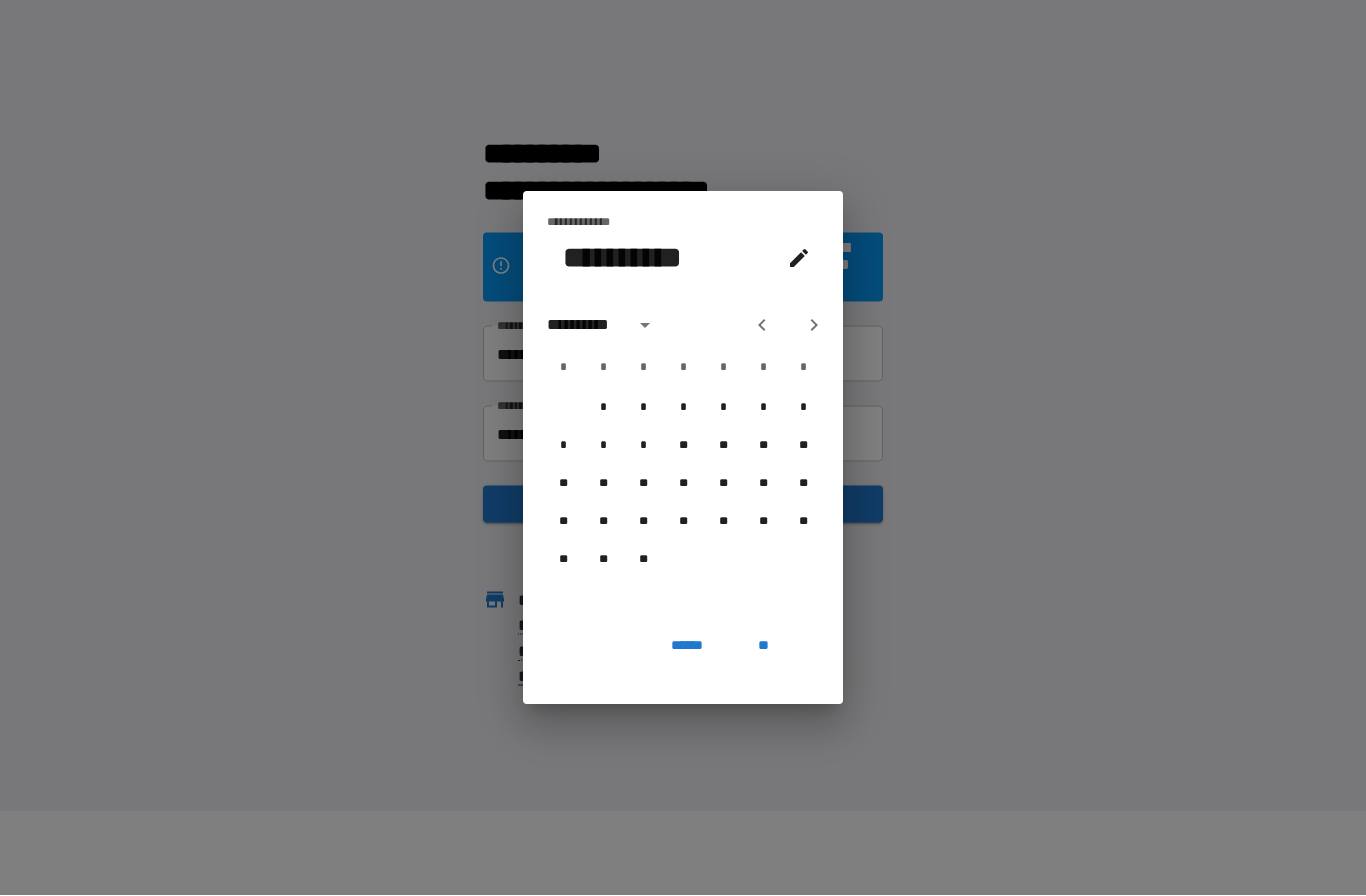 click at bounding box center (814, 326) 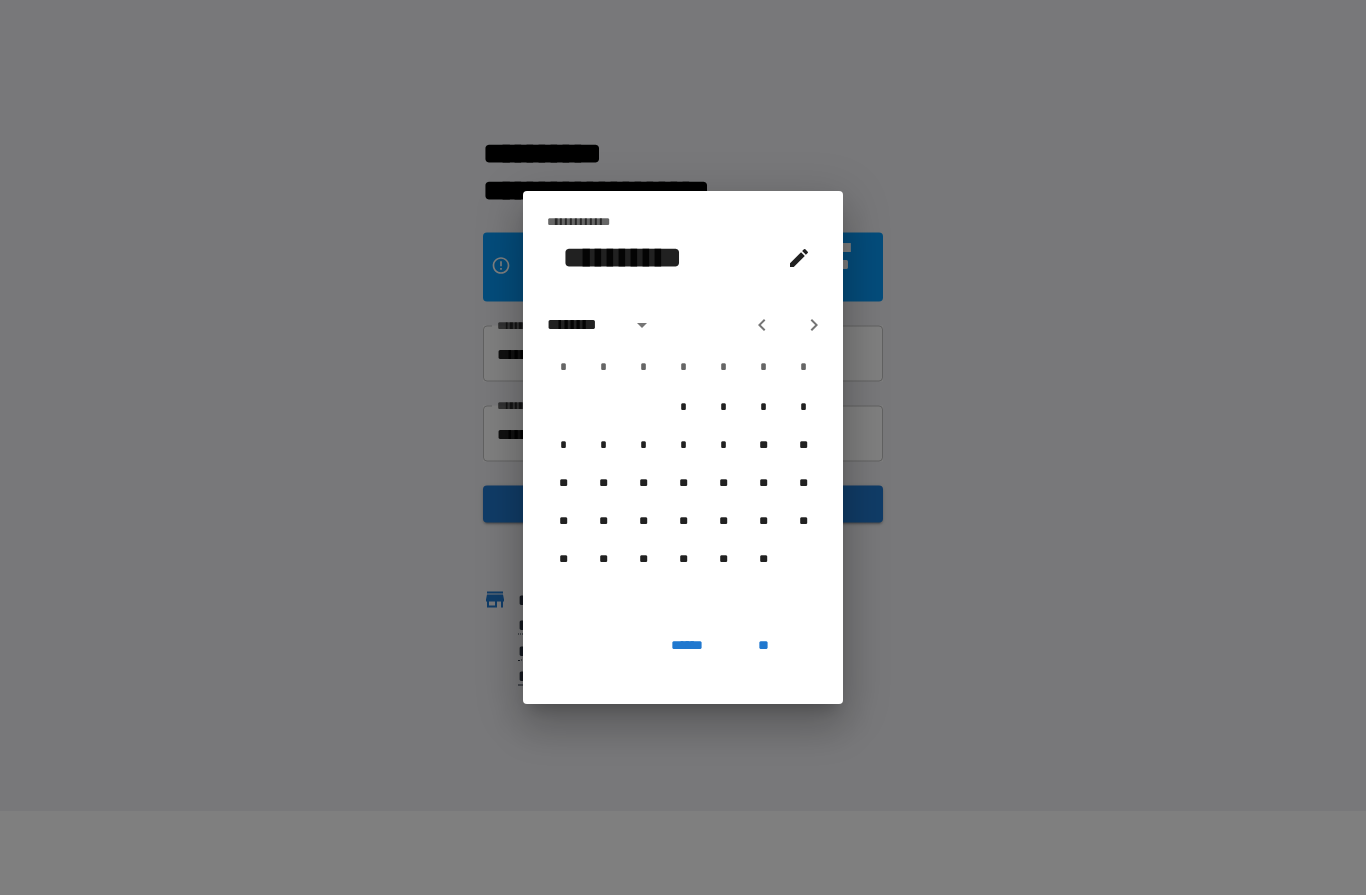 click 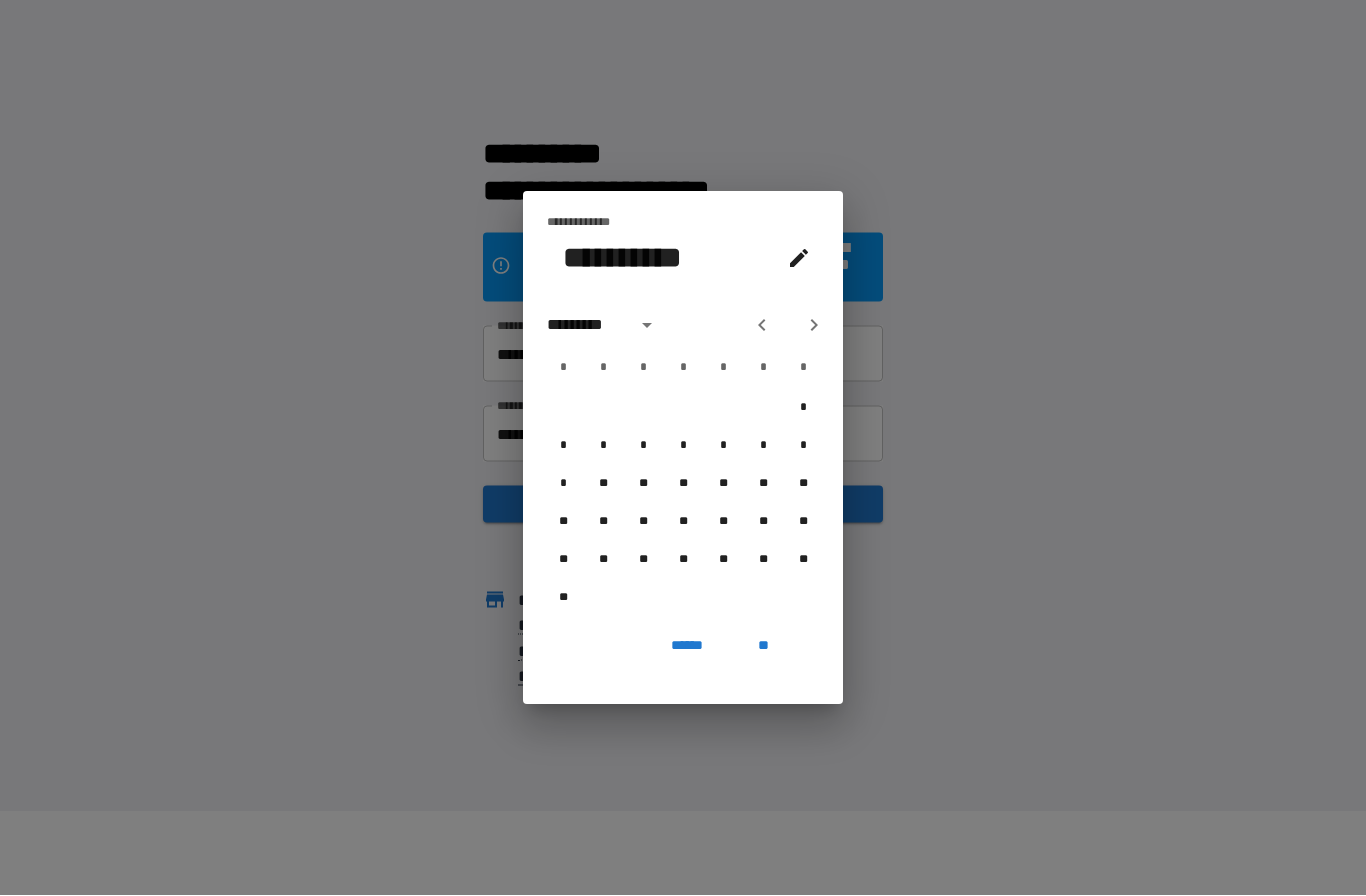 click 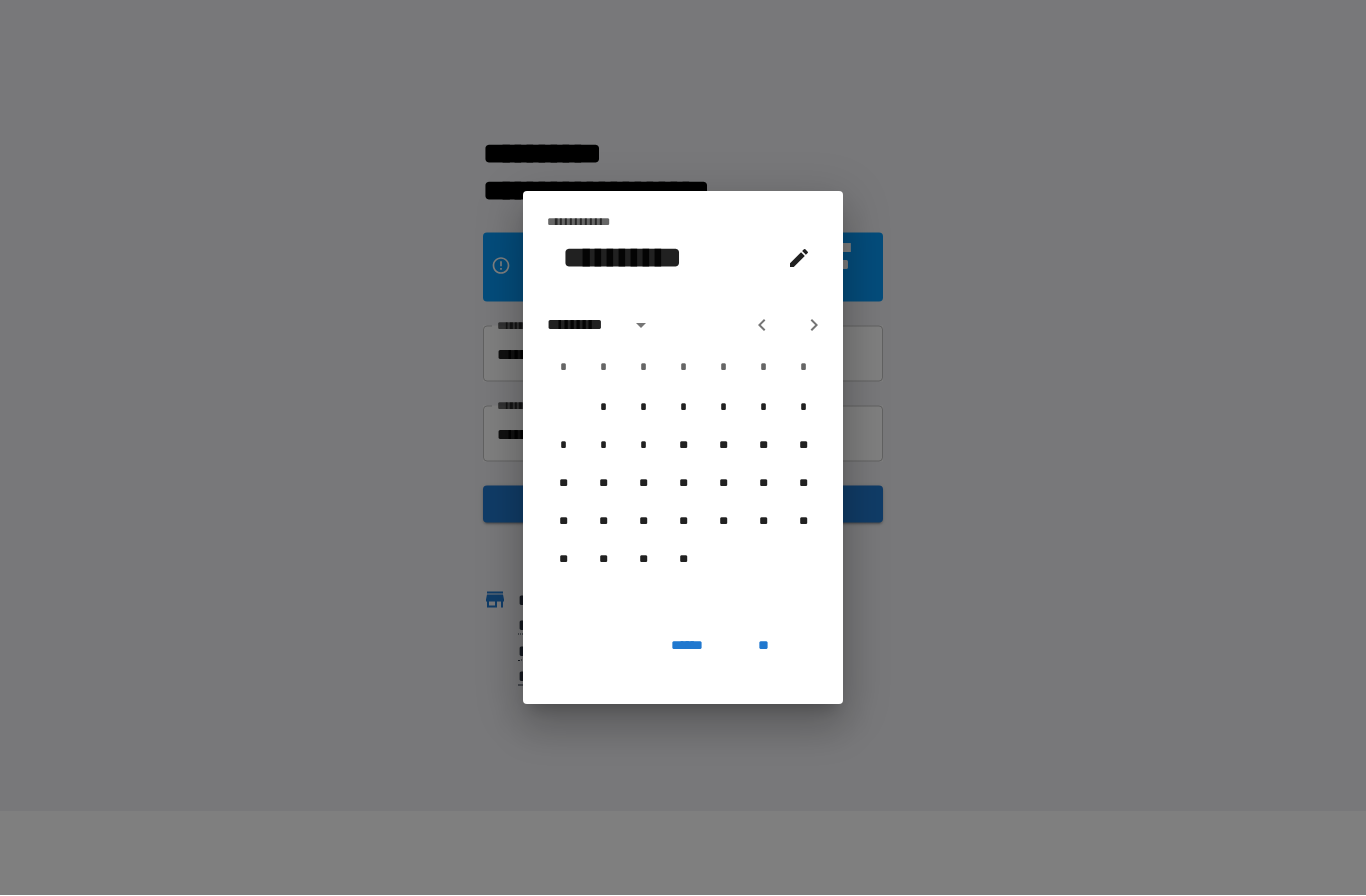 click 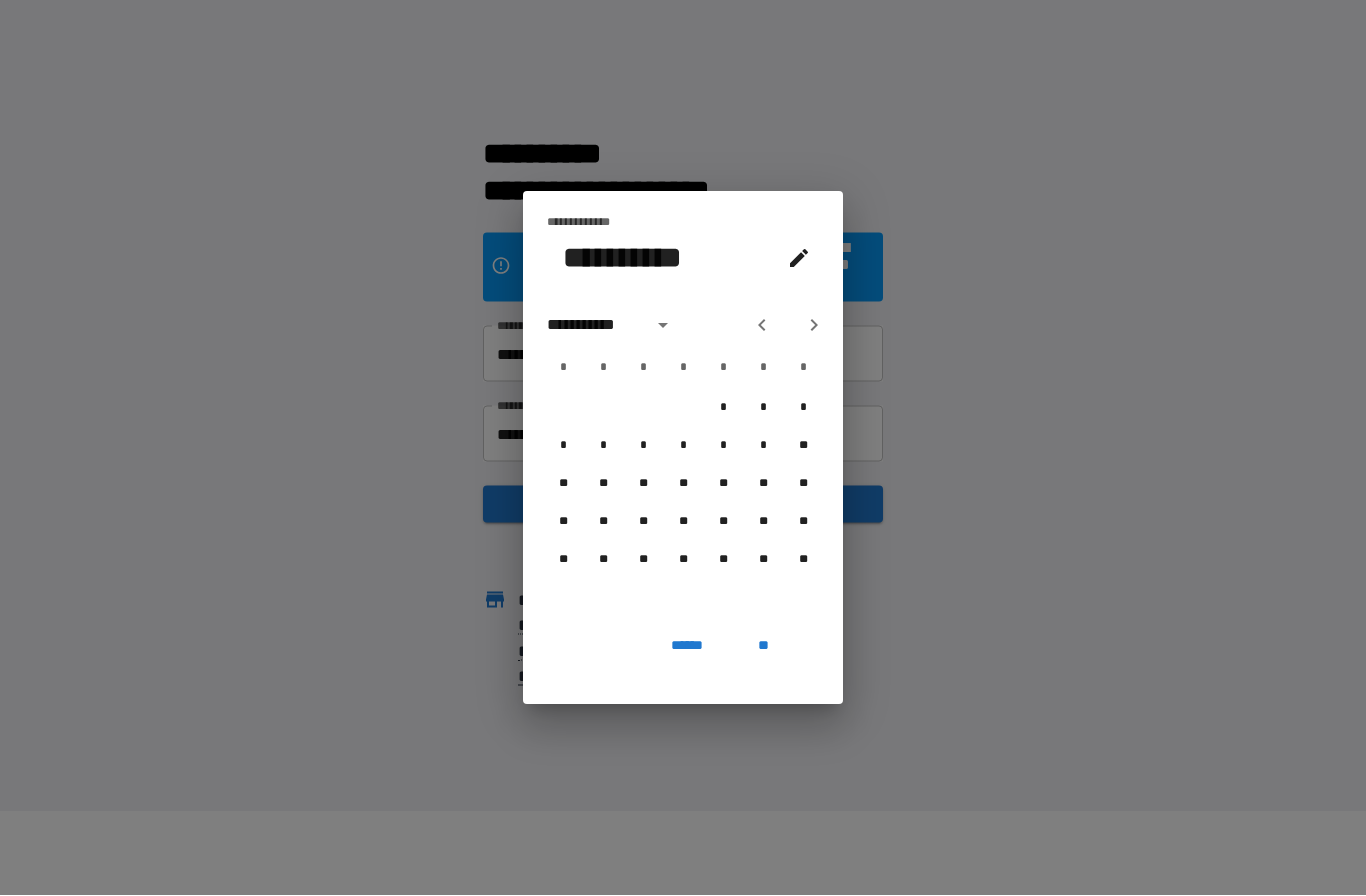 click 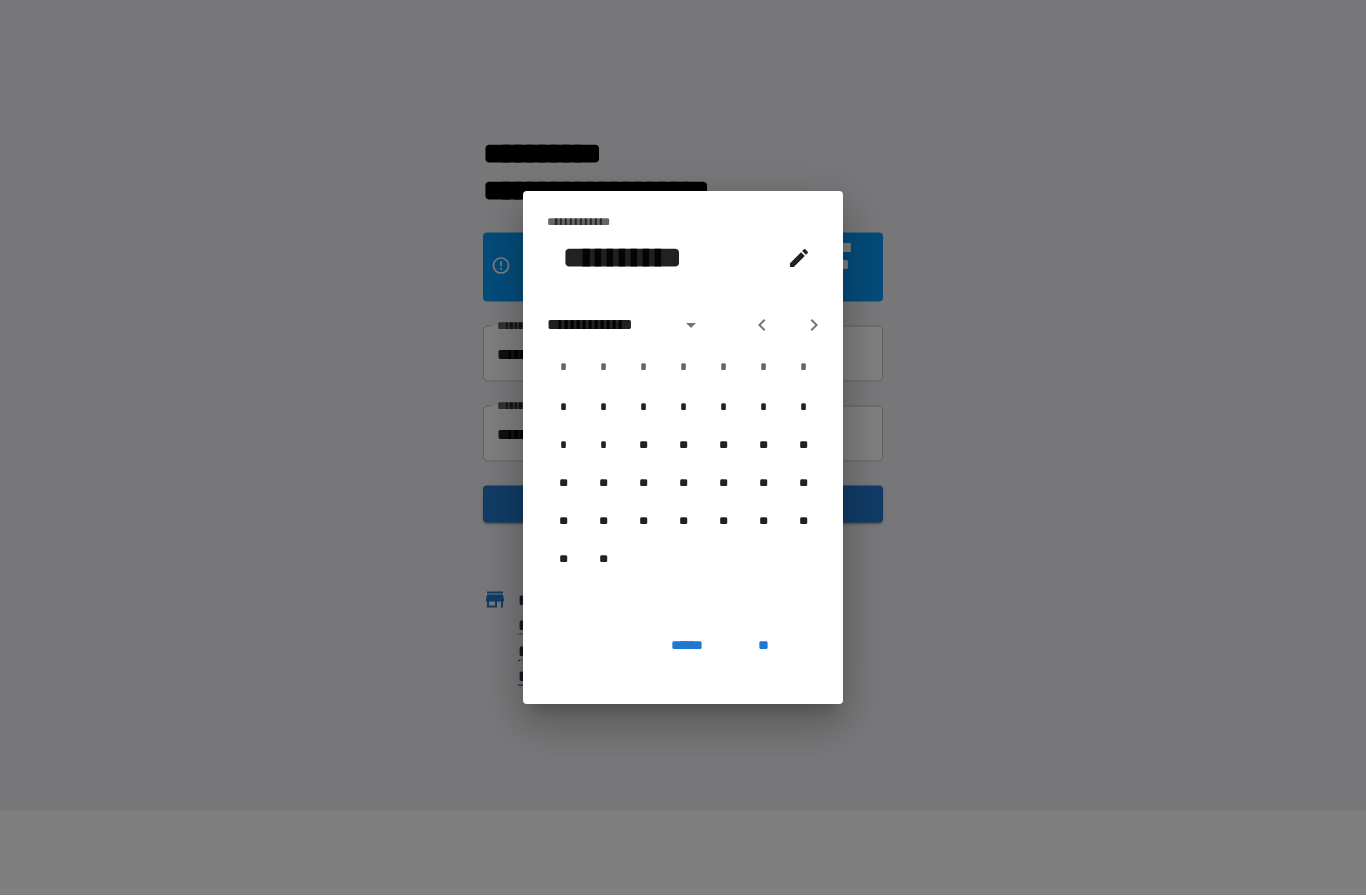 click on "**" at bounding box center (563, 485) 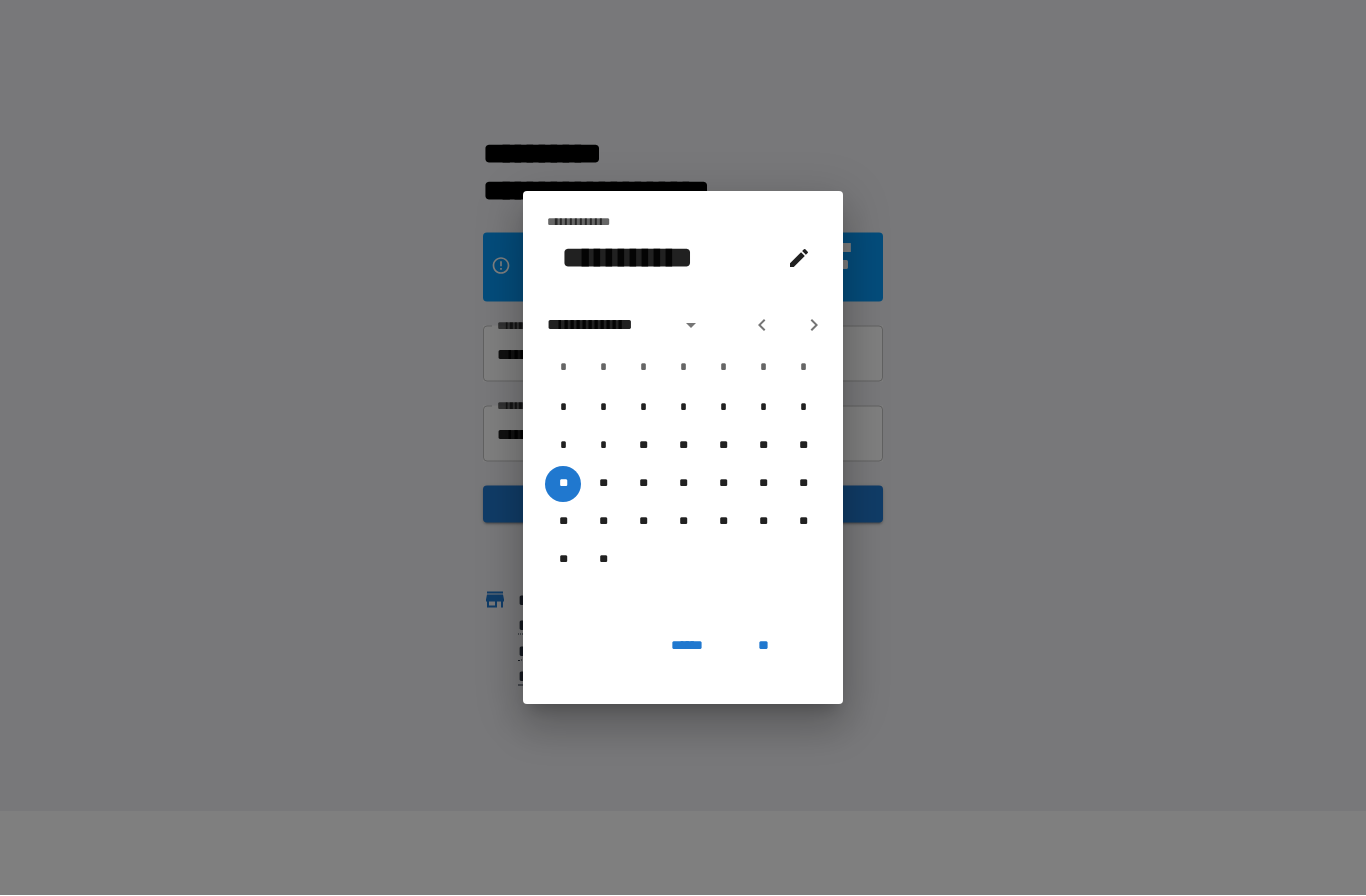 click on "**" at bounding box center [763, 647] 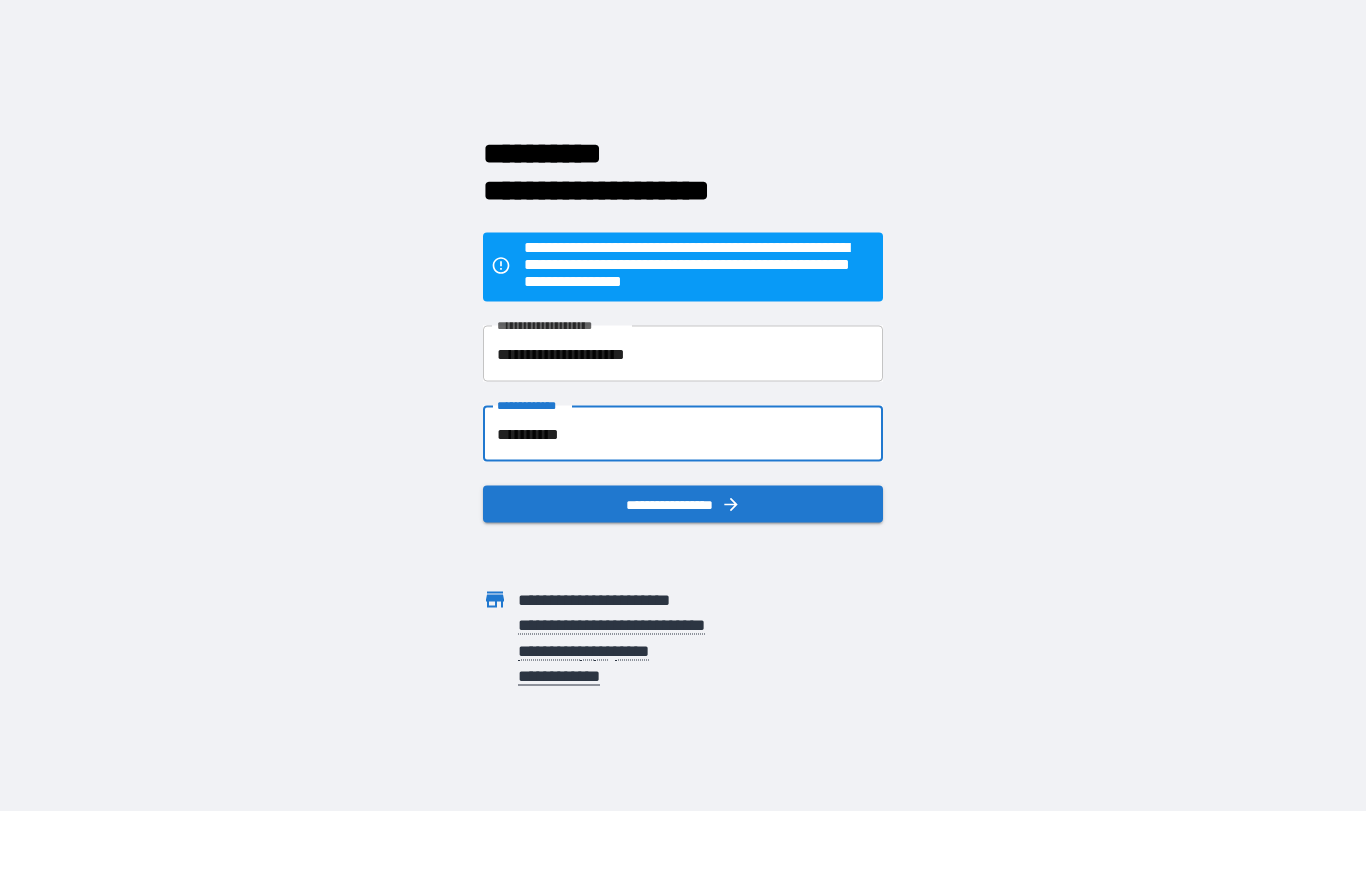 click on "**********" at bounding box center (683, 505) 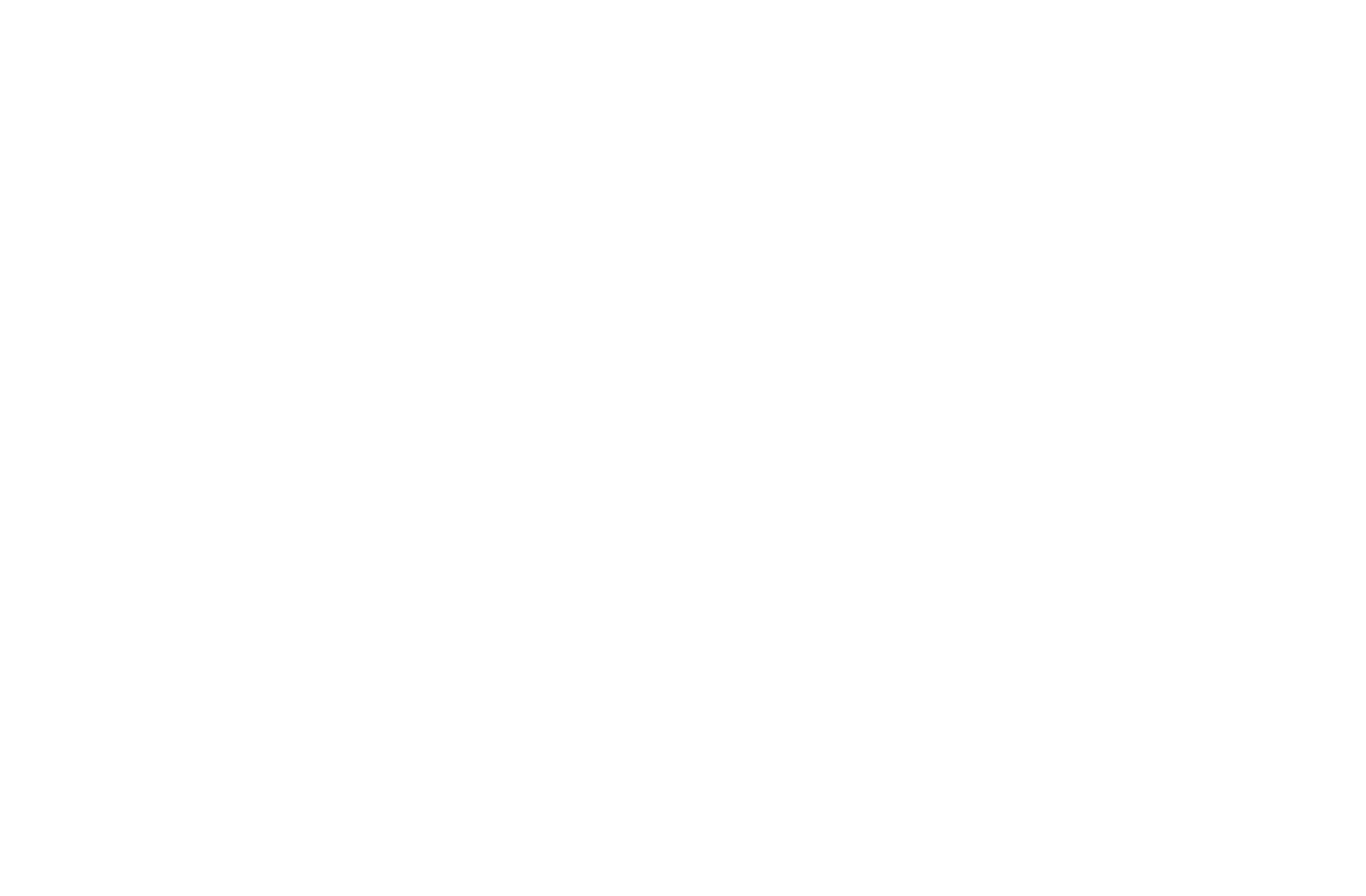 scroll, scrollTop: 0, scrollLeft: 0, axis: both 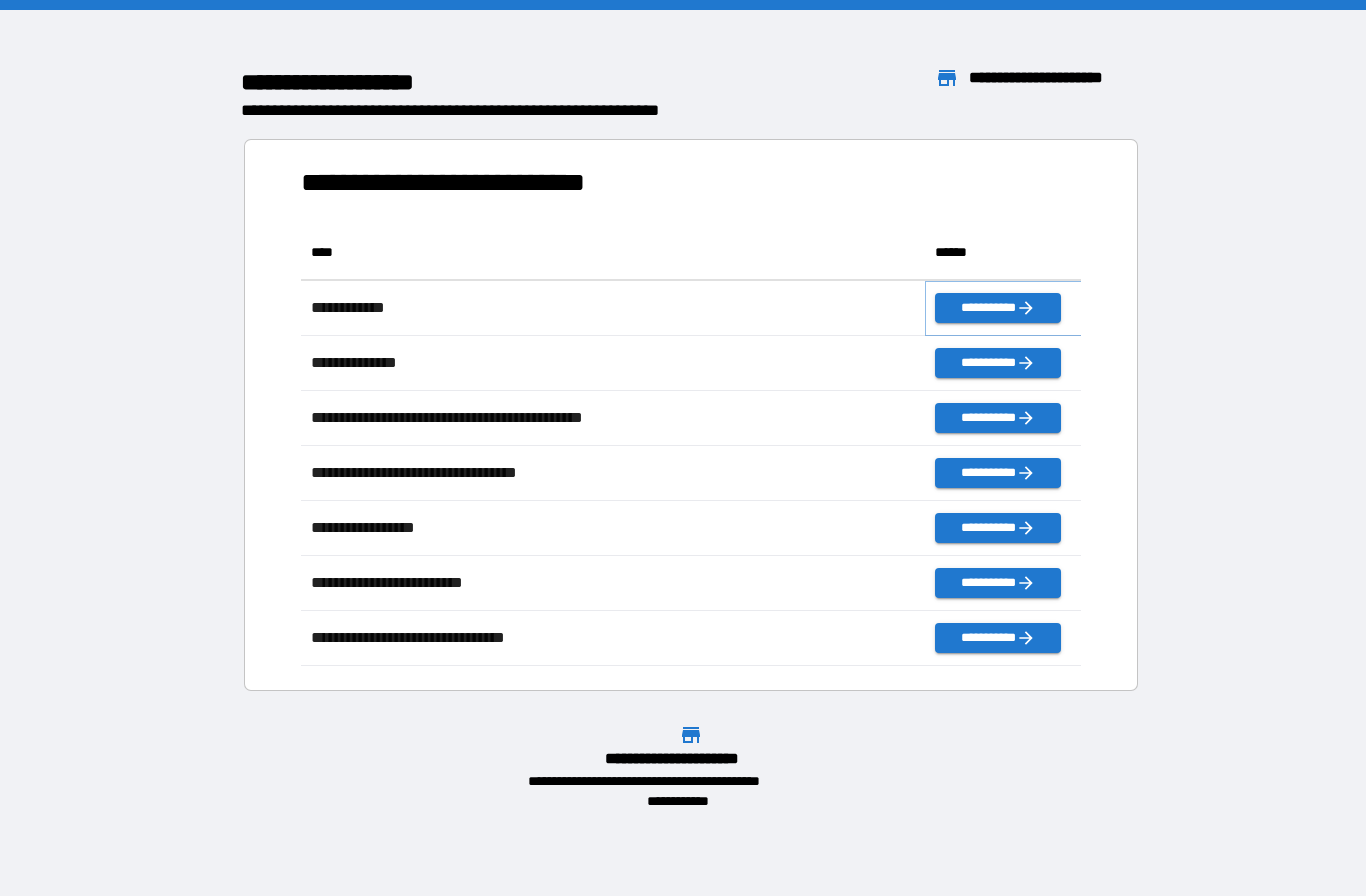 click on "**********" at bounding box center (997, 308) 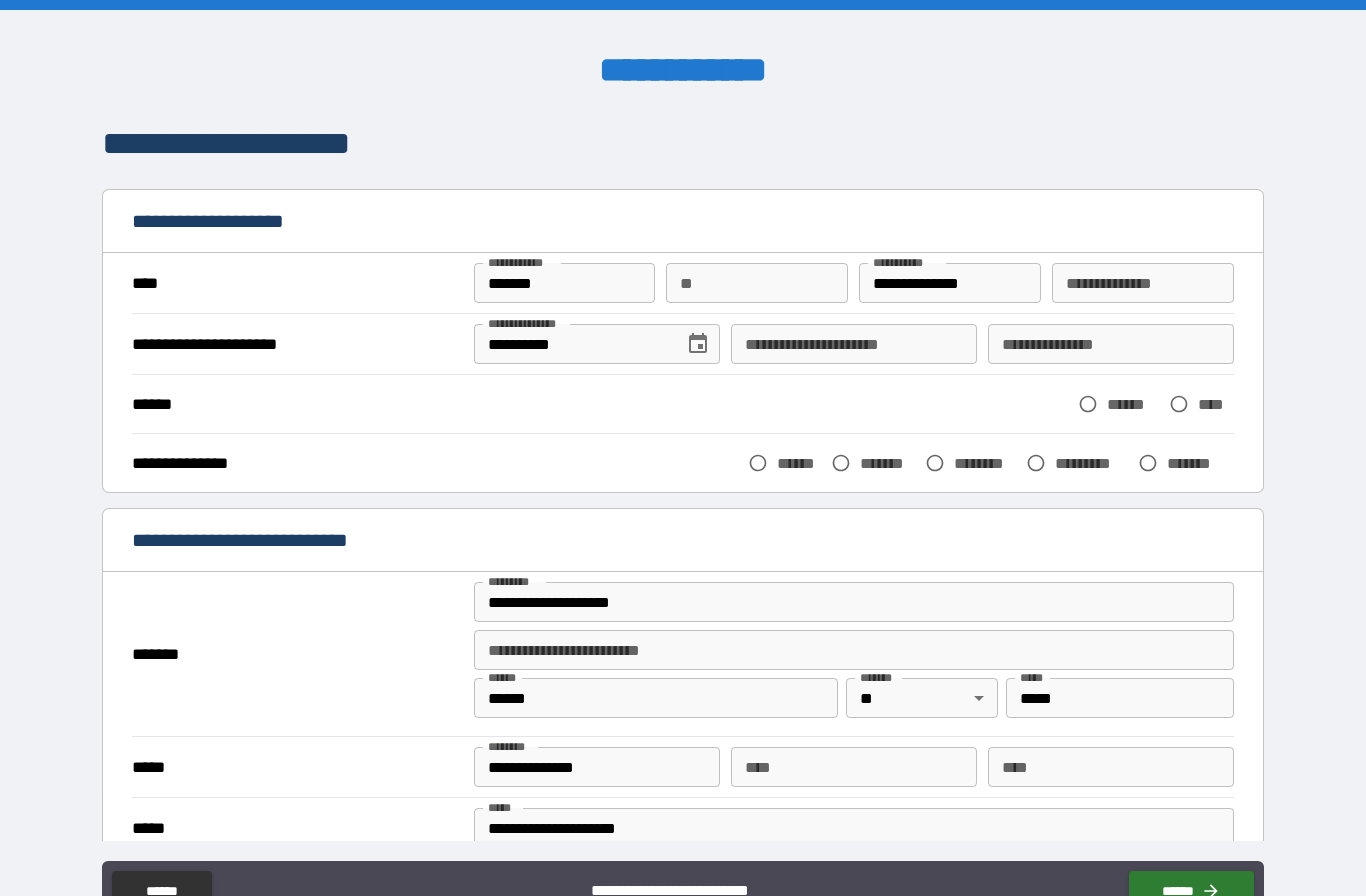 click on "**********" at bounding box center (1143, 283) 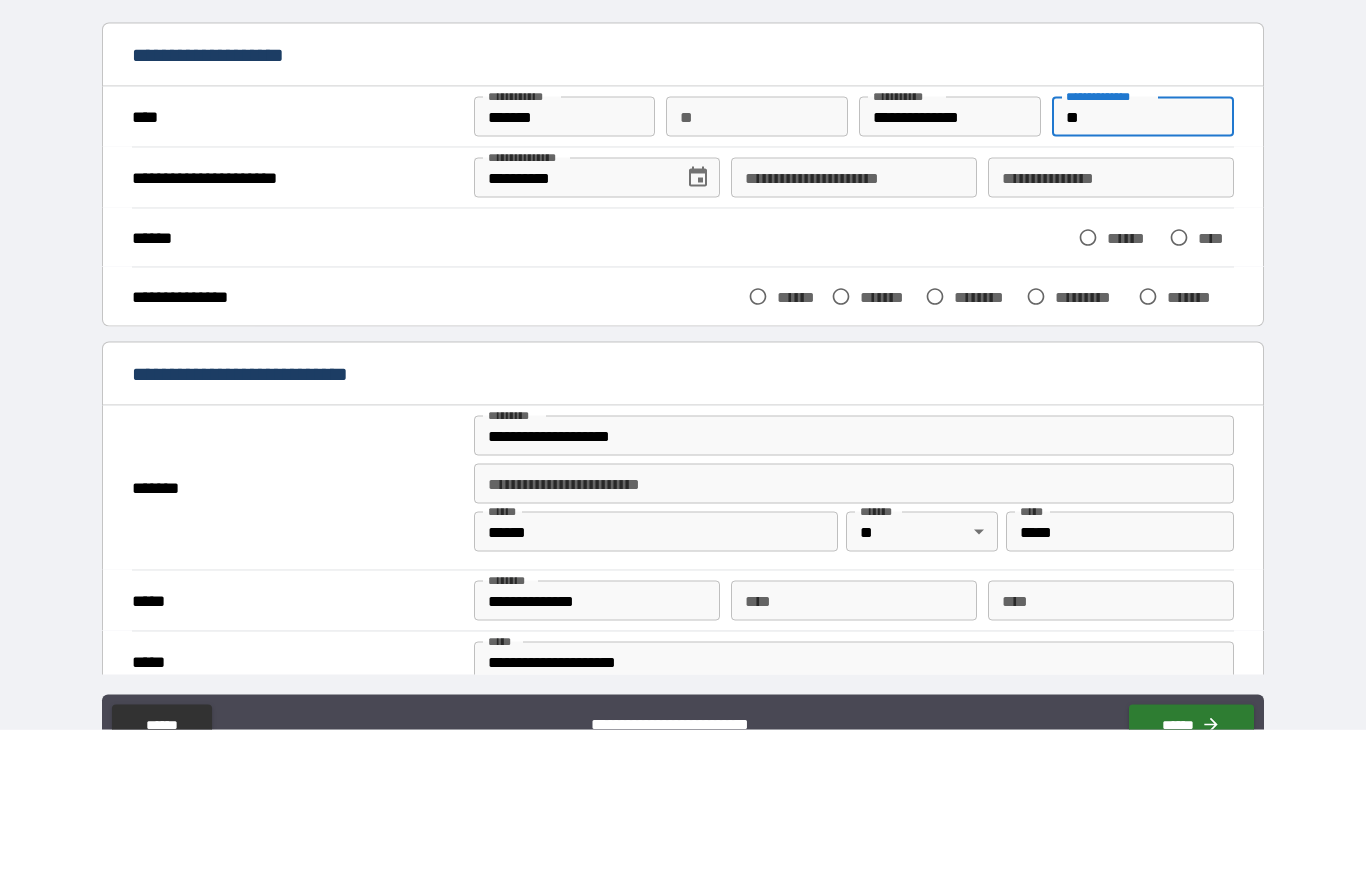 type on "**" 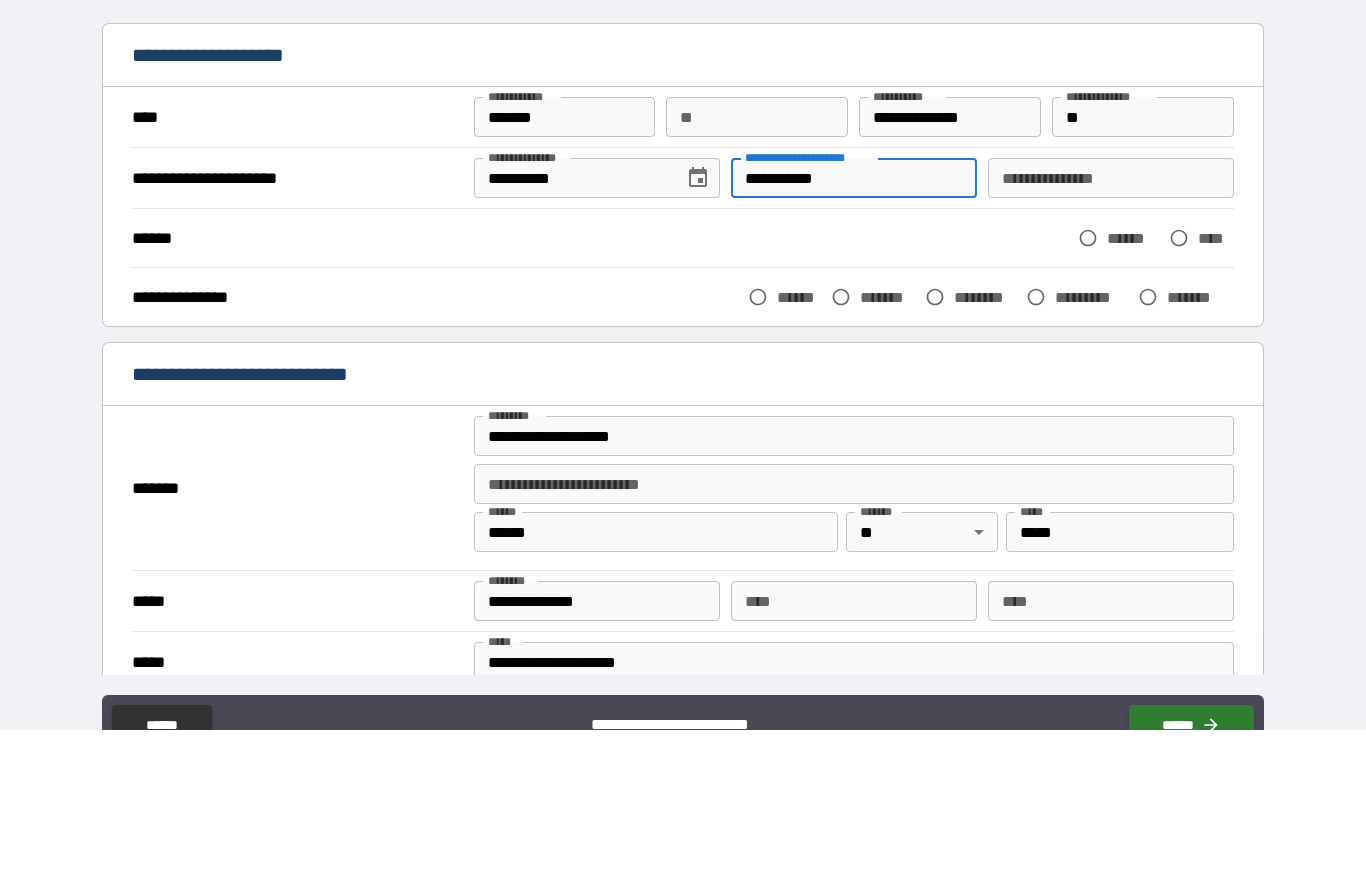 type on "**********" 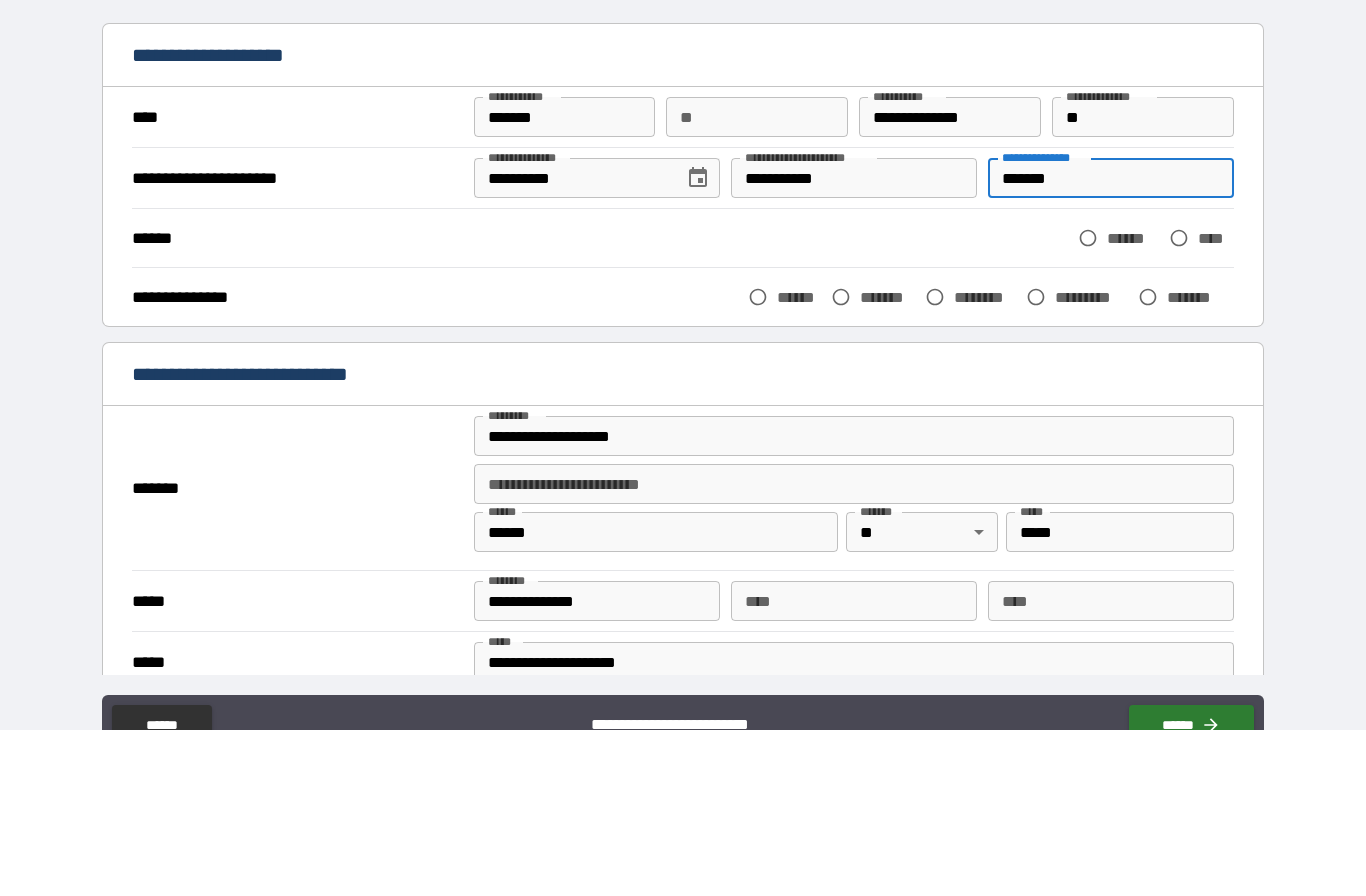 type on "*******" 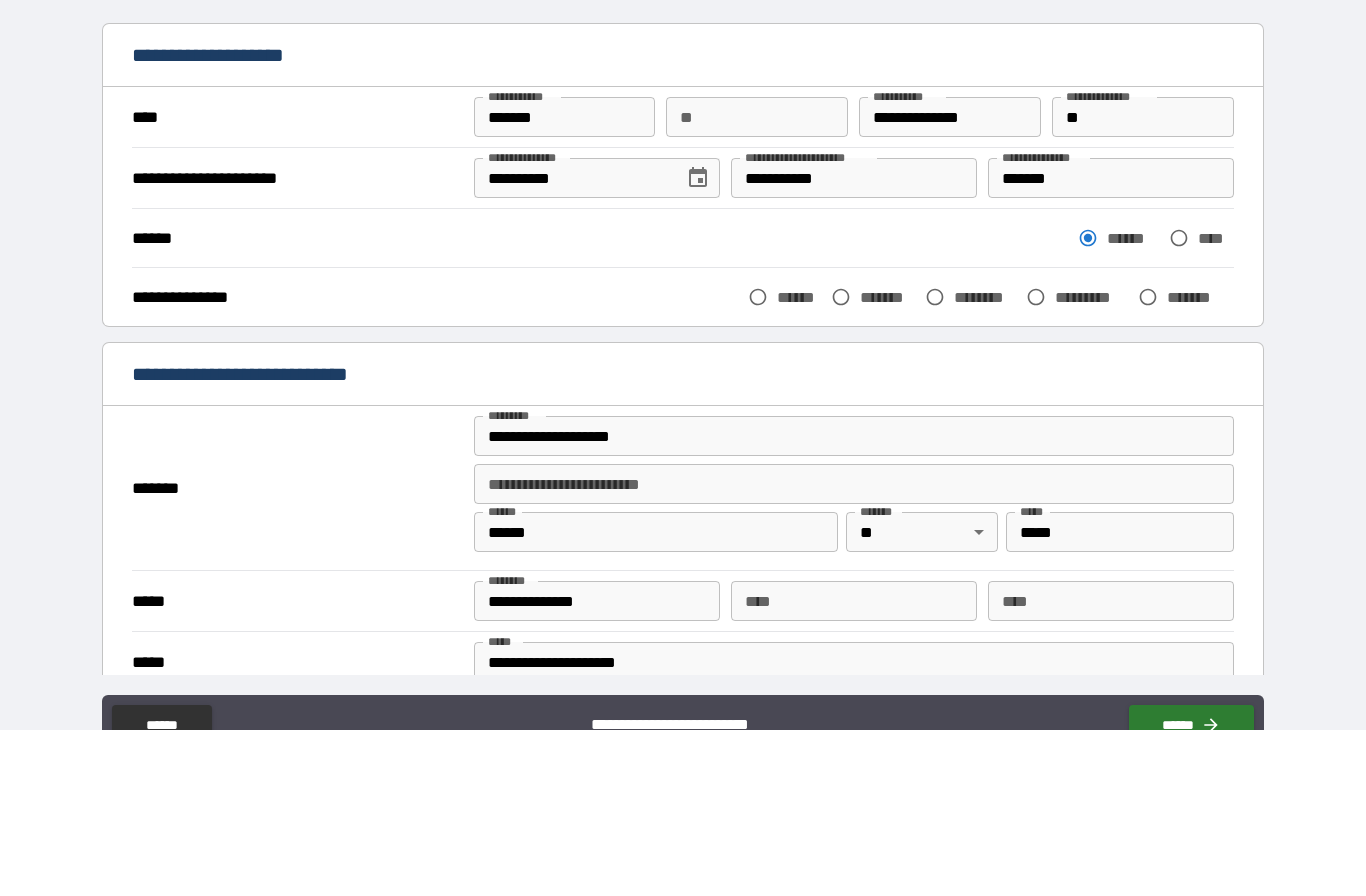 scroll, scrollTop: 84, scrollLeft: 0, axis: vertical 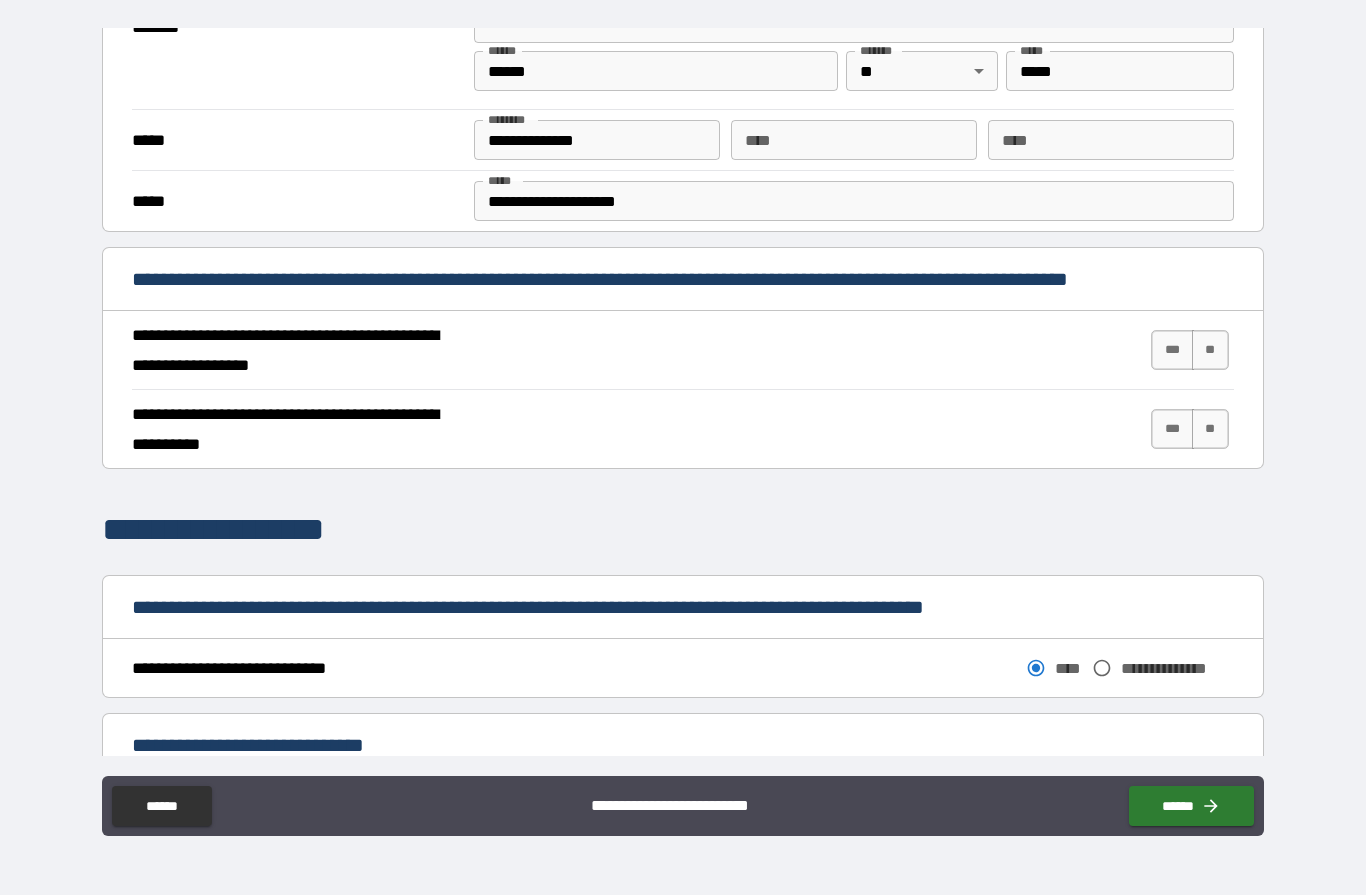 click on "***" at bounding box center (1172, 351) 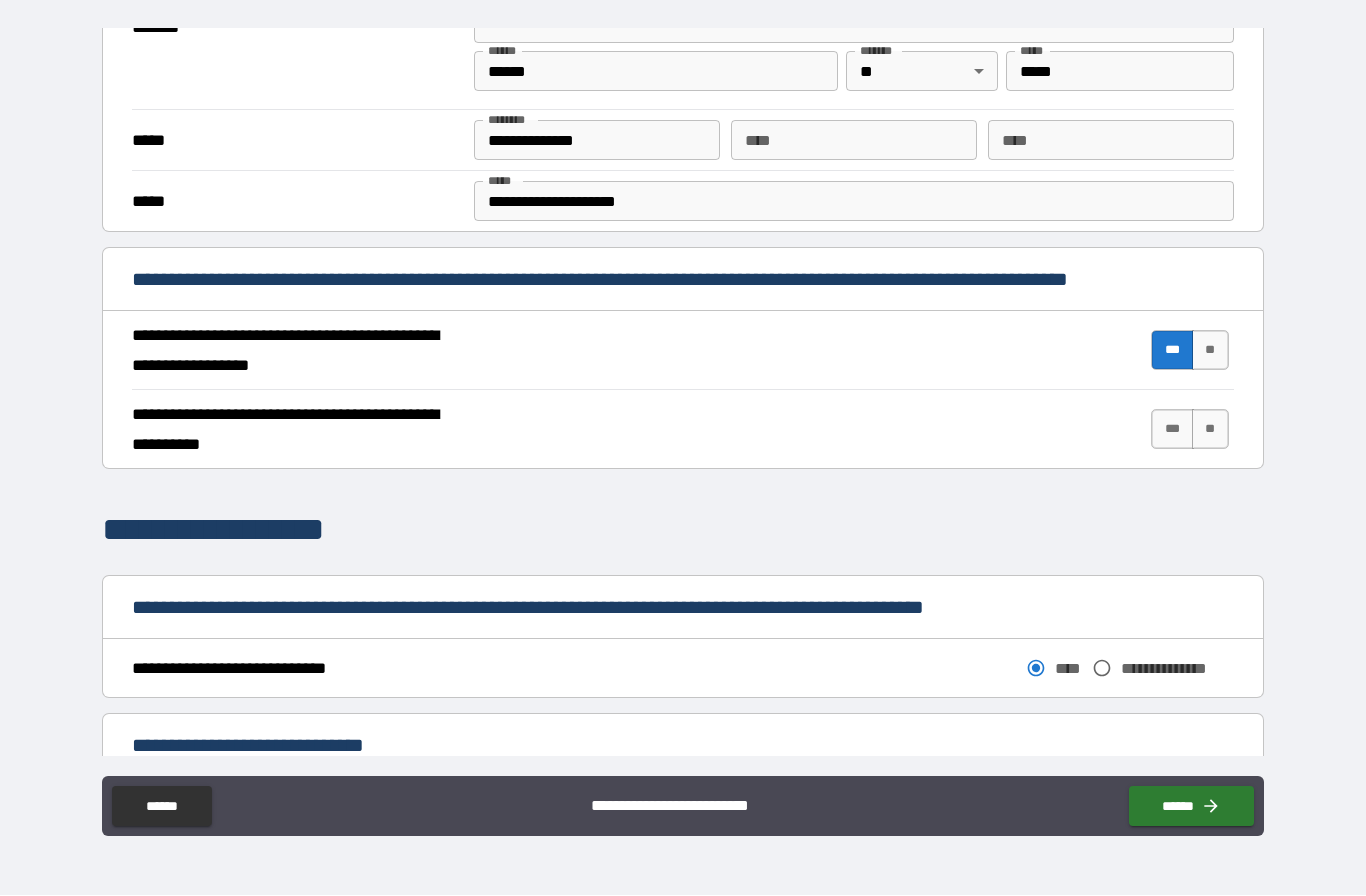 click on "***" at bounding box center [1172, 430] 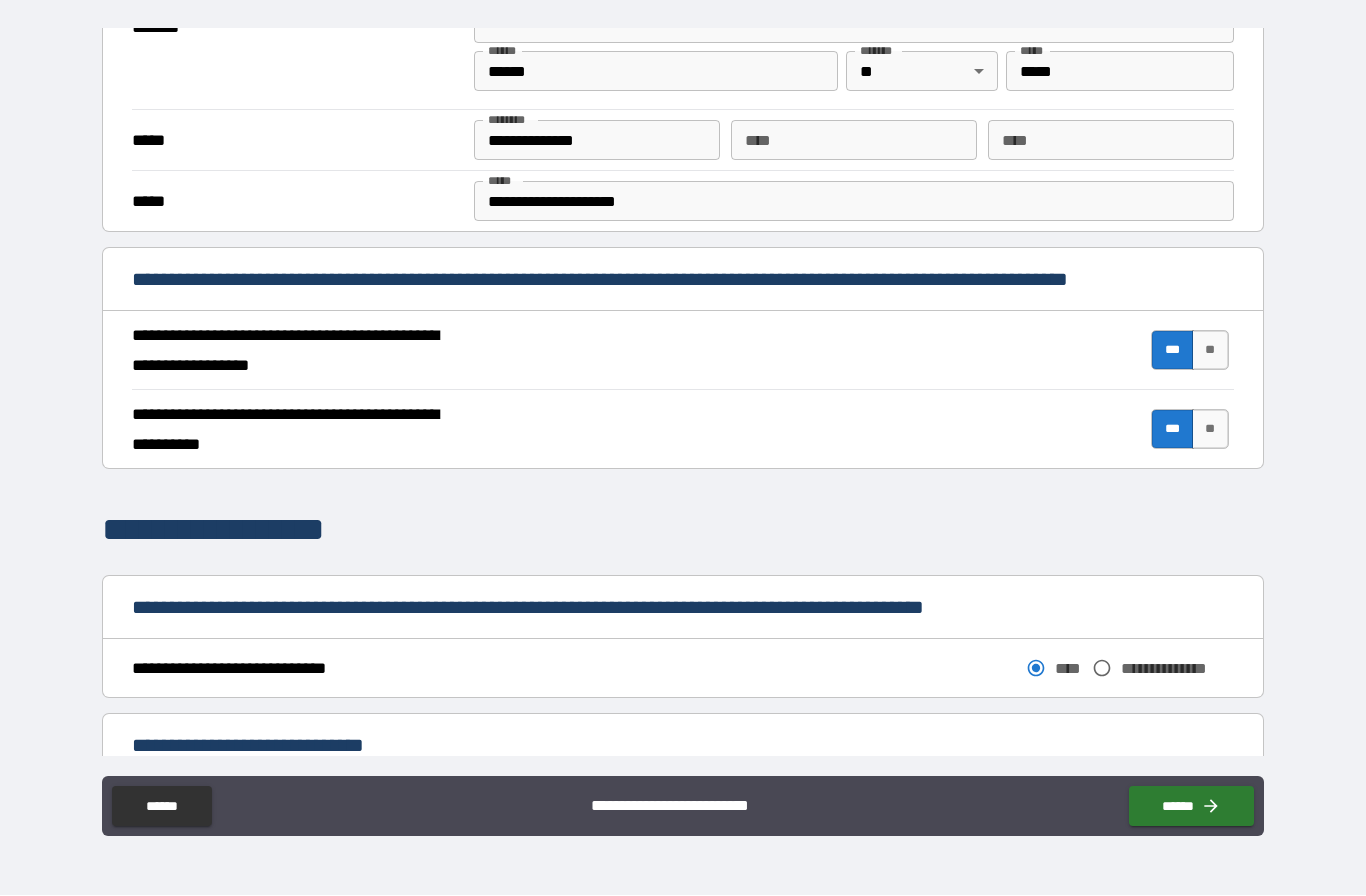 click on "**" at bounding box center (1210, 351) 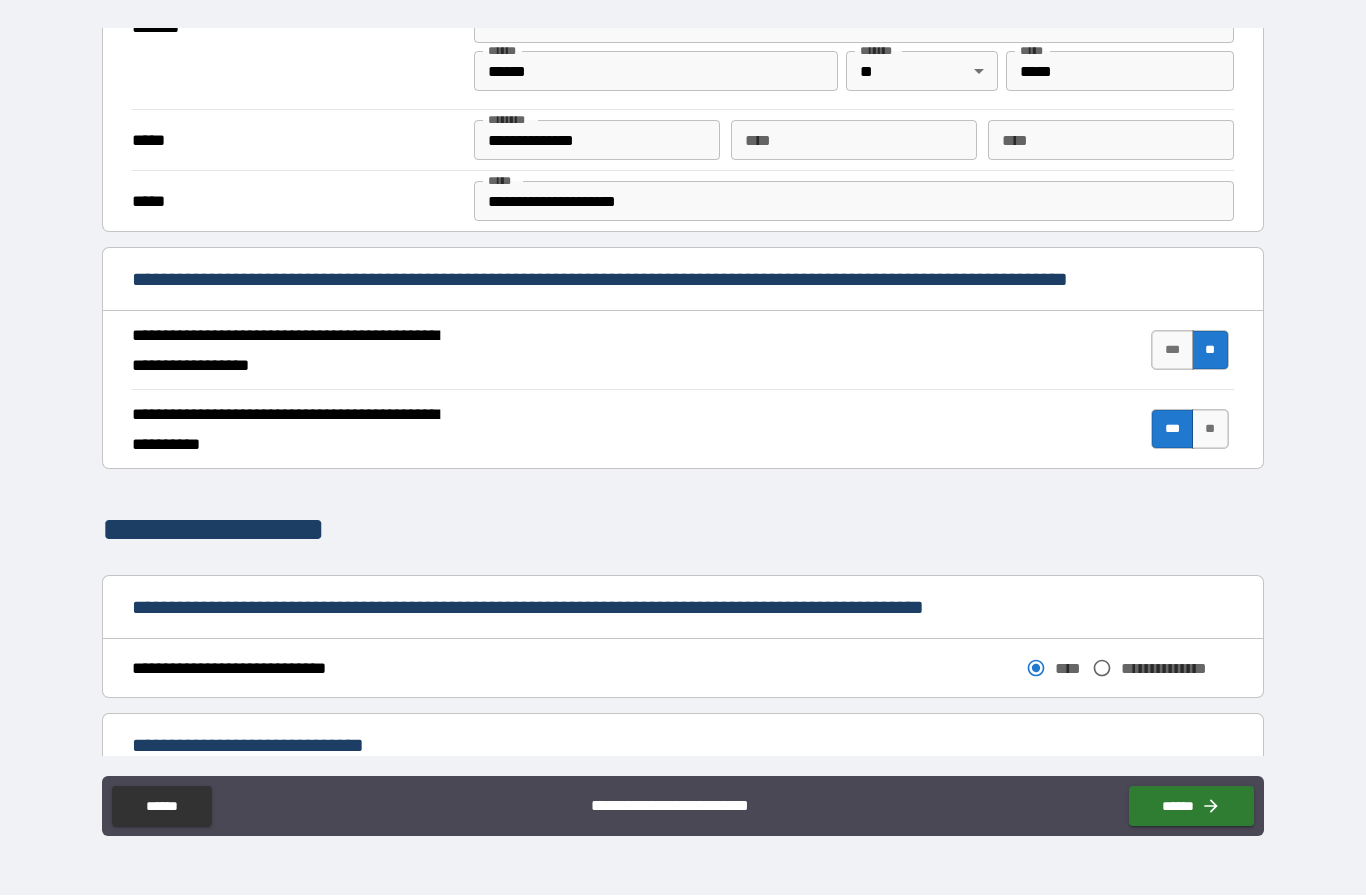click on "***" at bounding box center (1172, 351) 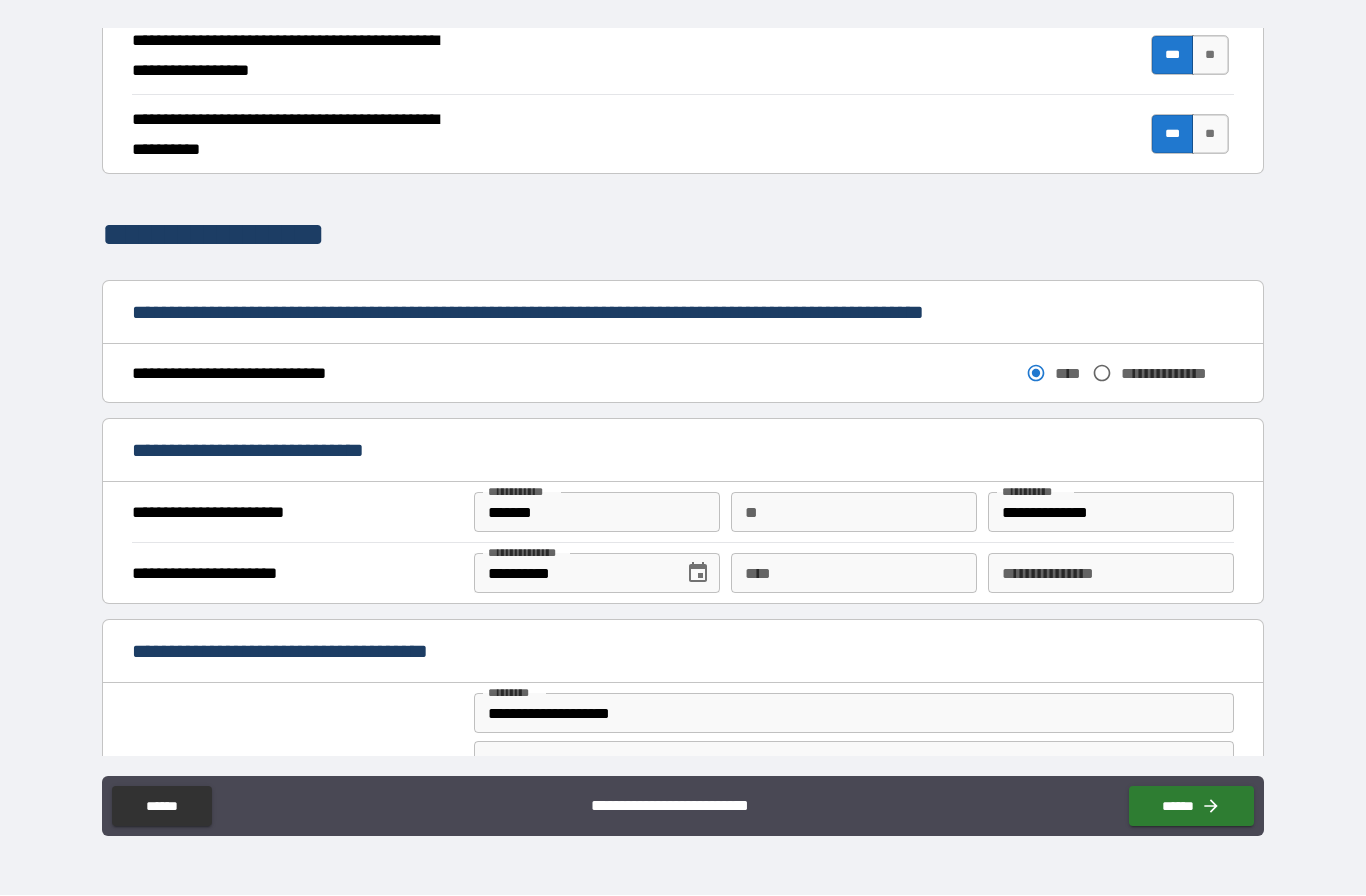 scroll, scrollTop: 883, scrollLeft: 0, axis: vertical 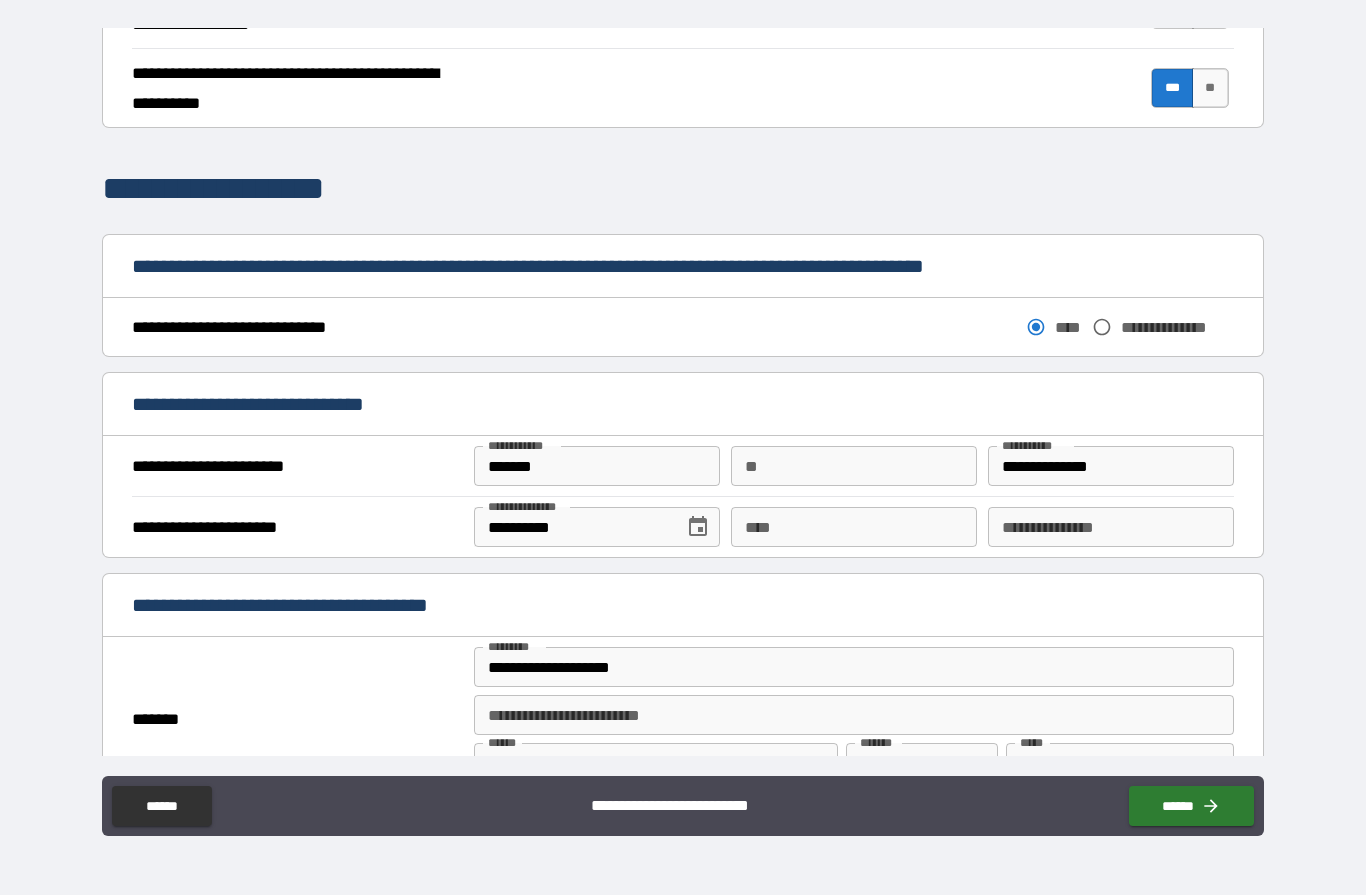 click on "**** ****" at bounding box center [854, 528] 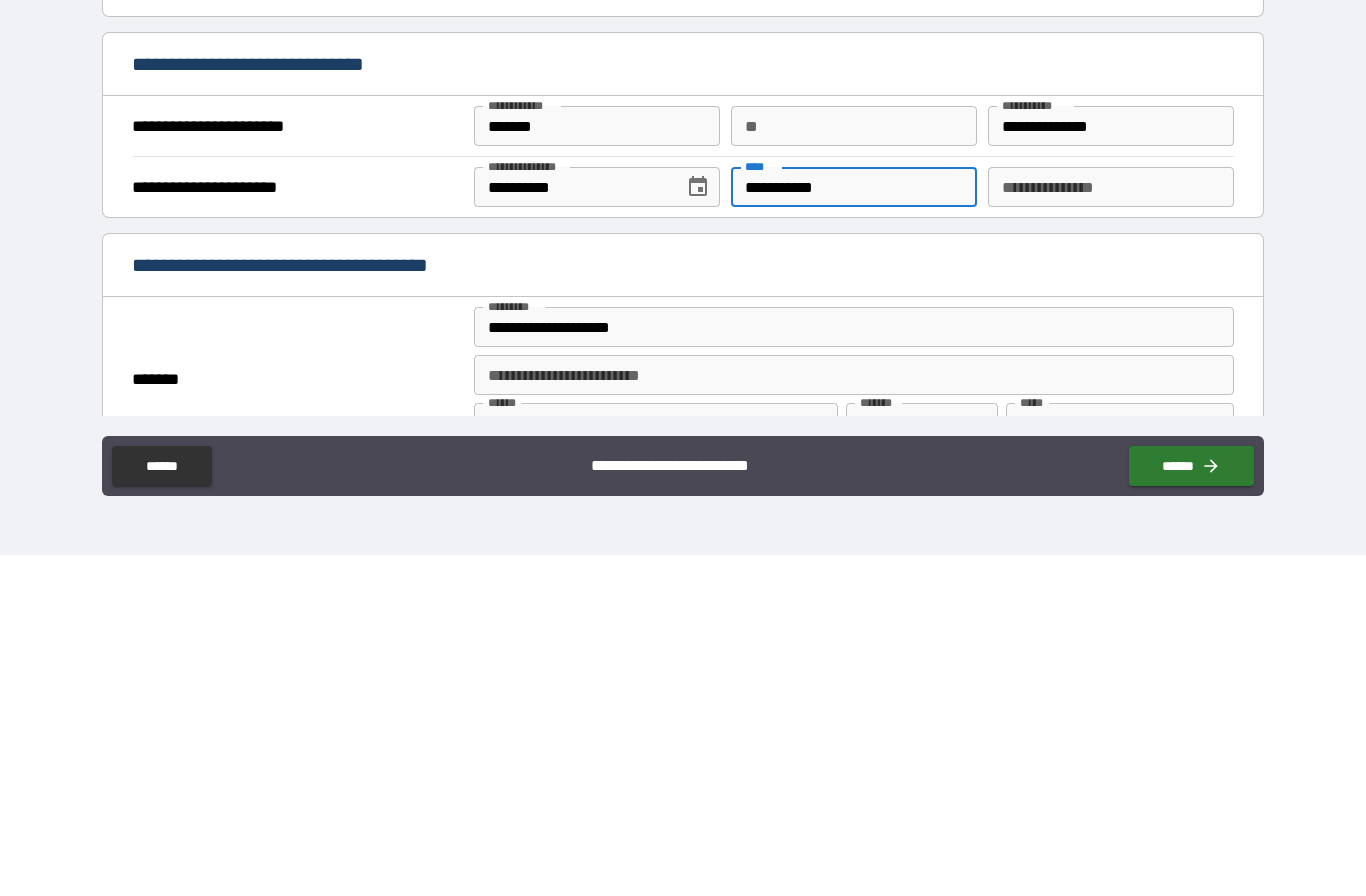 type on "**********" 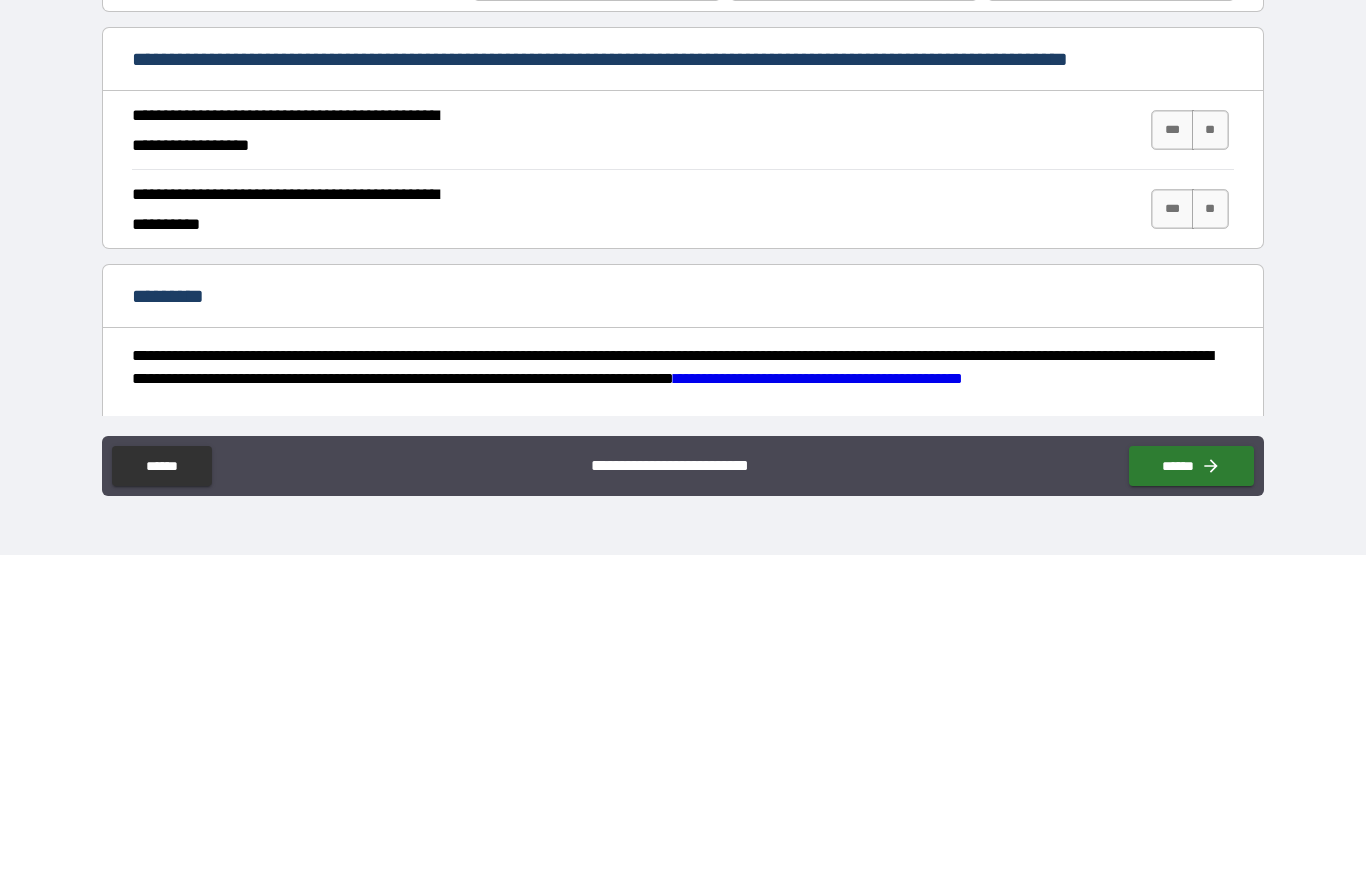 scroll, scrollTop: 1456, scrollLeft: 0, axis: vertical 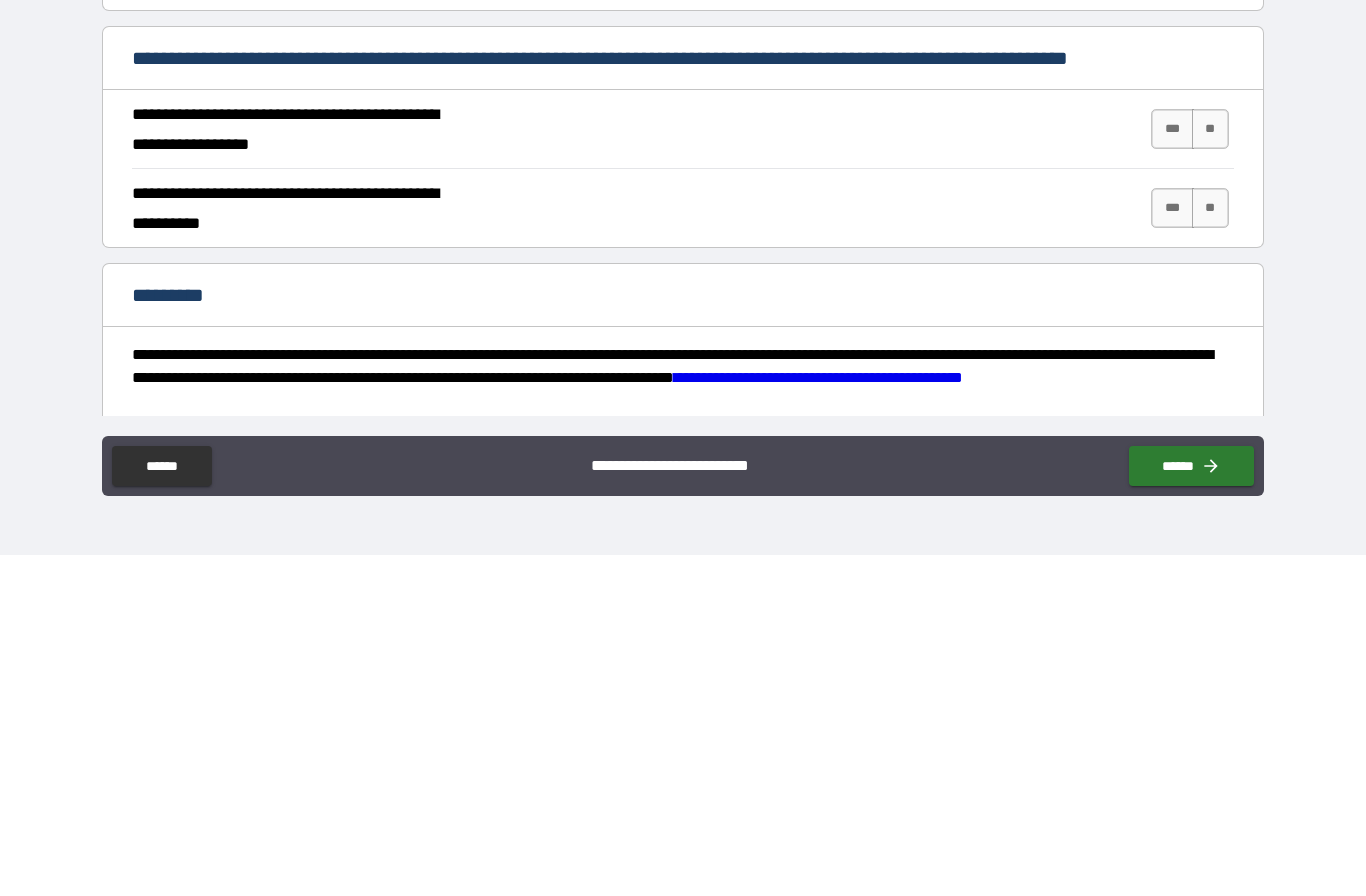 type on "*******" 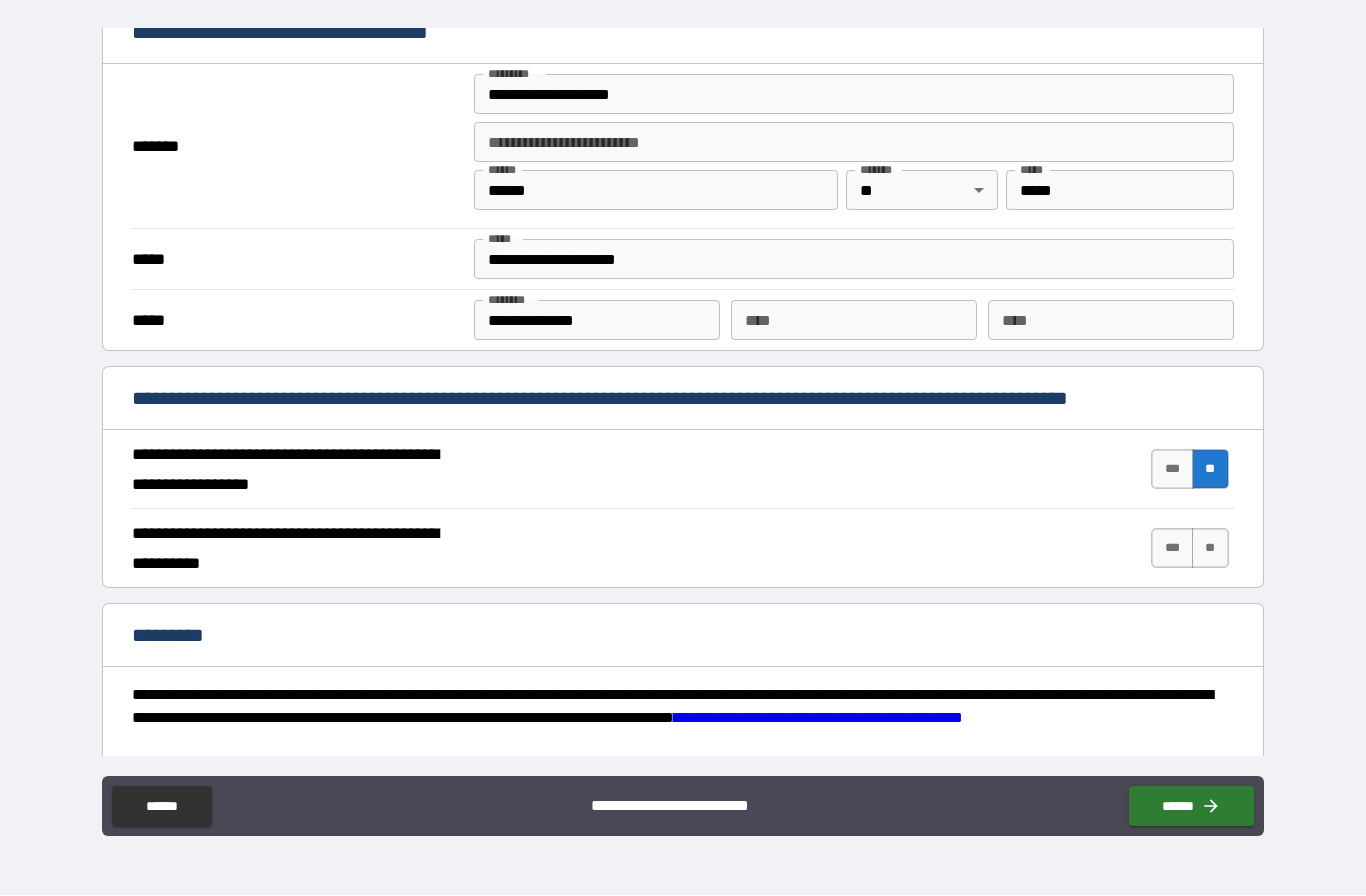 click on "**" at bounding box center (1210, 549) 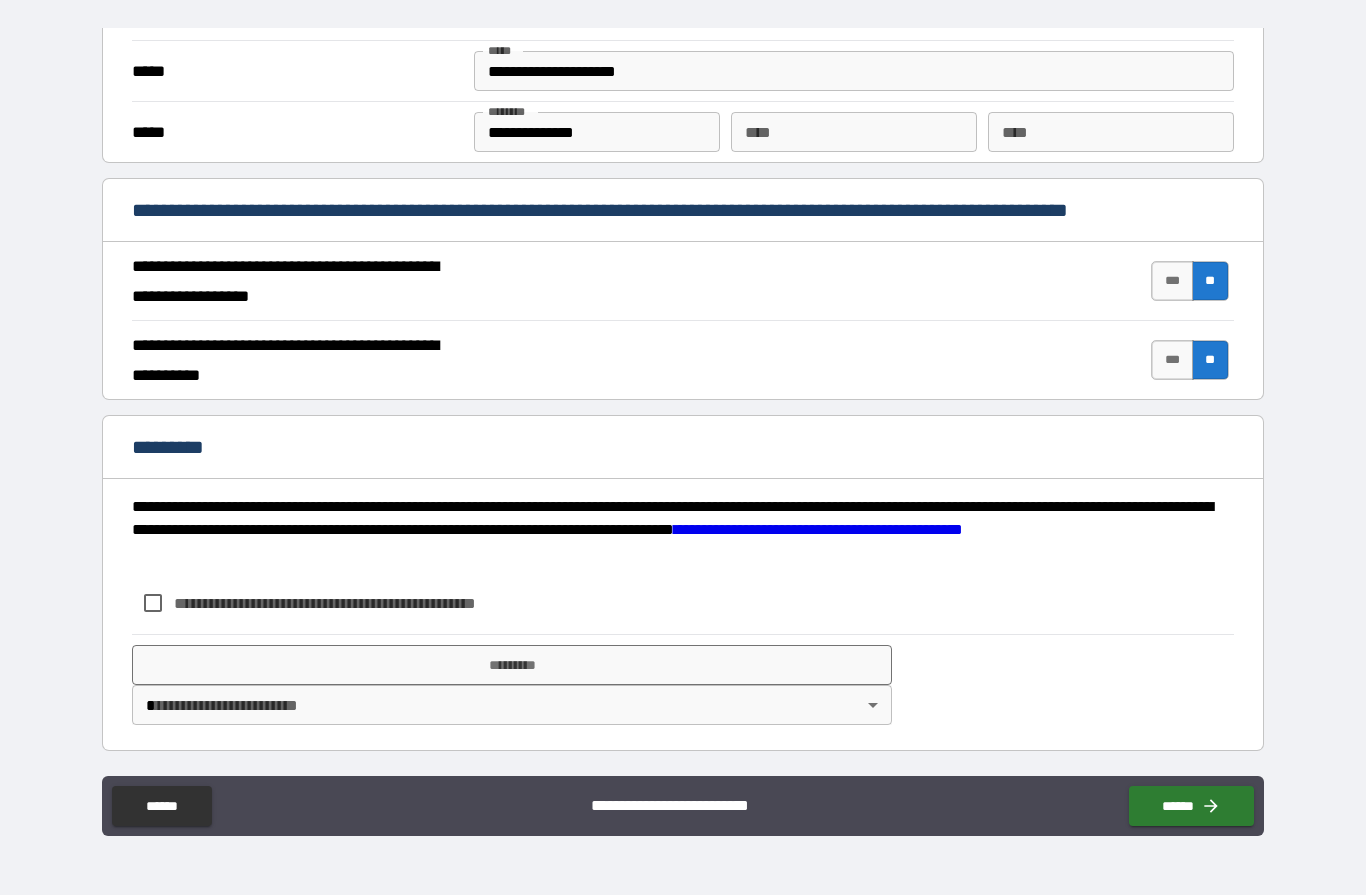 scroll, scrollTop: 1644, scrollLeft: 0, axis: vertical 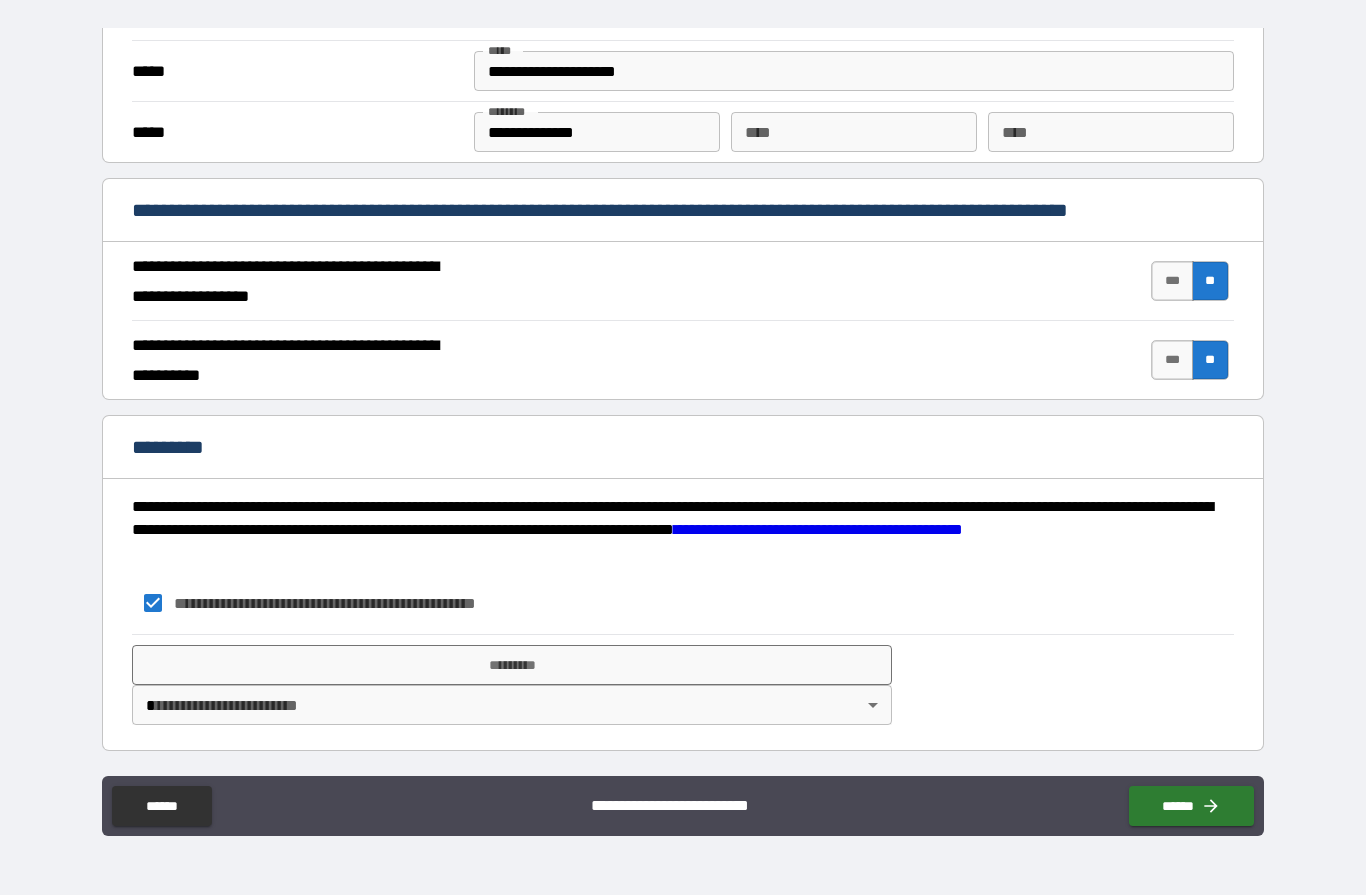 click on "*********" at bounding box center (512, 666) 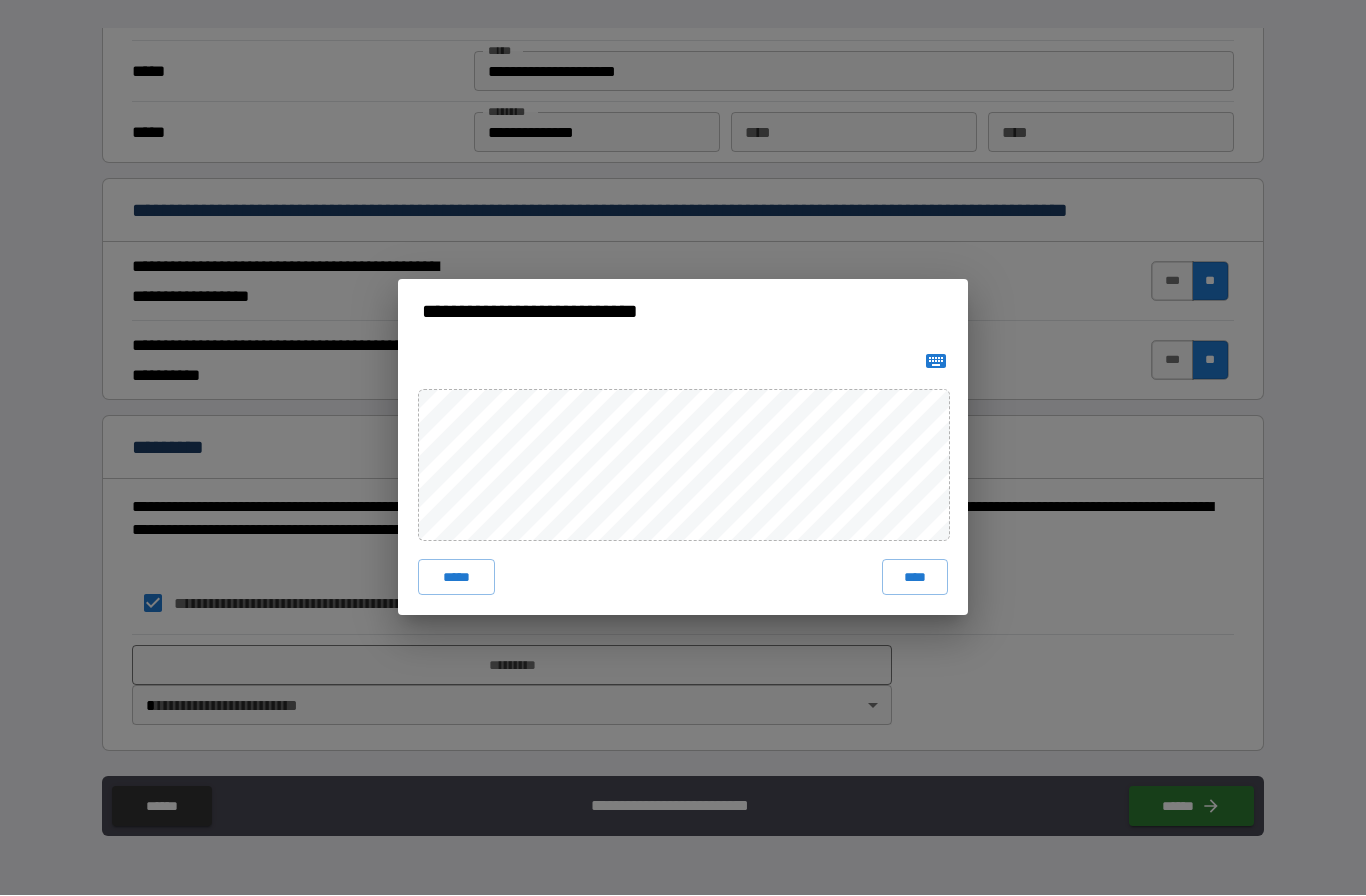 click on "*****" at bounding box center (456, 578) 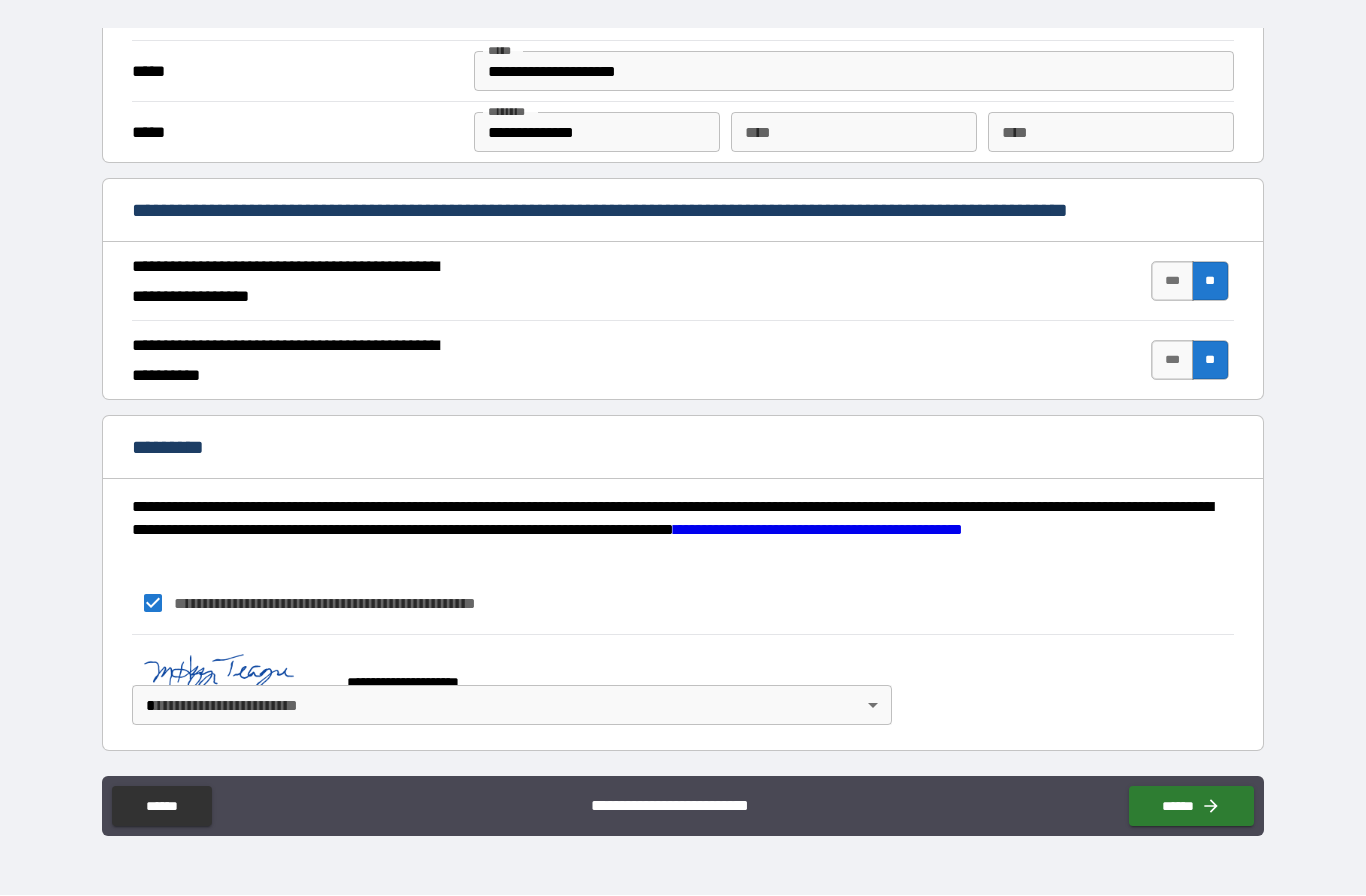 scroll, scrollTop: 1634, scrollLeft: 0, axis: vertical 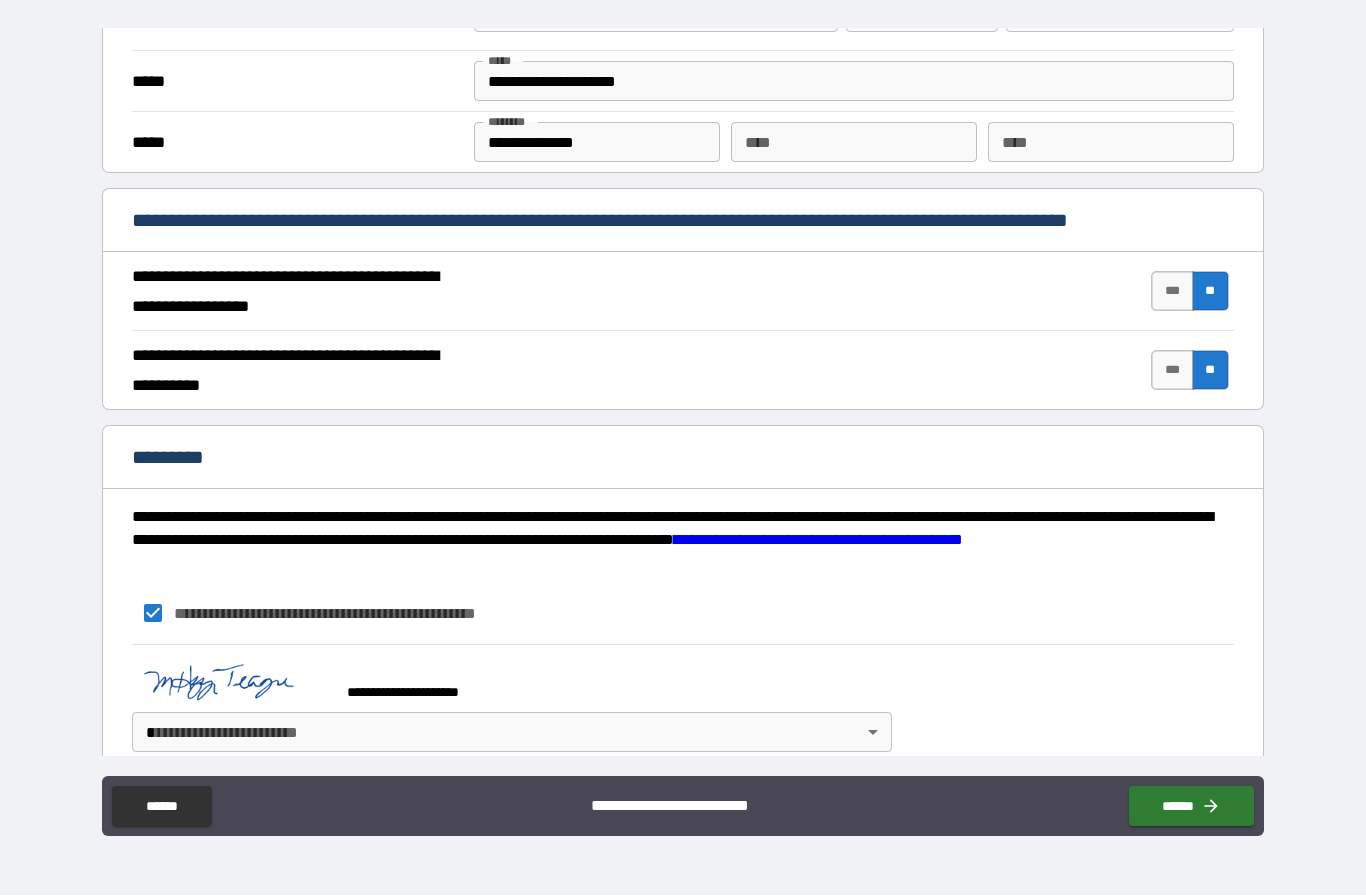 click on "**********" at bounding box center (683, 406) 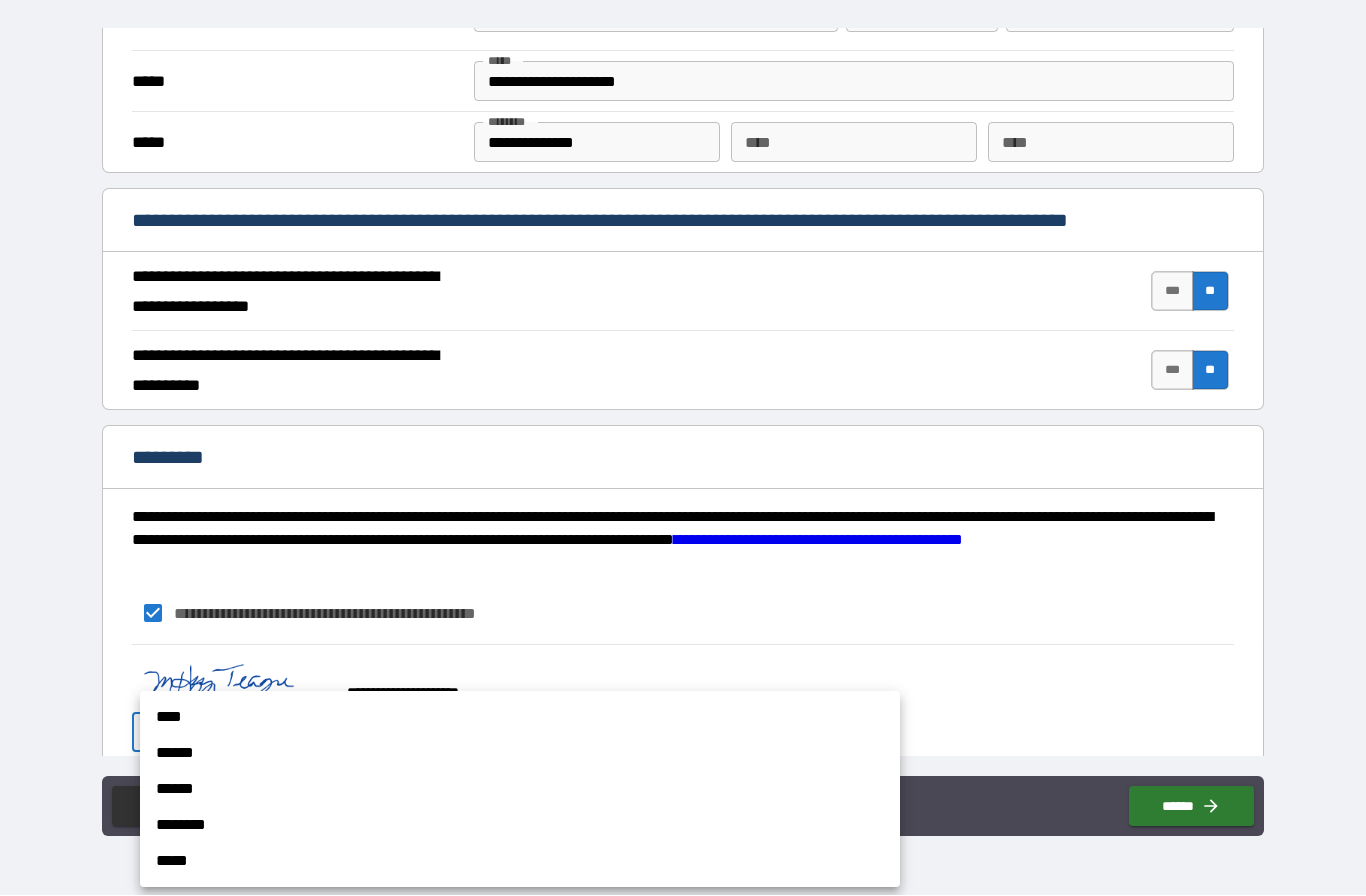 click on "****" at bounding box center [520, 718] 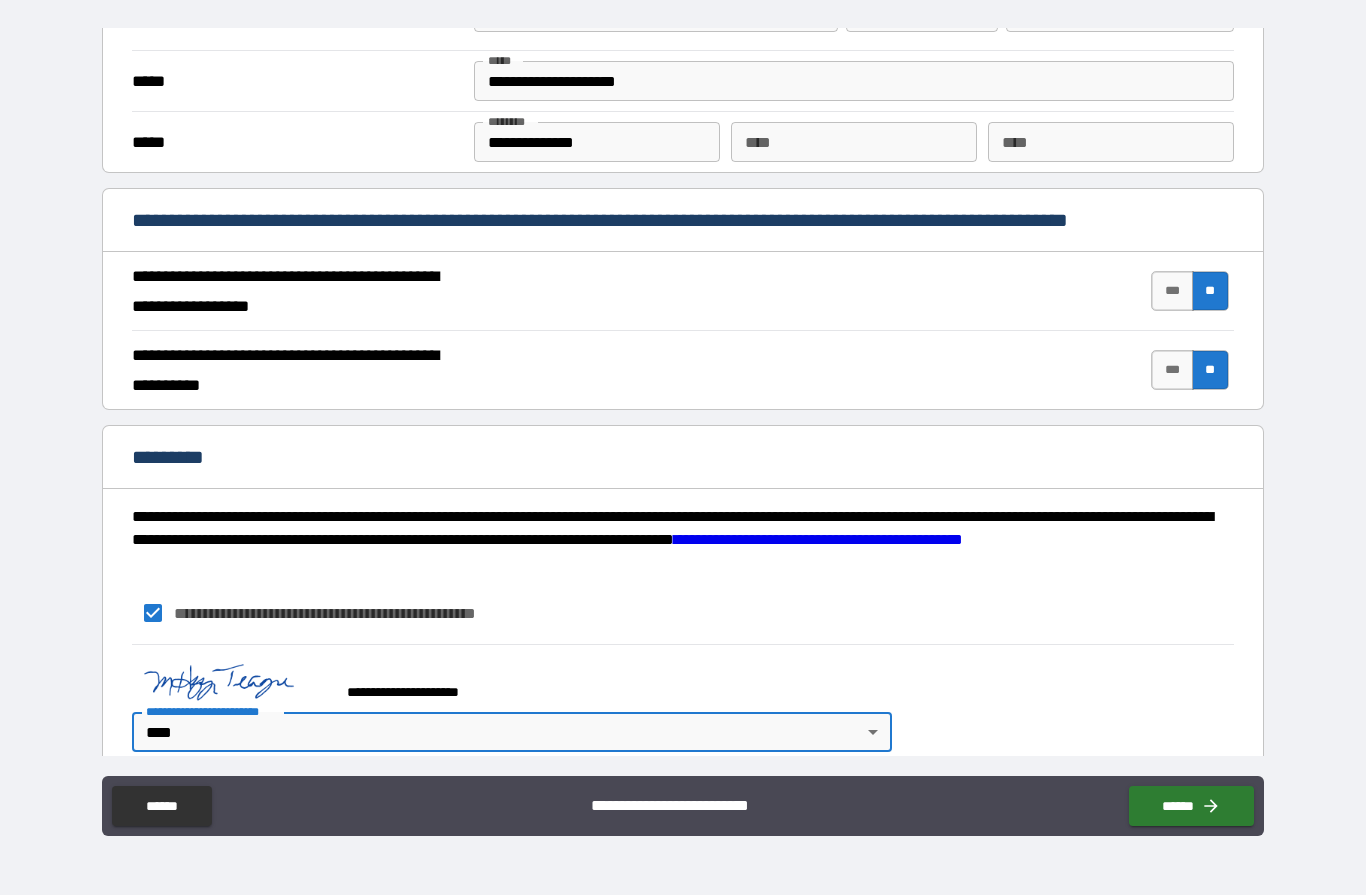 click on "******" at bounding box center [1191, 807] 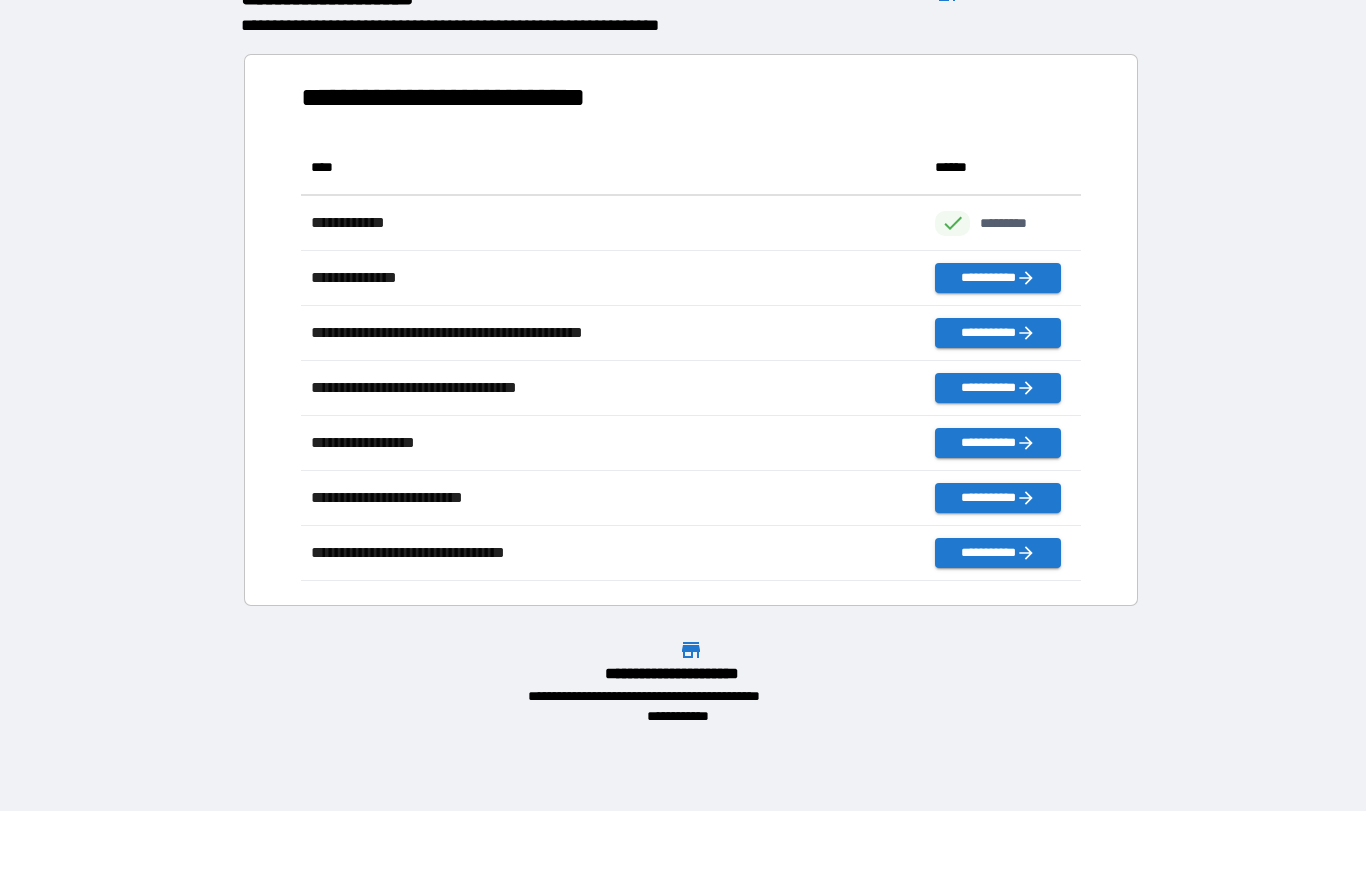 scroll, scrollTop: 441, scrollLeft: 780, axis: both 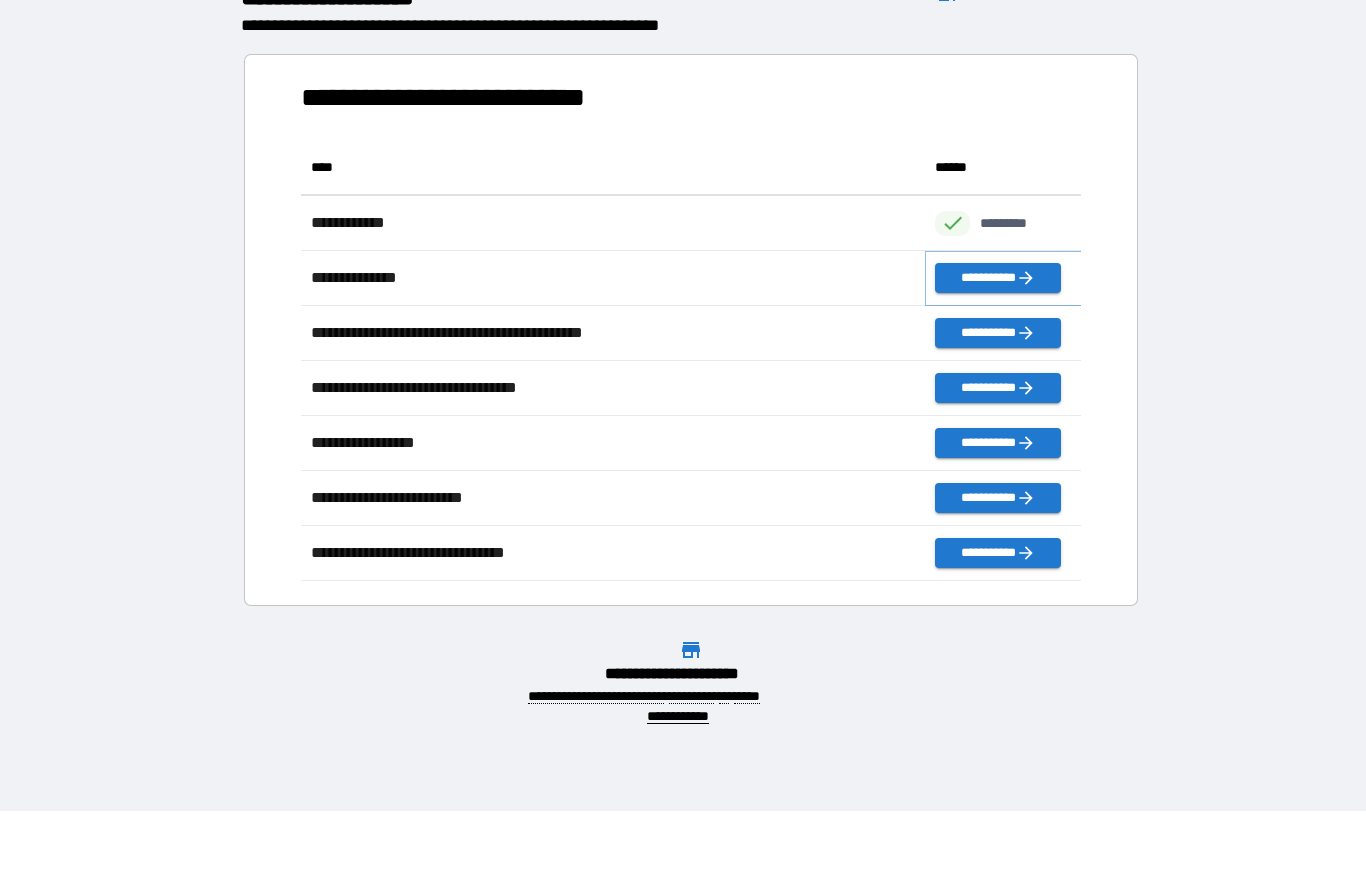 click on "**********" at bounding box center (997, 279) 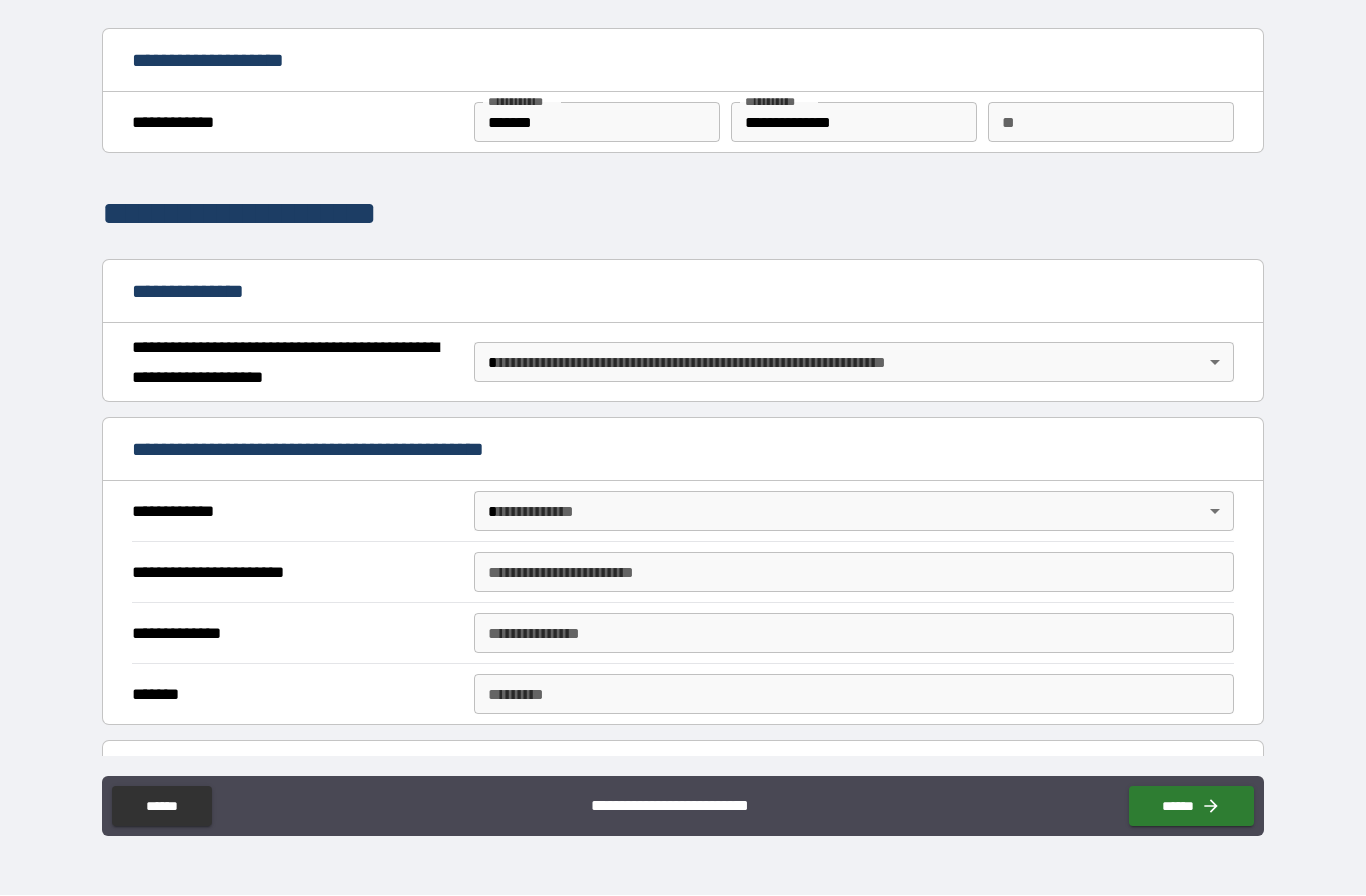 click on "**********" at bounding box center (683, 406) 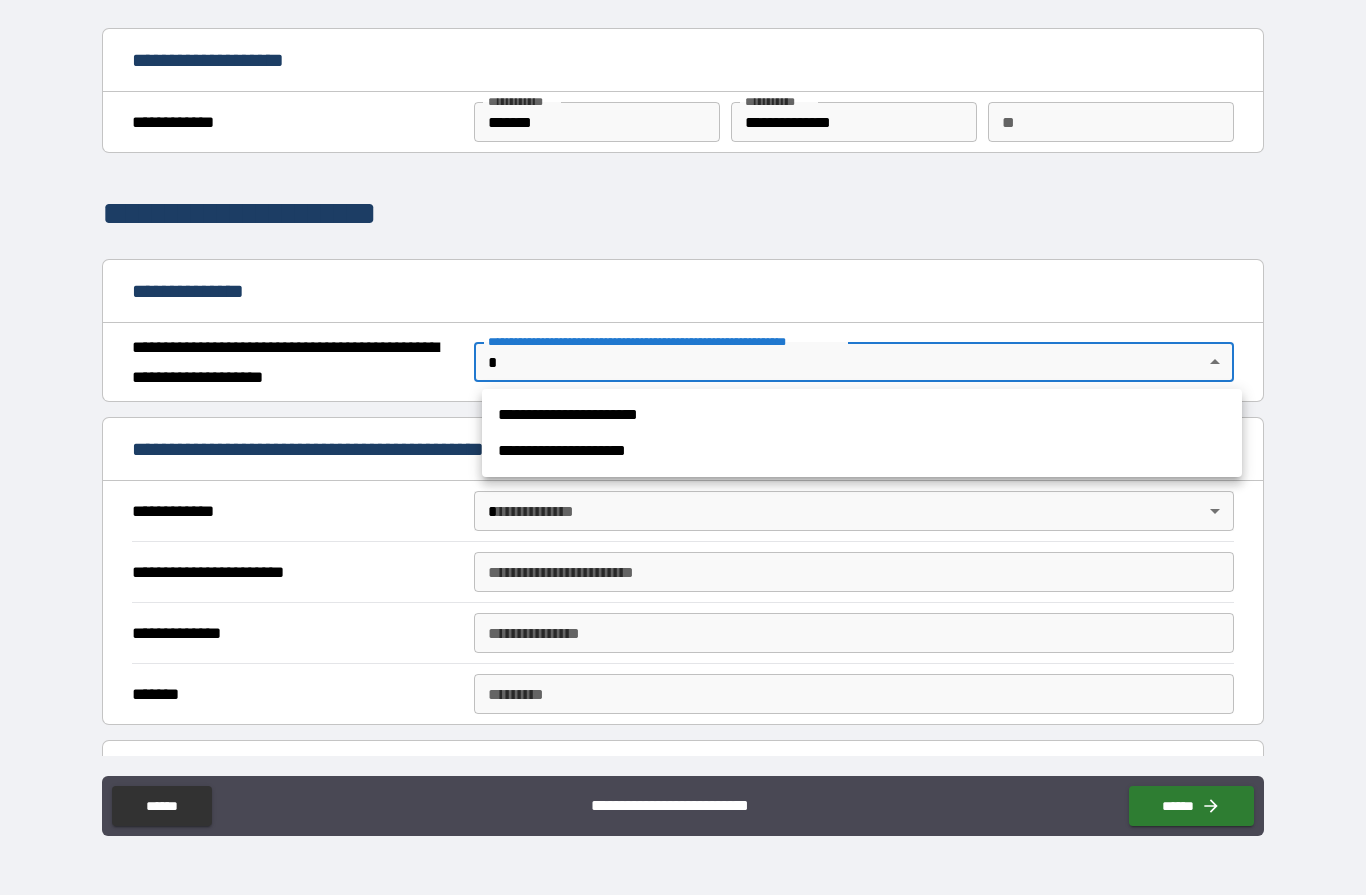 click on "**********" at bounding box center [862, 416] 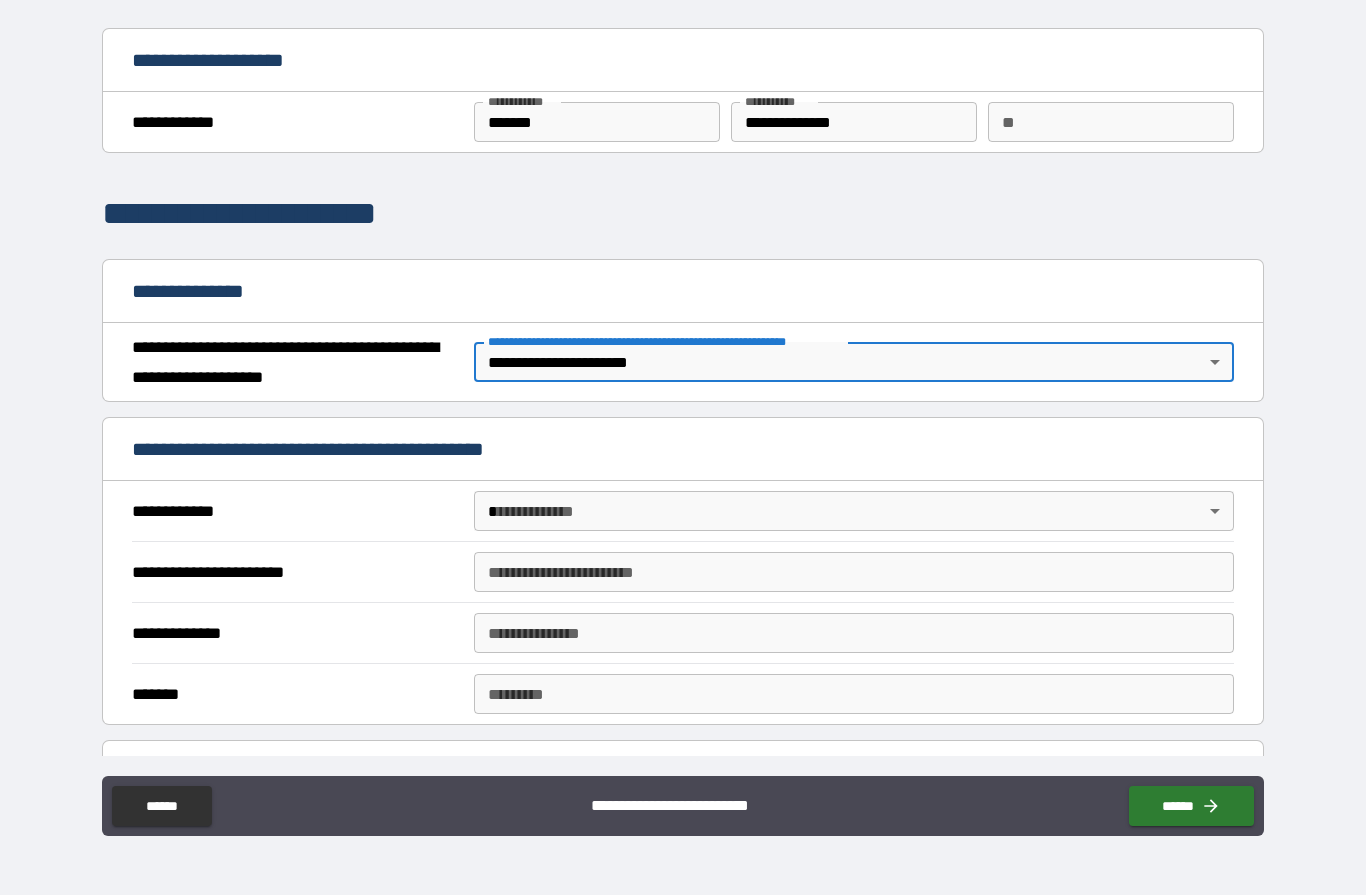 type on "*" 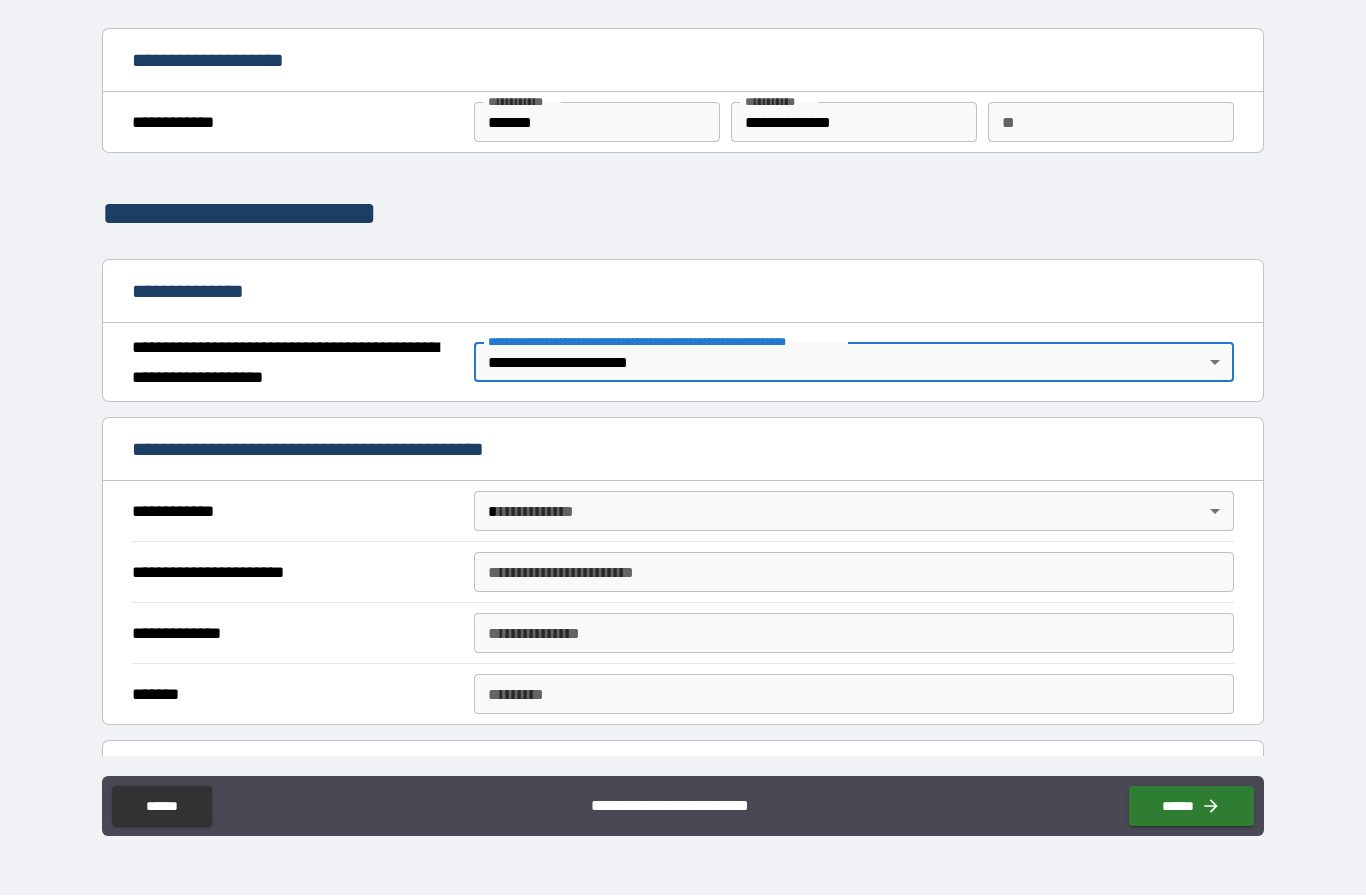 click on "**********" at bounding box center (683, 406) 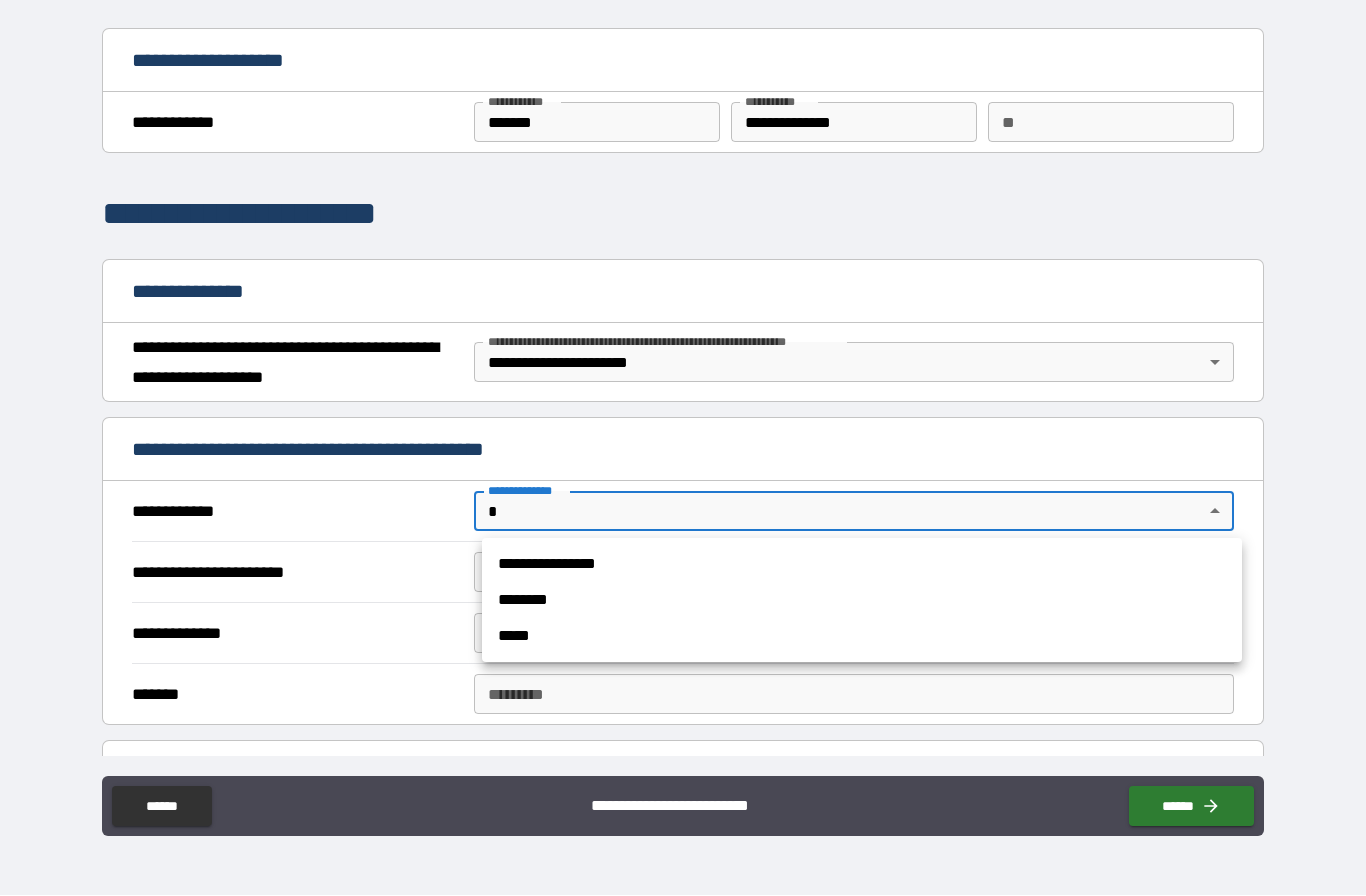 click on "**********" at bounding box center (862, 565) 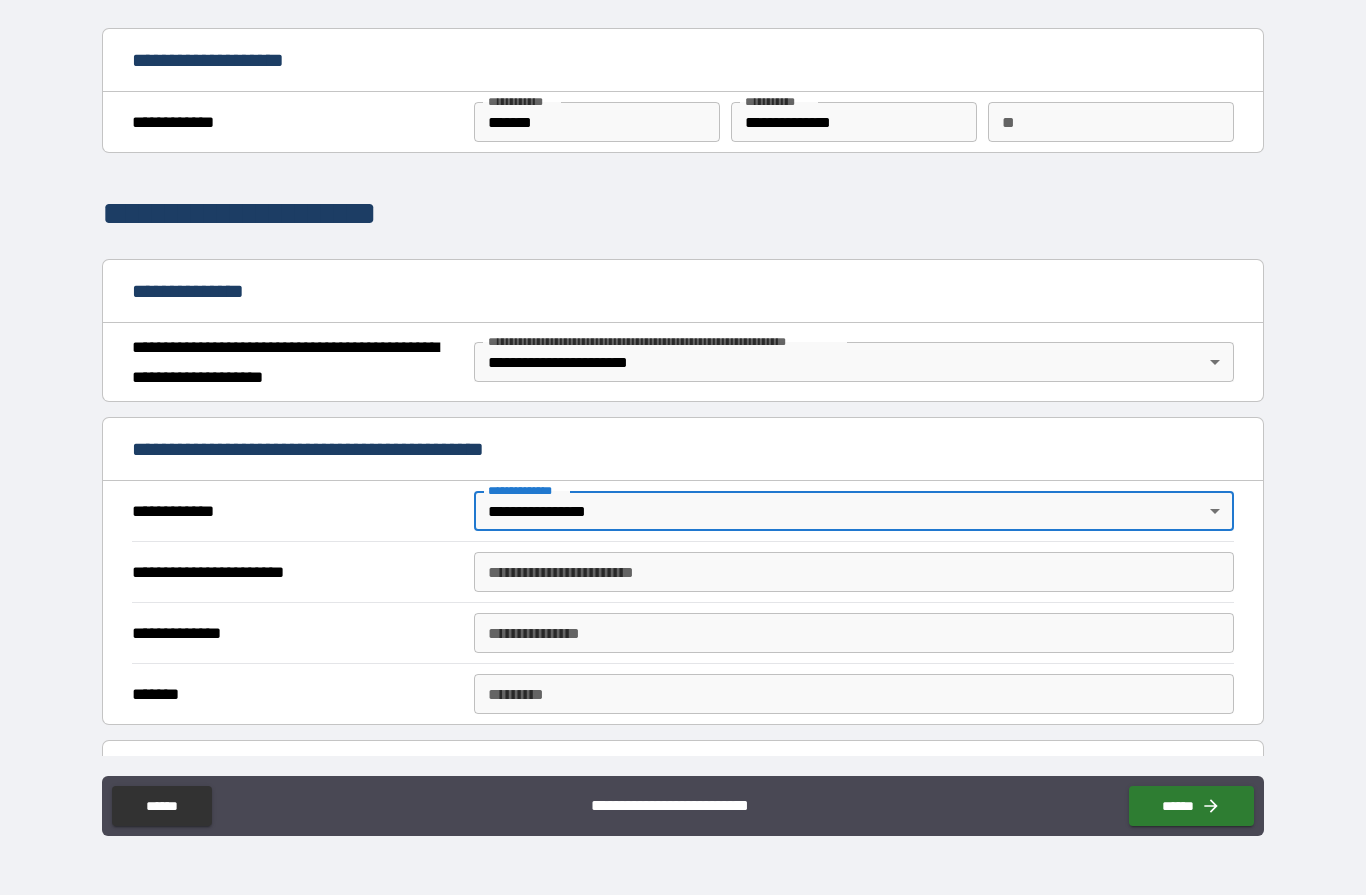 type on "*" 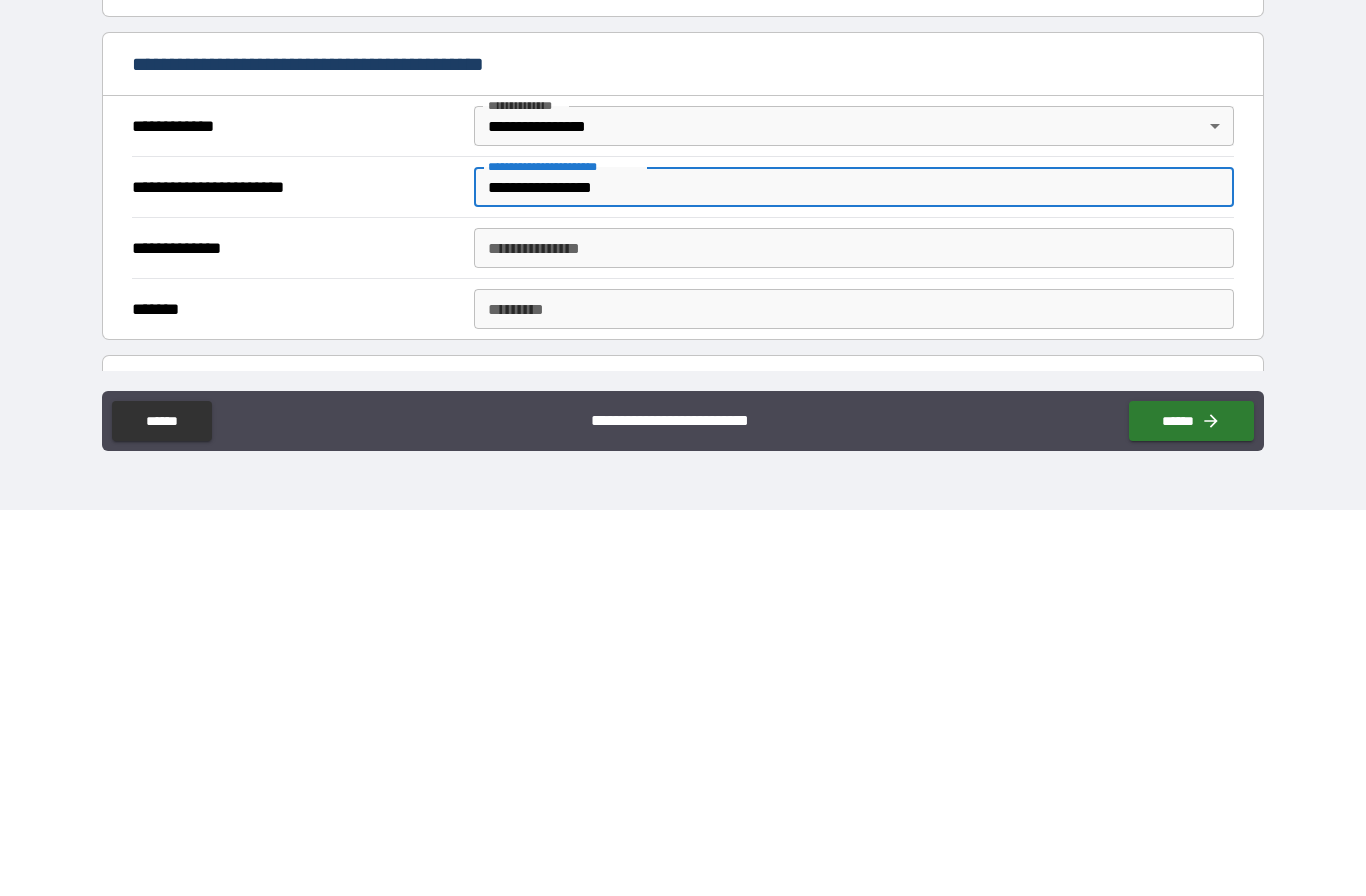 type on "**********" 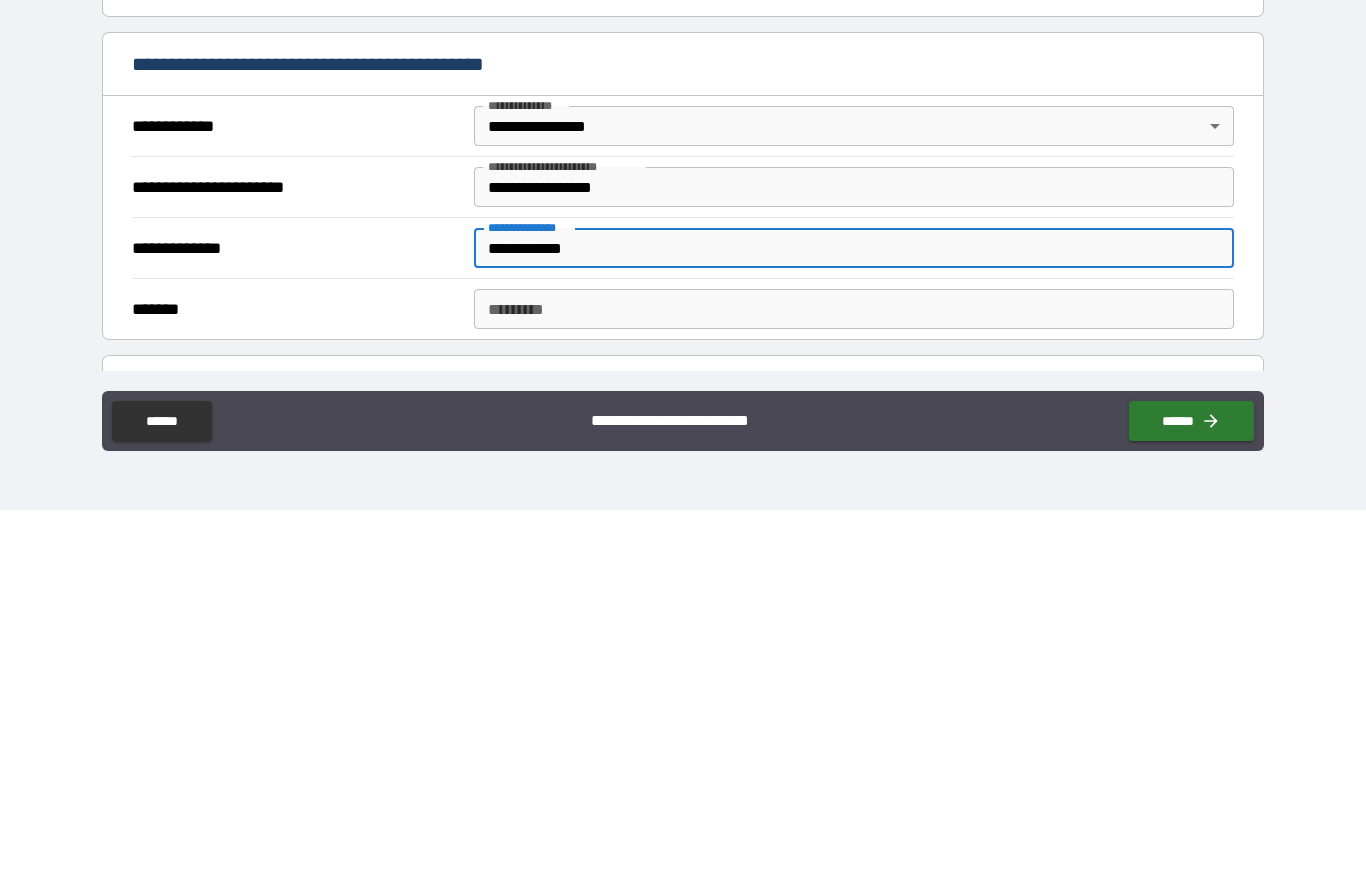 type on "**********" 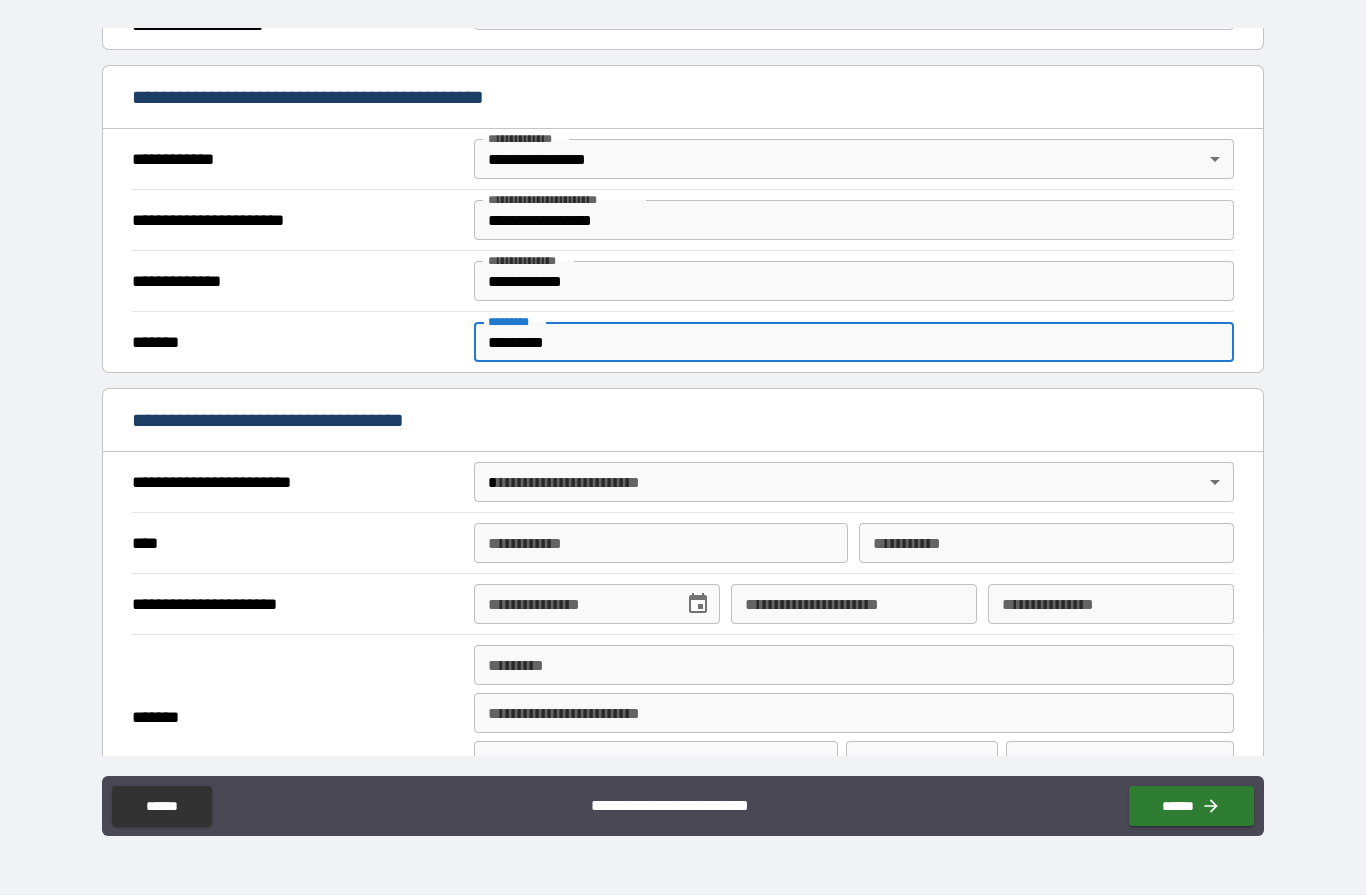 scroll, scrollTop: 362, scrollLeft: 0, axis: vertical 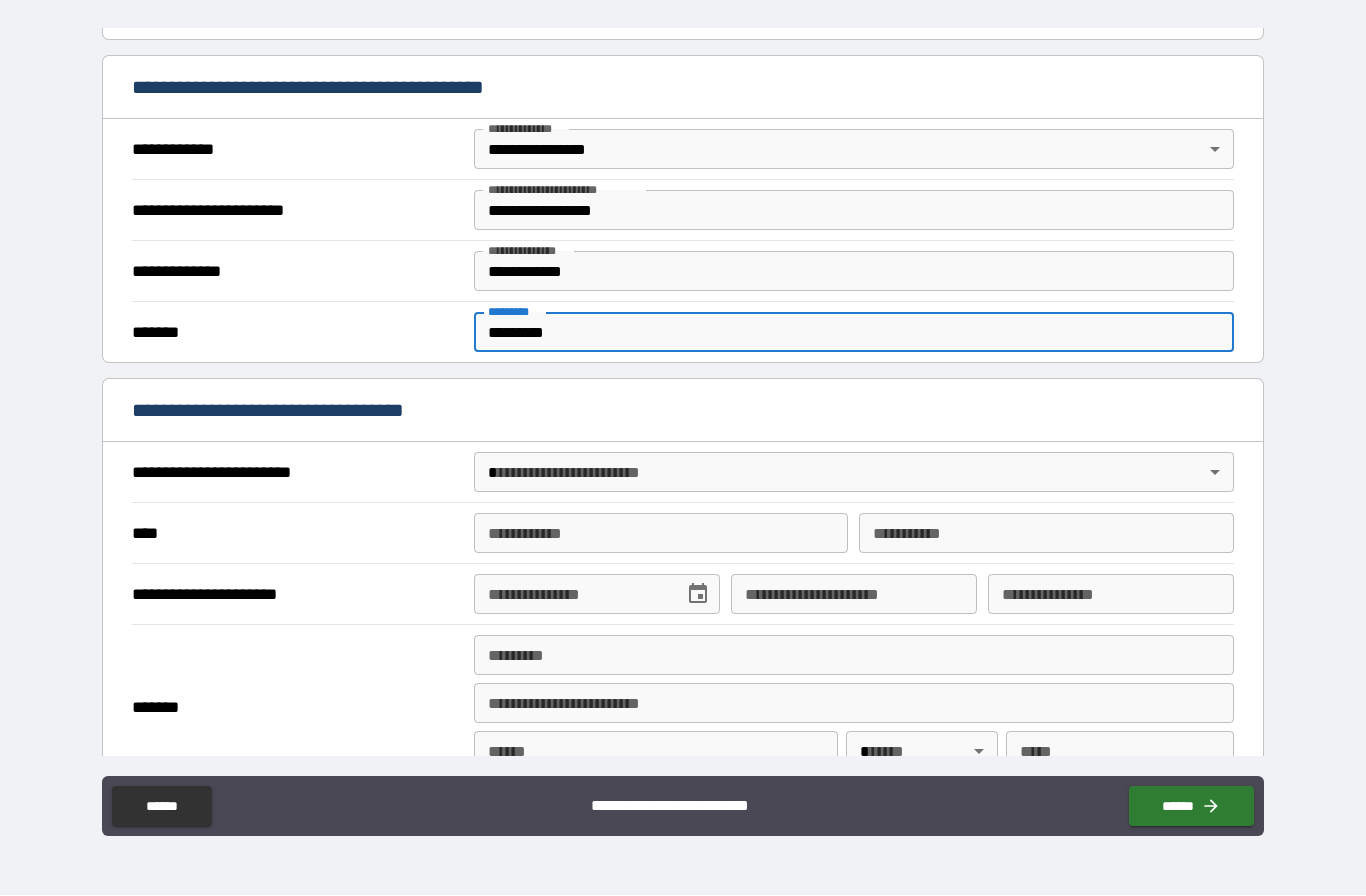 type on "*********" 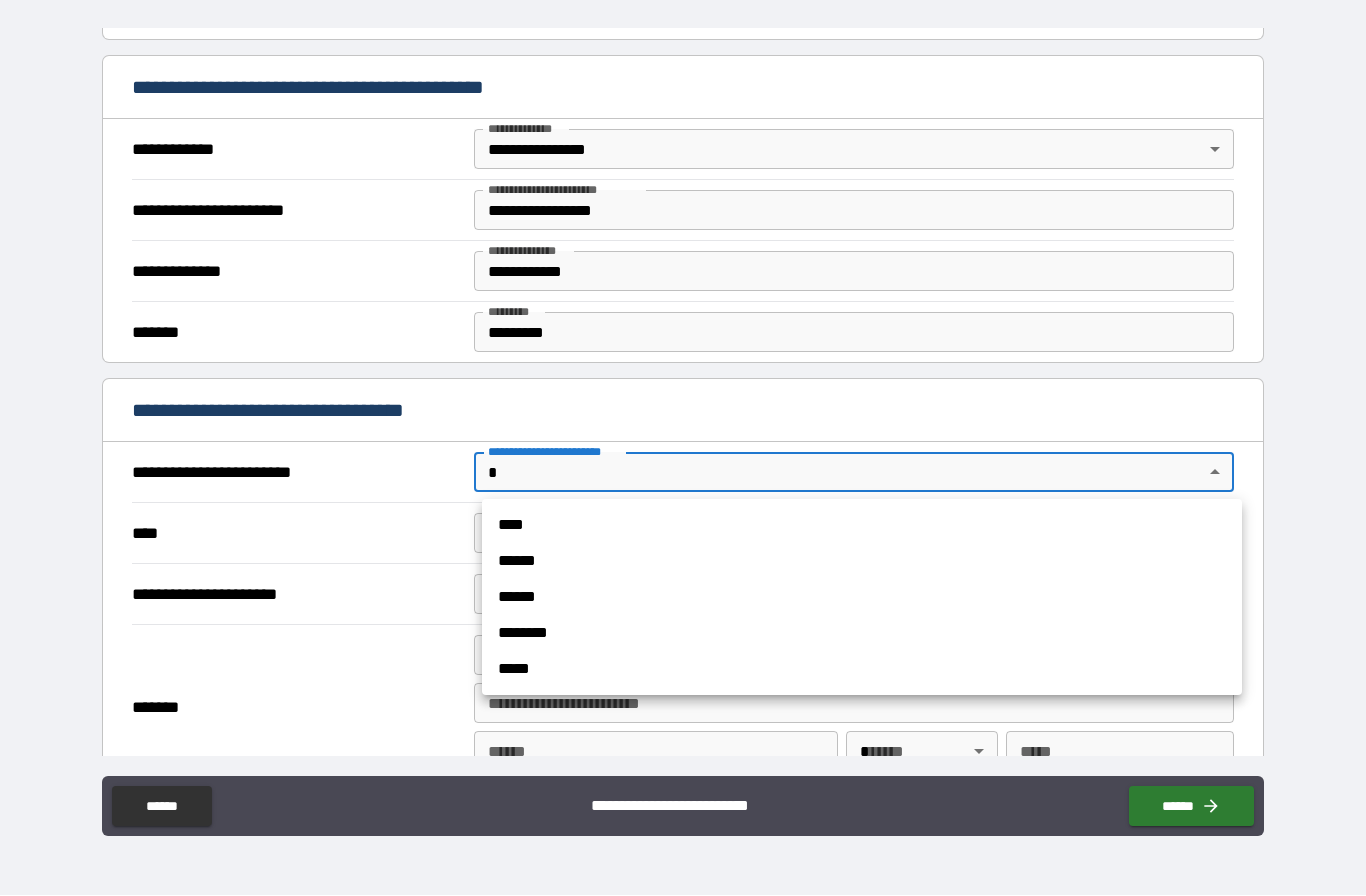 click on "****" at bounding box center [862, 526] 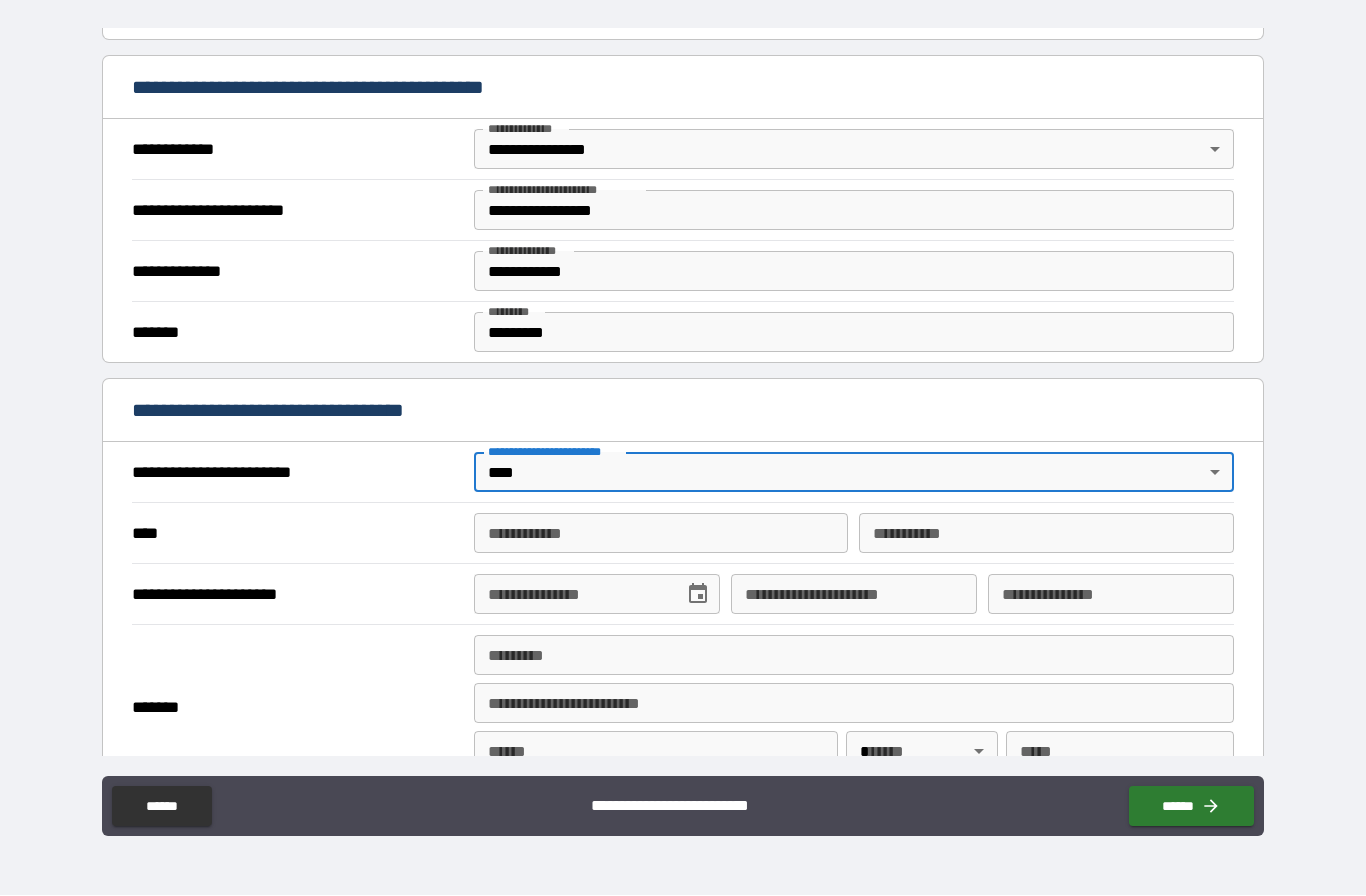 type on "*" 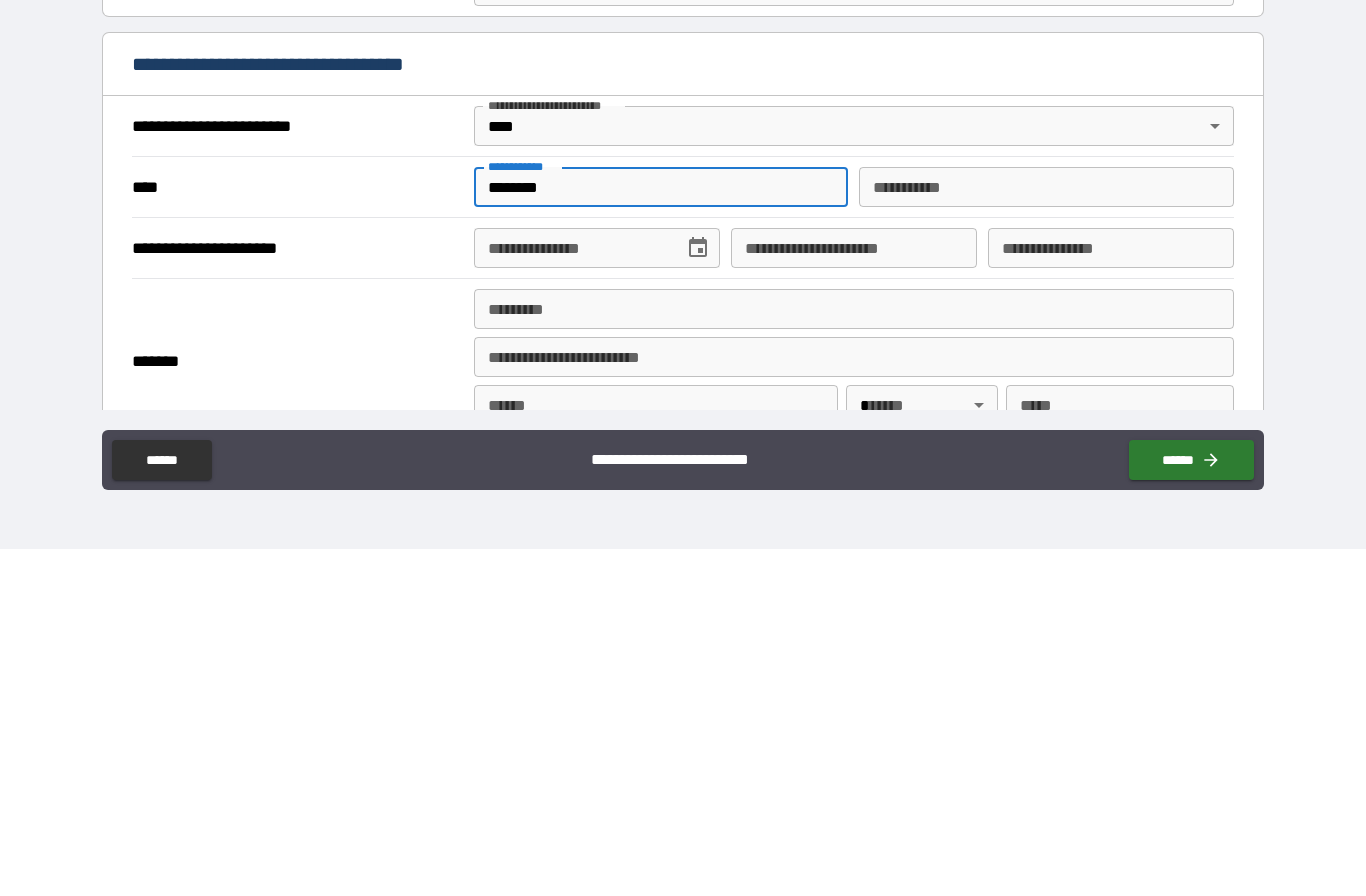 type on "*******" 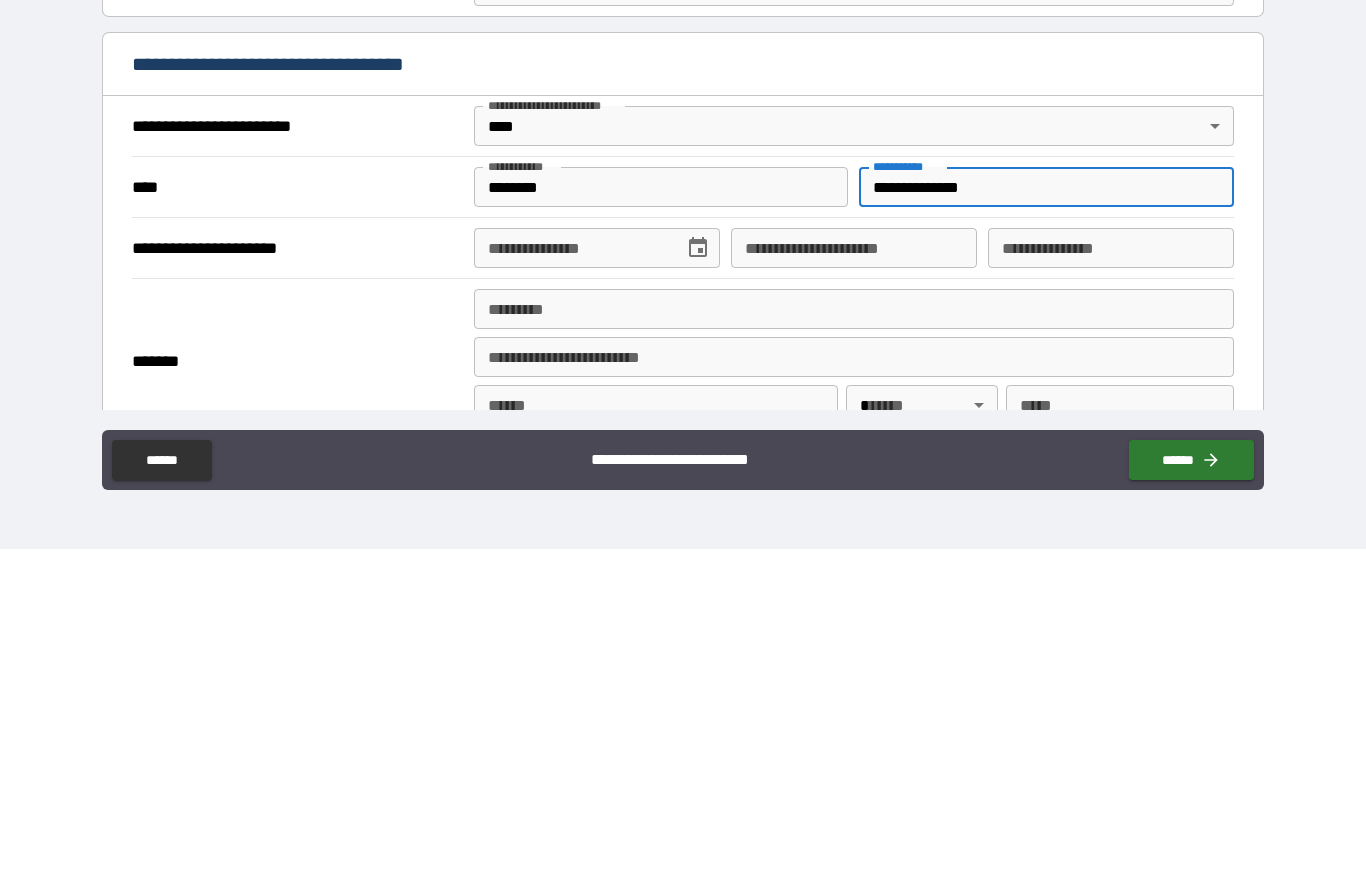 type on "**********" 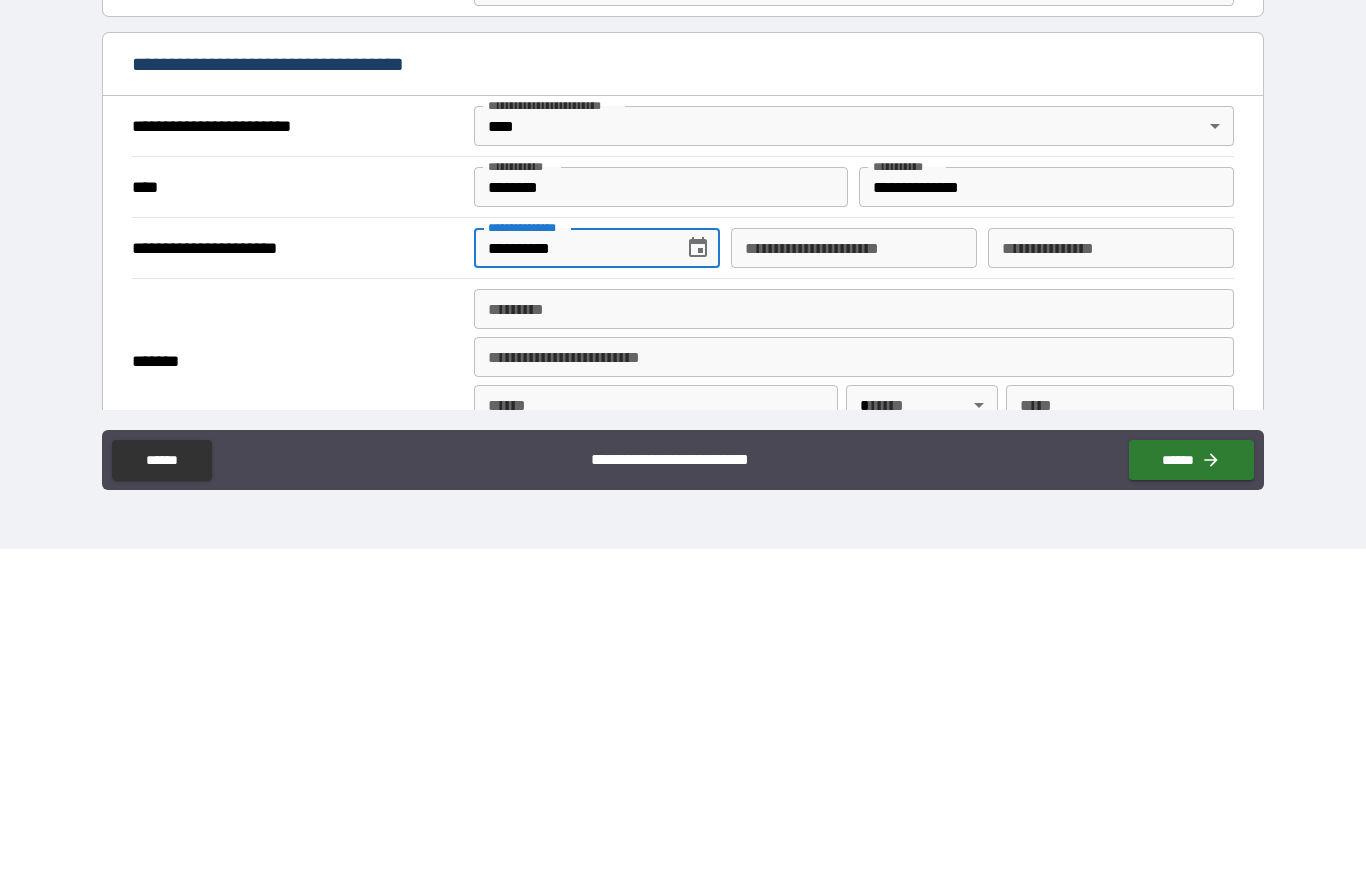 type on "**********" 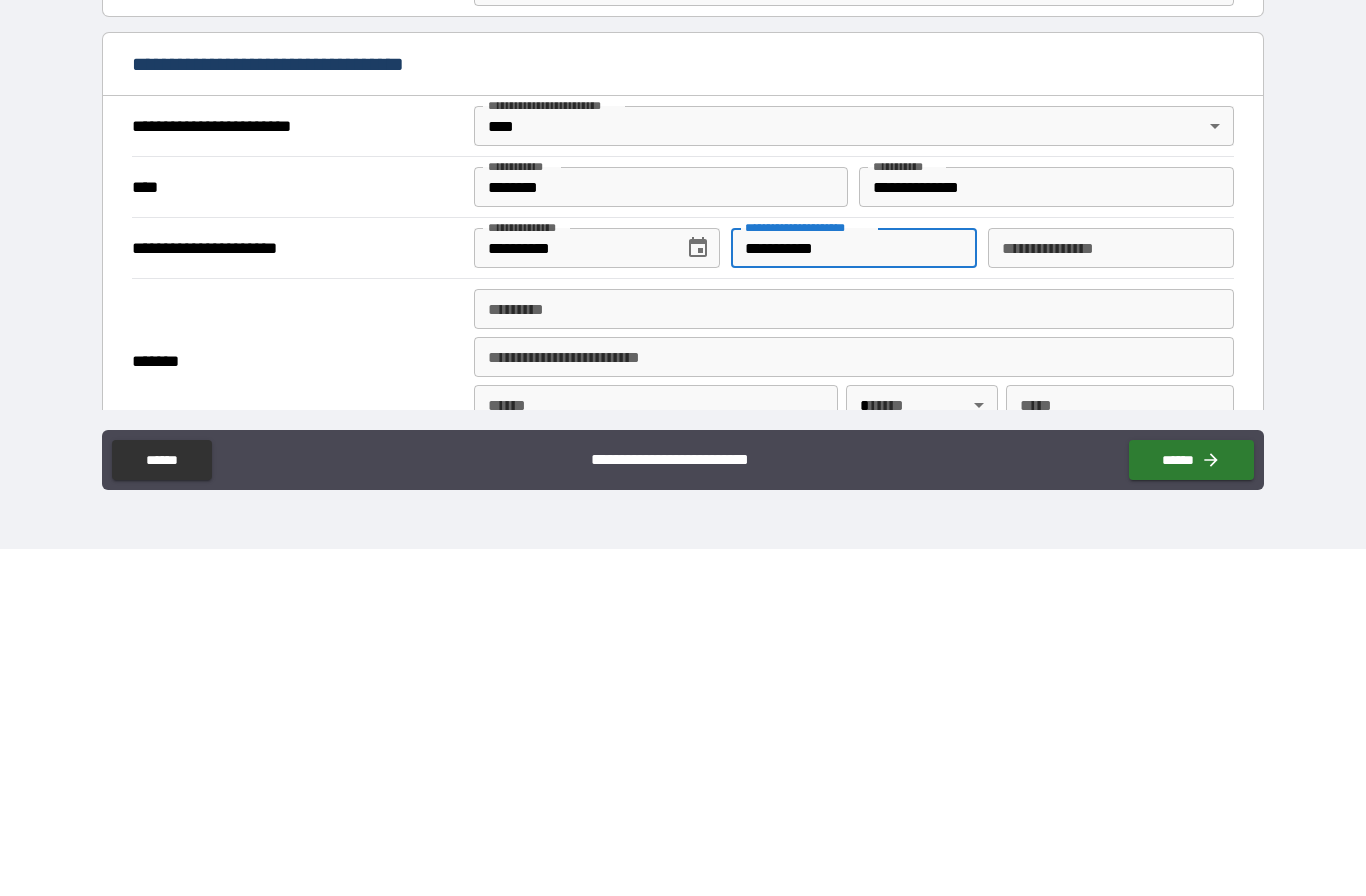 type on "**********" 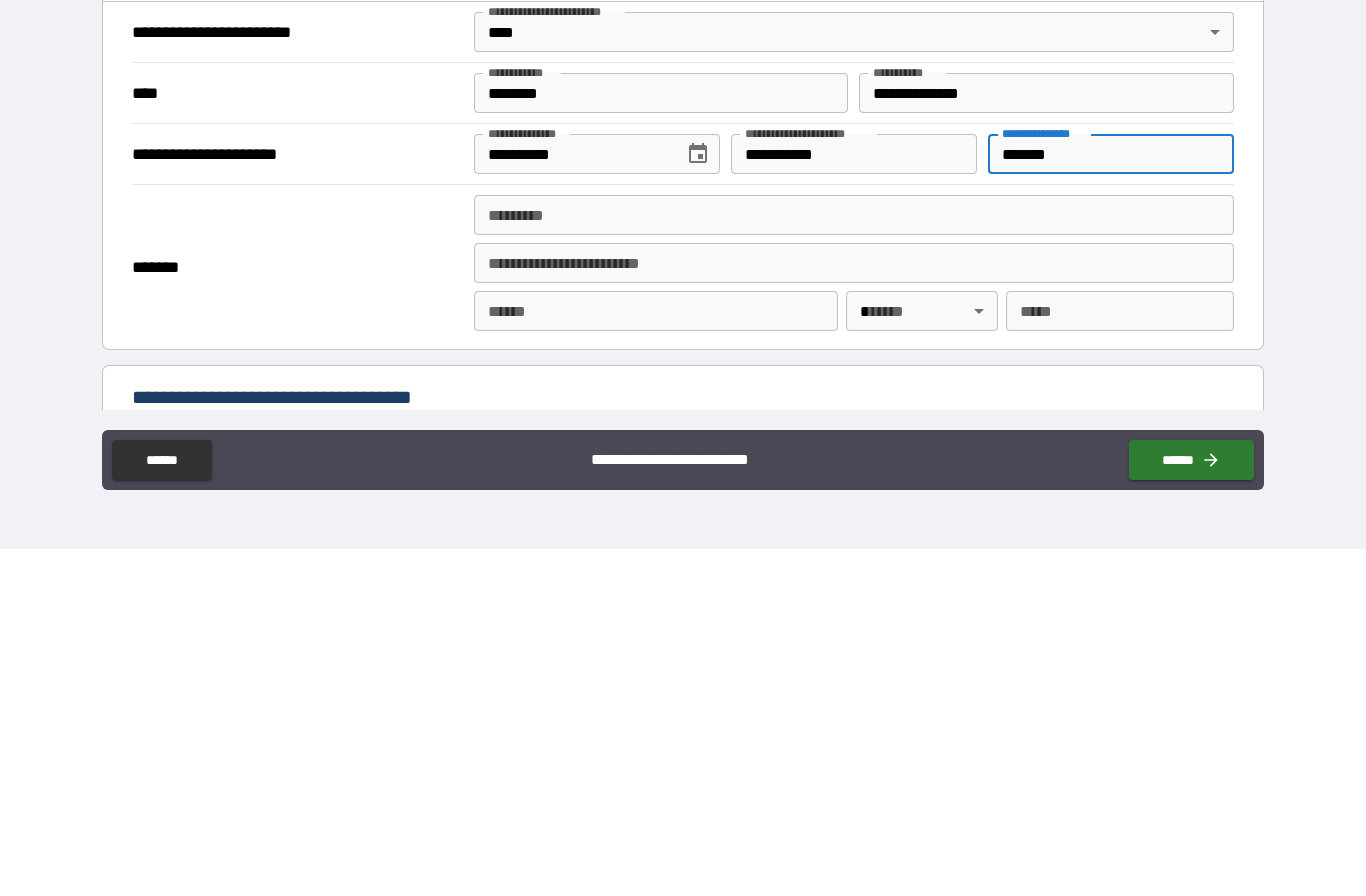scroll, scrollTop: 456, scrollLeft: 0, axis: vertical 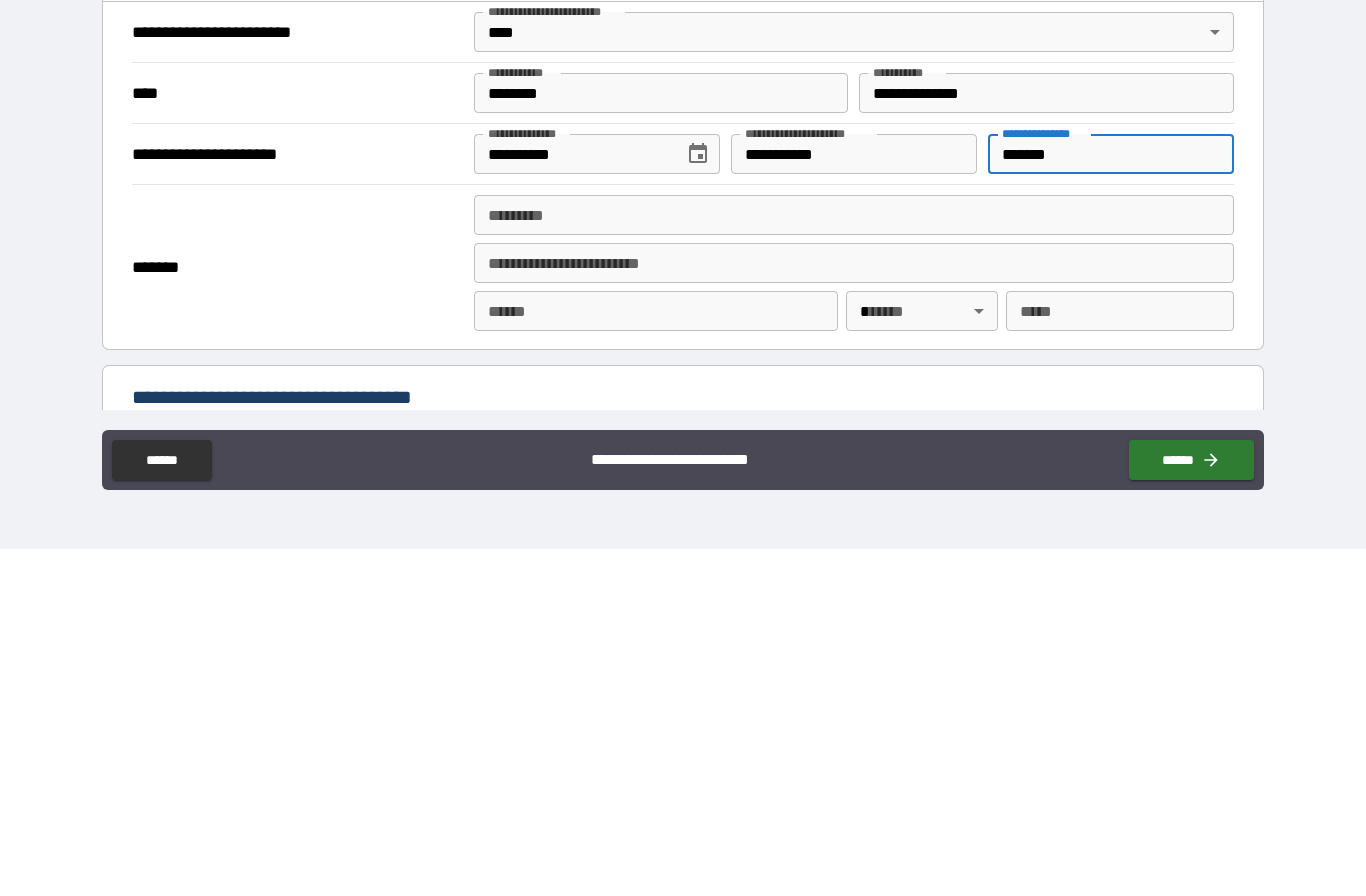 type on "*******" 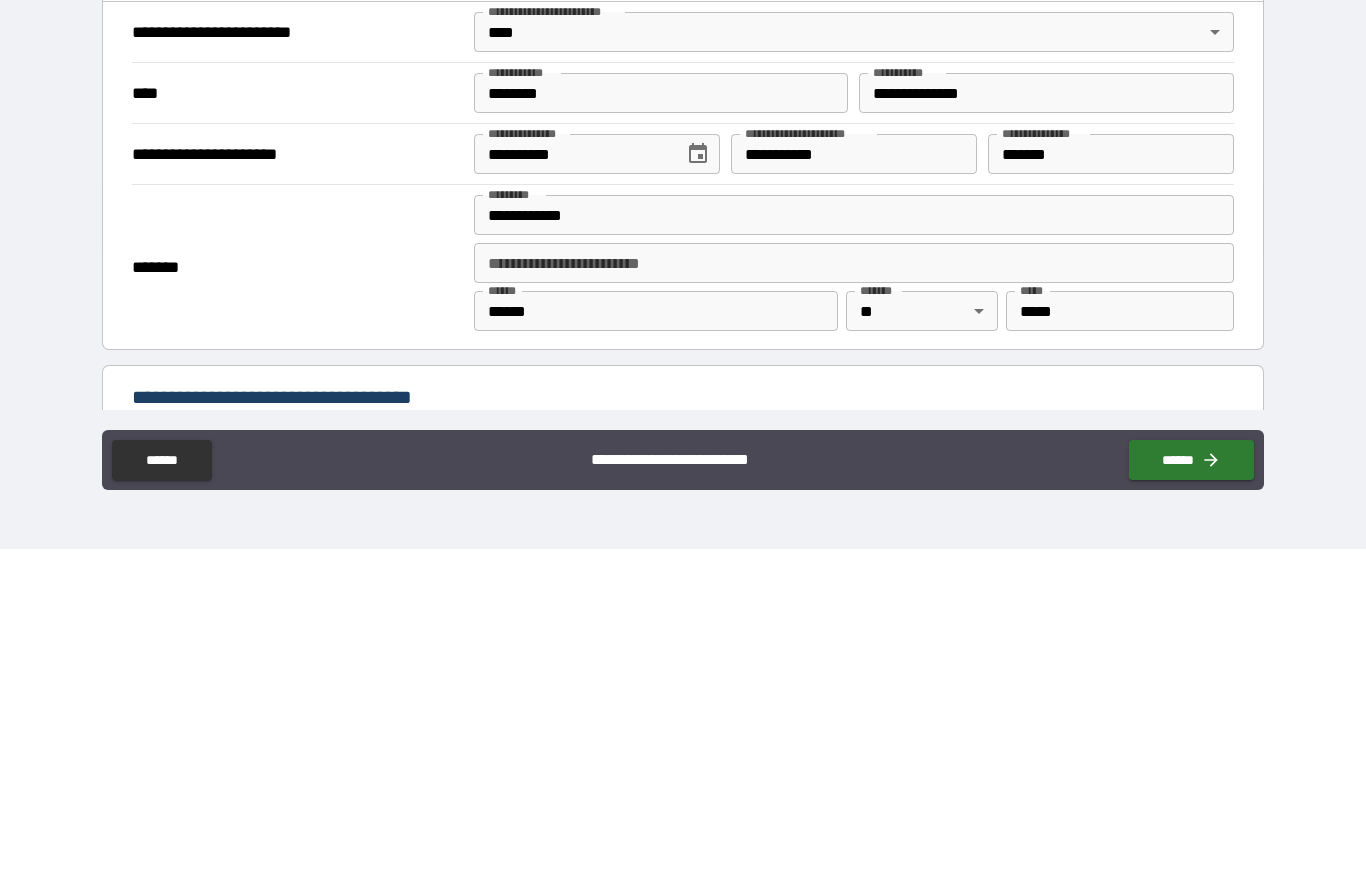 type on "**********" 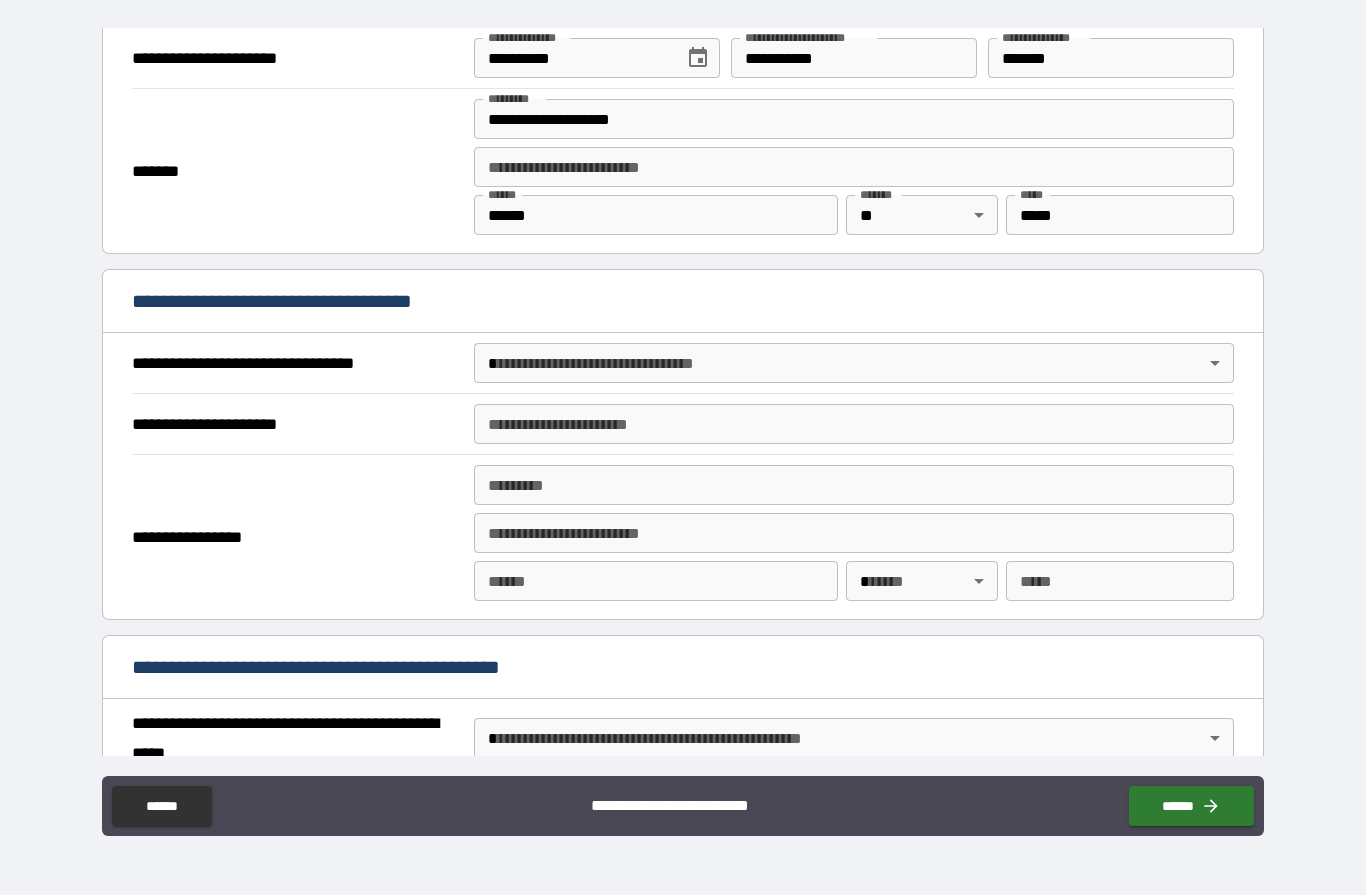 scroll, scrollTop: 917, scrollLeft: 0, axis: vertical 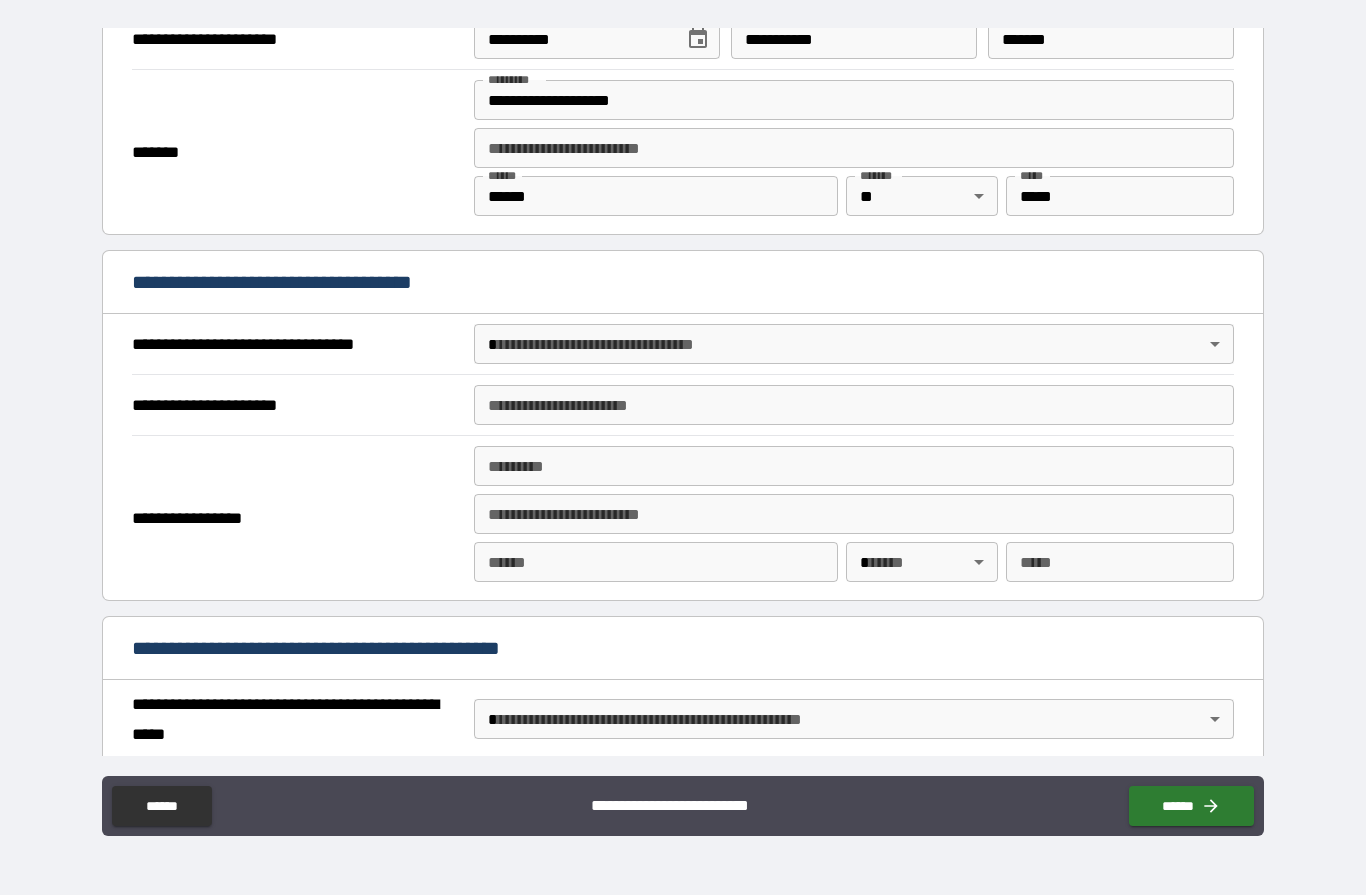 click on "**********" at bounding box center (683, 406) 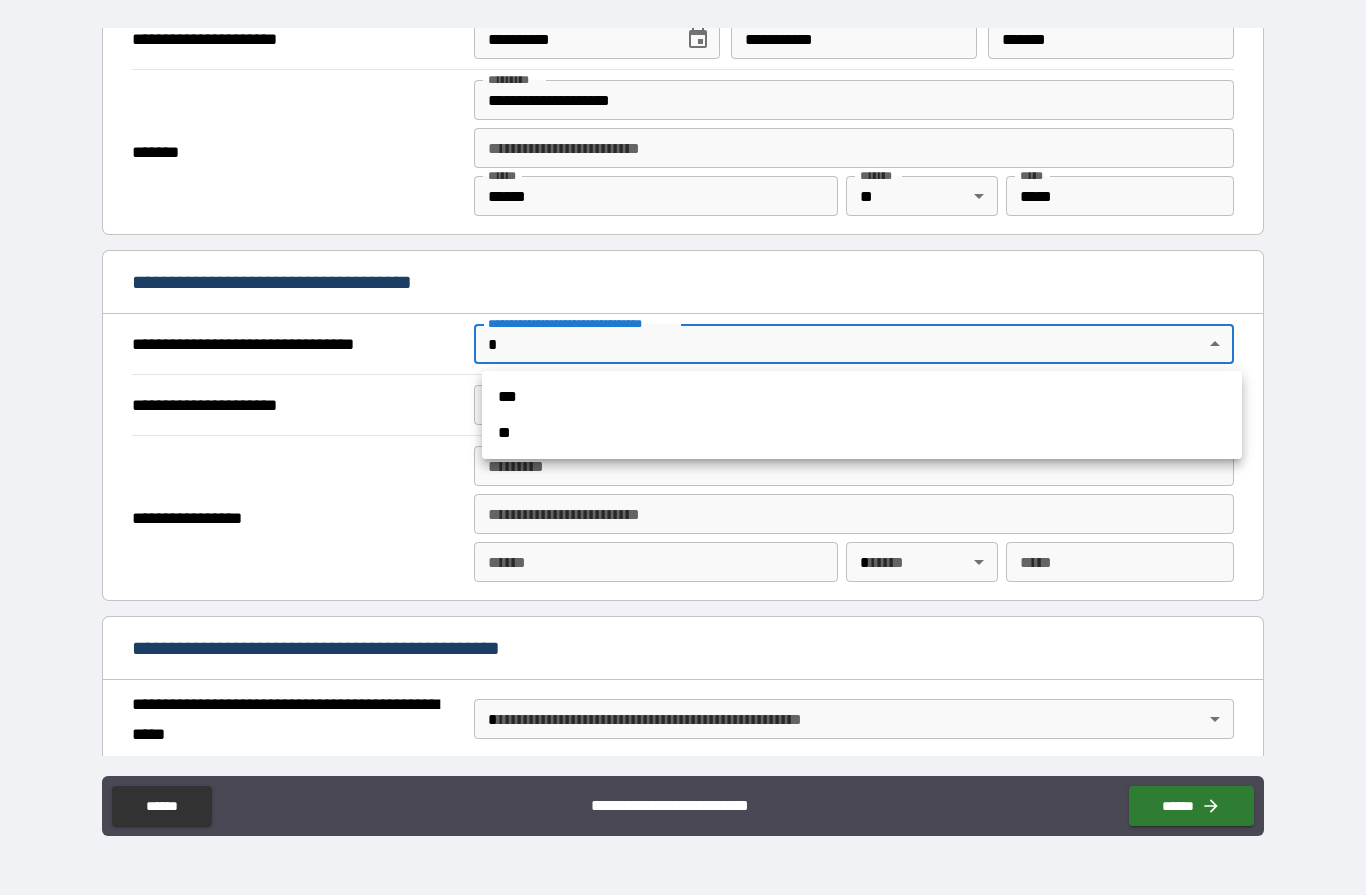 click on "***" at bounding box center [862, 398] 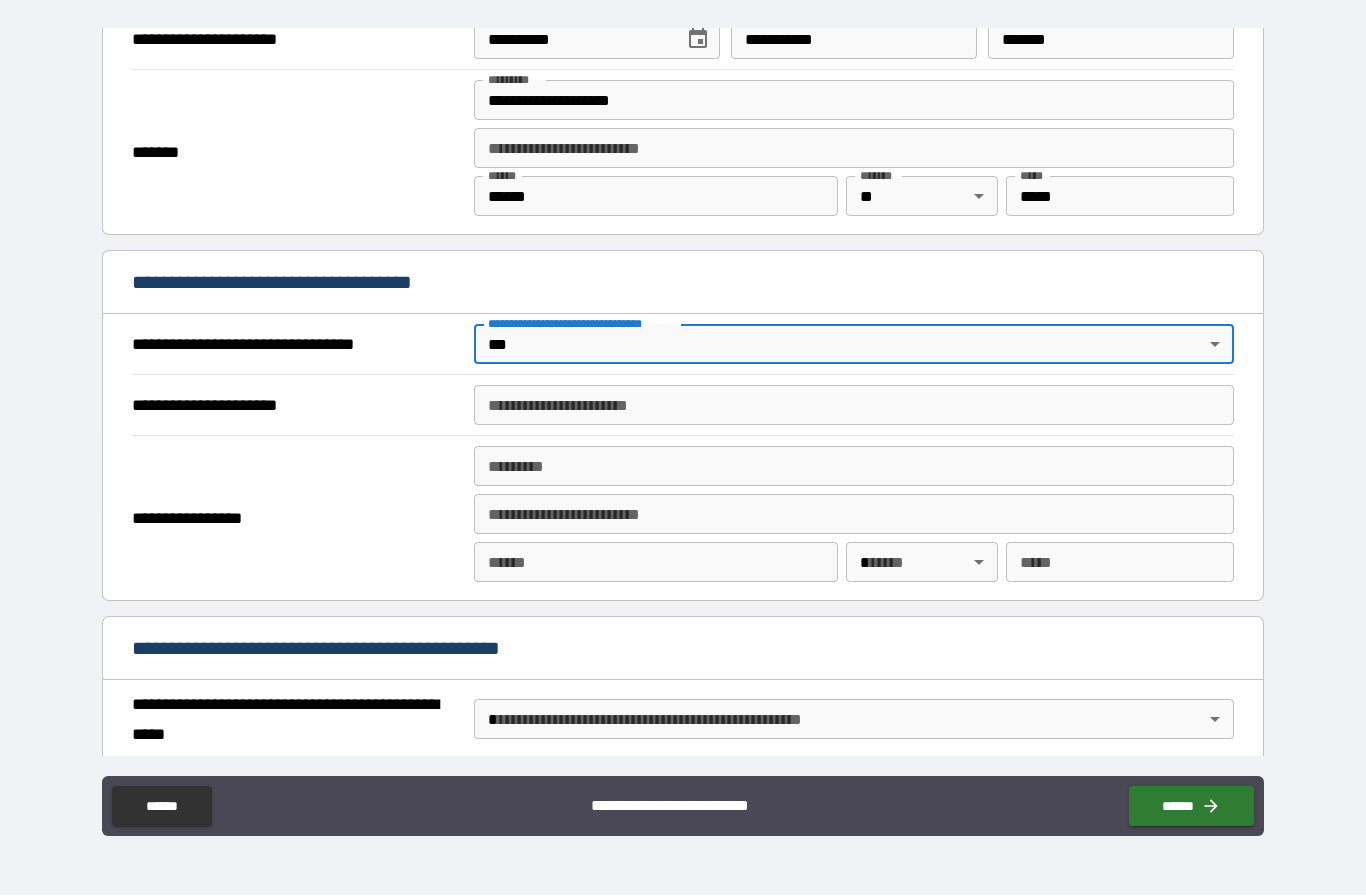 click on "**********" at bounding box center [854, 406] 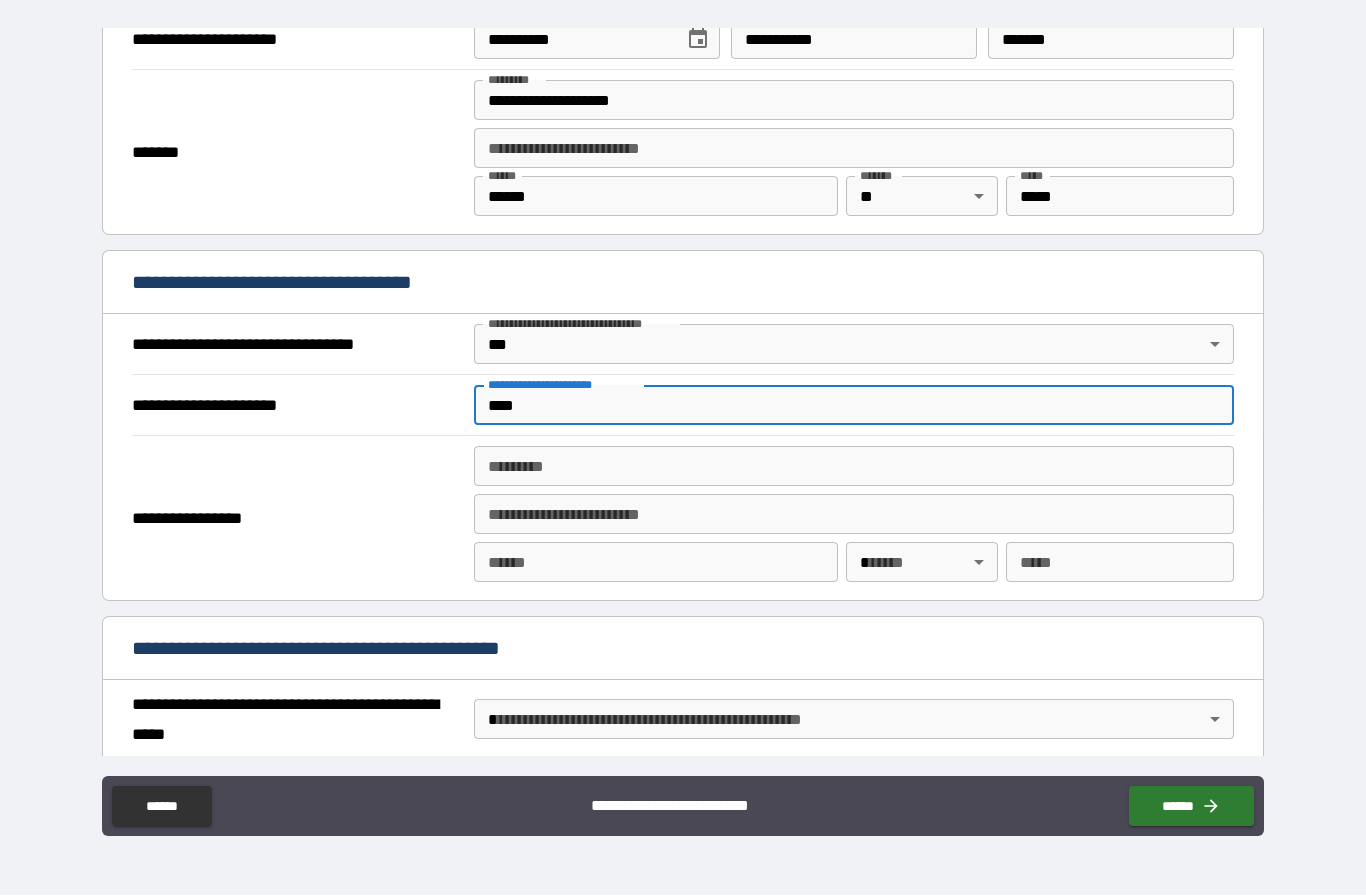 click on "****" at bounding box center (854, 406) 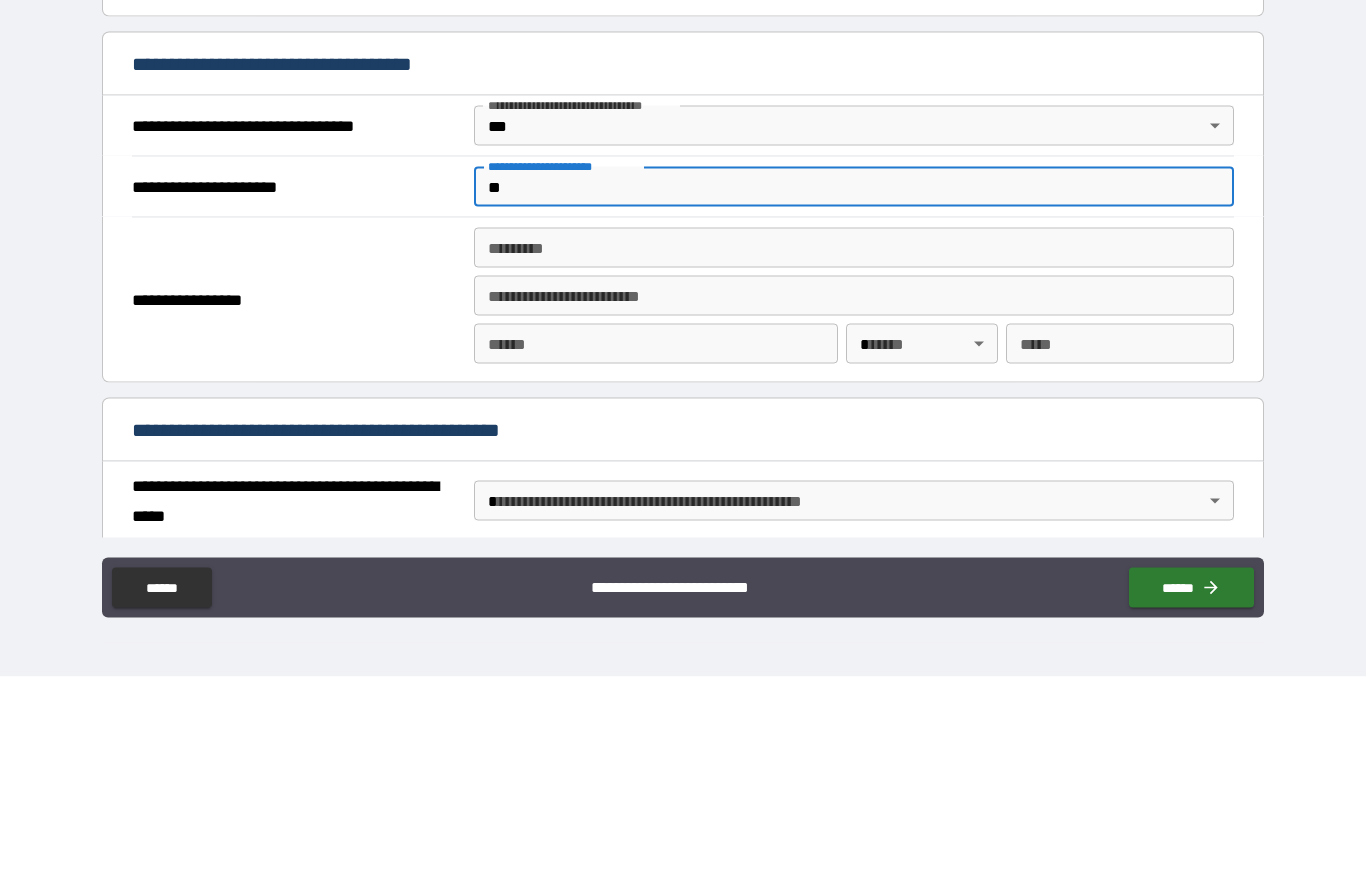 type on "*" 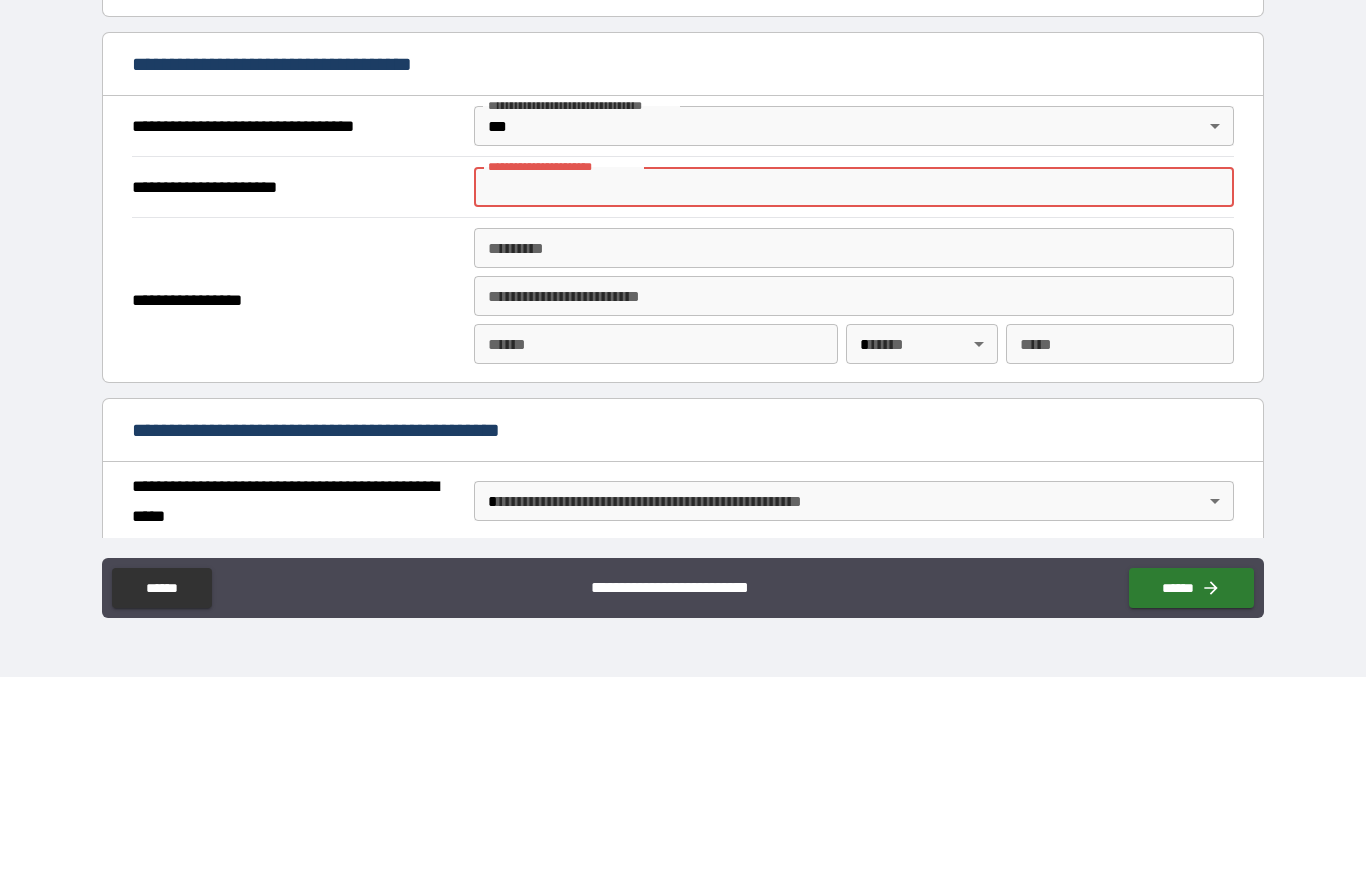 click on "**********" at bounding box center [683, 406] 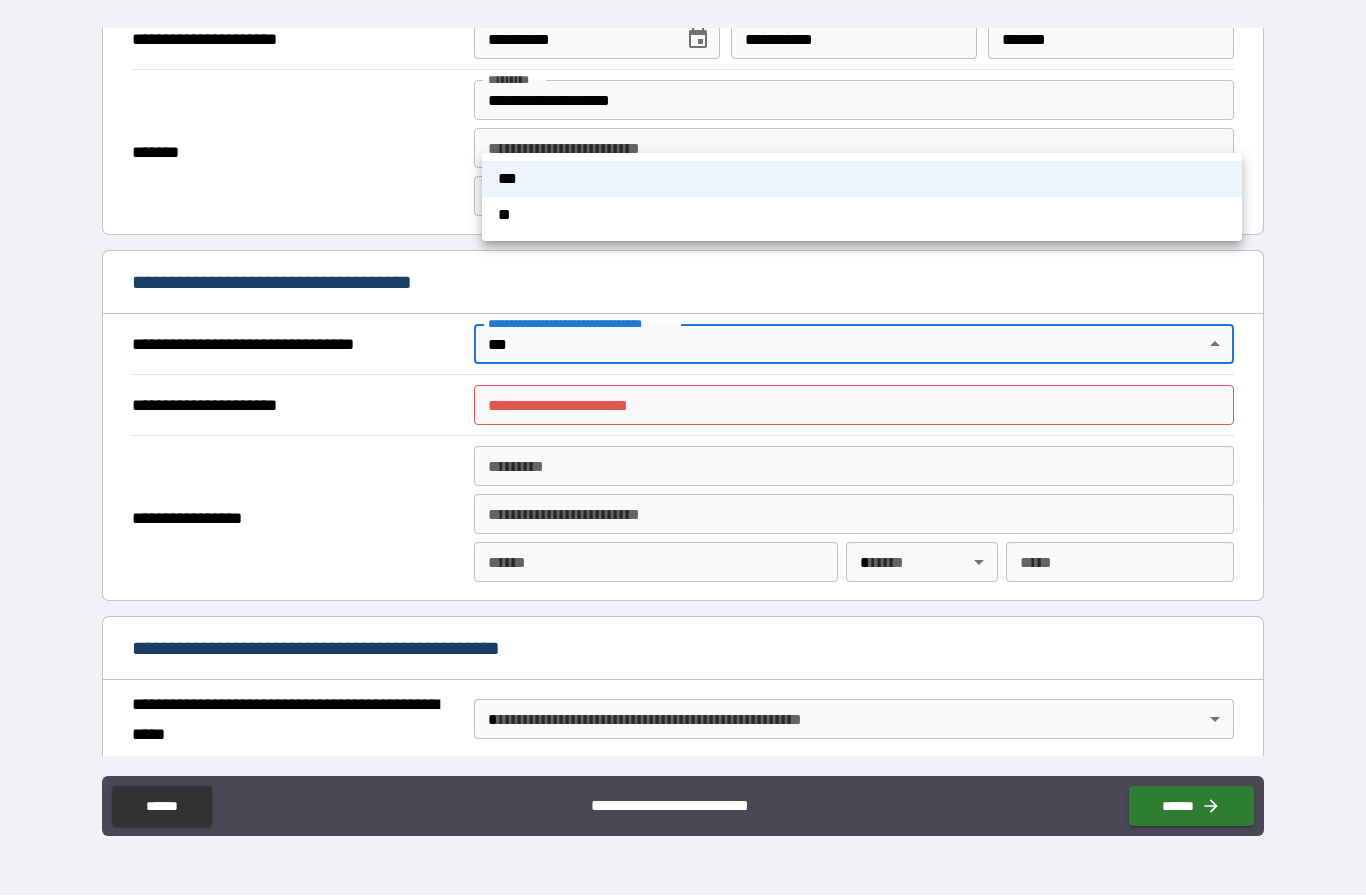 click at bounding box center (683, 448) 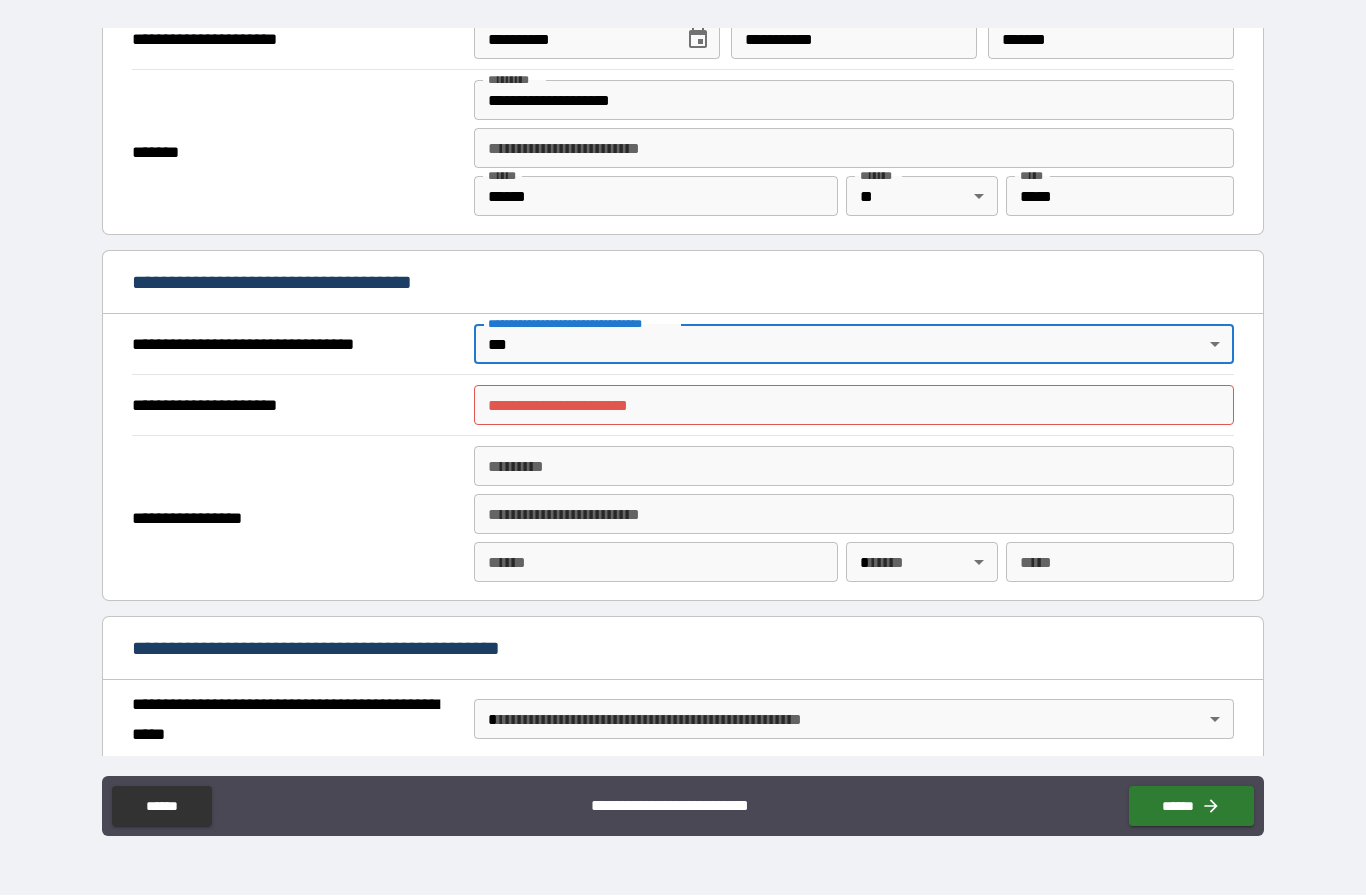 click on "**********" at bounding box center [683, 406] 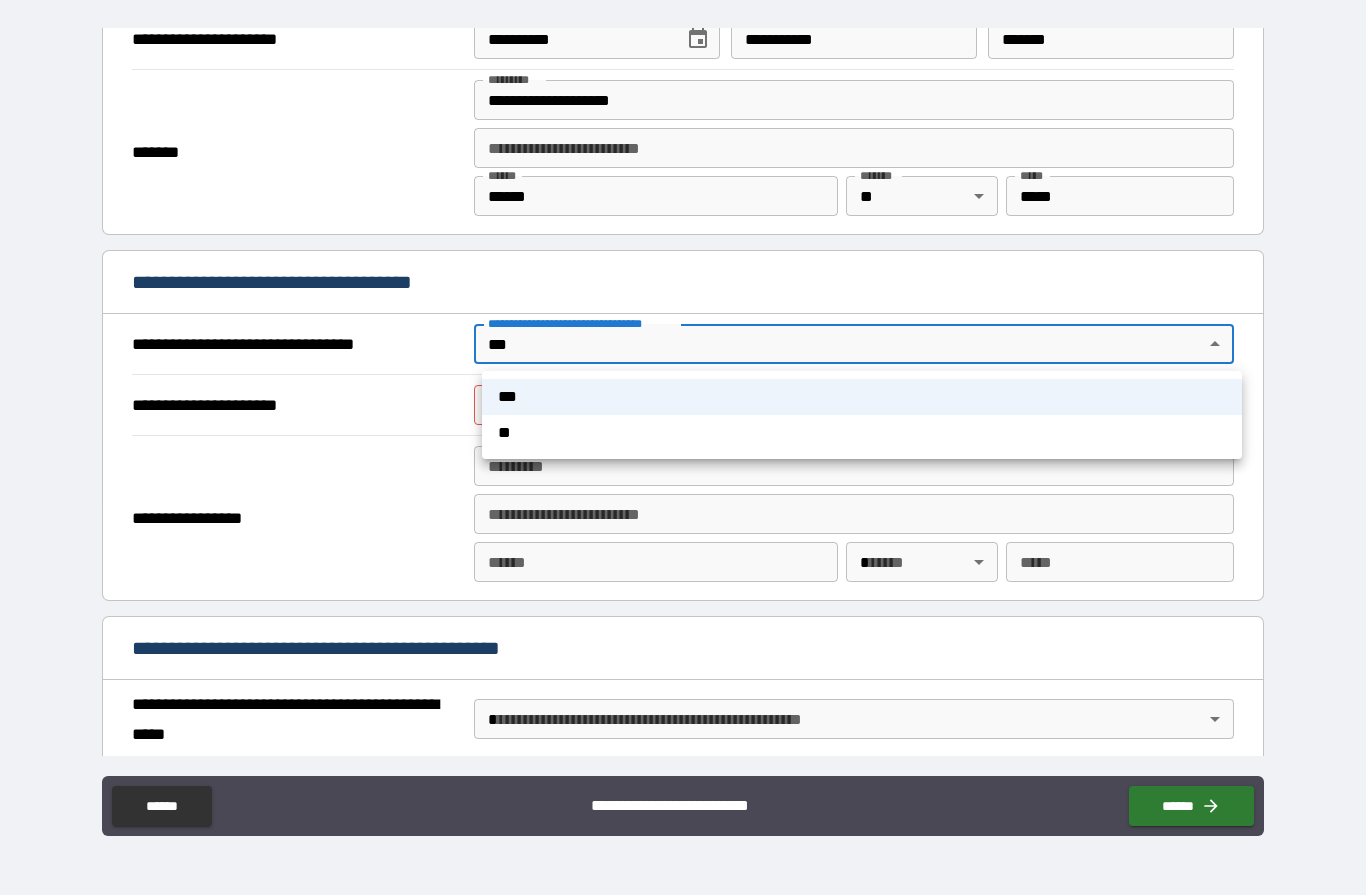 click on "***" at bounding box center [862, 398] 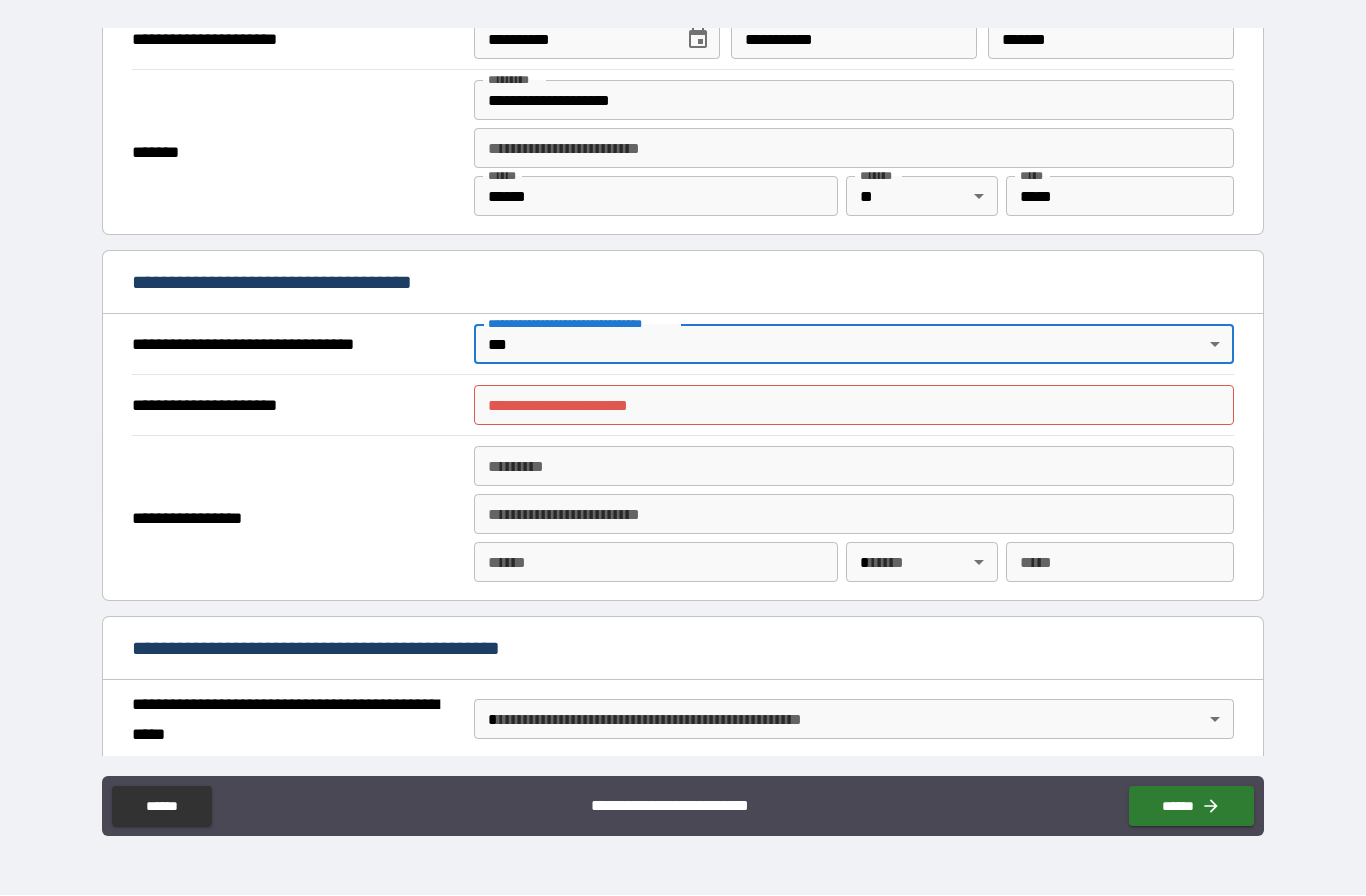 click on "**********" at bounding box center (854, 406) 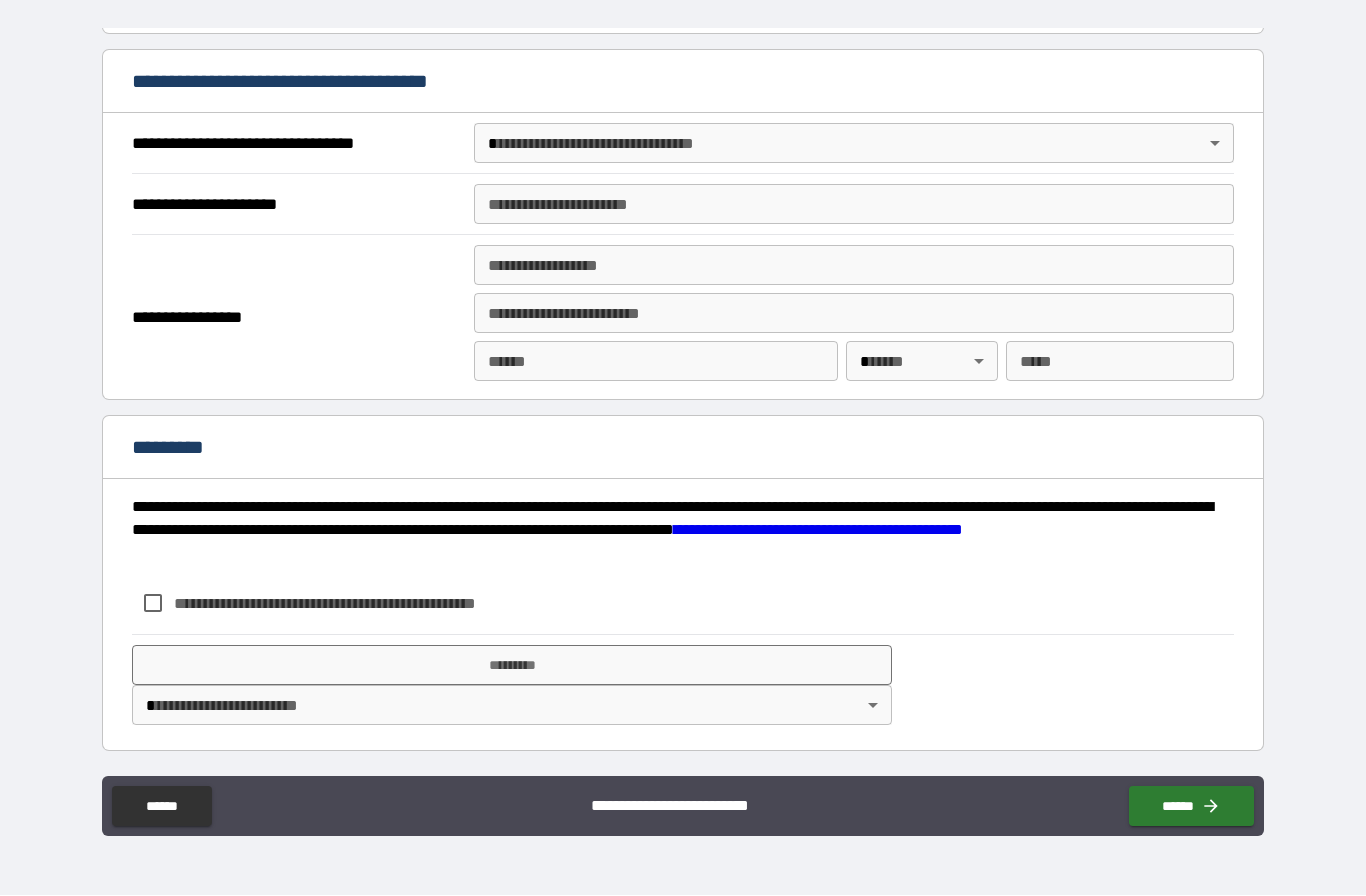 scroll, scrollTop: 2313, scrollLeft: 0, axis: vertical 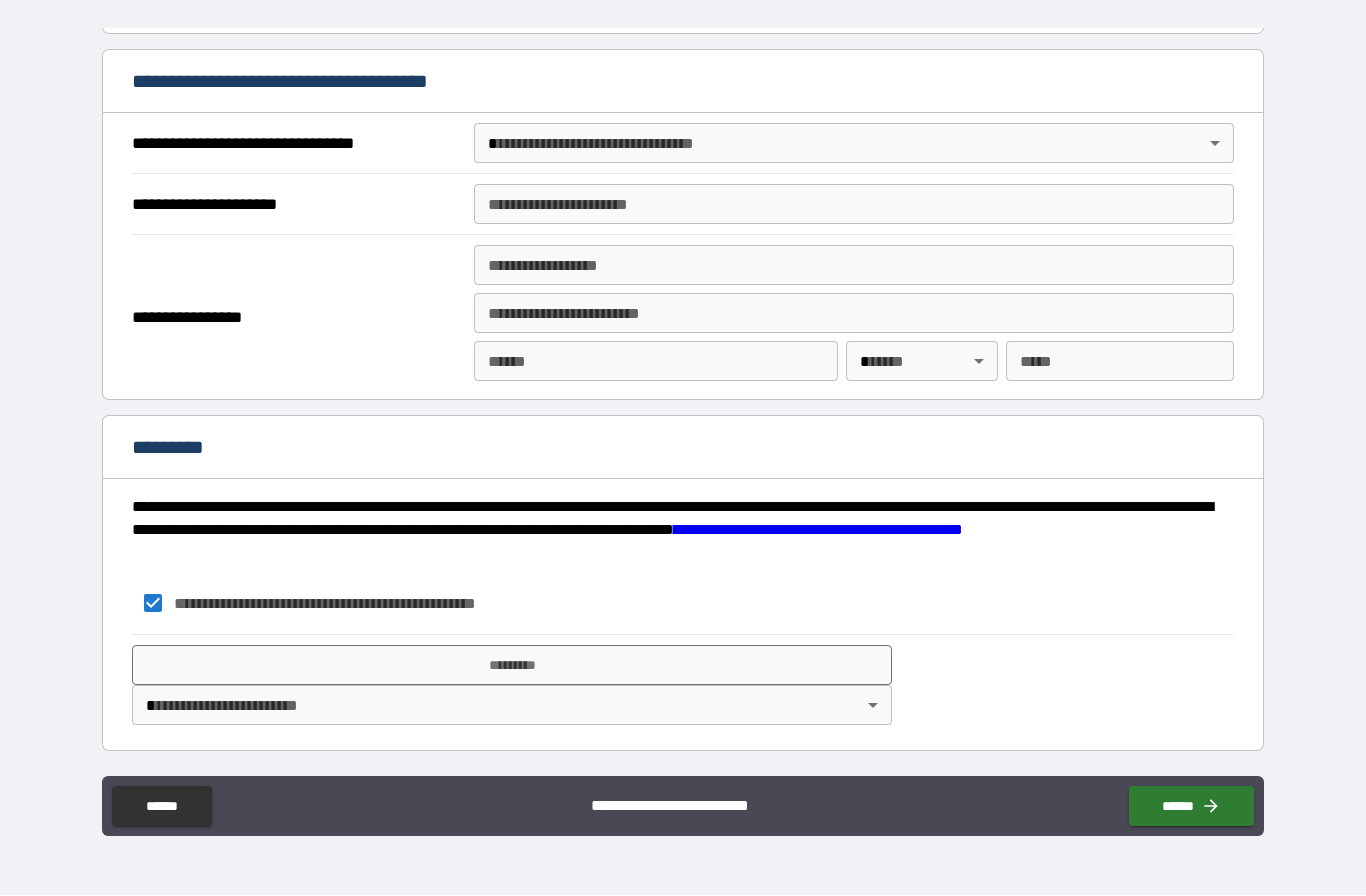 click on "*********" at bounding box center (512, 666) 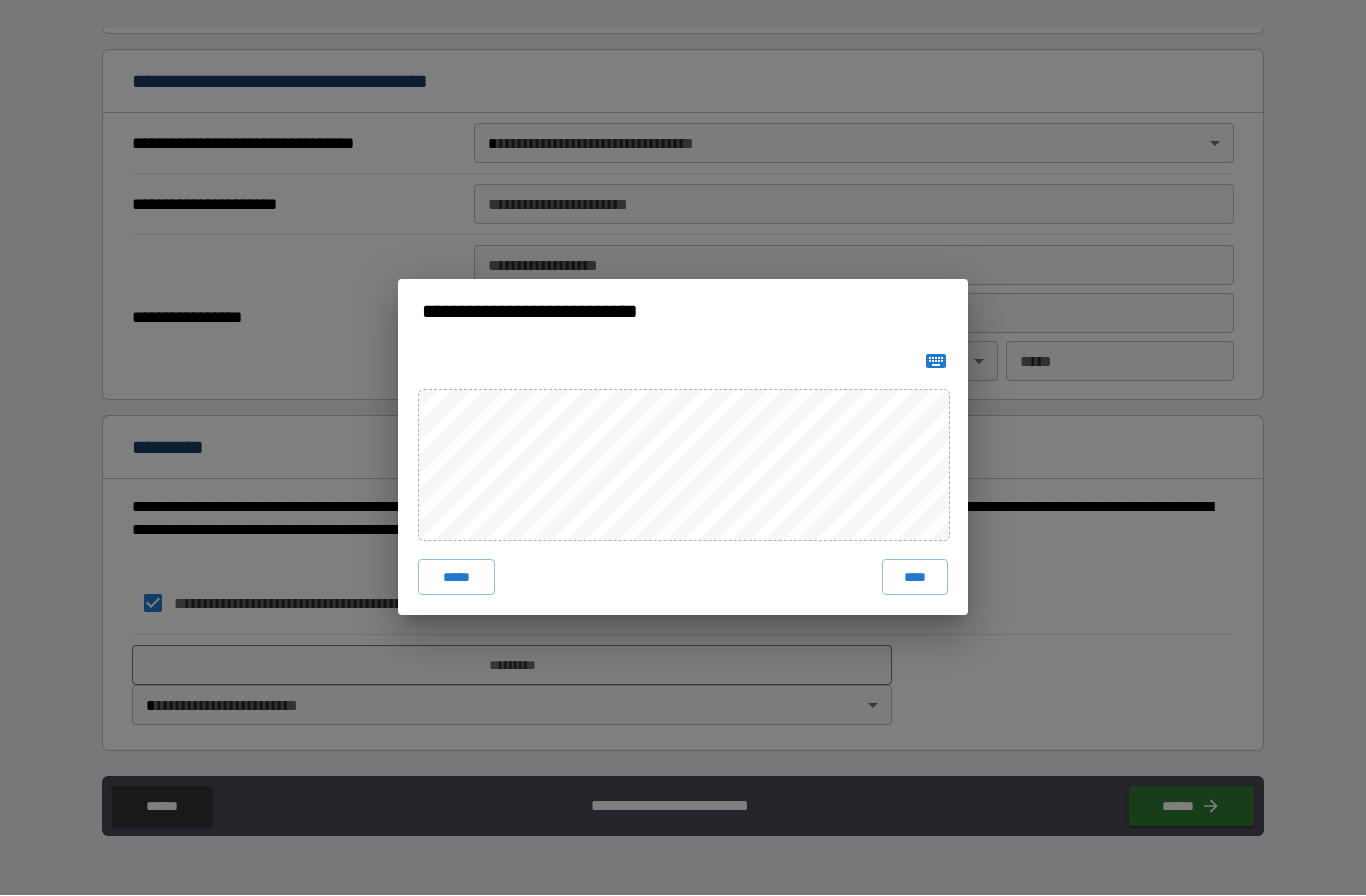 click on "*****" at bounding box center (456, 578) 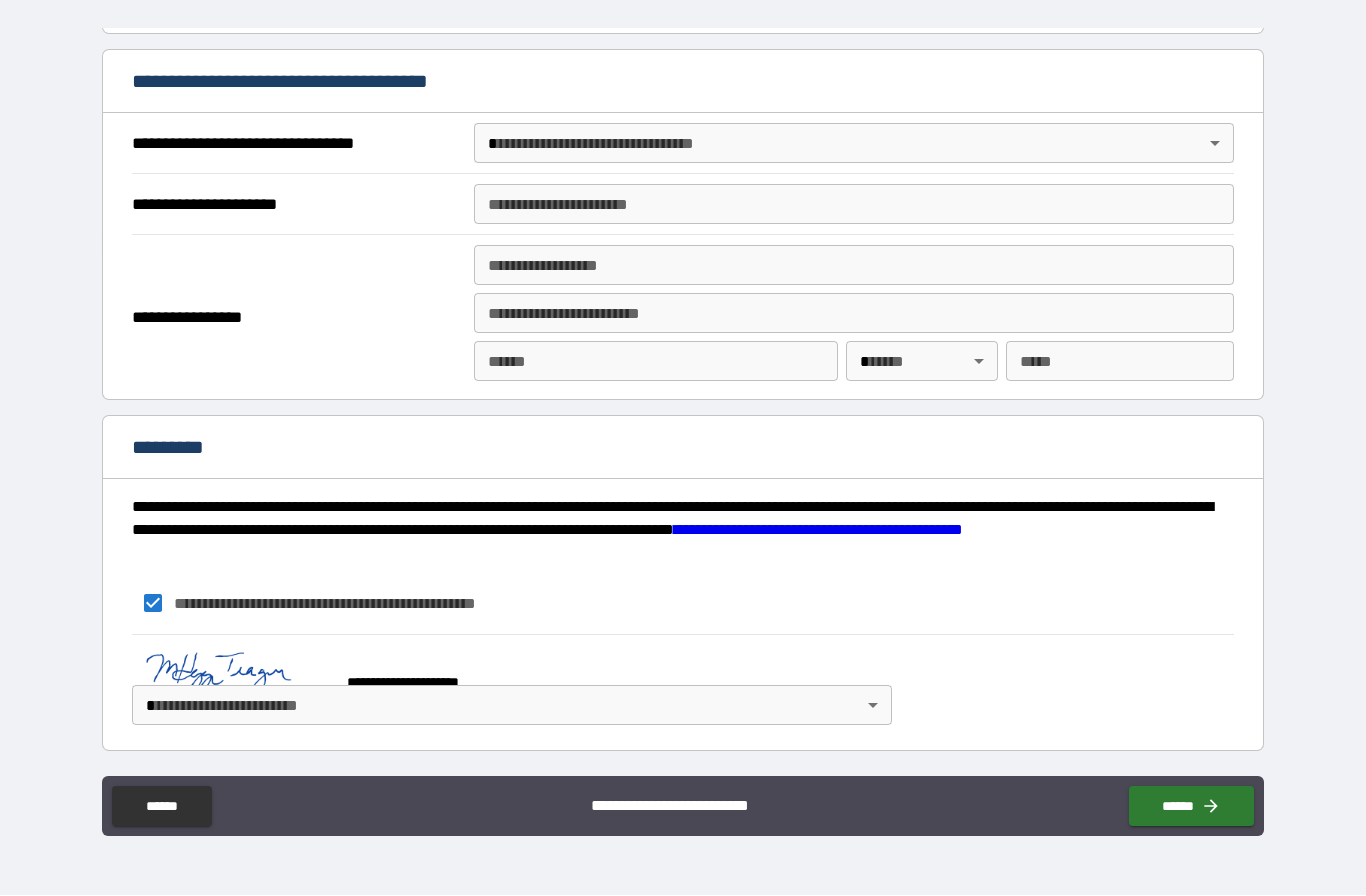 scroll, scrollTop: 2303, scrollLeft: 0, axis: vertical 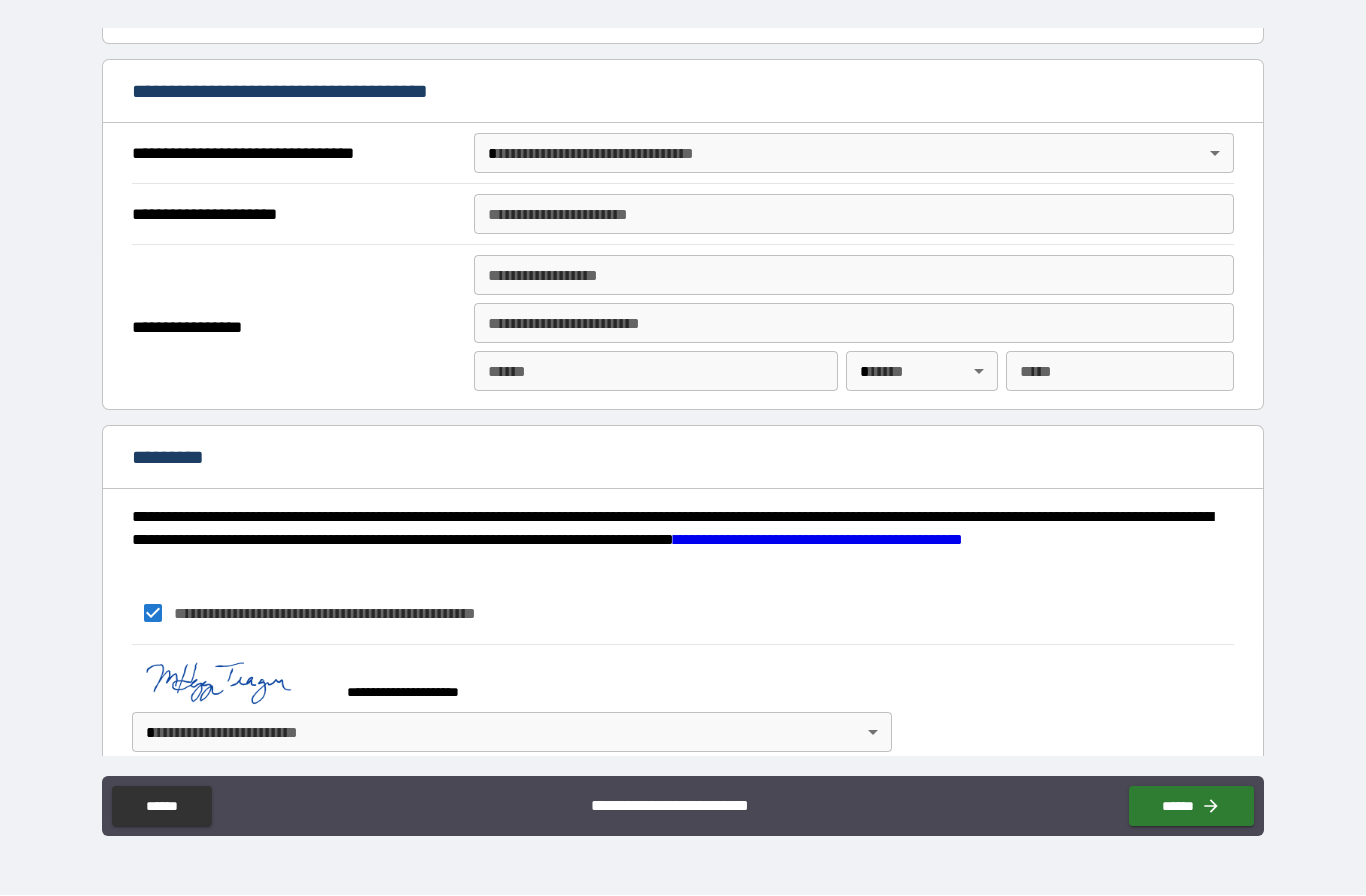 click on "**********" at bounding box center (683, 406) 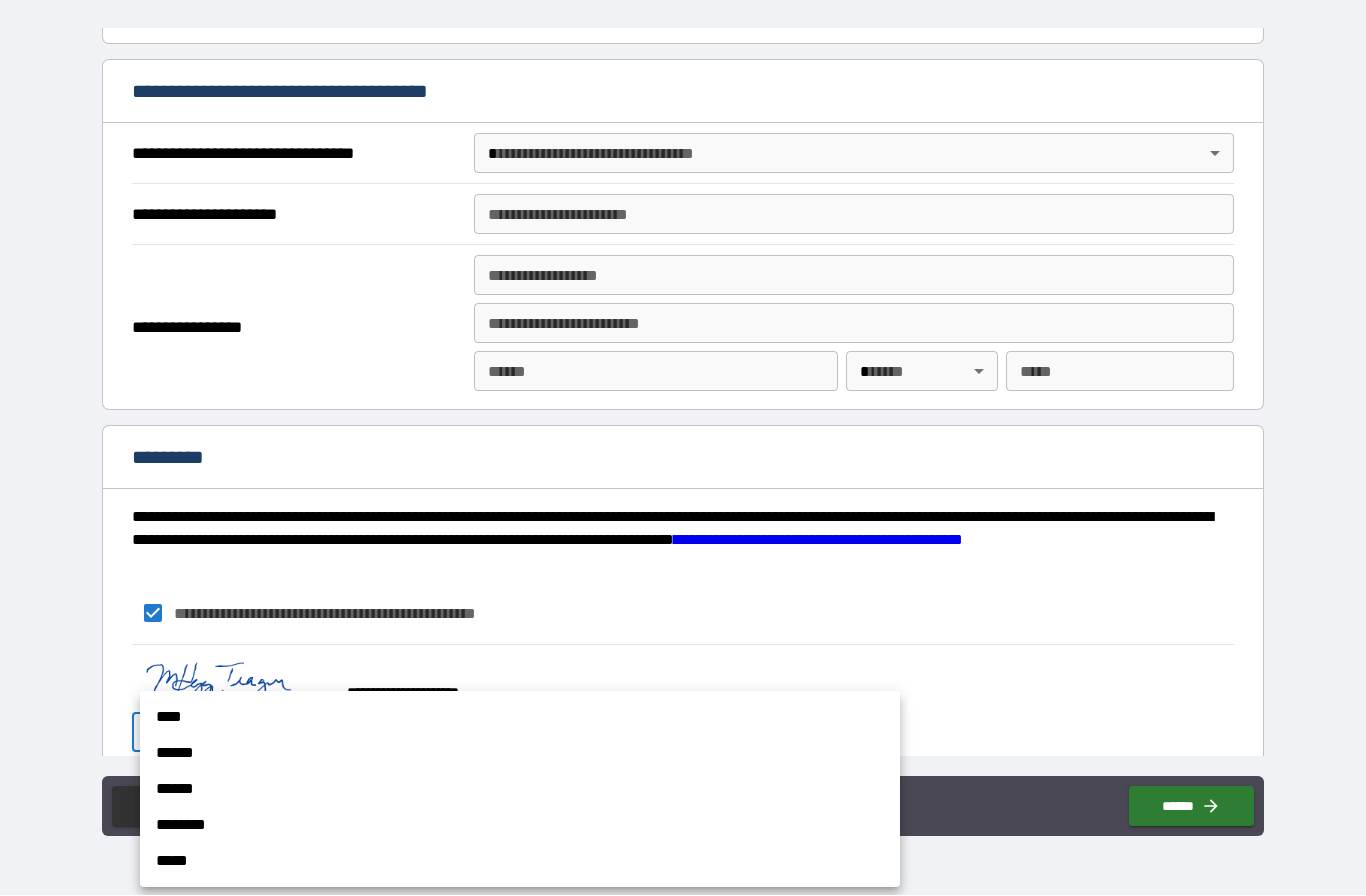 click on "****" at bounding box center (520, 718) 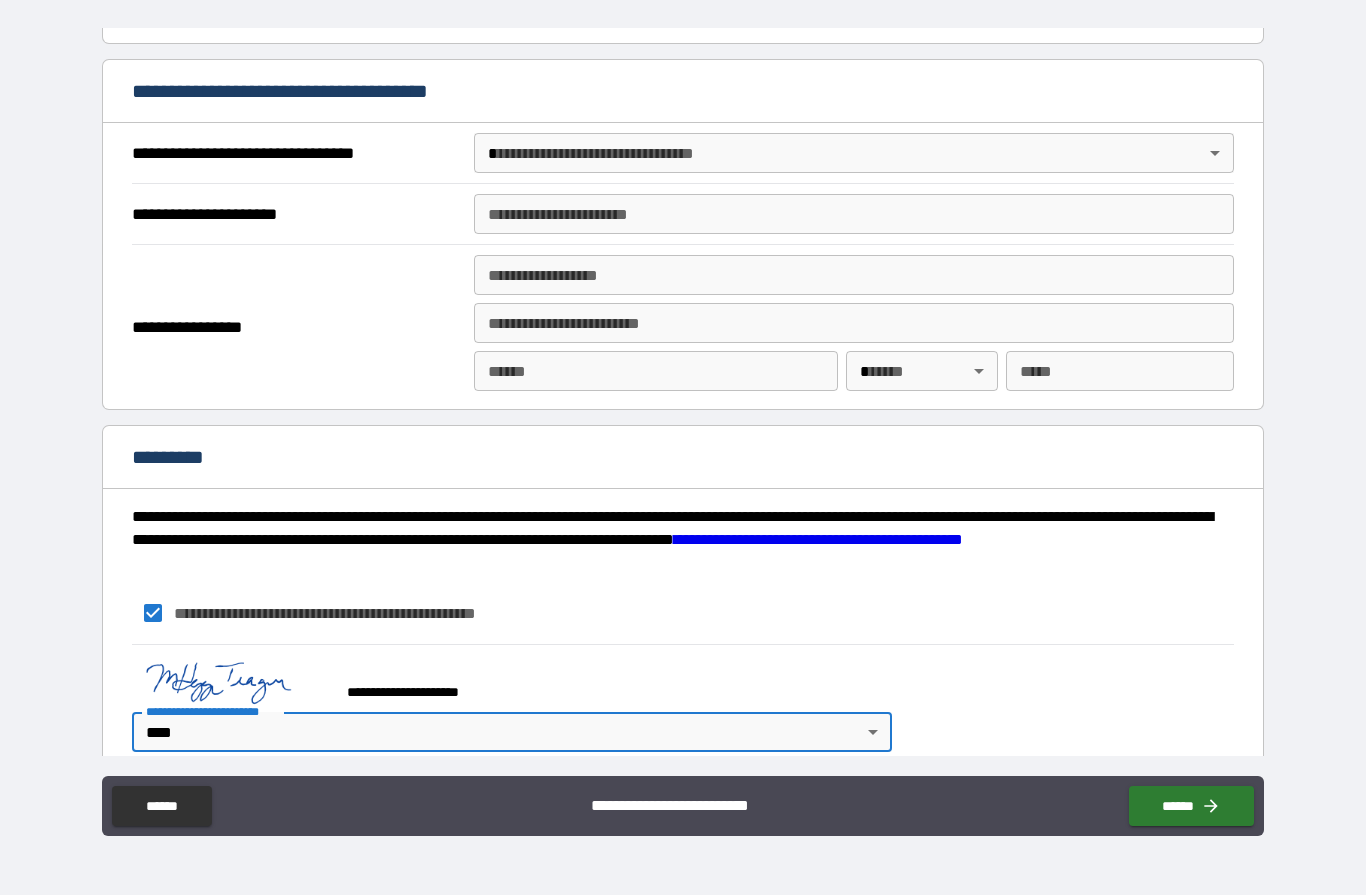 click on "******" at bounding box center [1191, 807] 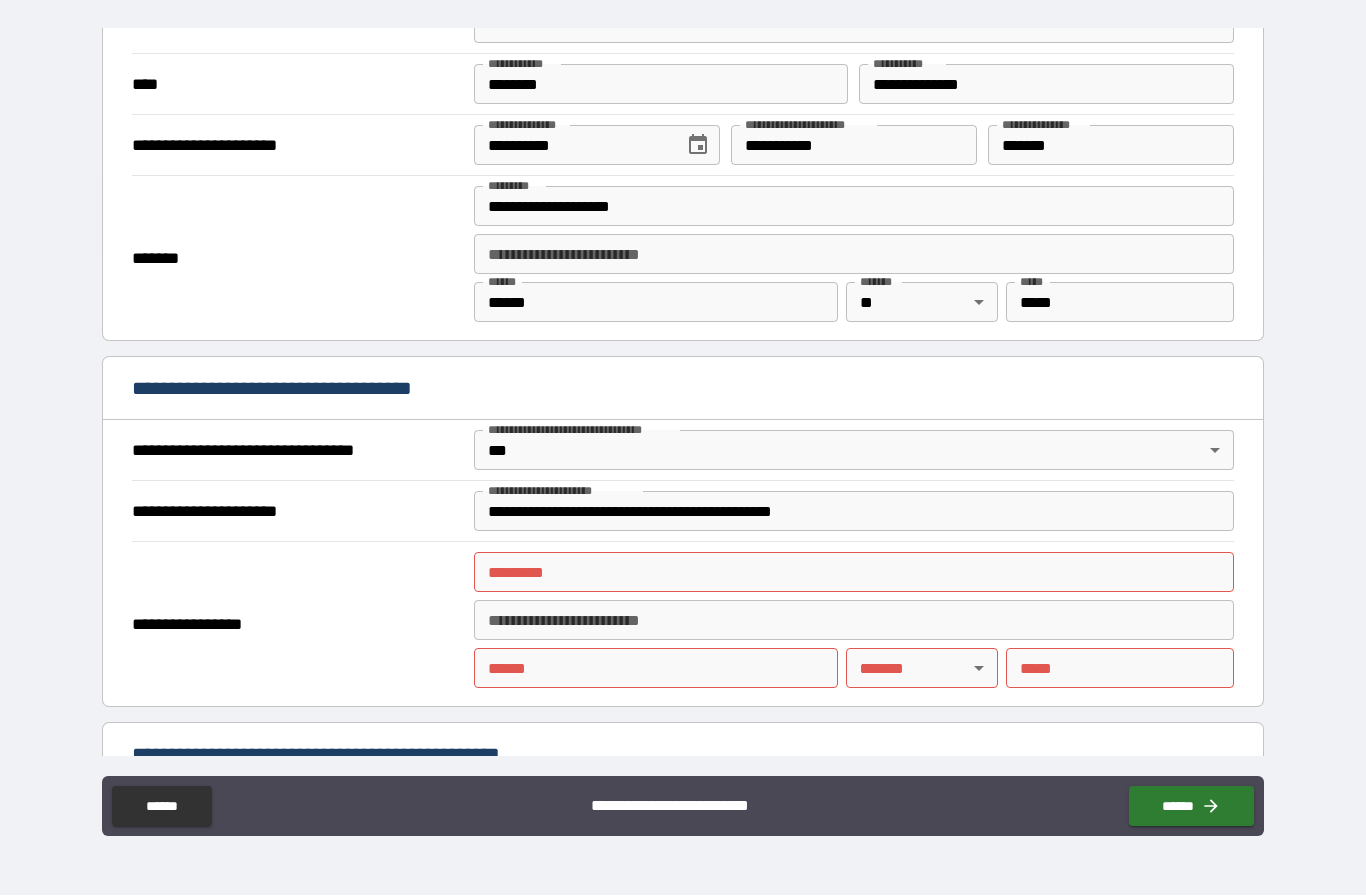 scroll, scrollTop: 809, scrollLeft: 0, axis: vertical 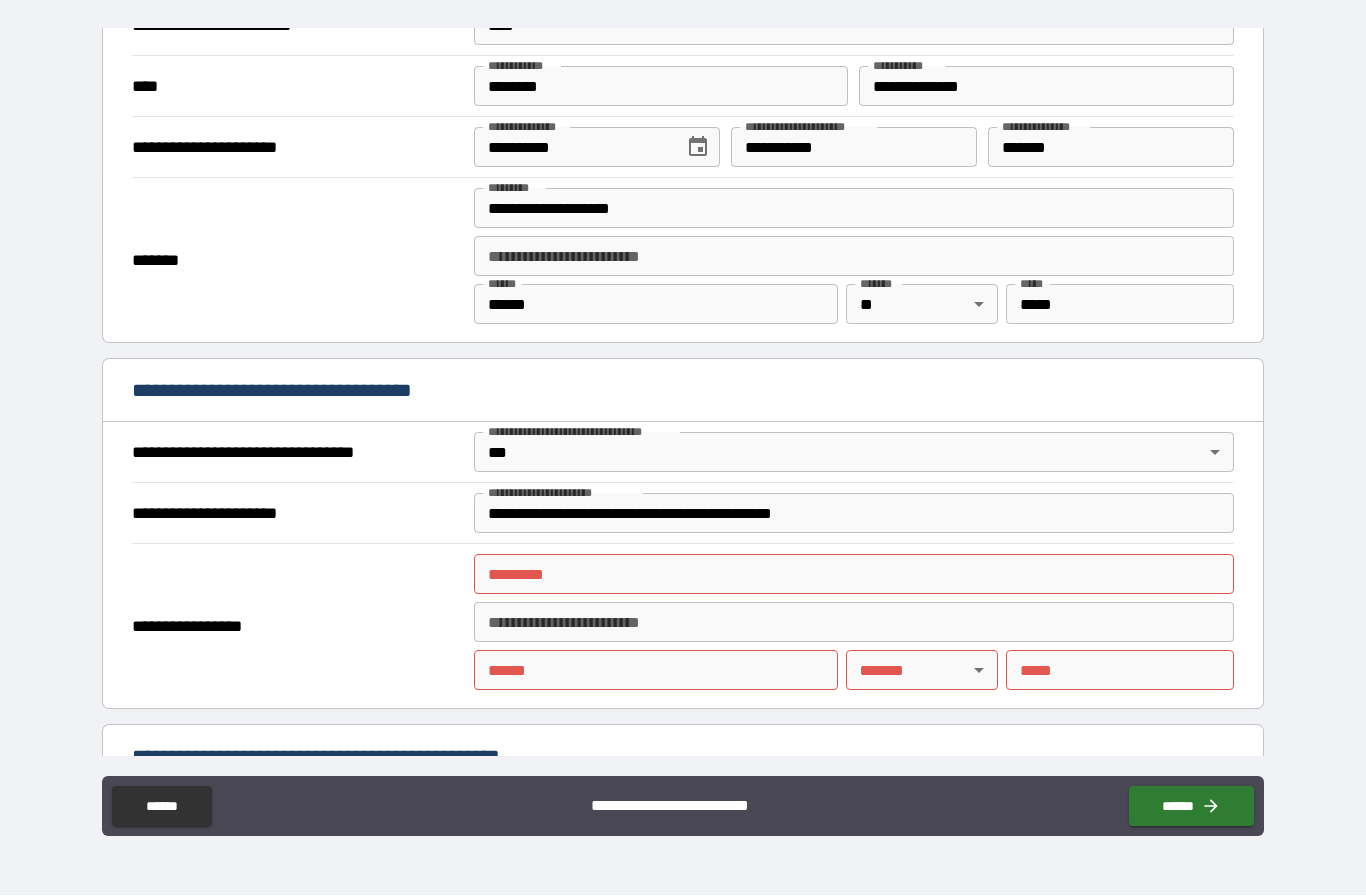 click on "**********" at bounding box center [683, 406] 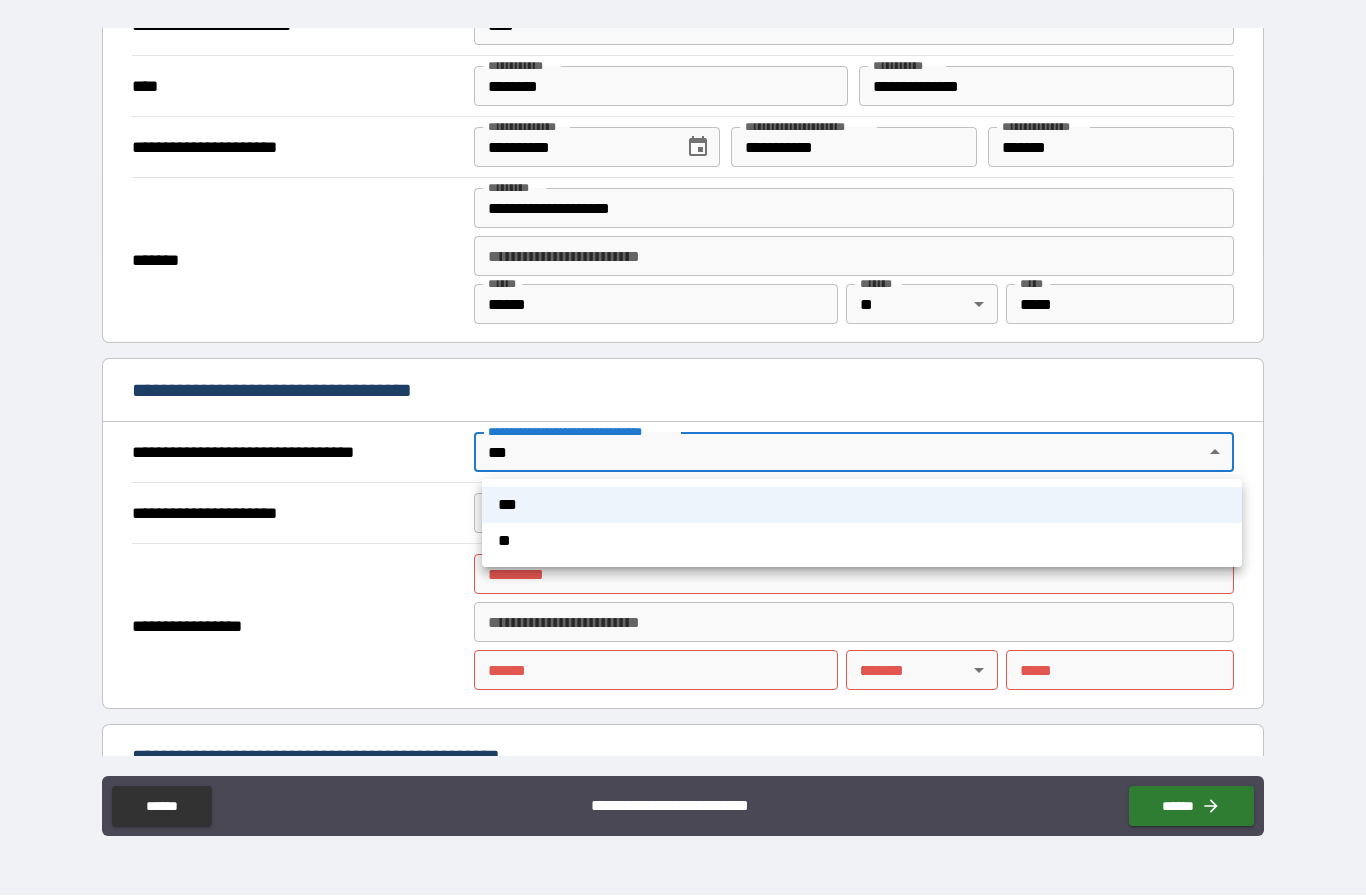 click on "**" at bounding box center (862, 542) 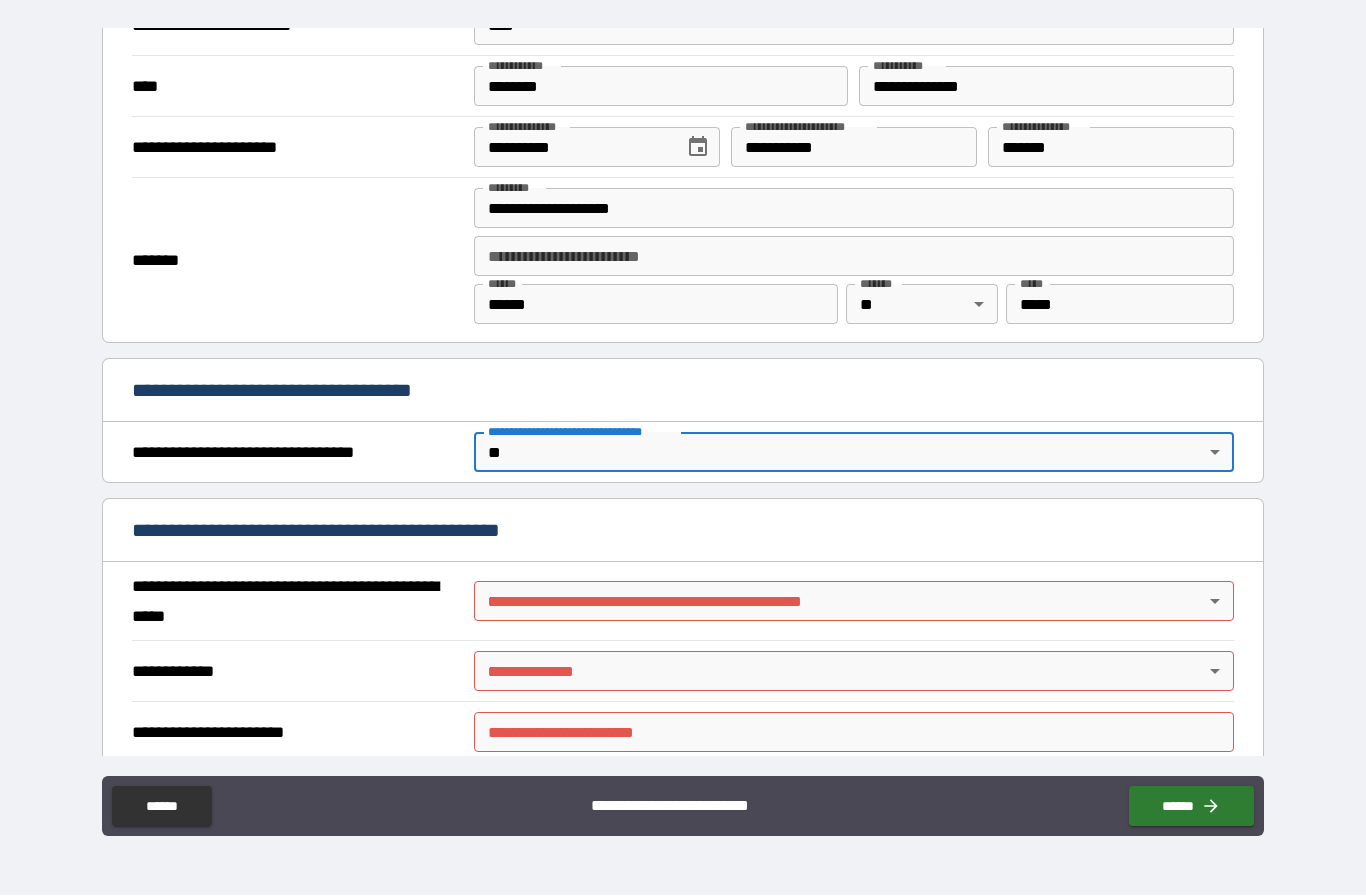 click on "**********" at bounding box center (683, 406) 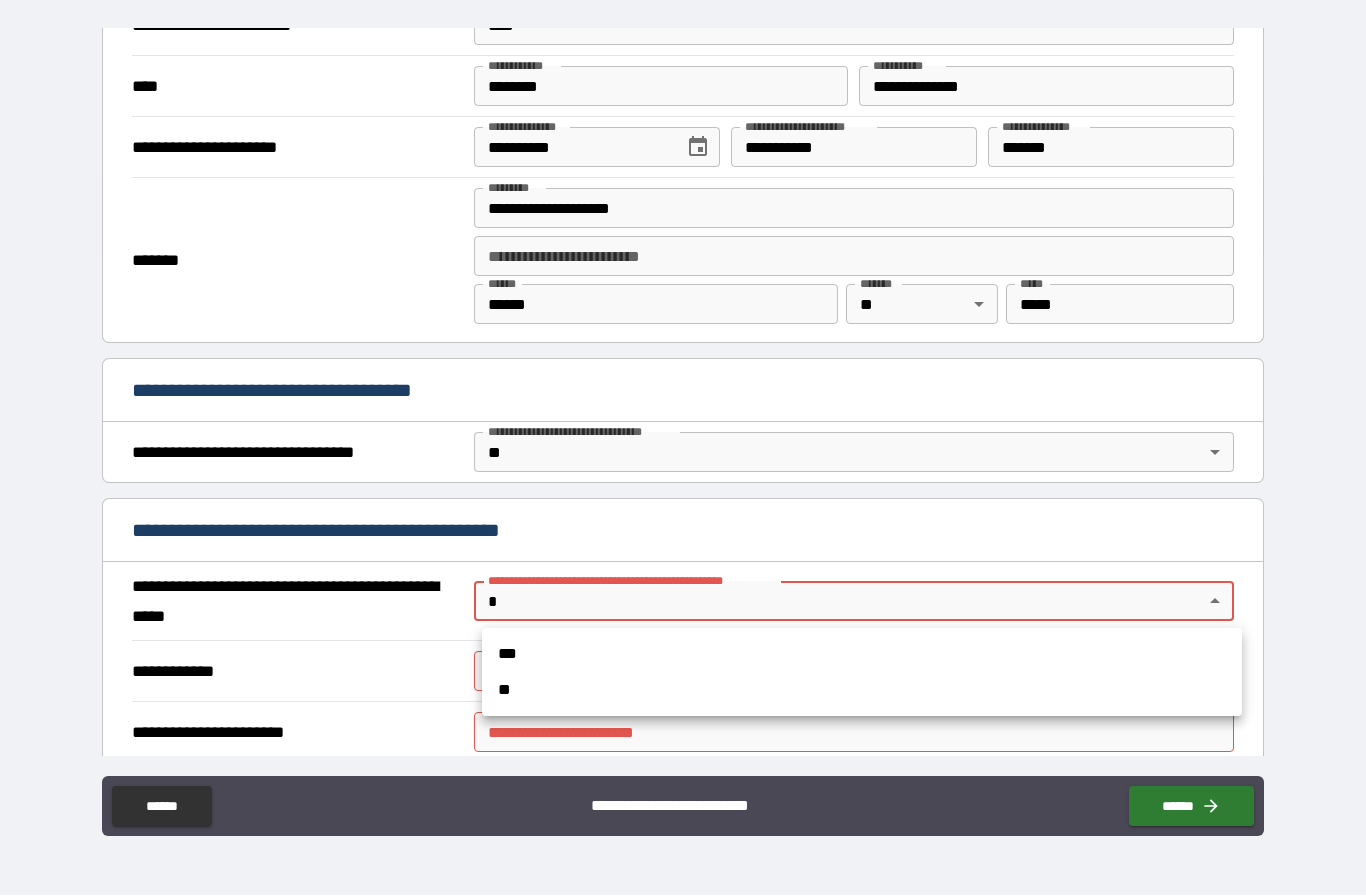 click on "**" at bounding box center [862, 691] 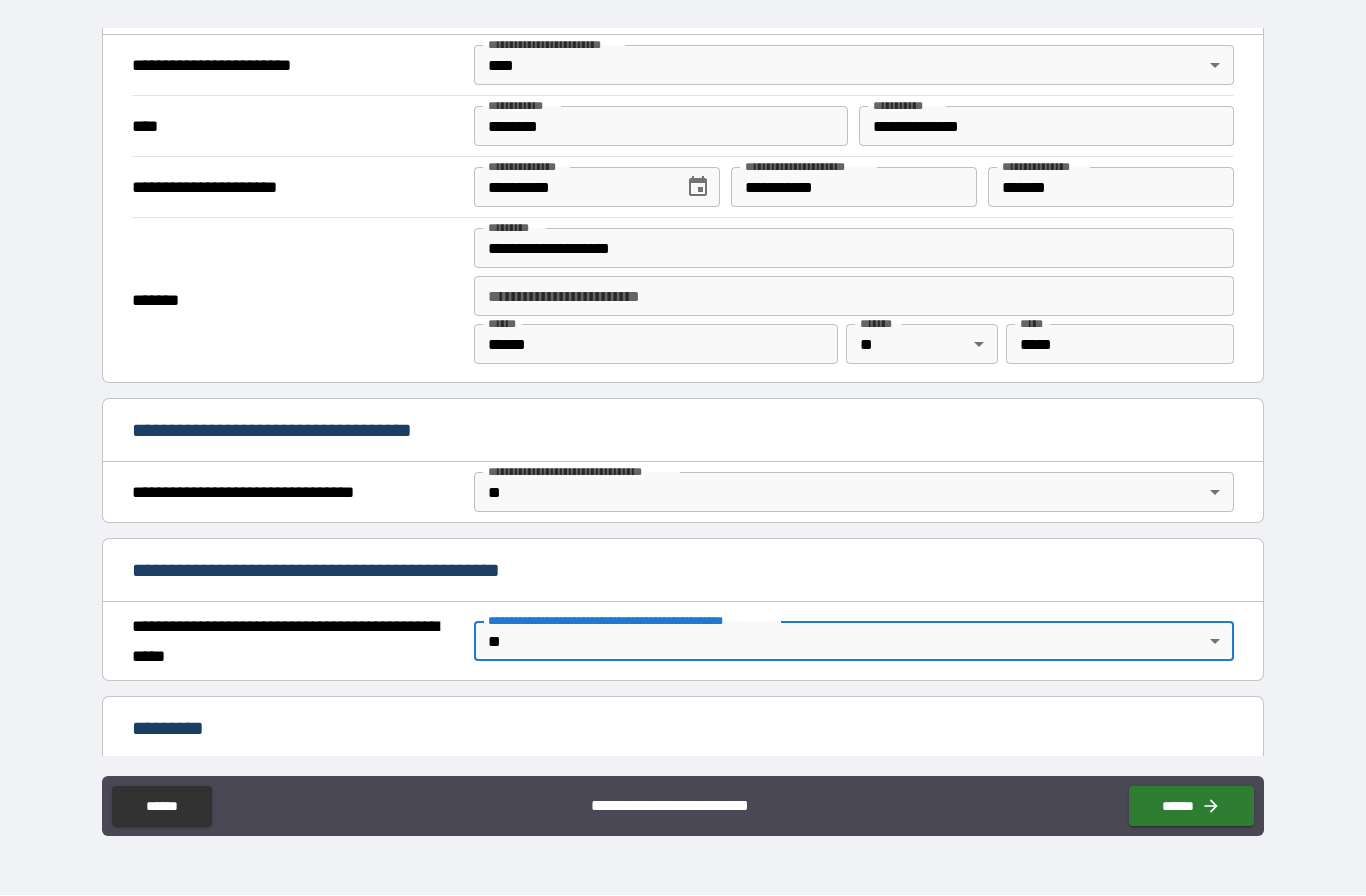 scroll, scrollTop: 766, scrollLeft: 0, axis: vertical 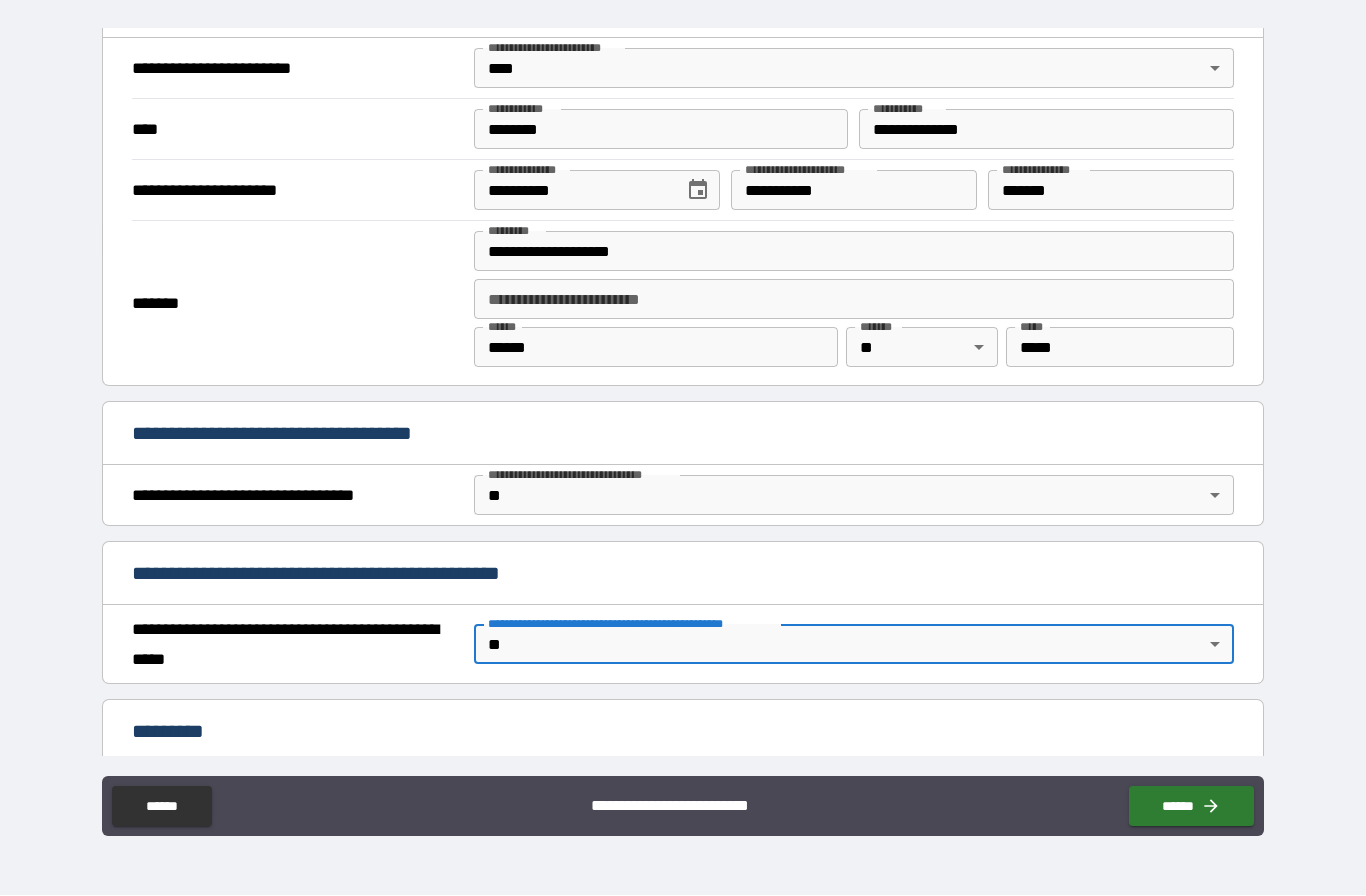 click on "**********" at bounding box center (683, 406) 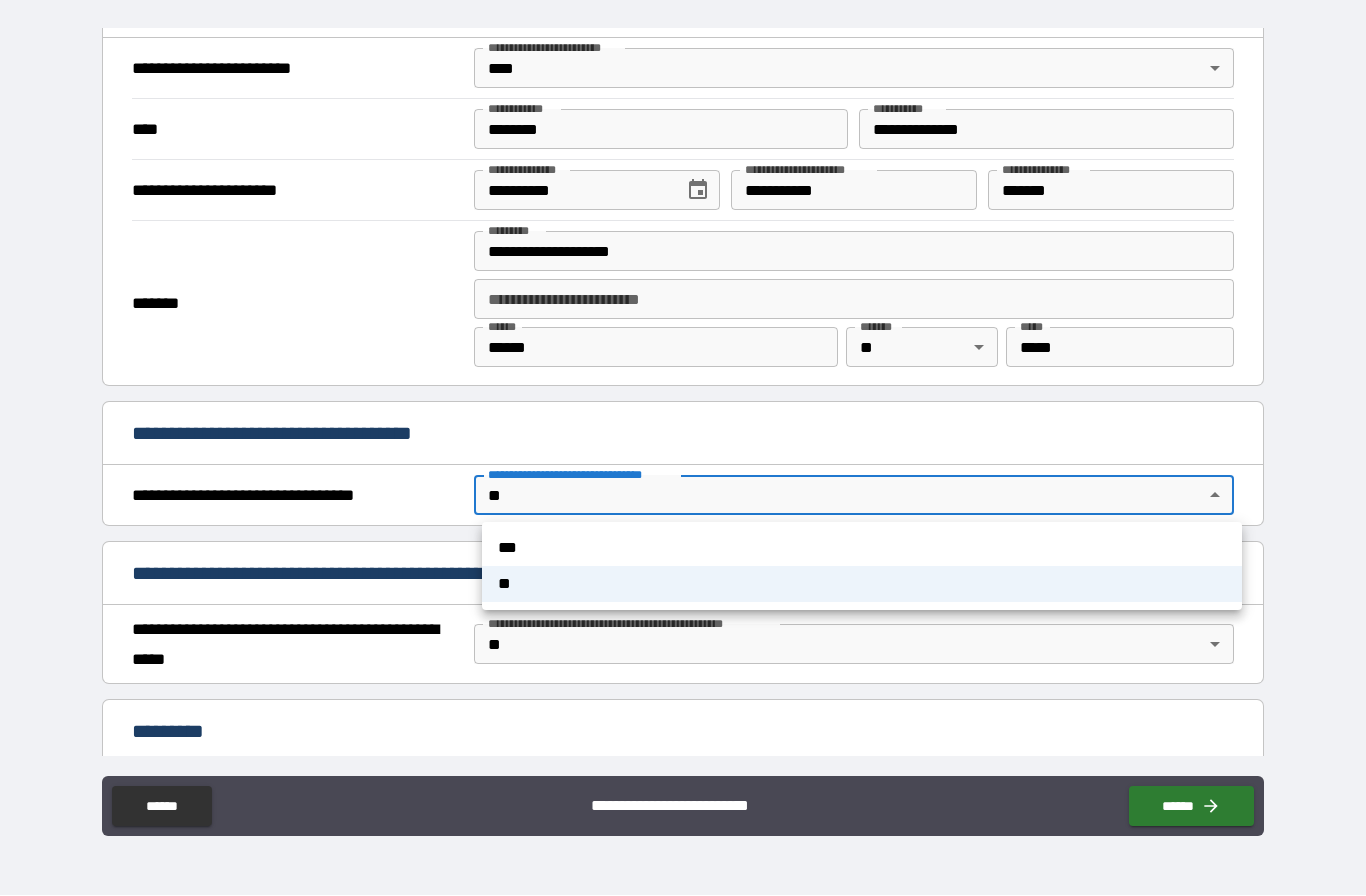 click on "***" at bounding box center [862, 549] 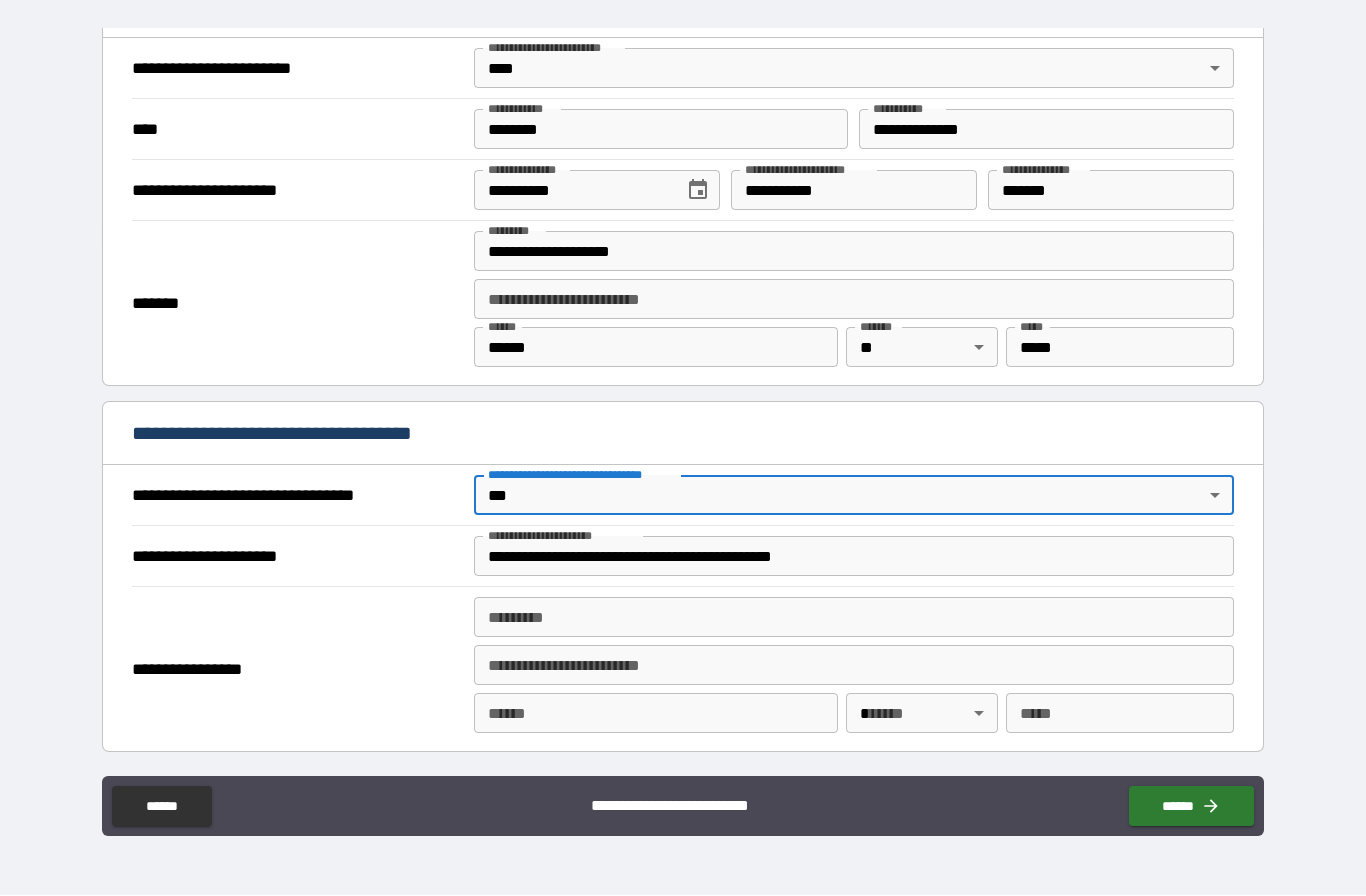 click on "**********" at bounding box center [683, 406] 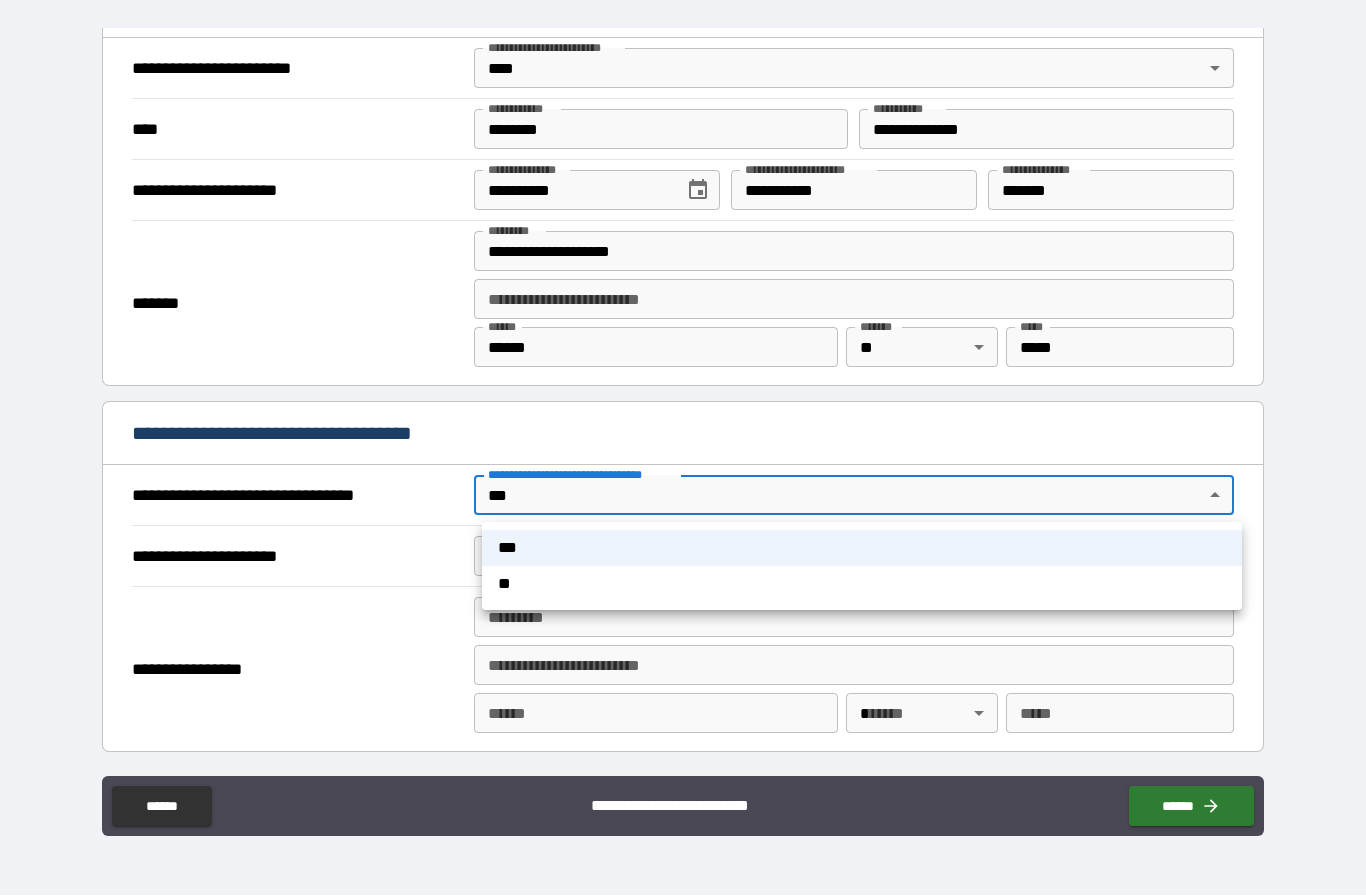 click on "**" at bounding box center [862, 585] 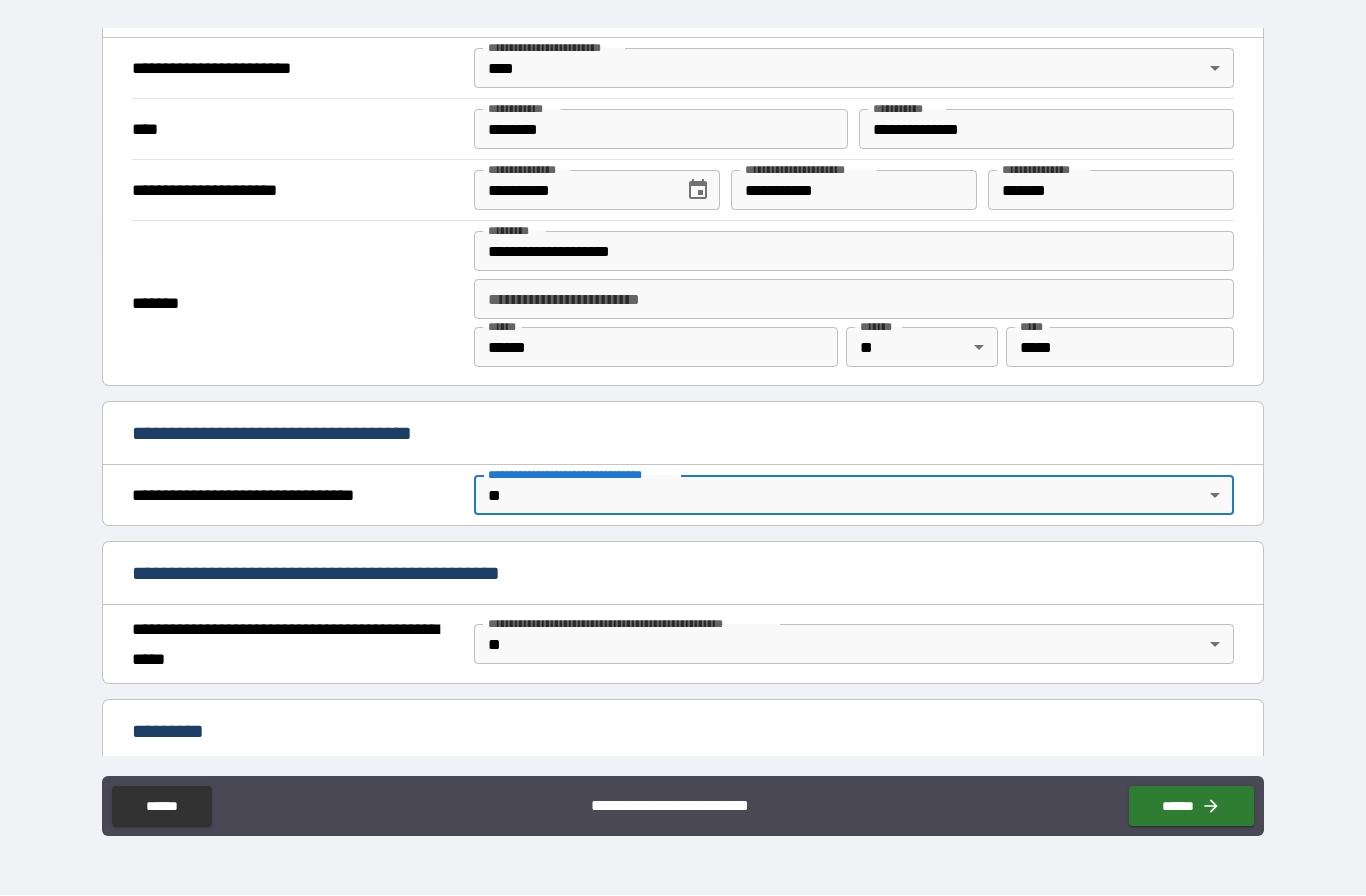 click on "******" at bounding box center (1191, 807) 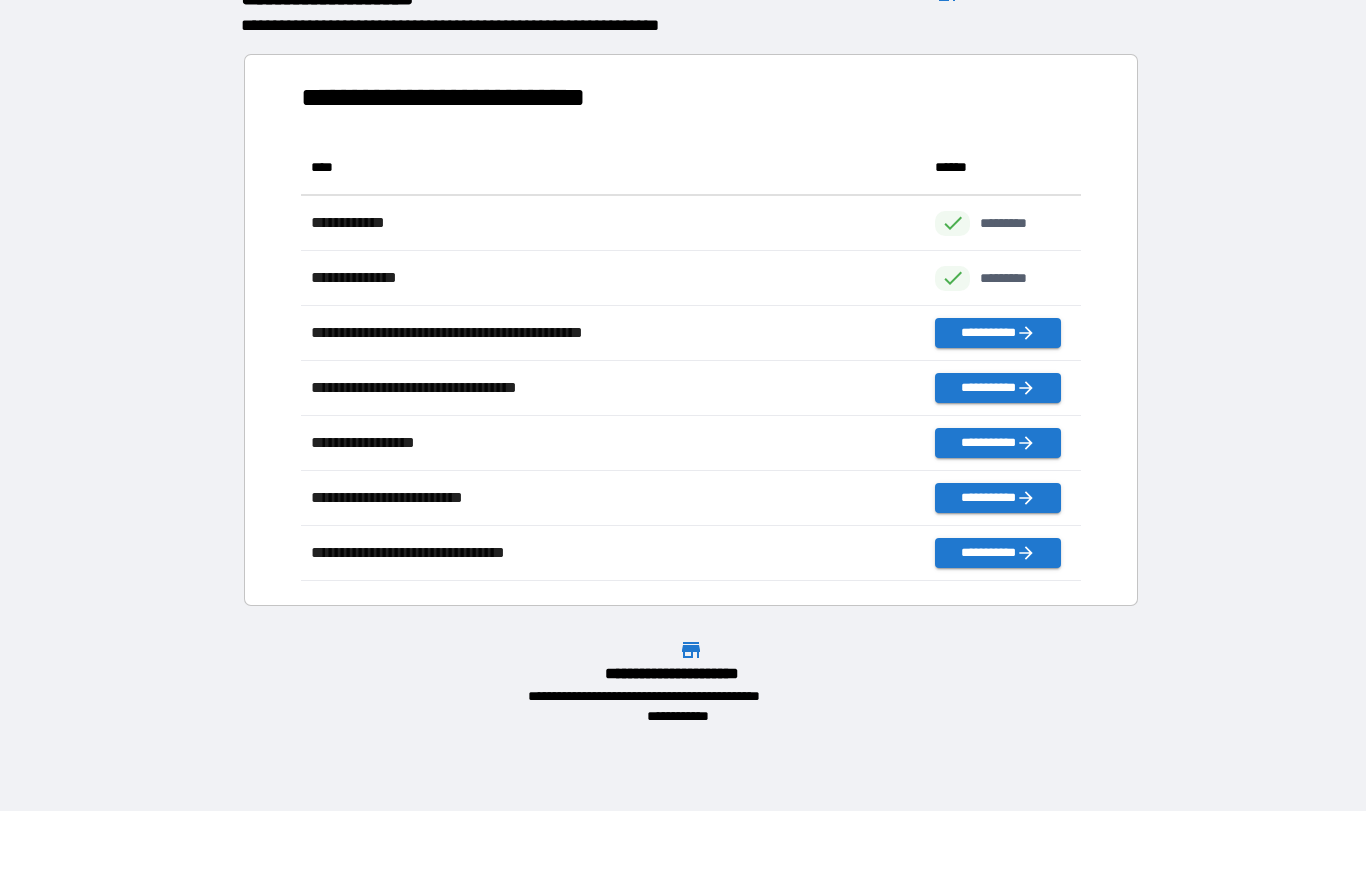 scroll, scrollTop: 1, scrollLeft: 1, axis: both 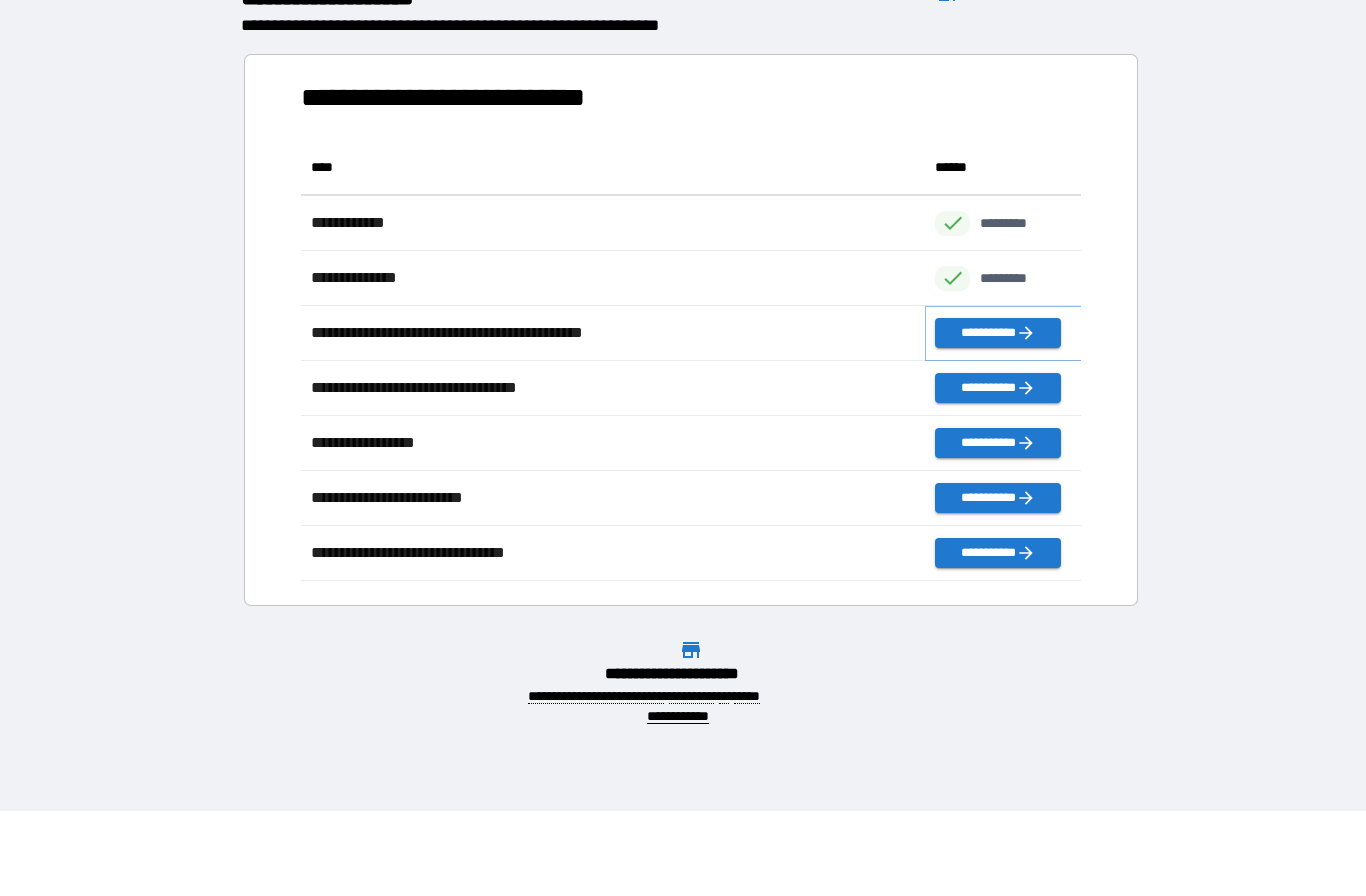 click on "**********" at bounding box center (997, 334) 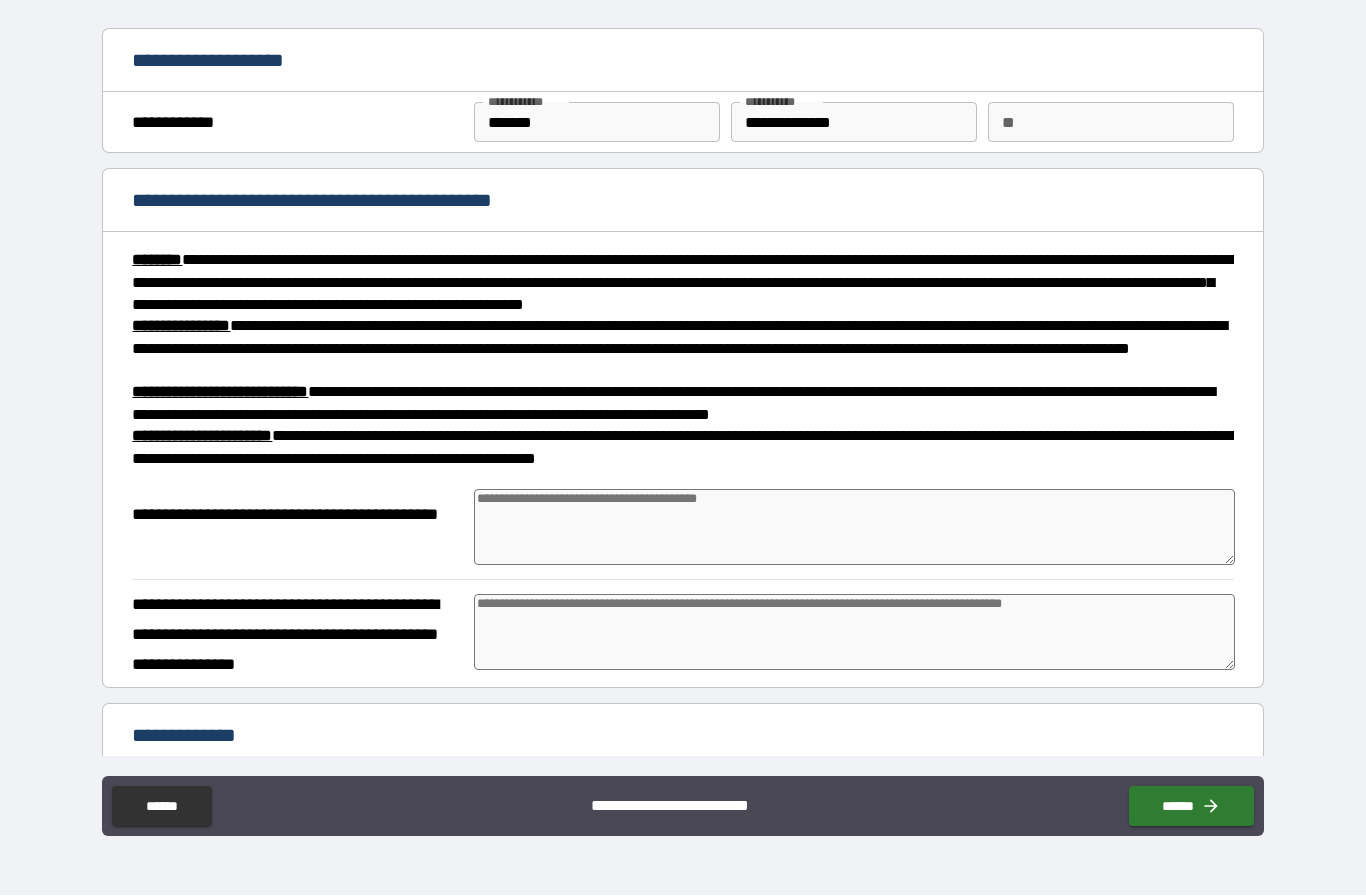 type on "*" 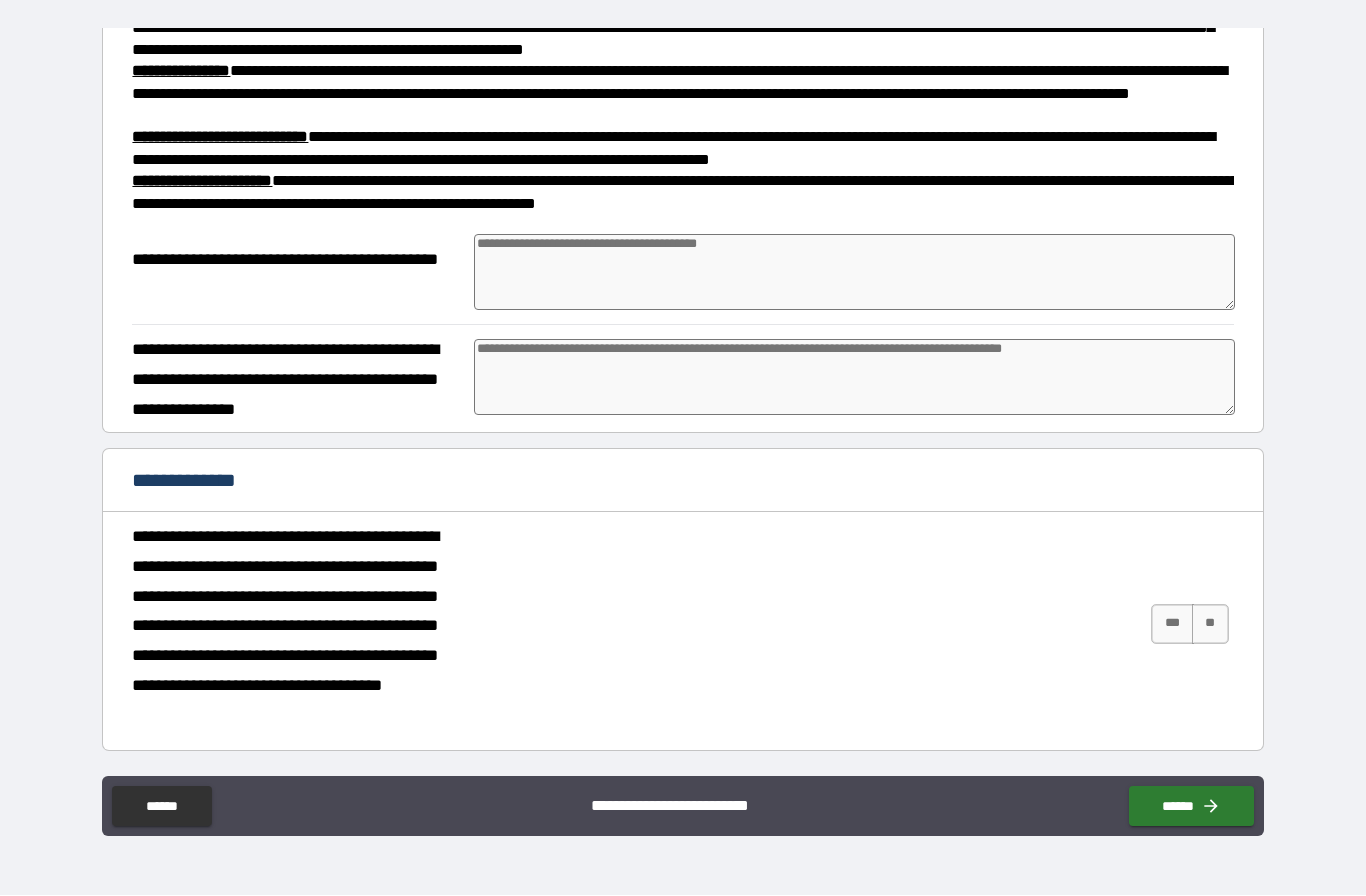 scroll, scrollTop: 255, scrollLeft: 0, axis: vertical 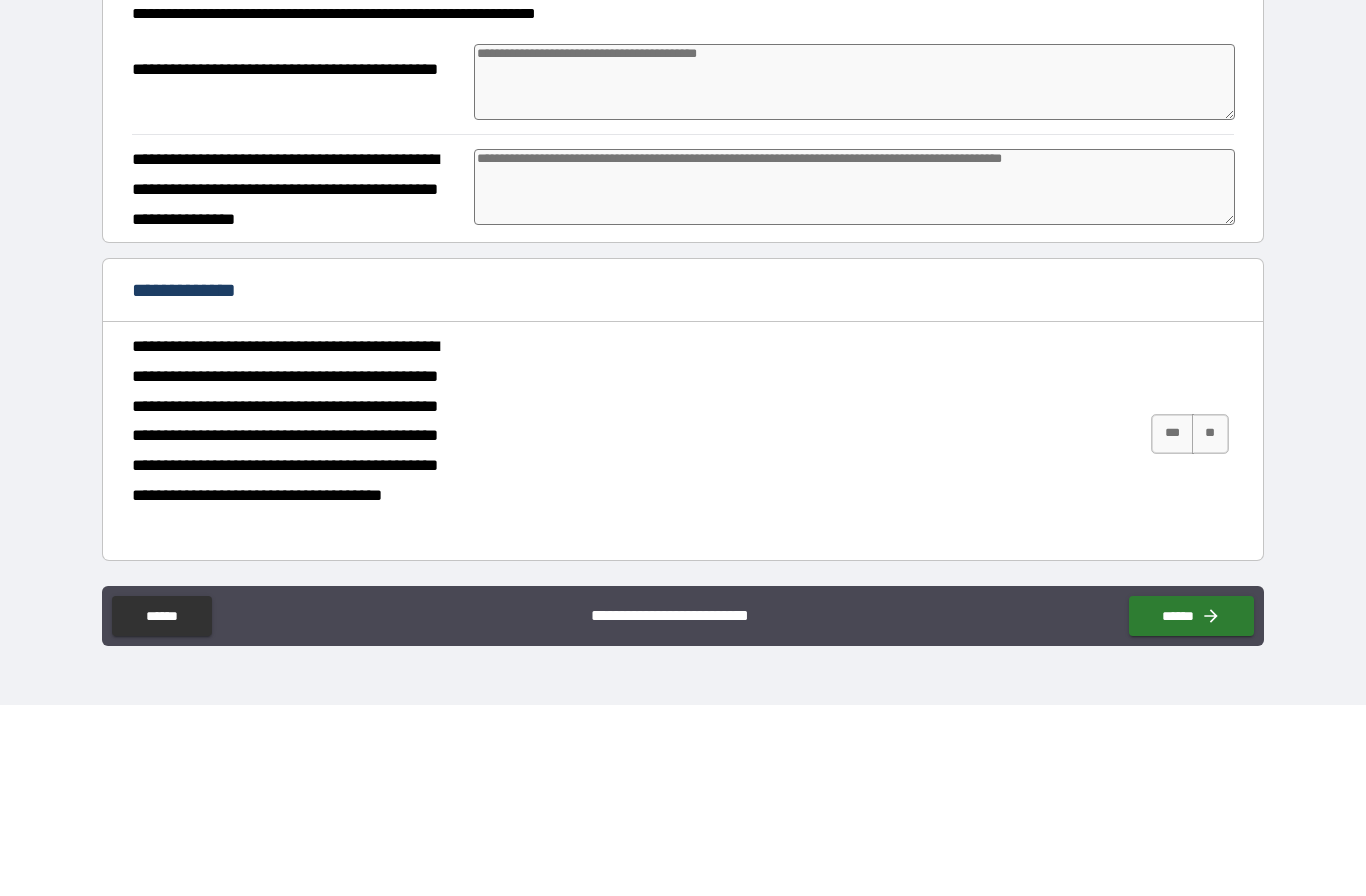 type on "*" 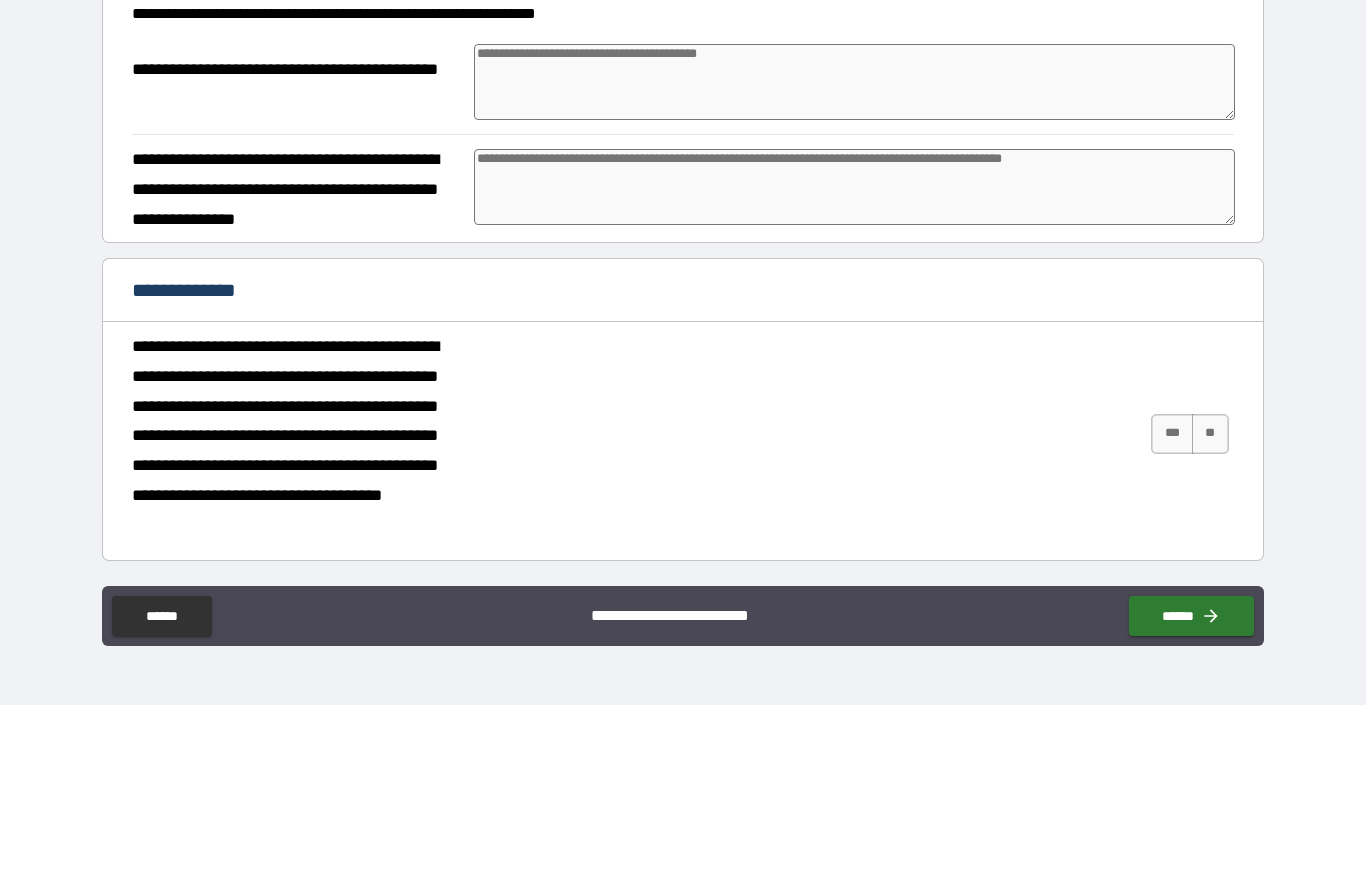 type on "*" 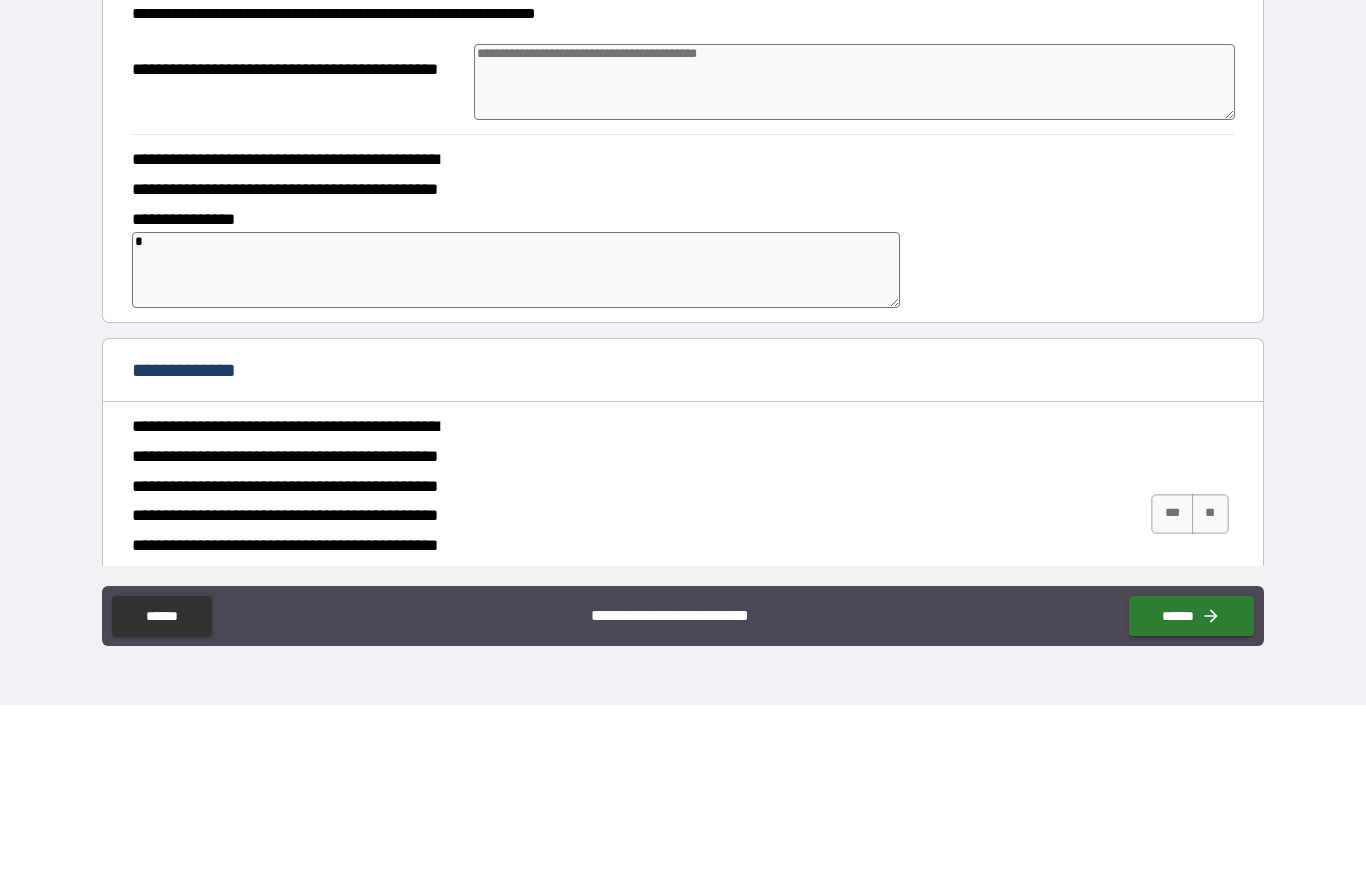 type on "**" 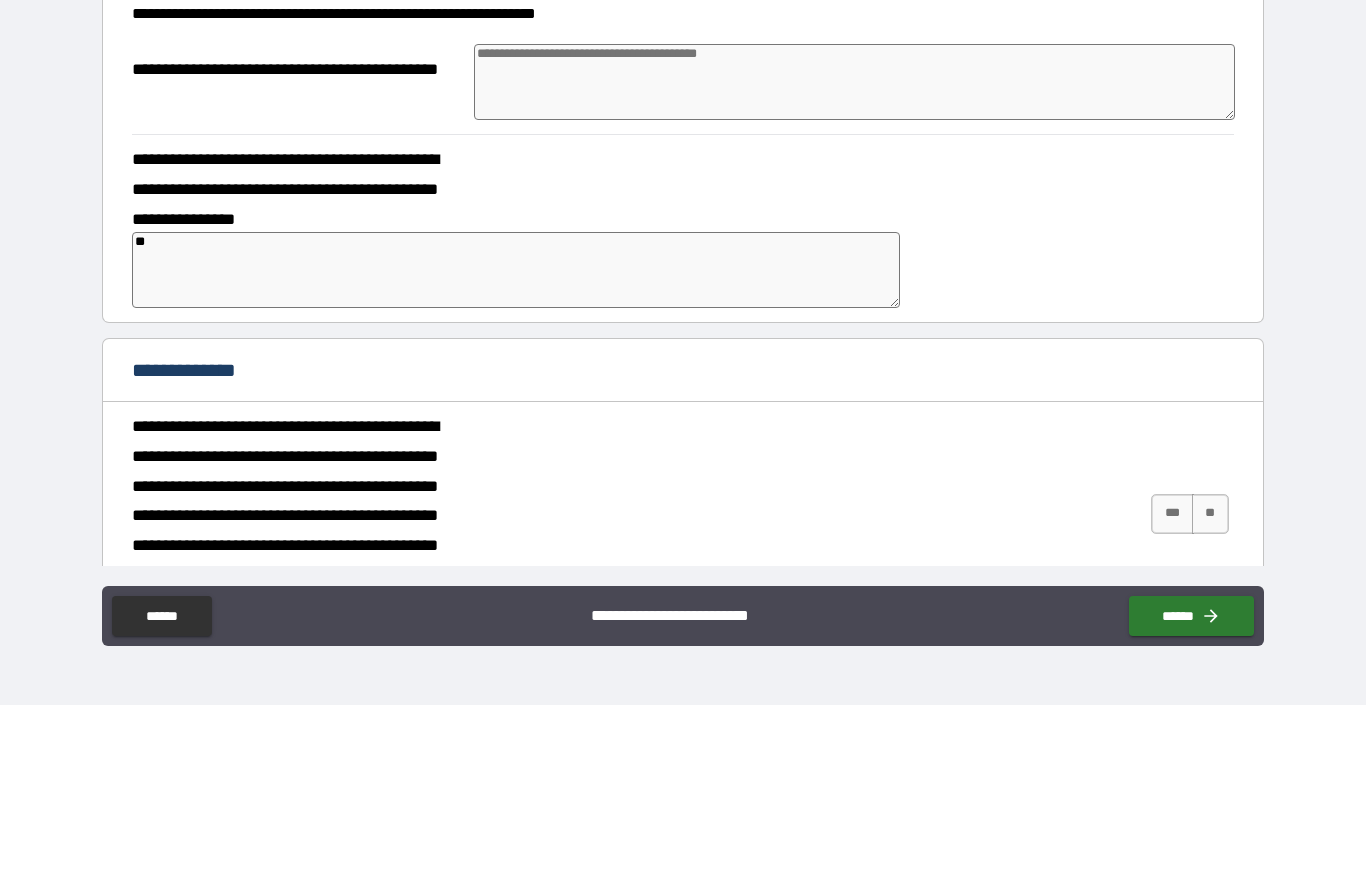 type on "*" 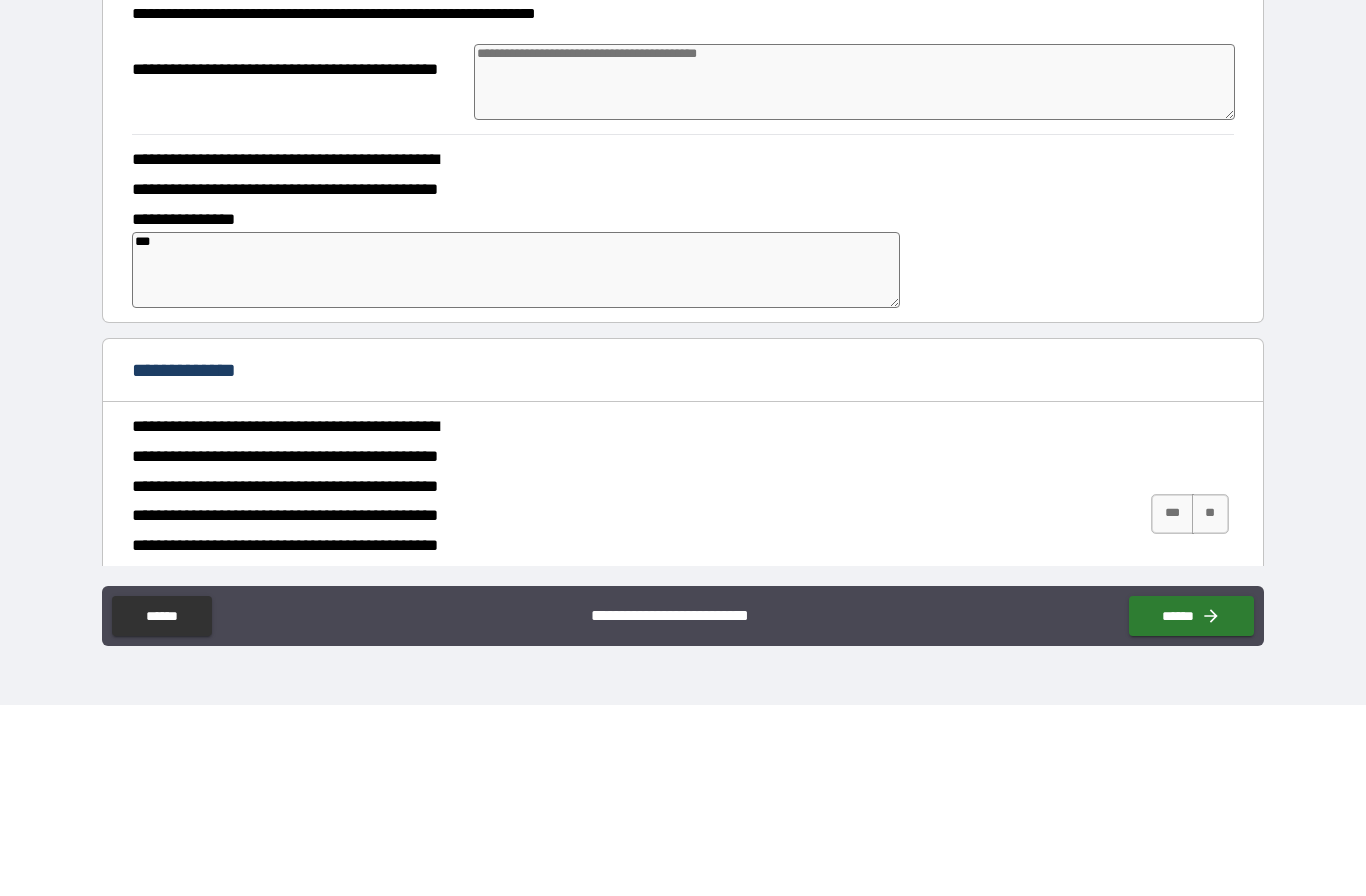 type on "*" 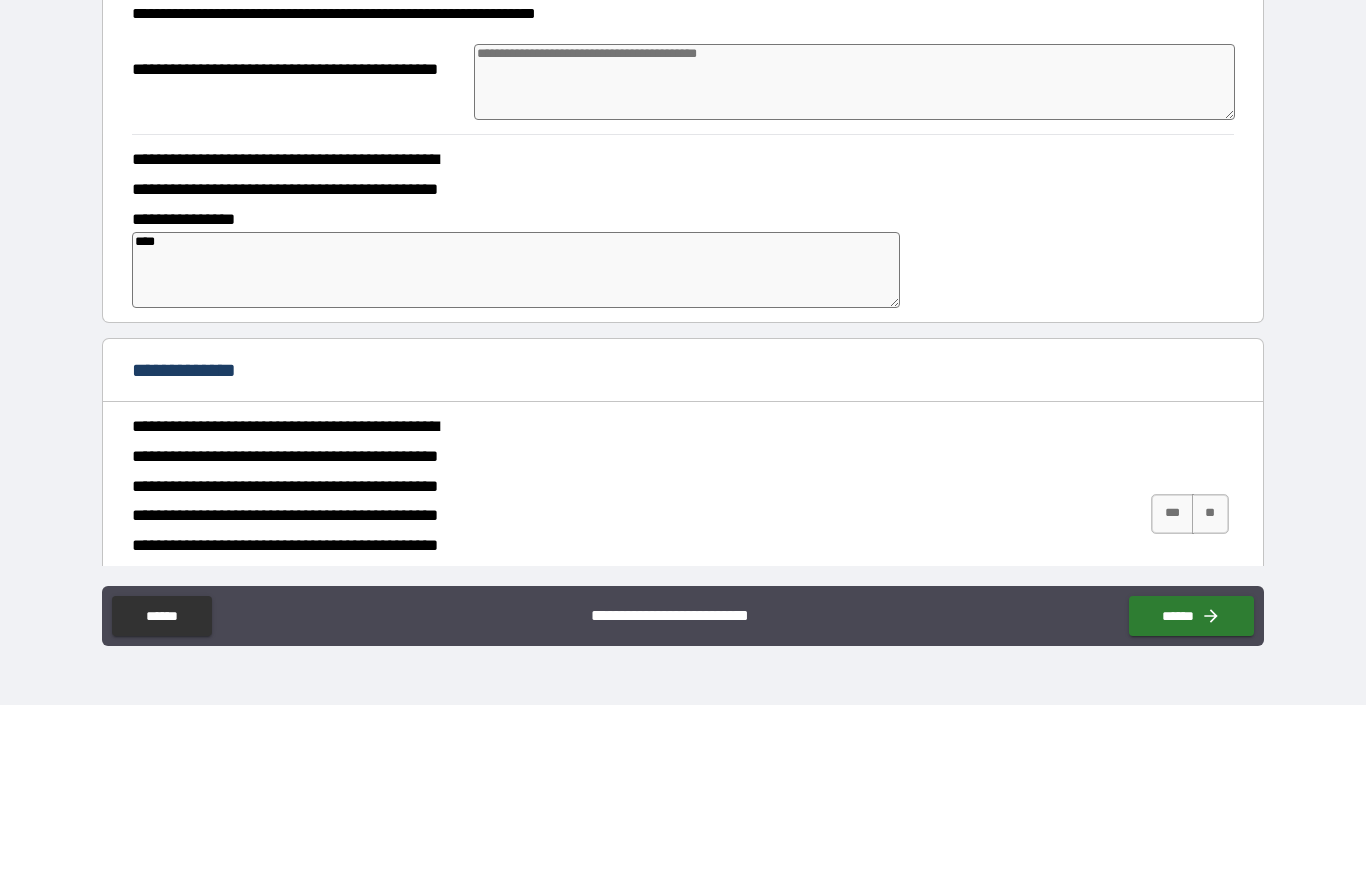 type on "*" 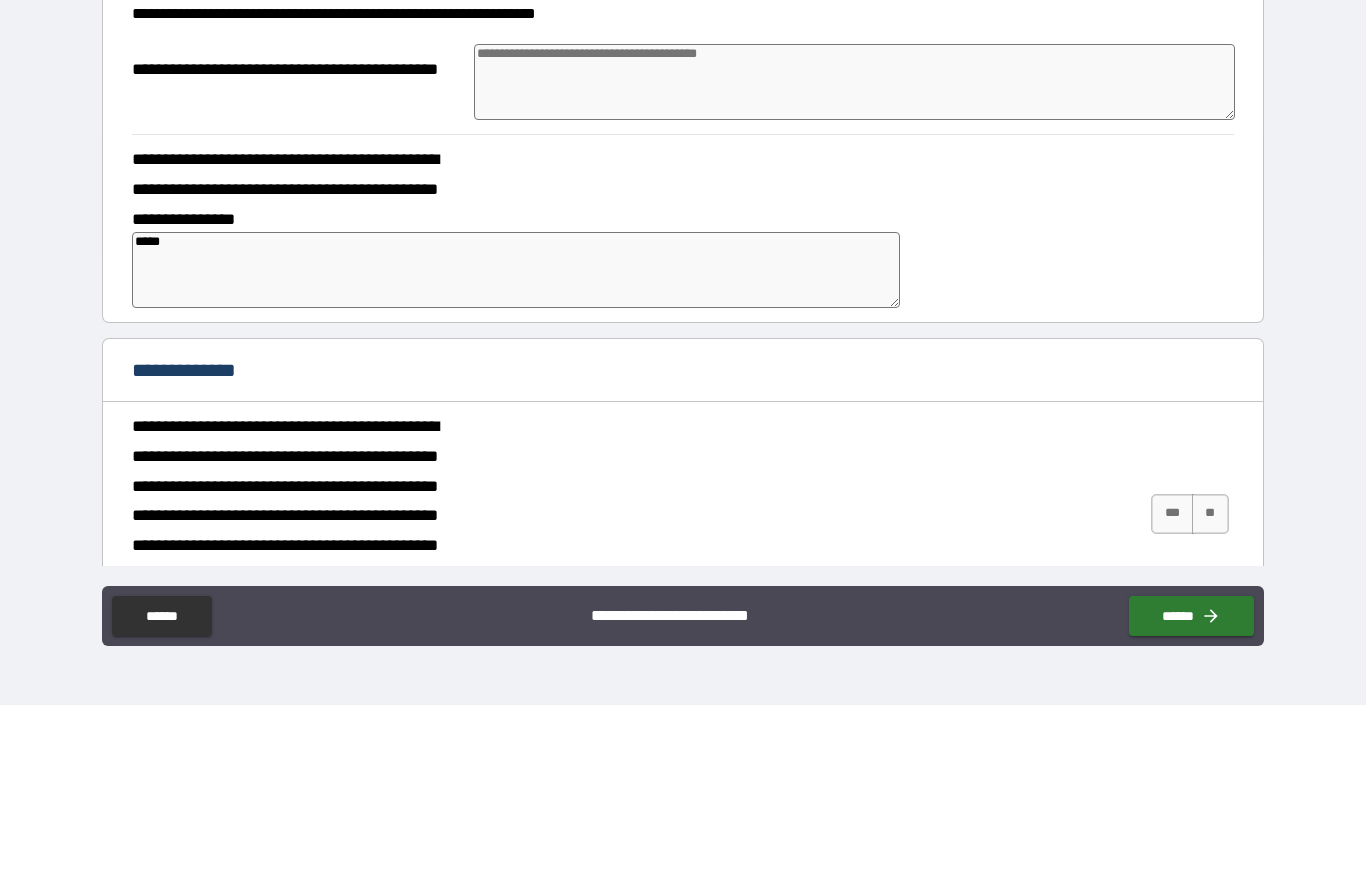 type on "*" 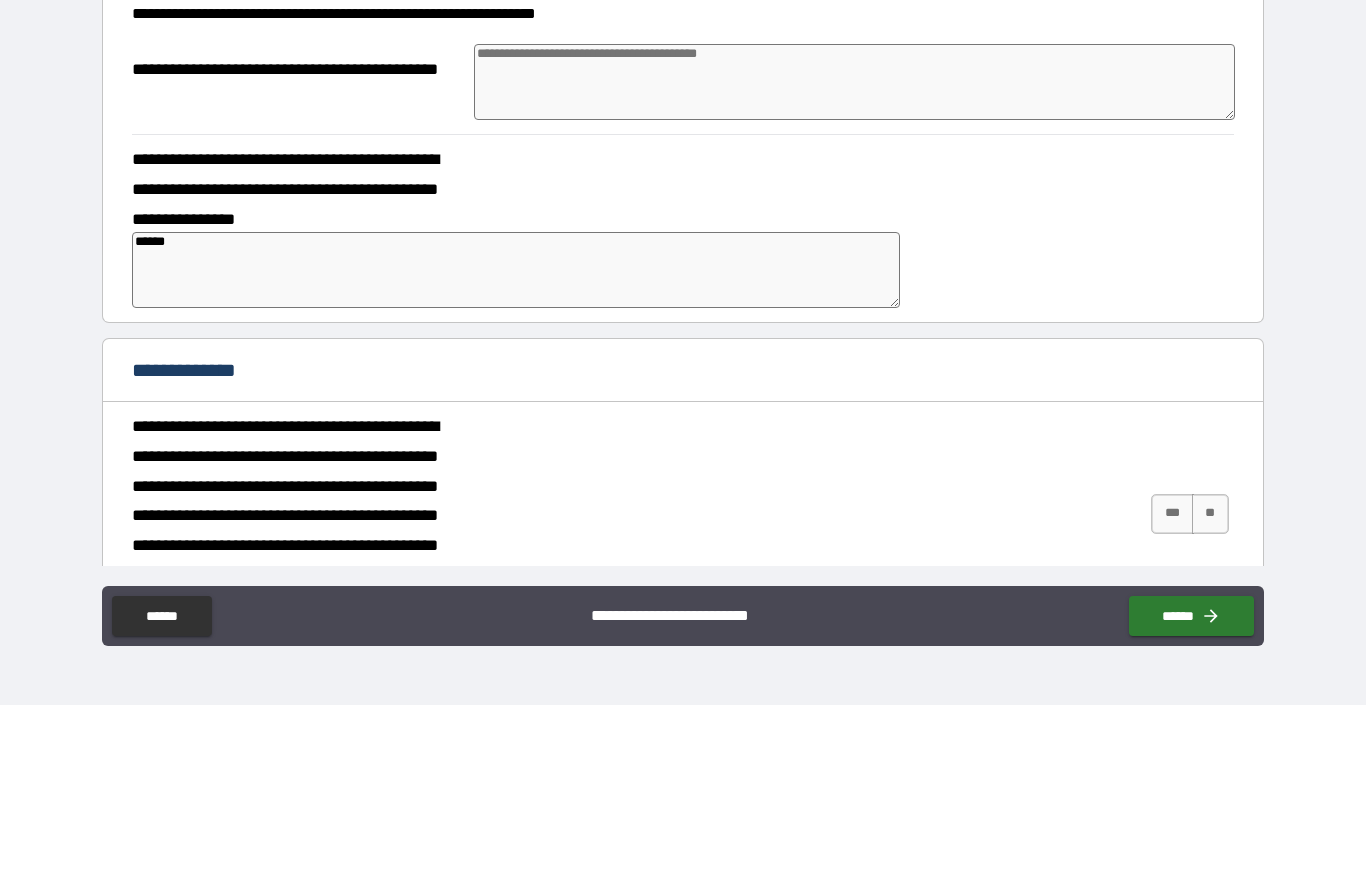 type on "*" 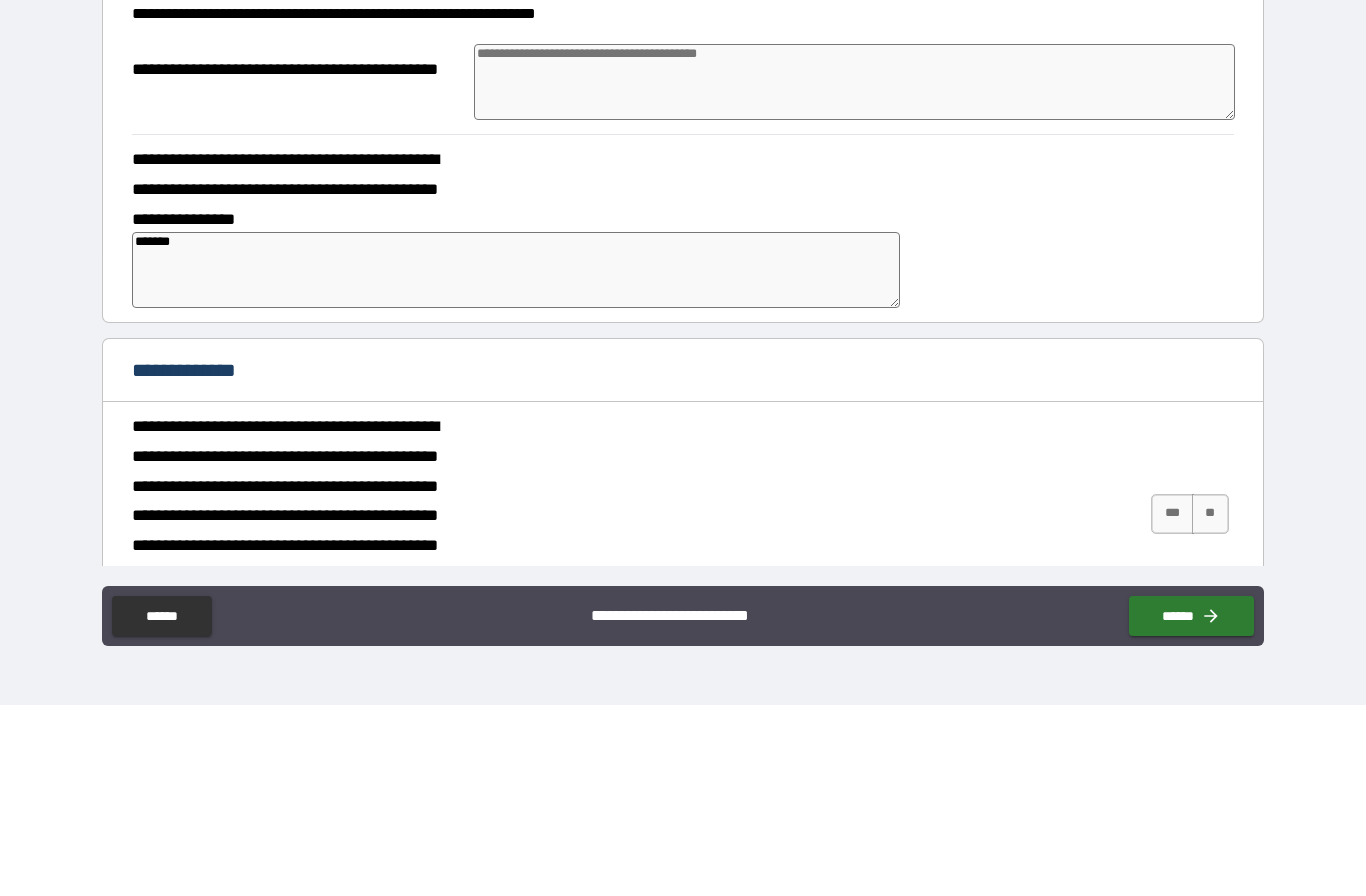 type on "*" 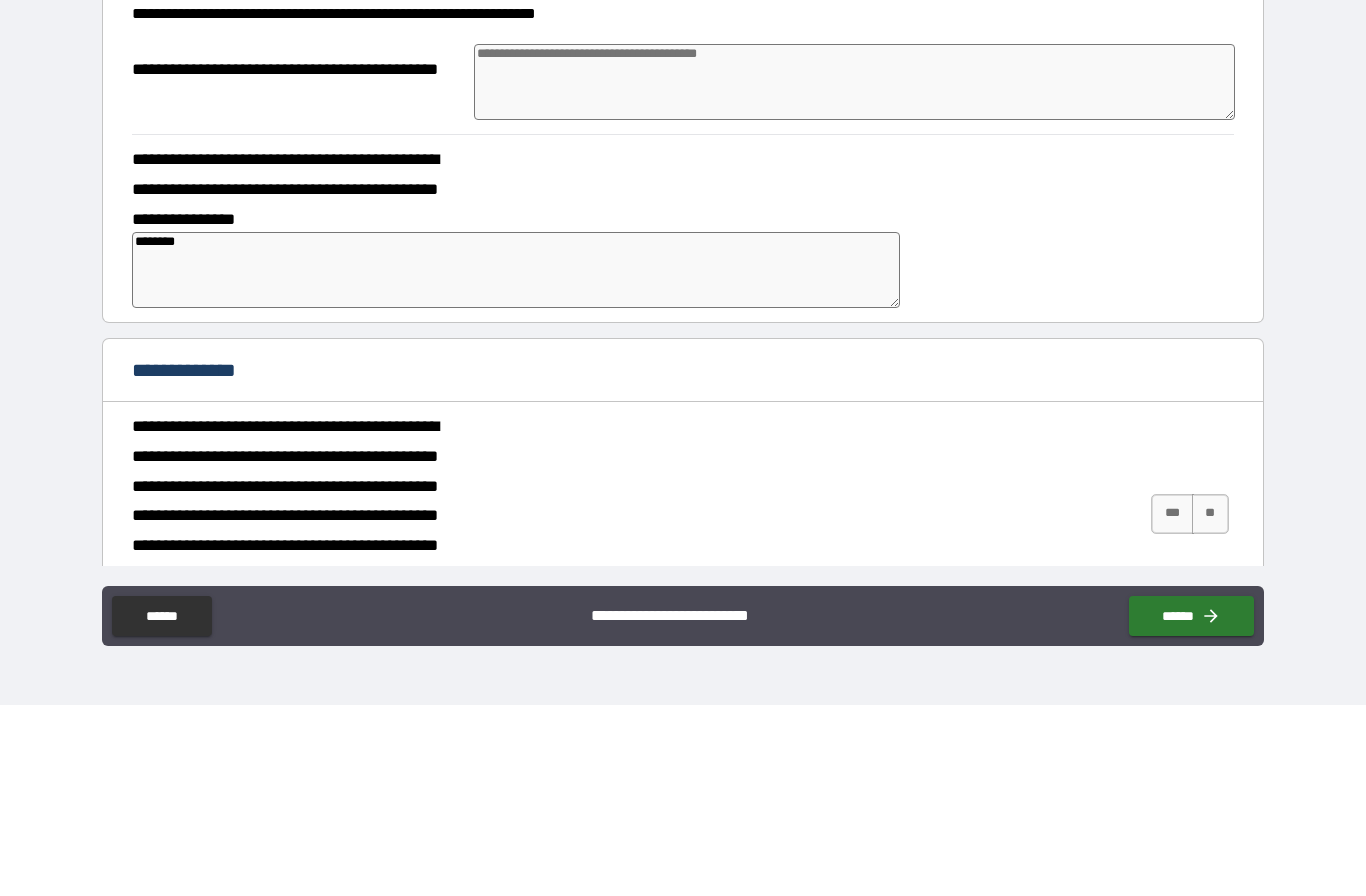 type on "*" 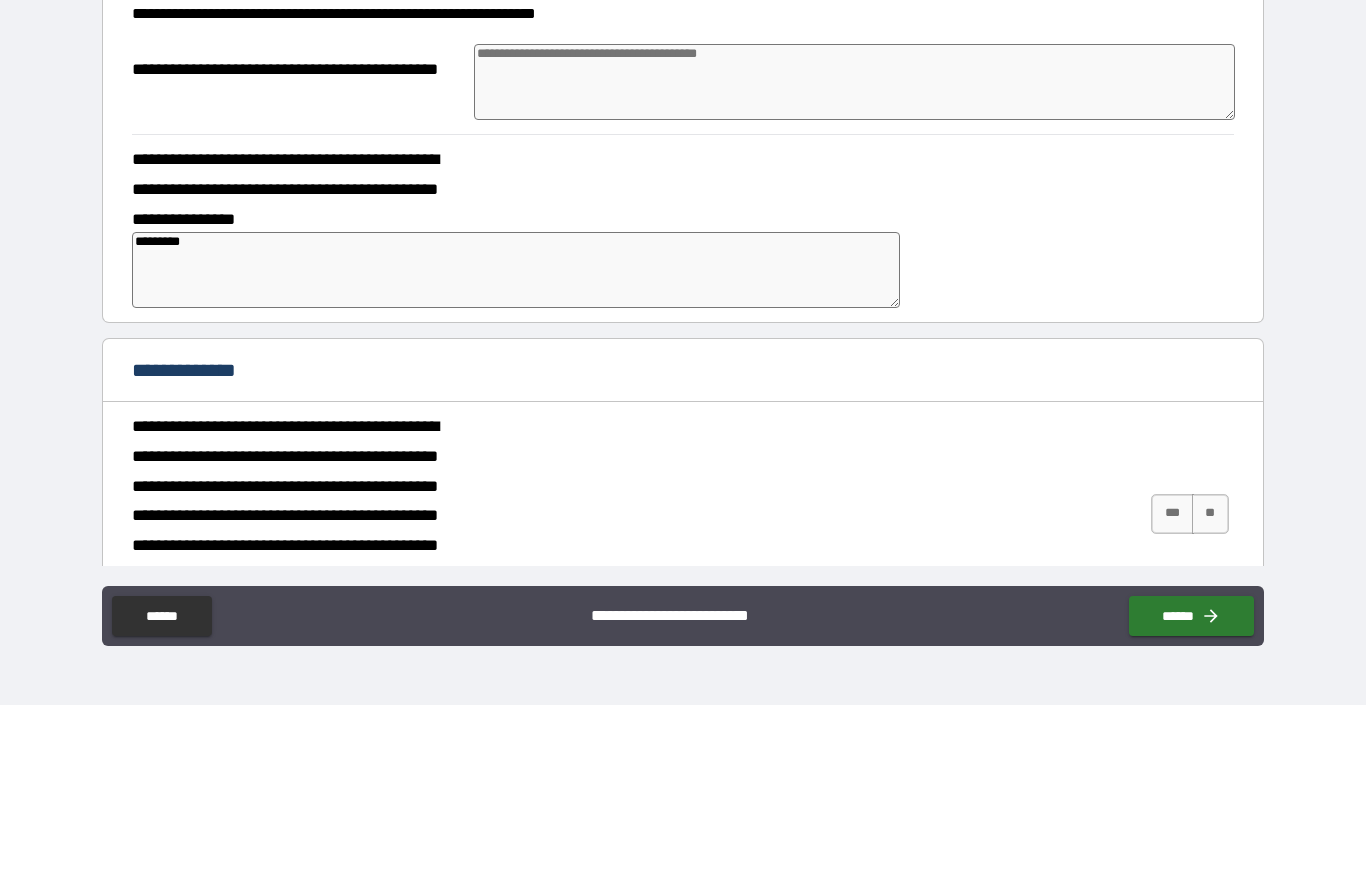 type on "*" 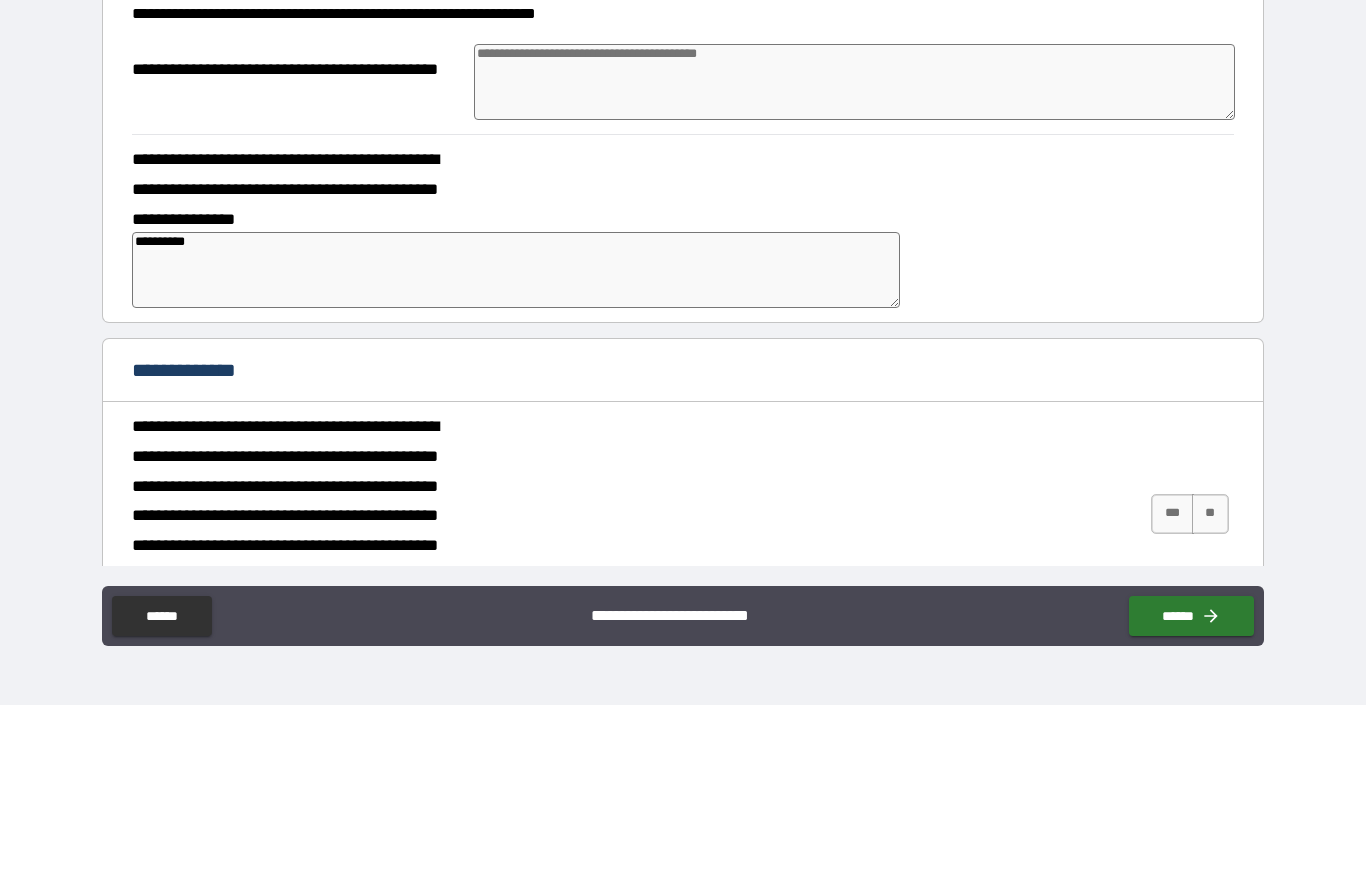 type on "*" 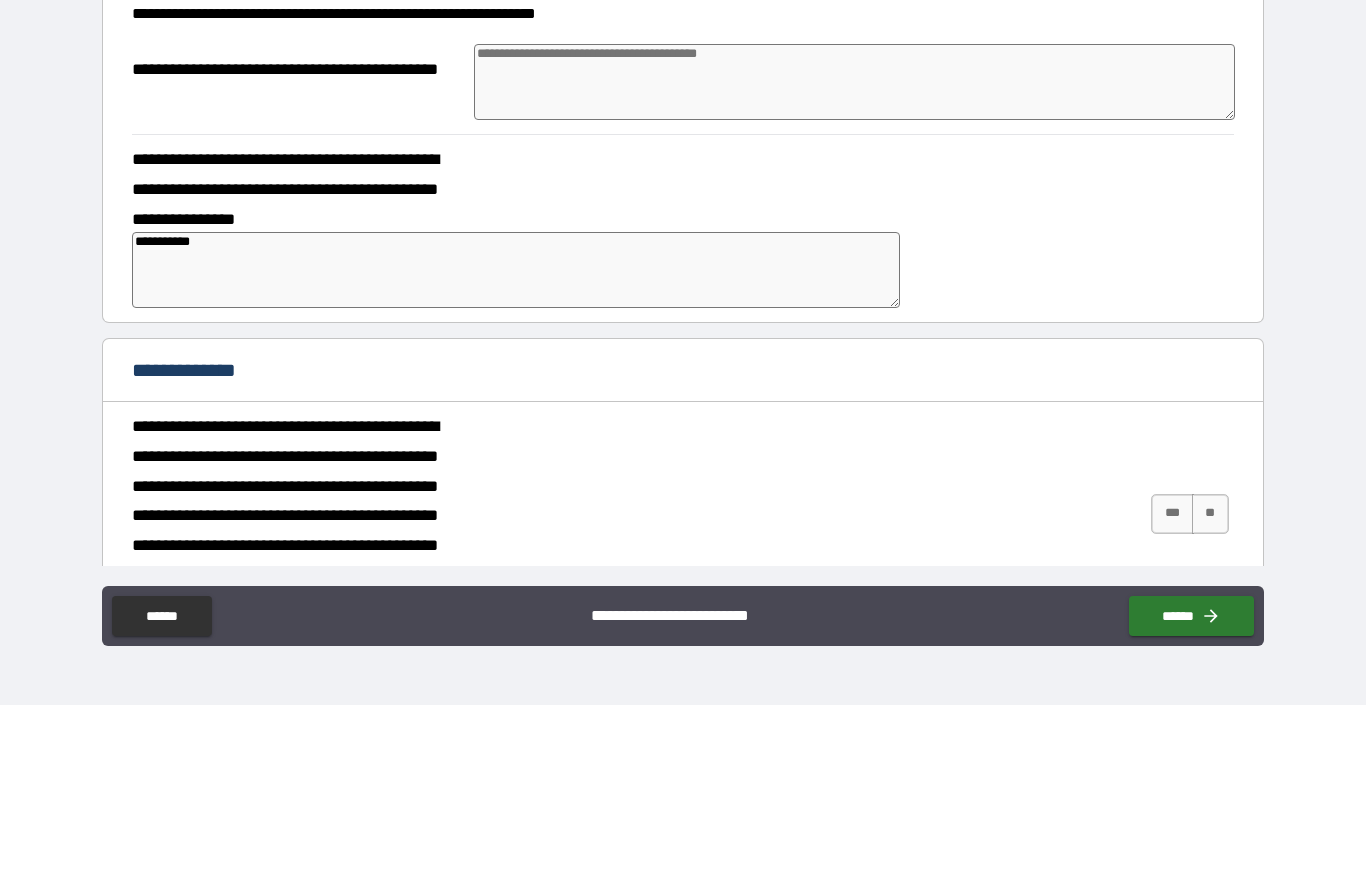 type on "*" 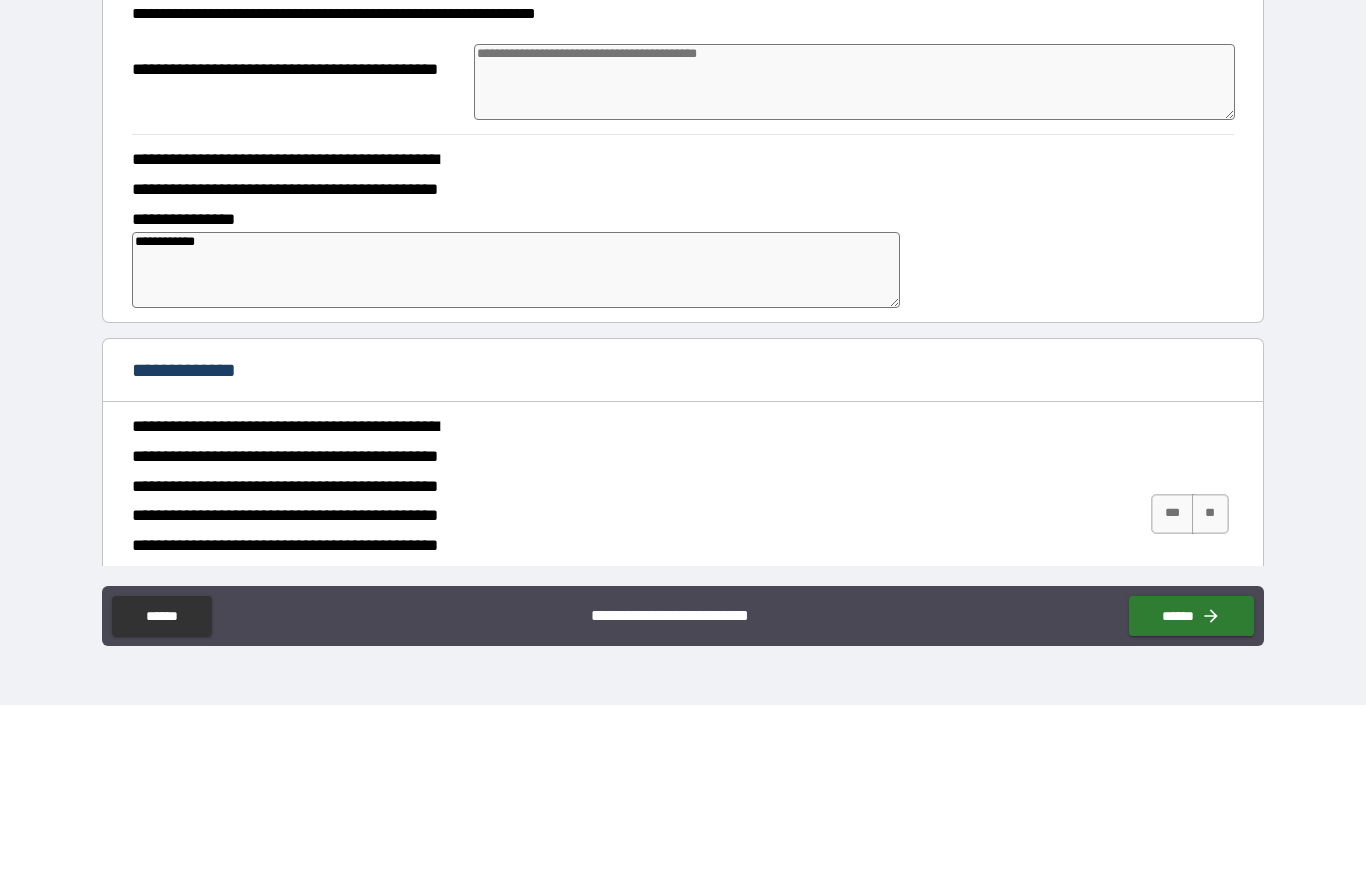 type on "*" 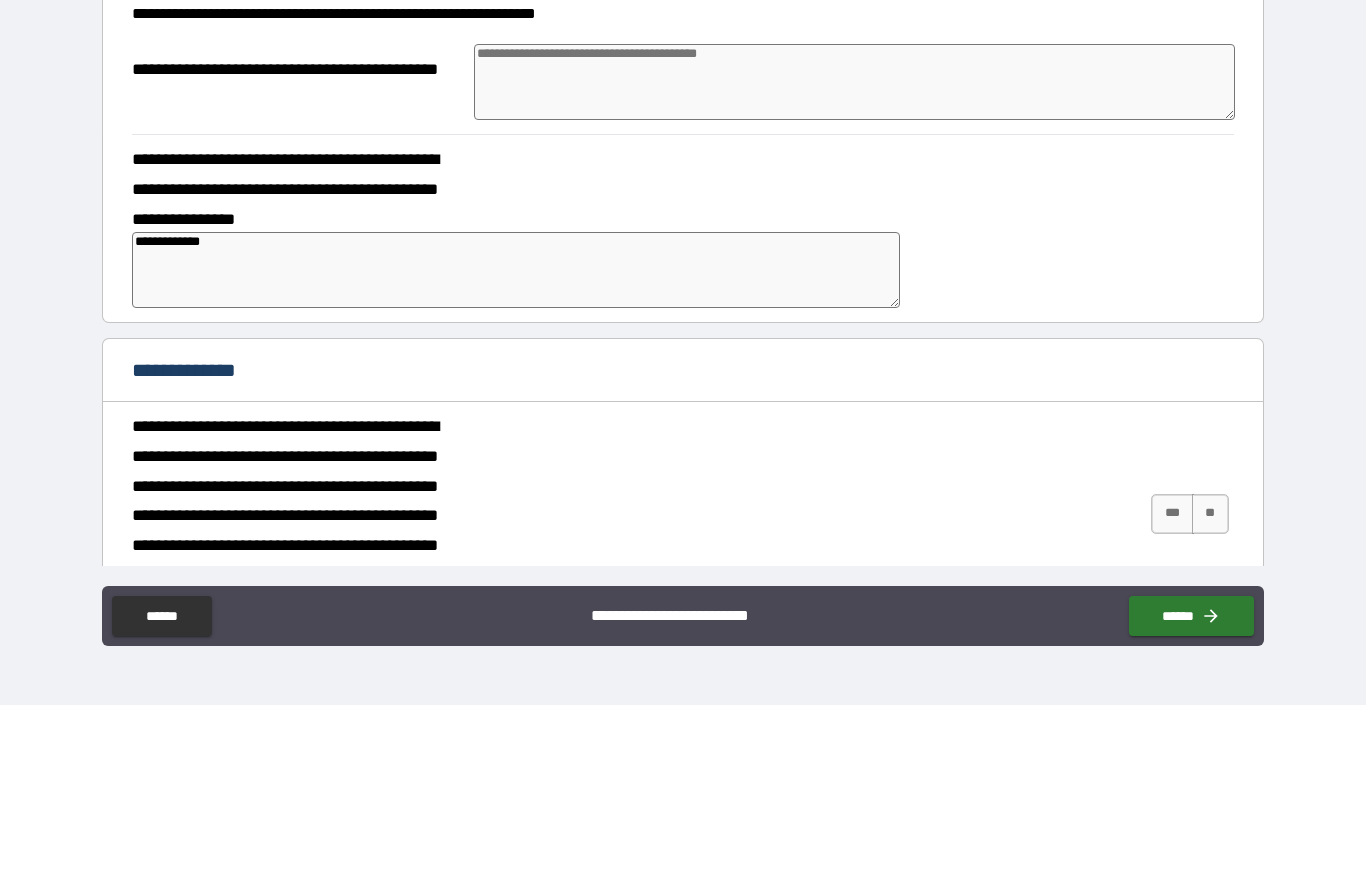 type on "*" 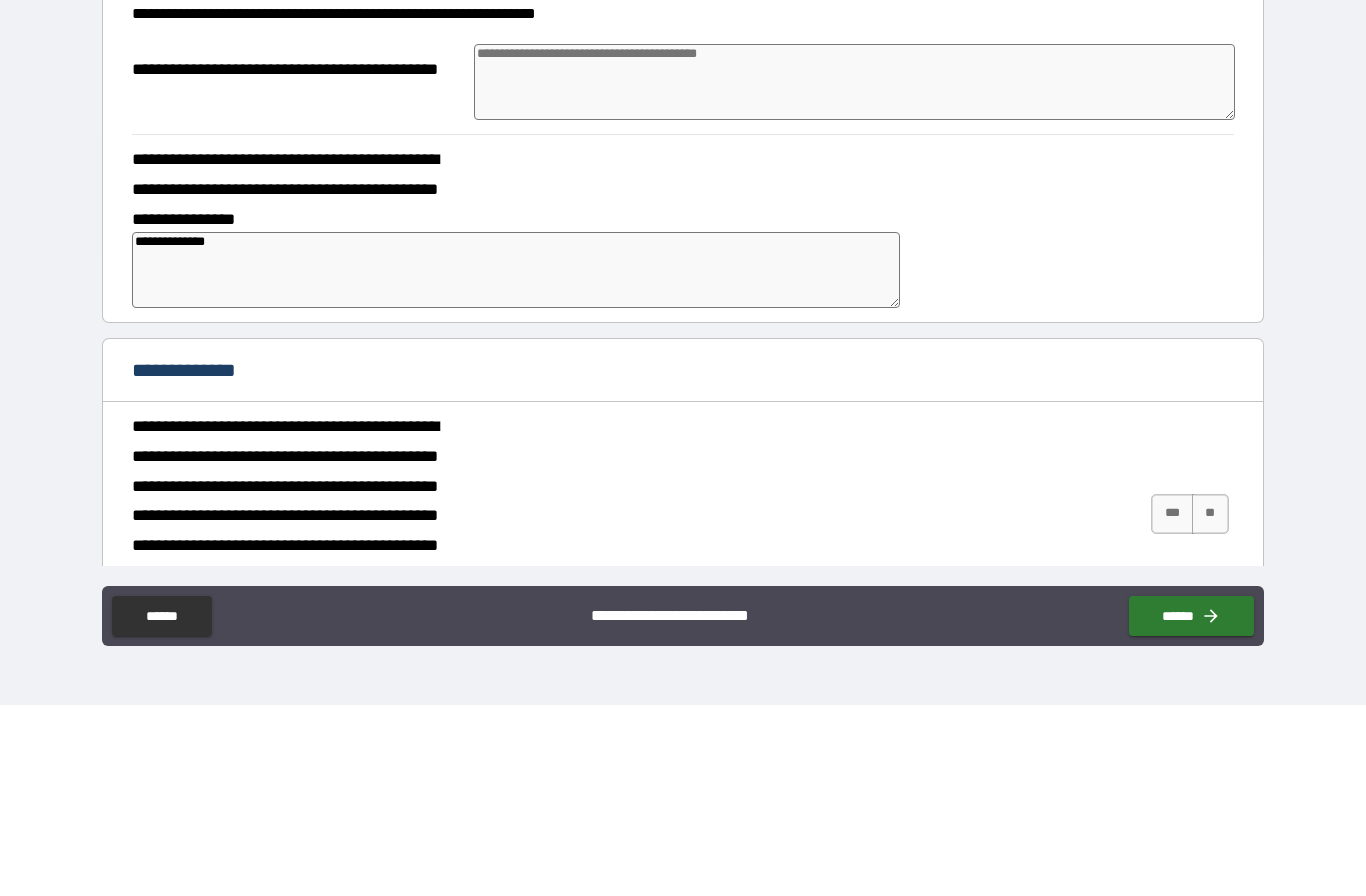 type on "*" 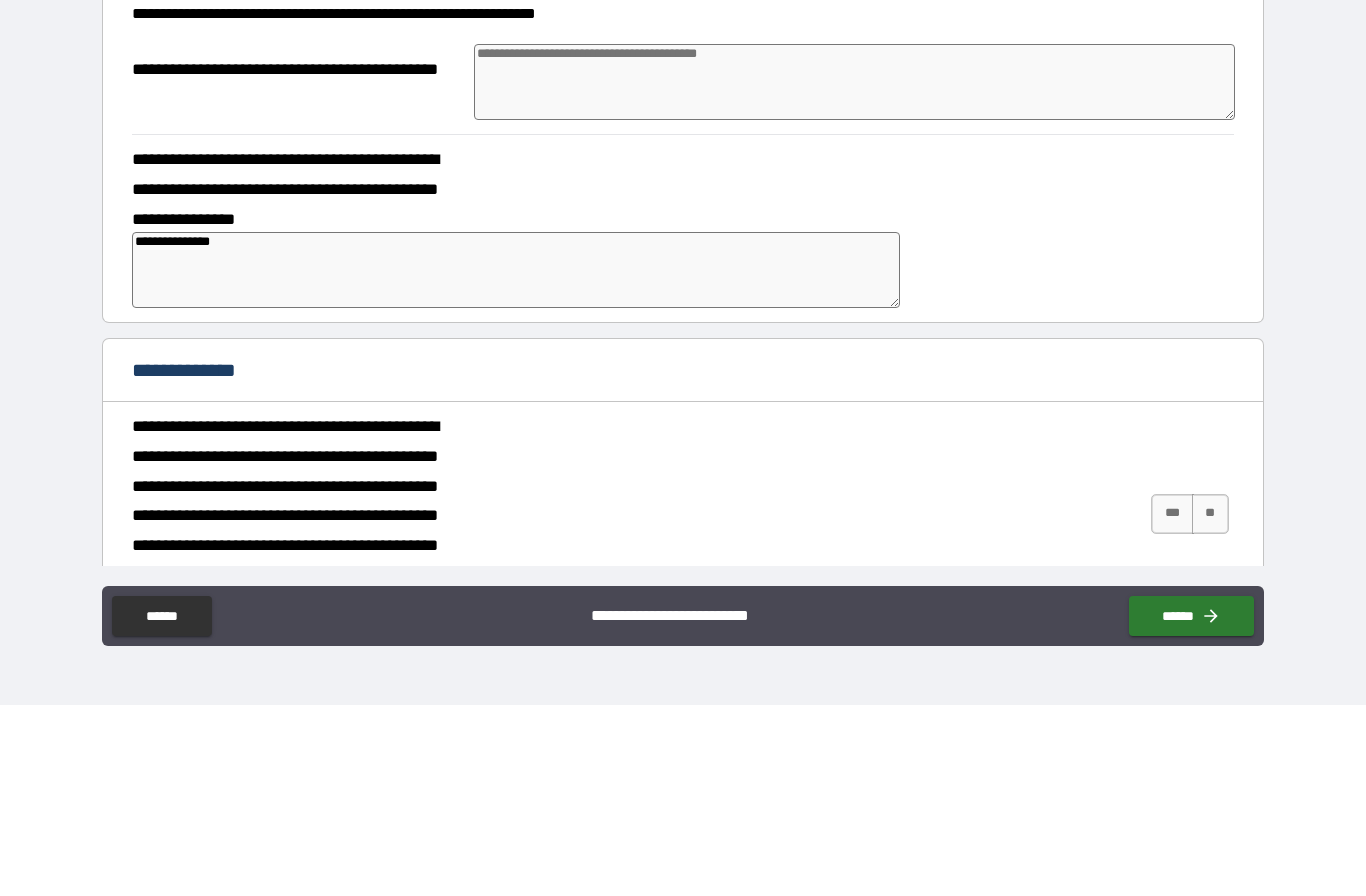type on "*" 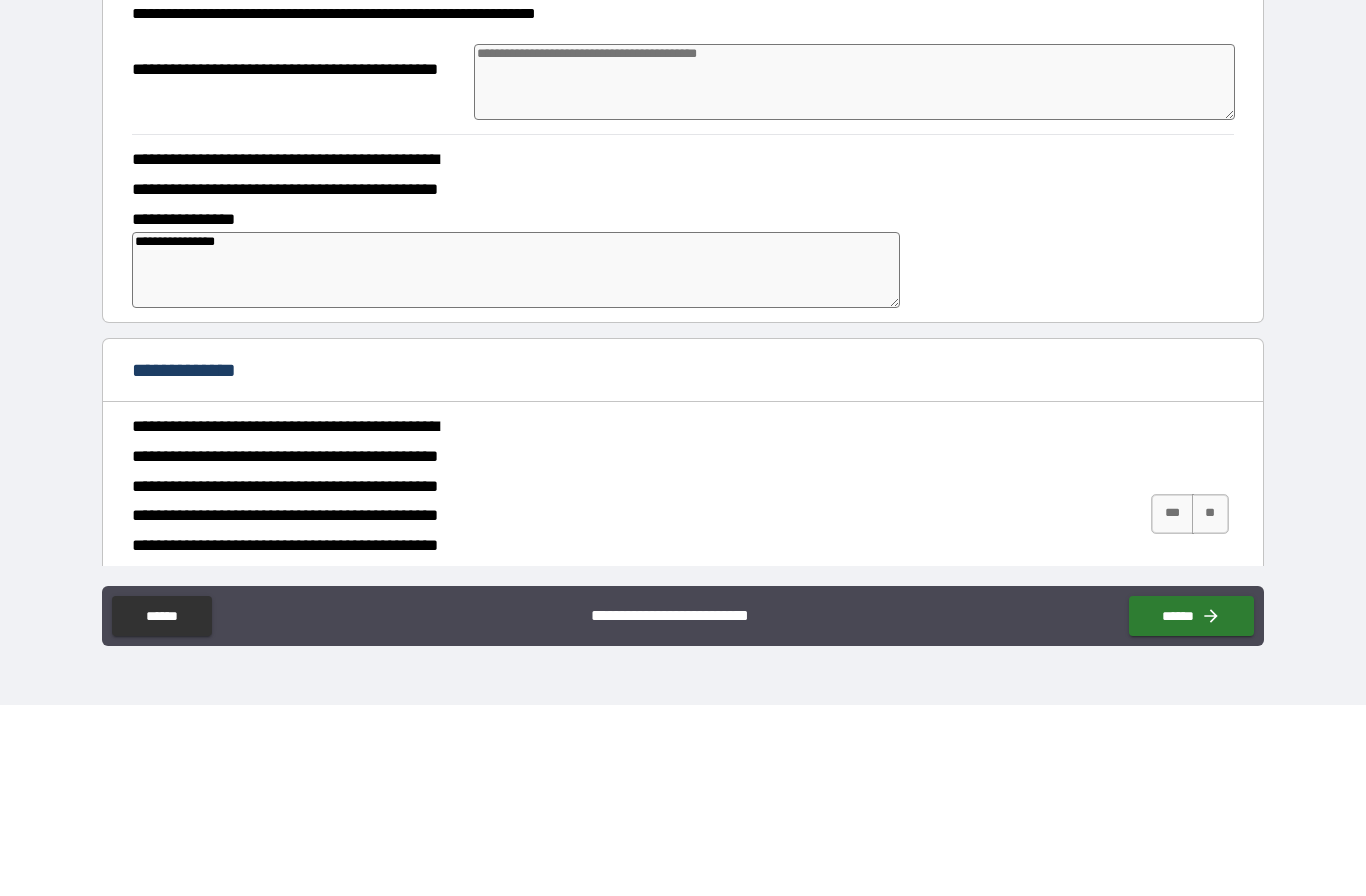 type on "*" 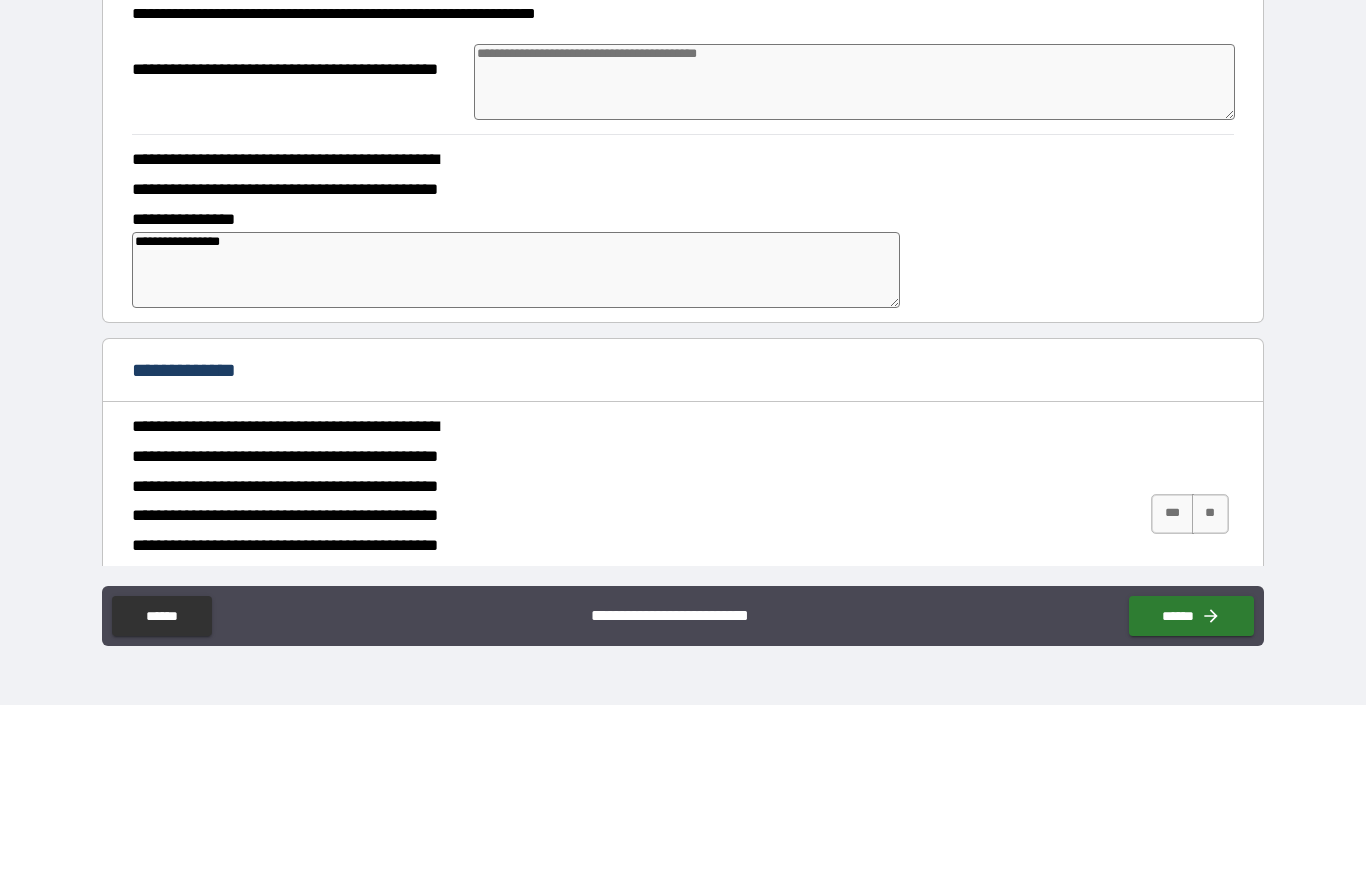 type on "*" 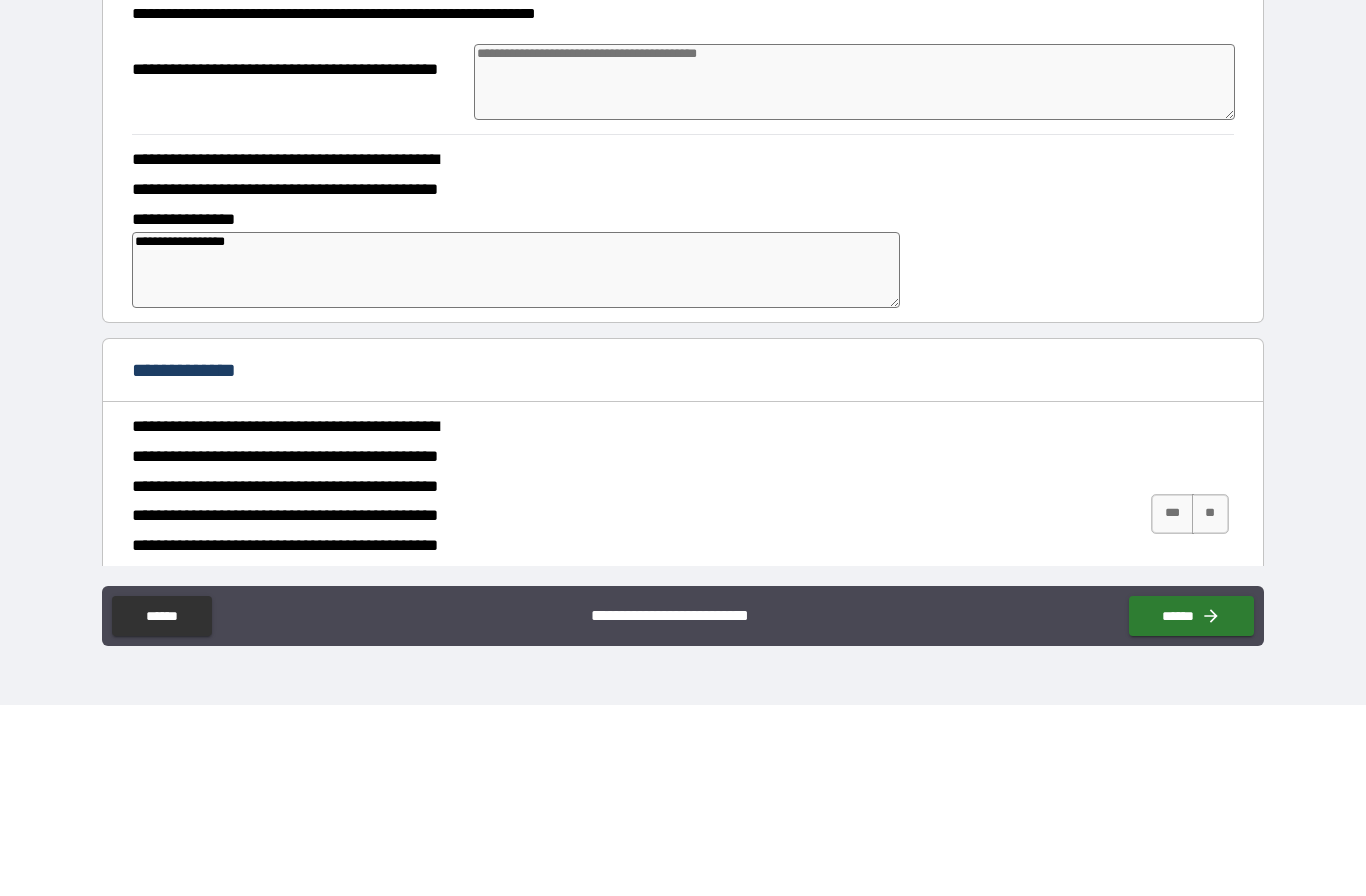 type on "*" 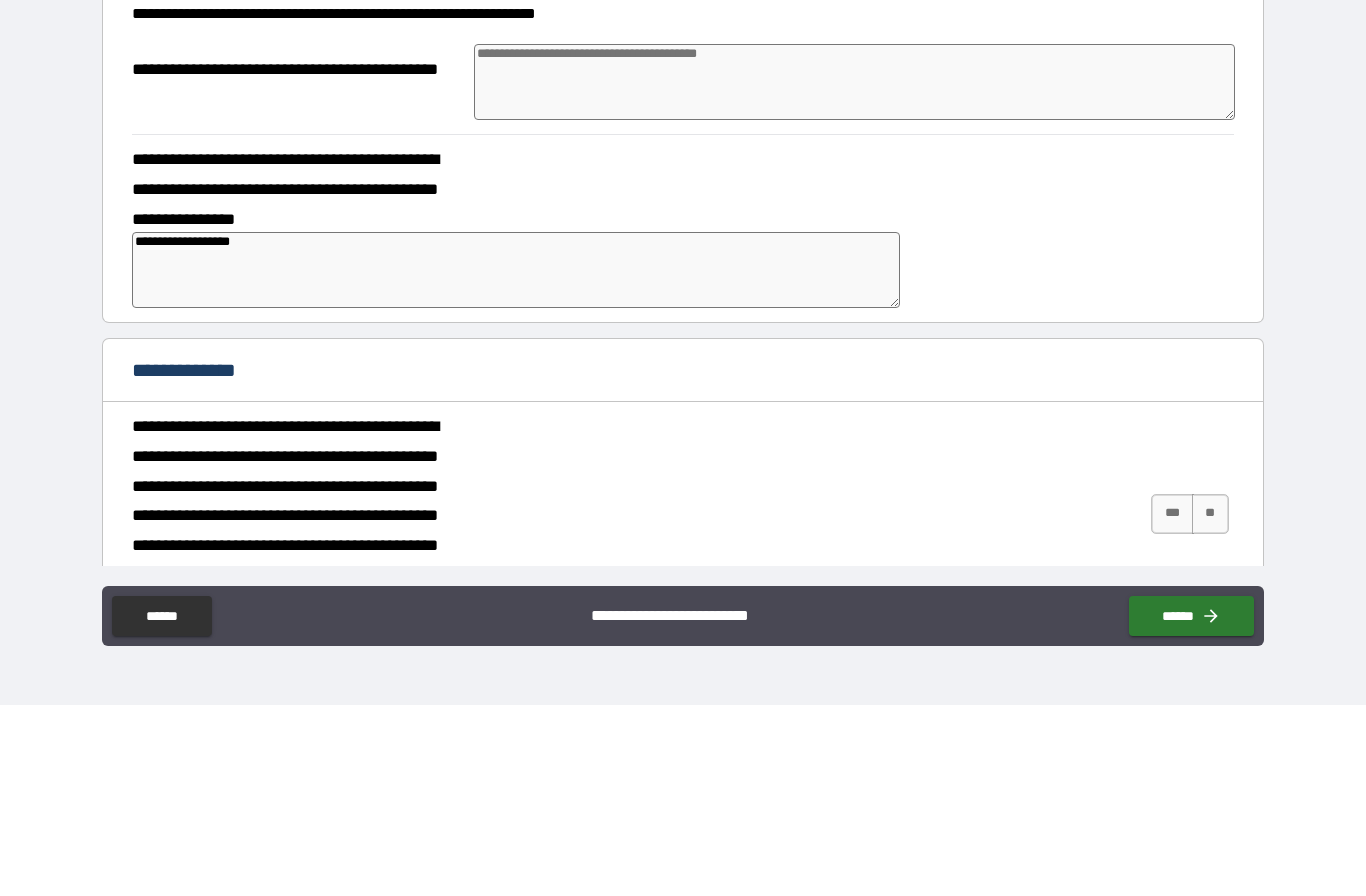 type on "*" 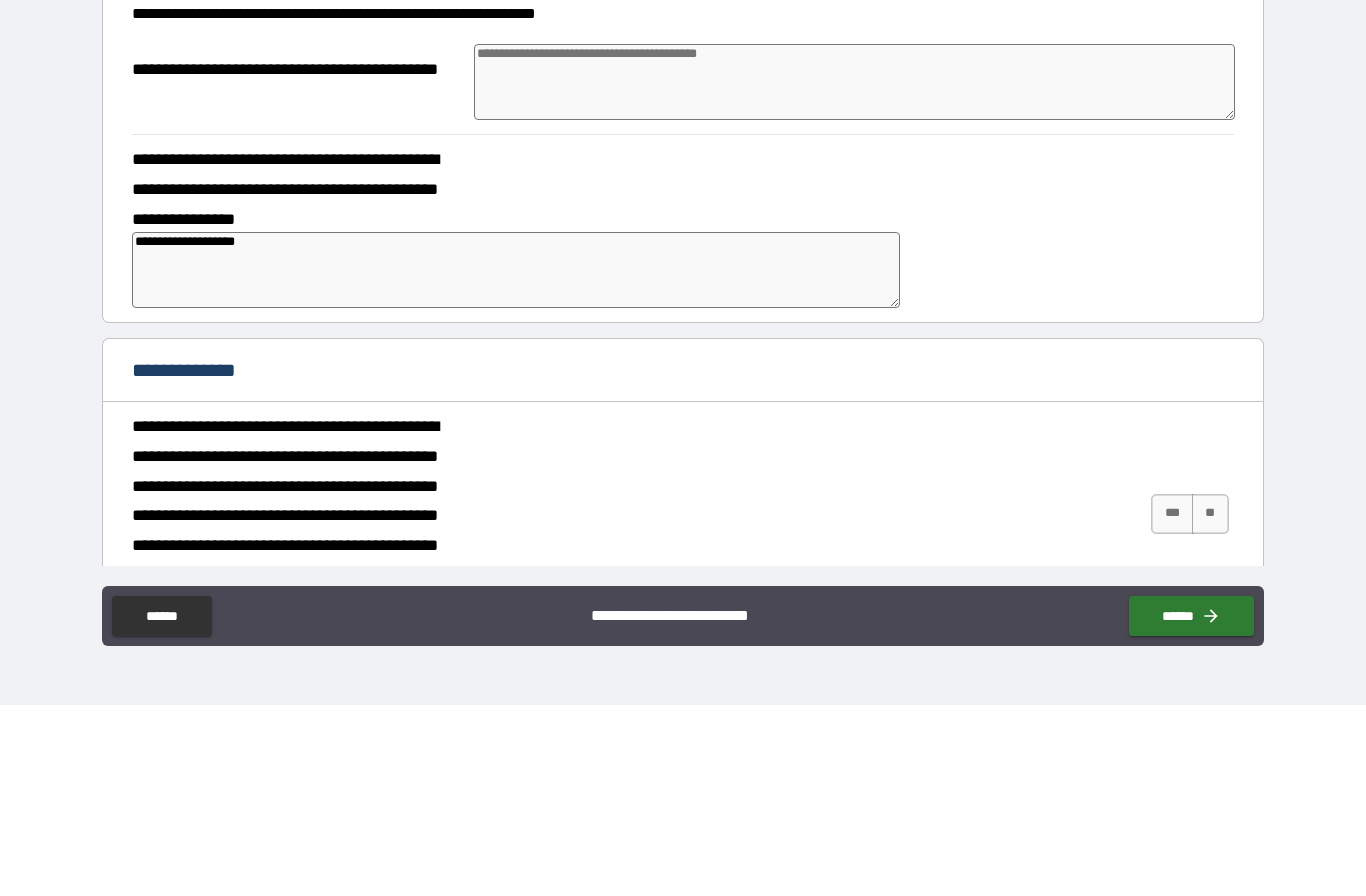 type on "*" 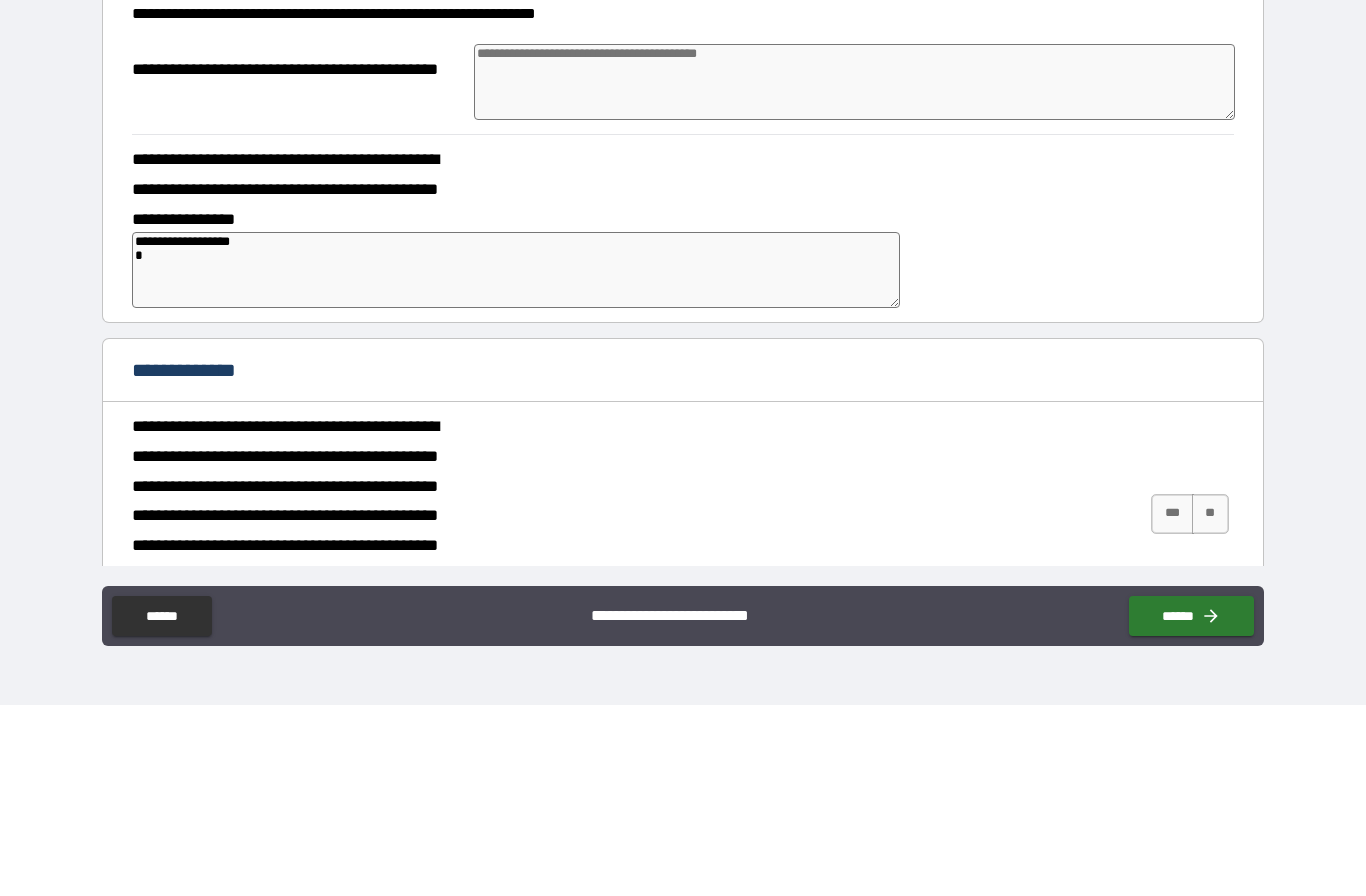type on "*" 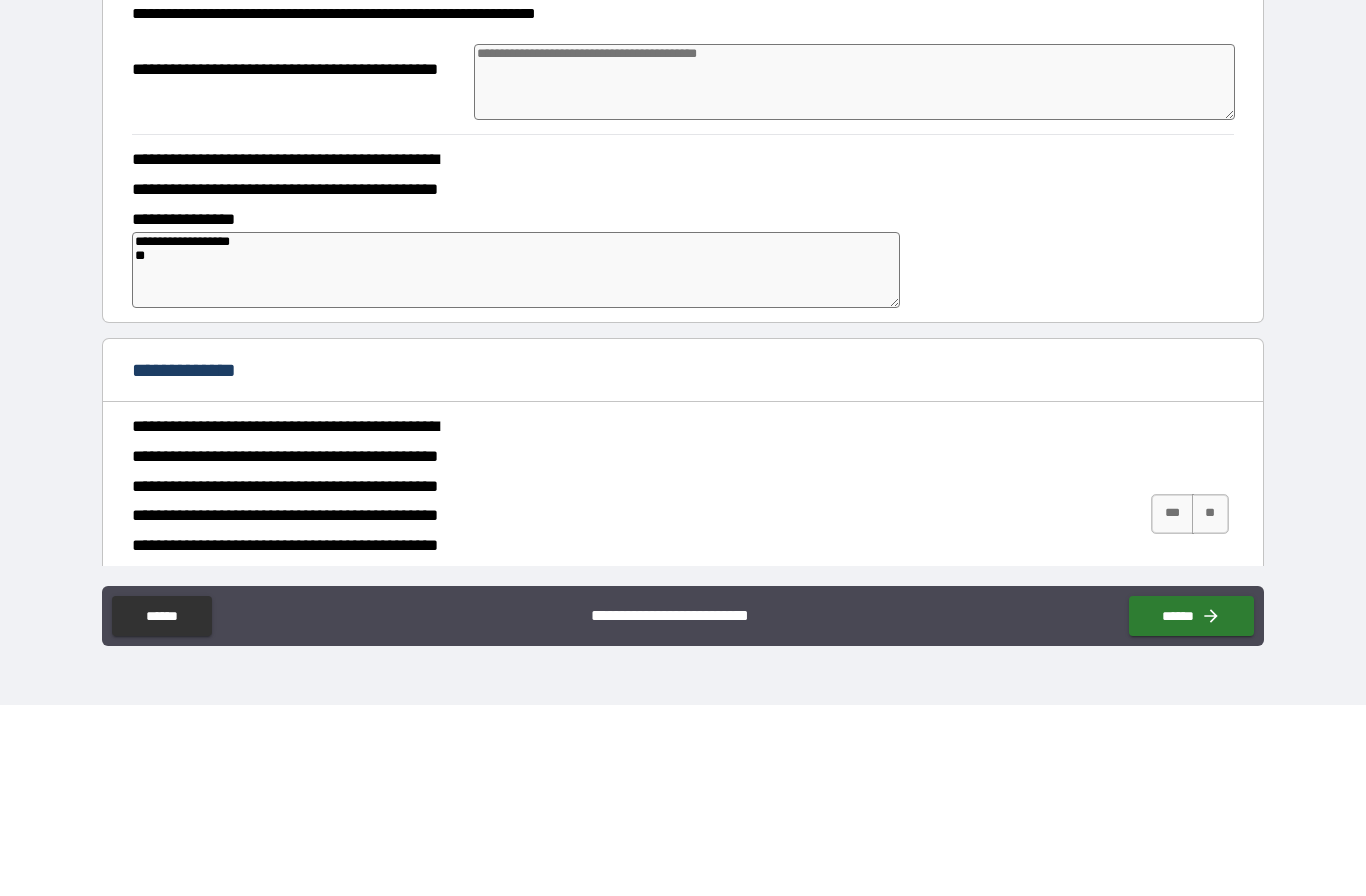 type on "*" 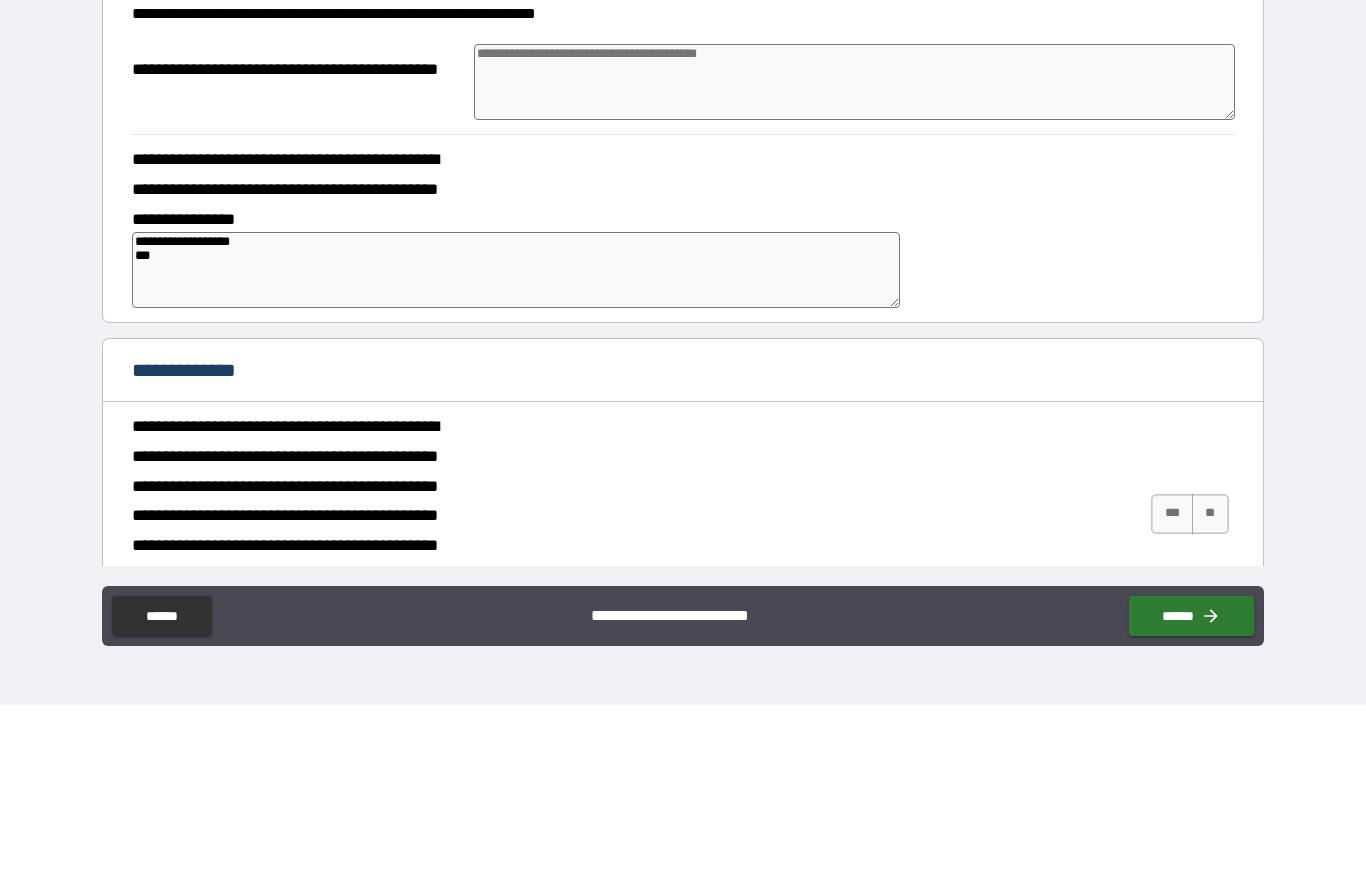 type on "*" 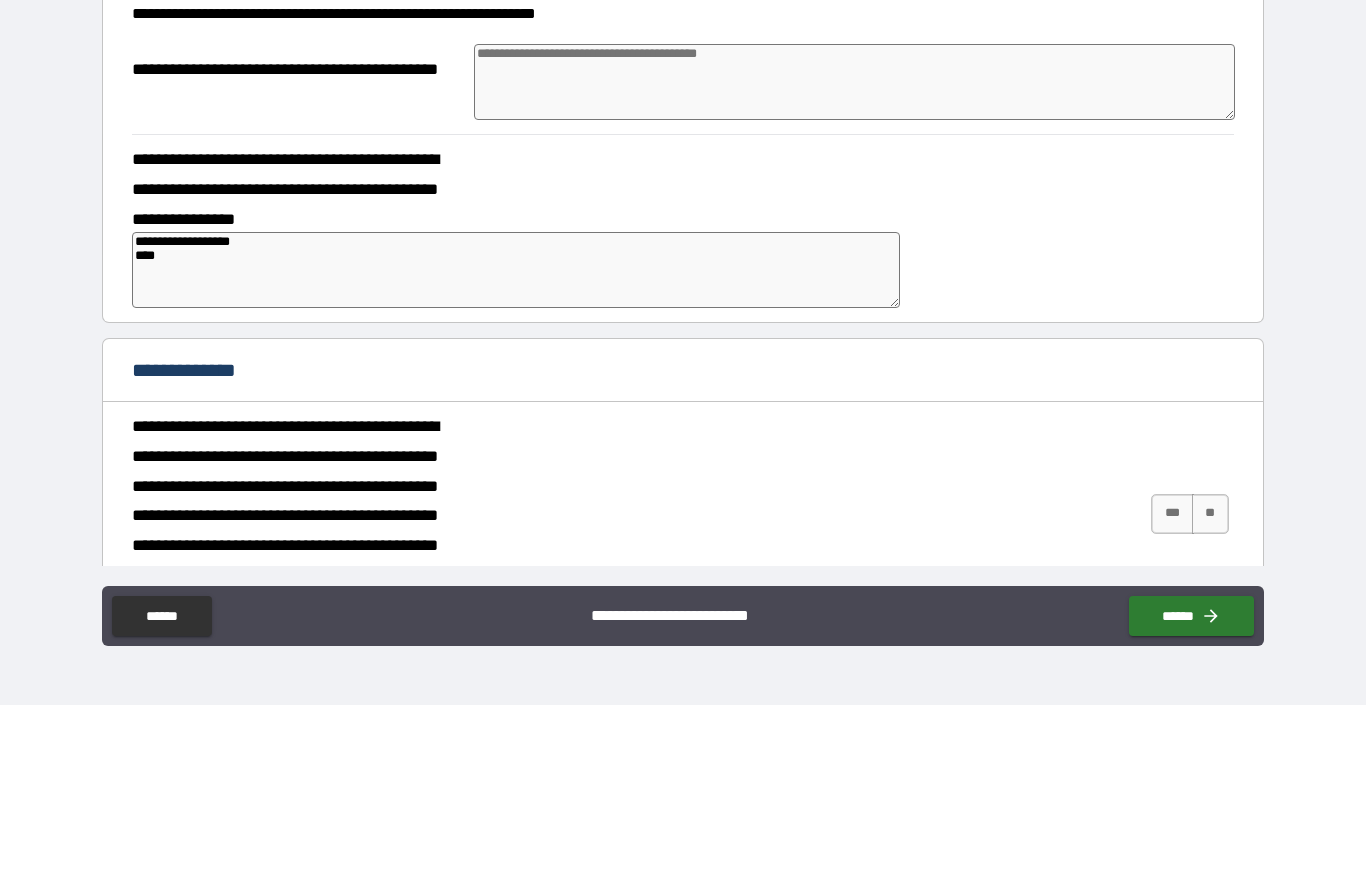 type on "*" 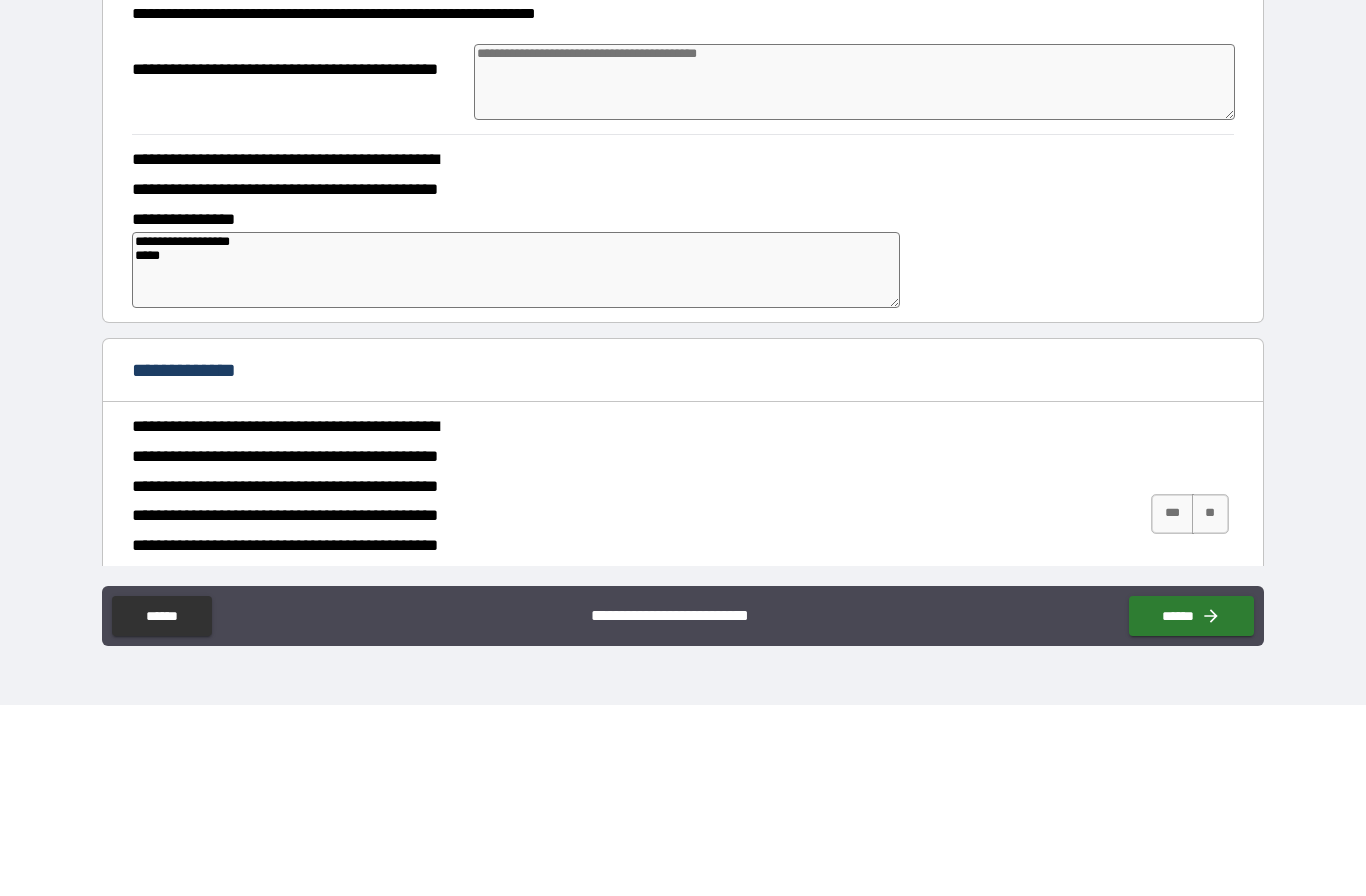 type on "*" 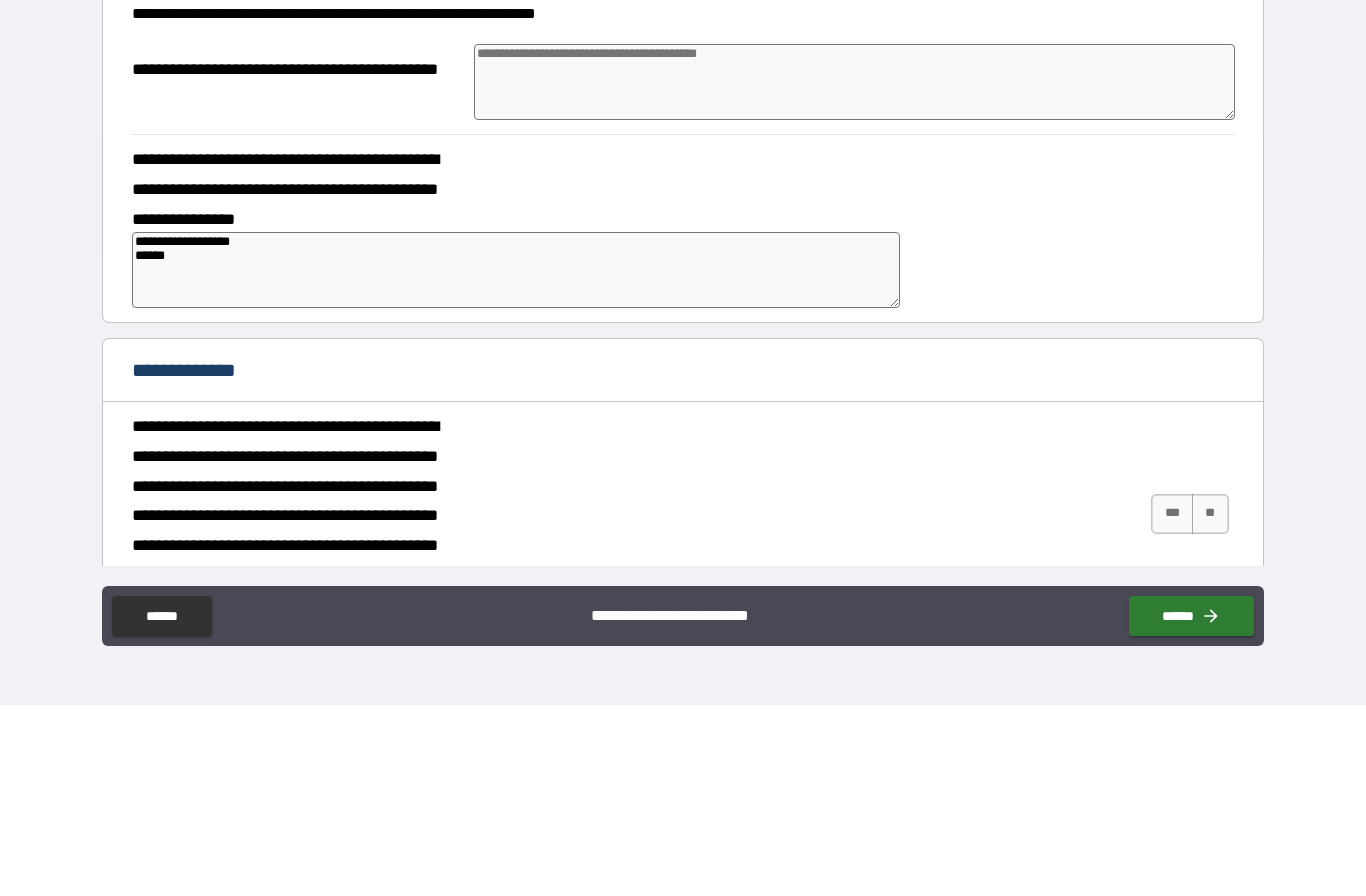 type on "*" 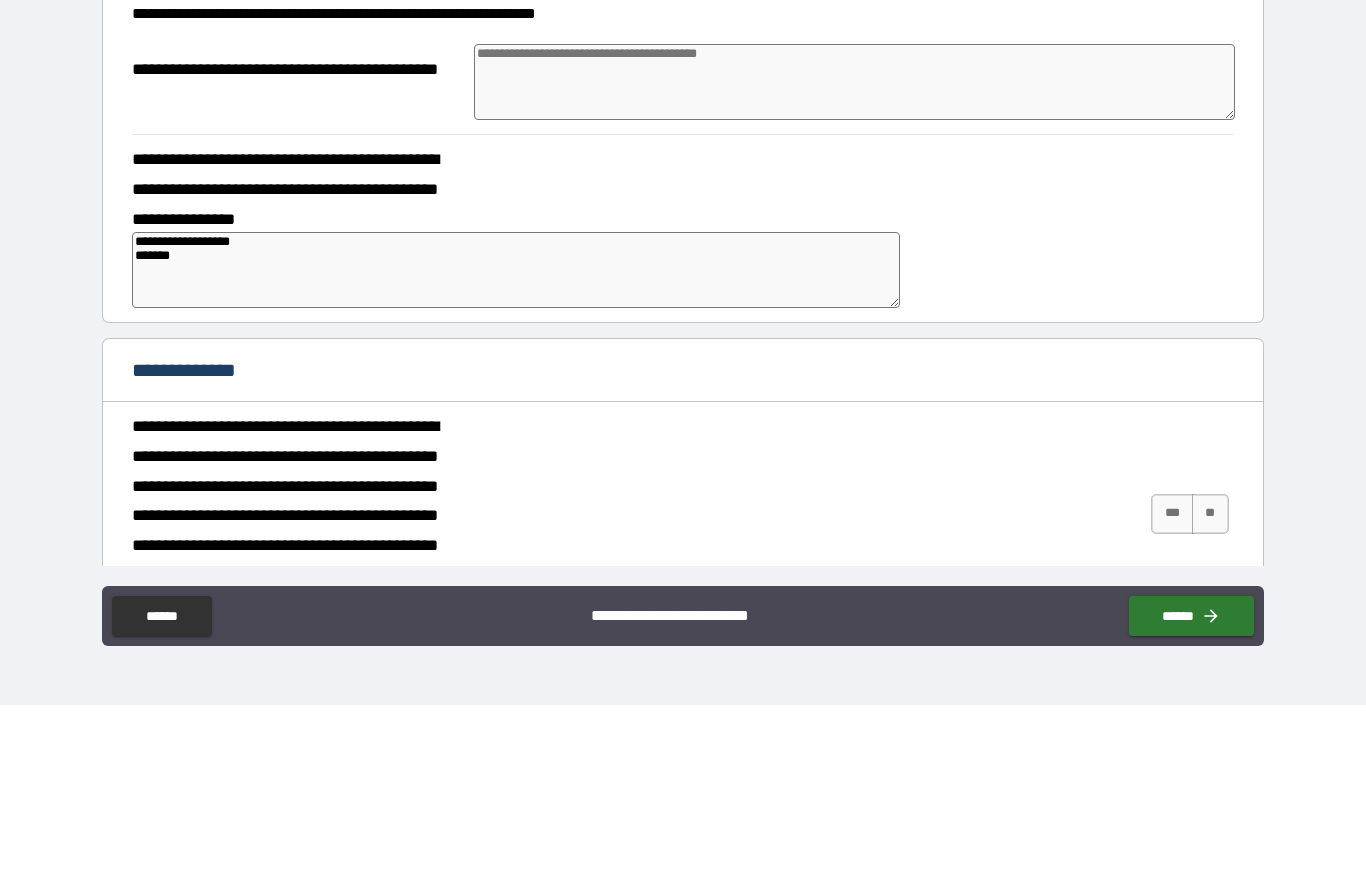type on "*" 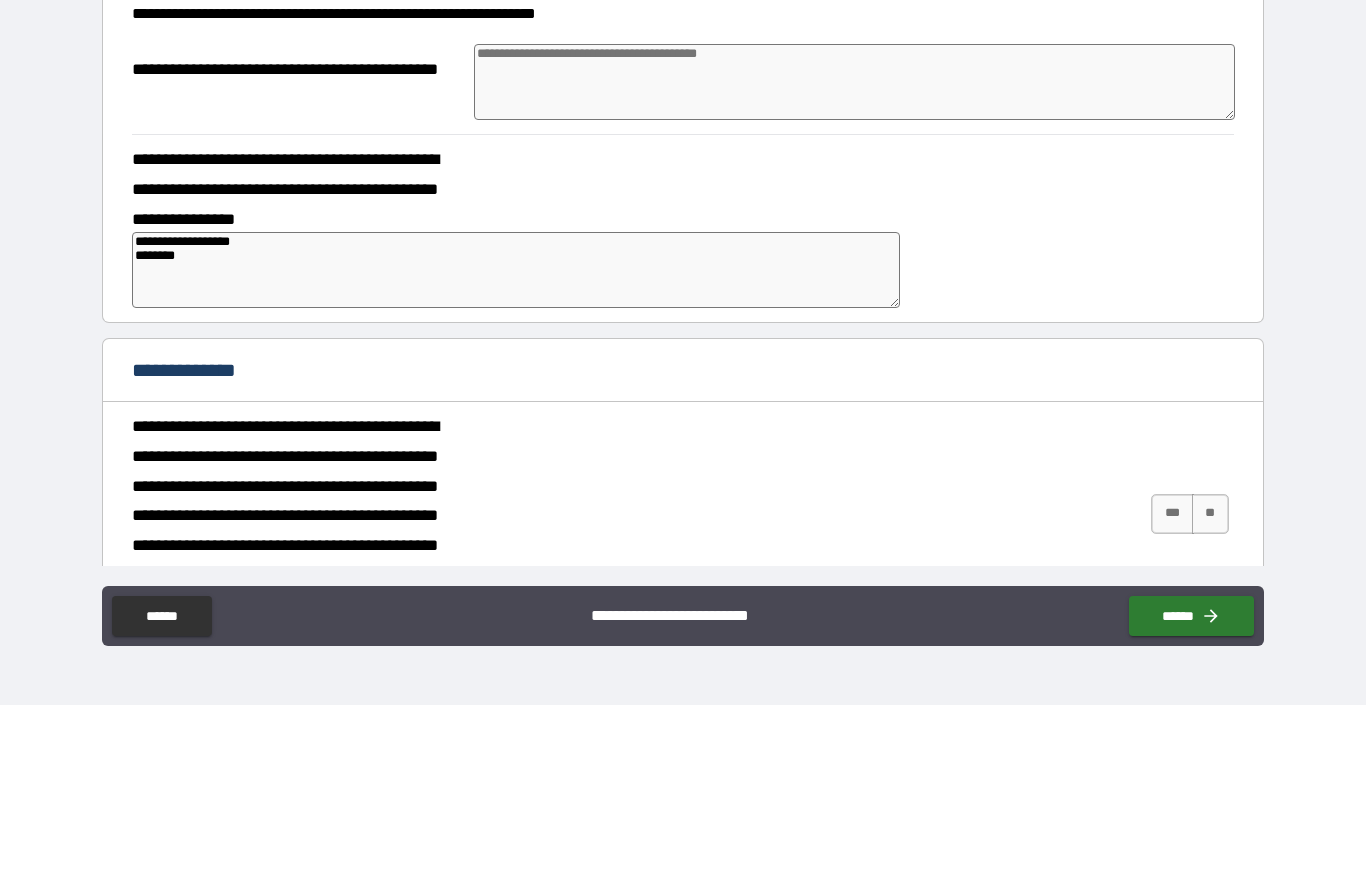 type on "**********" 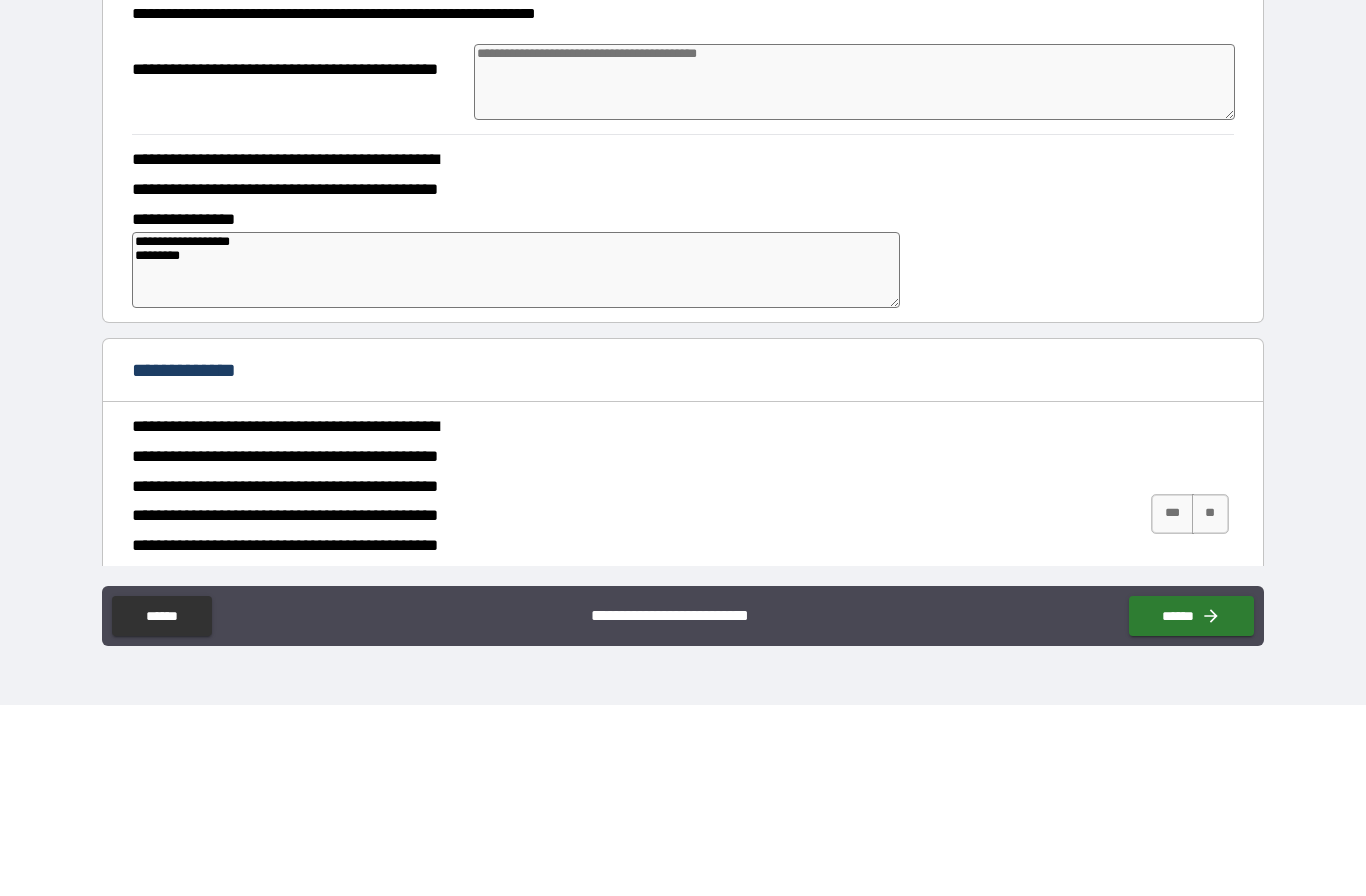 type on "*" 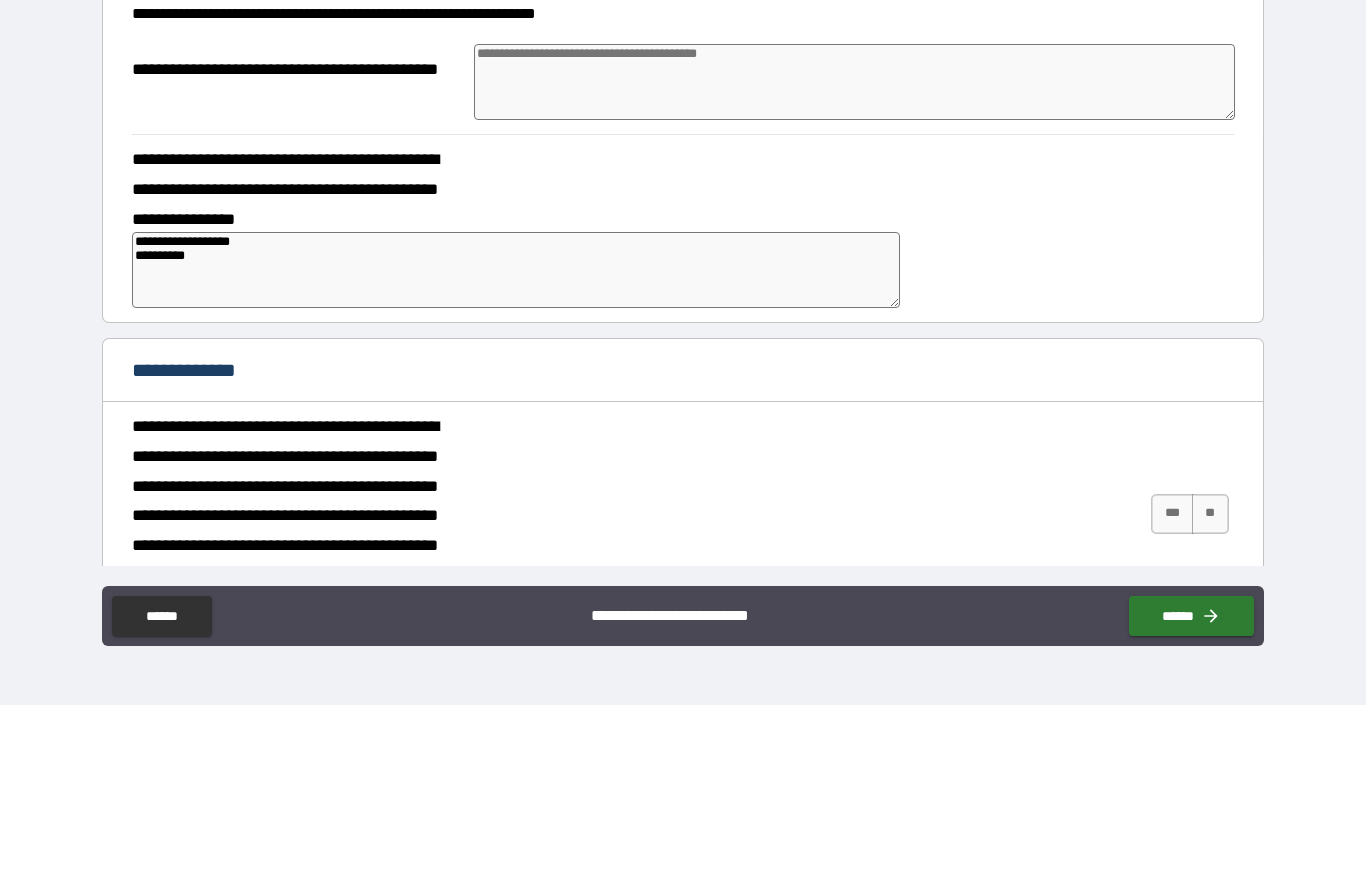 type on "*" 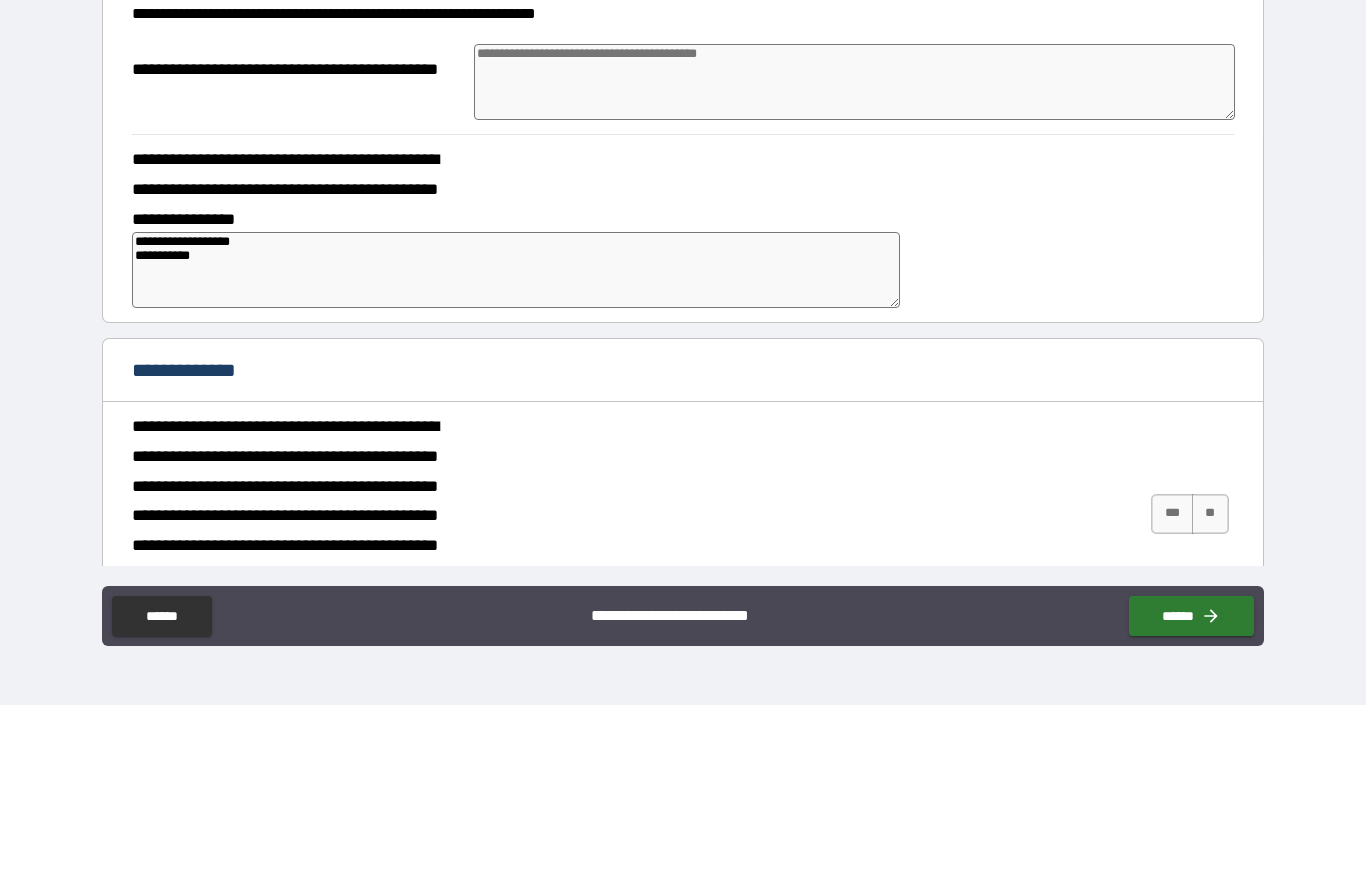 type on "*" 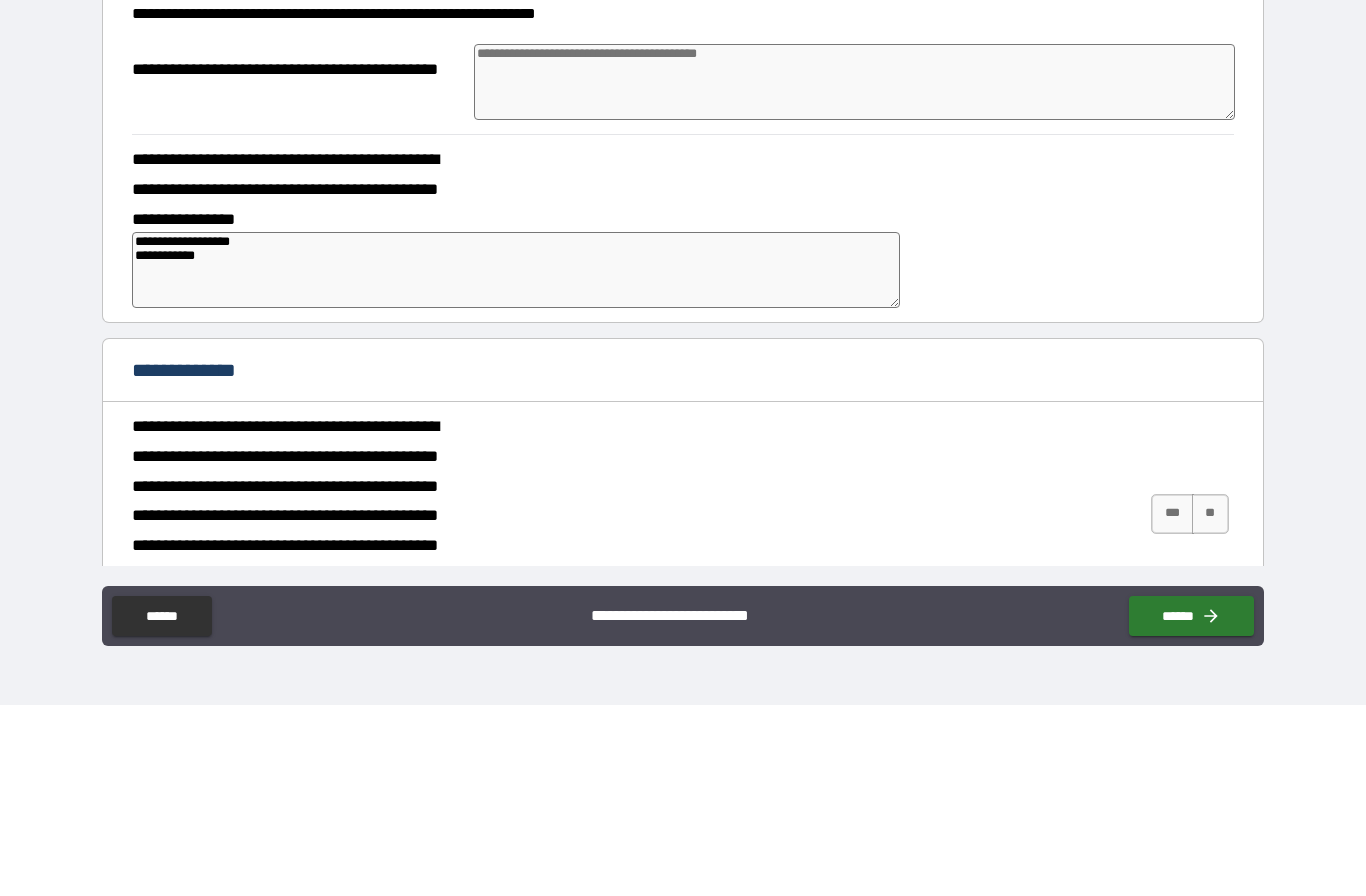 type on "*" 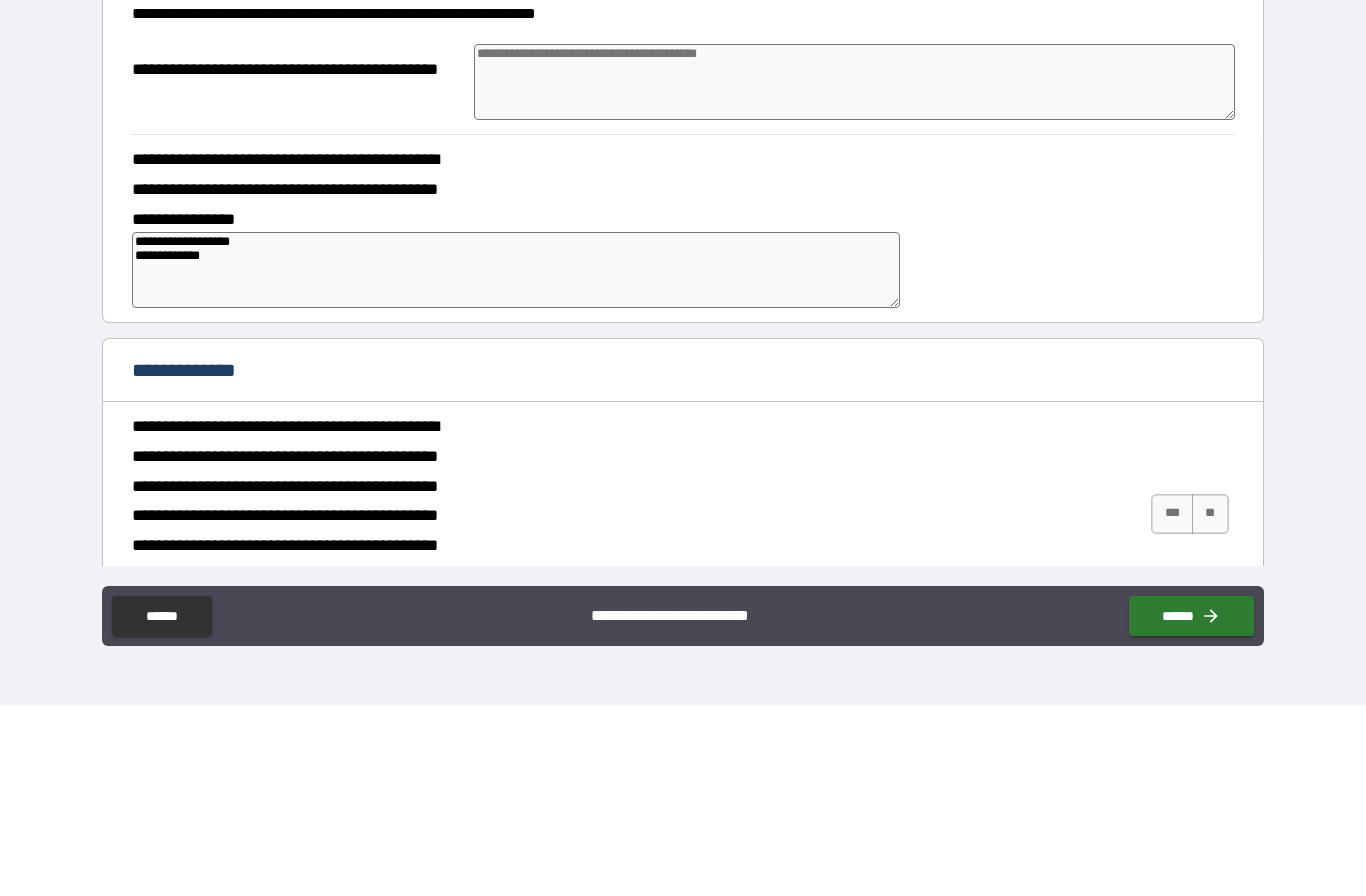 type on "*" 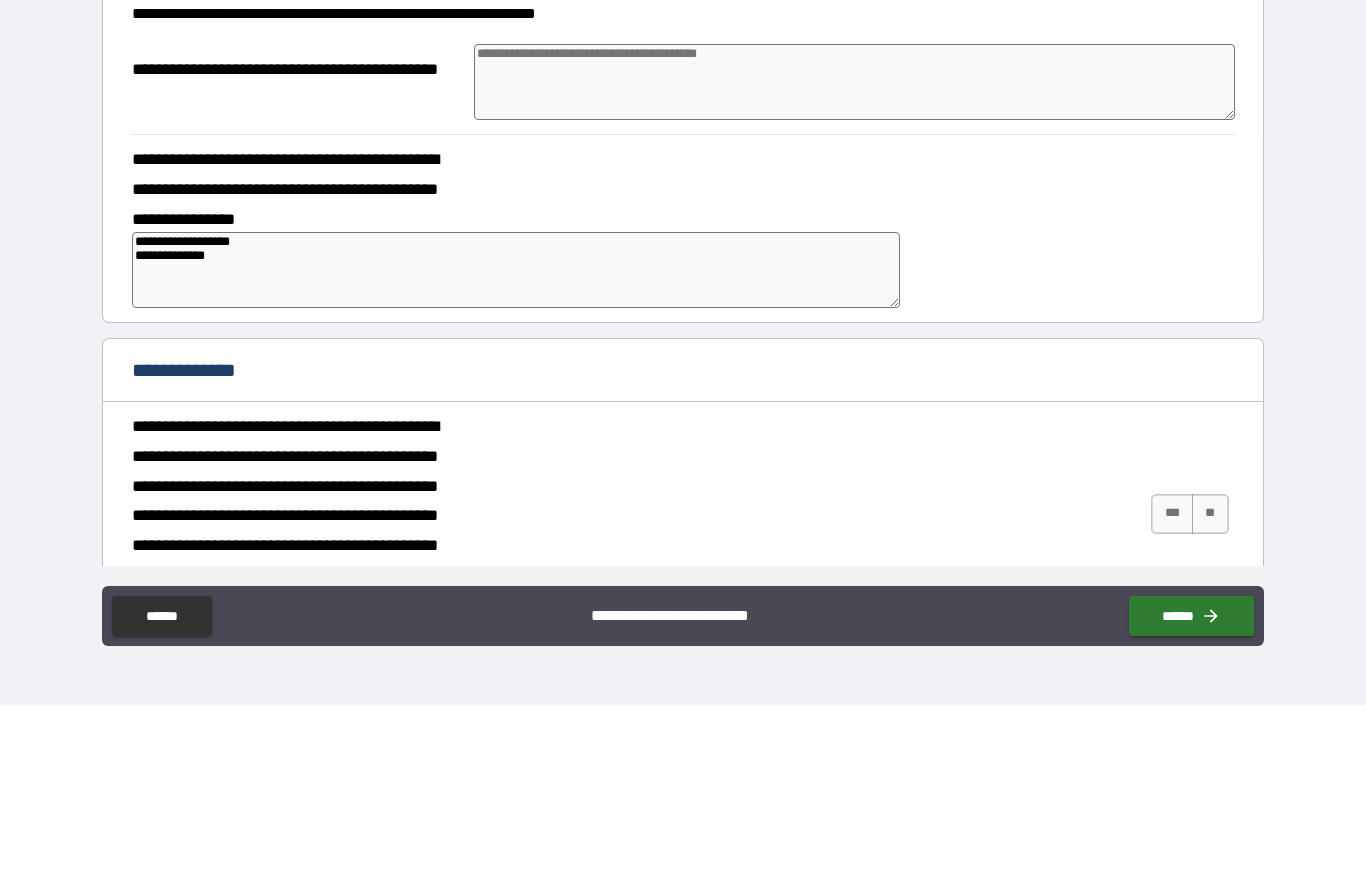 type on "*" 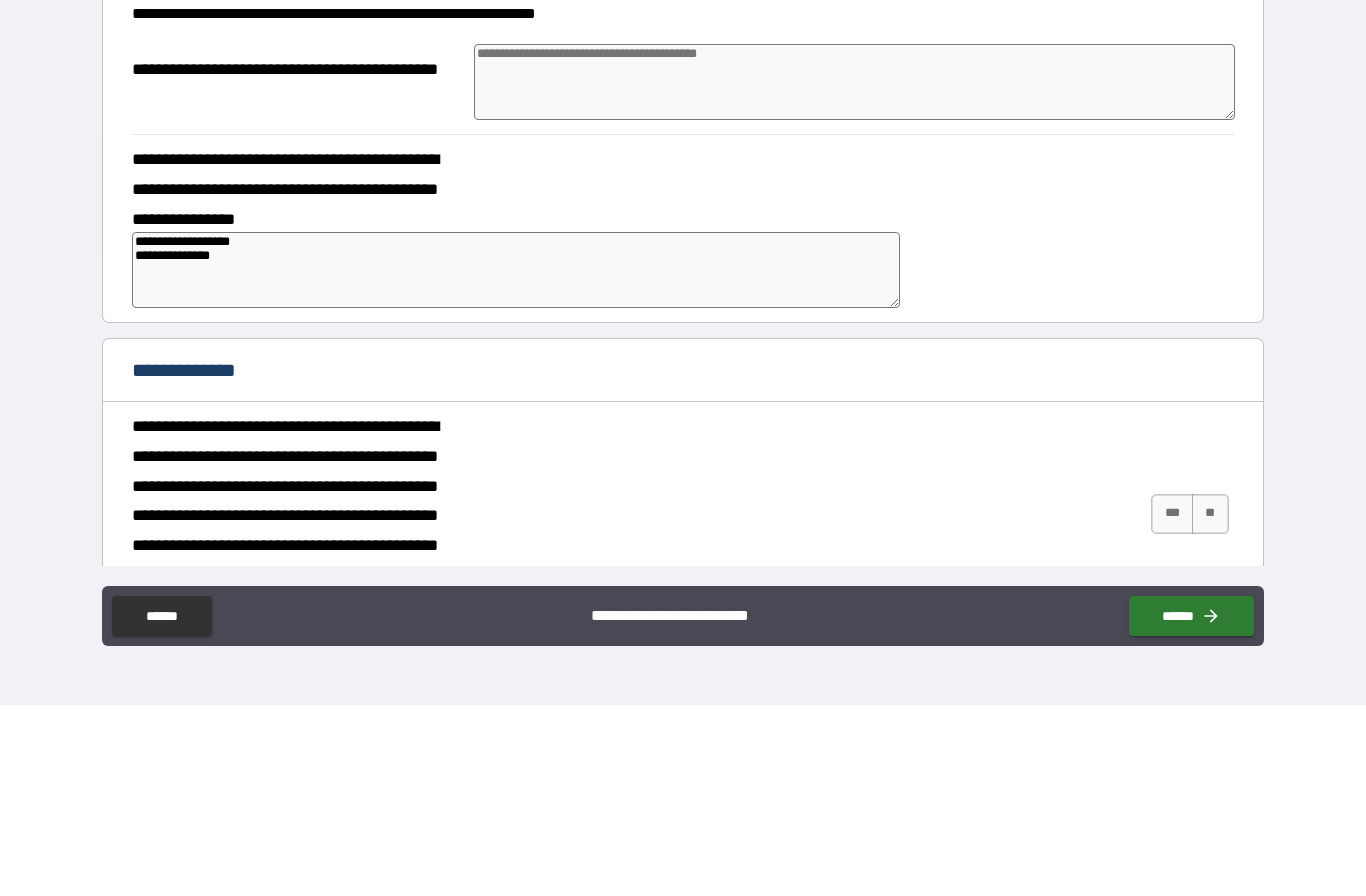 type on "*" 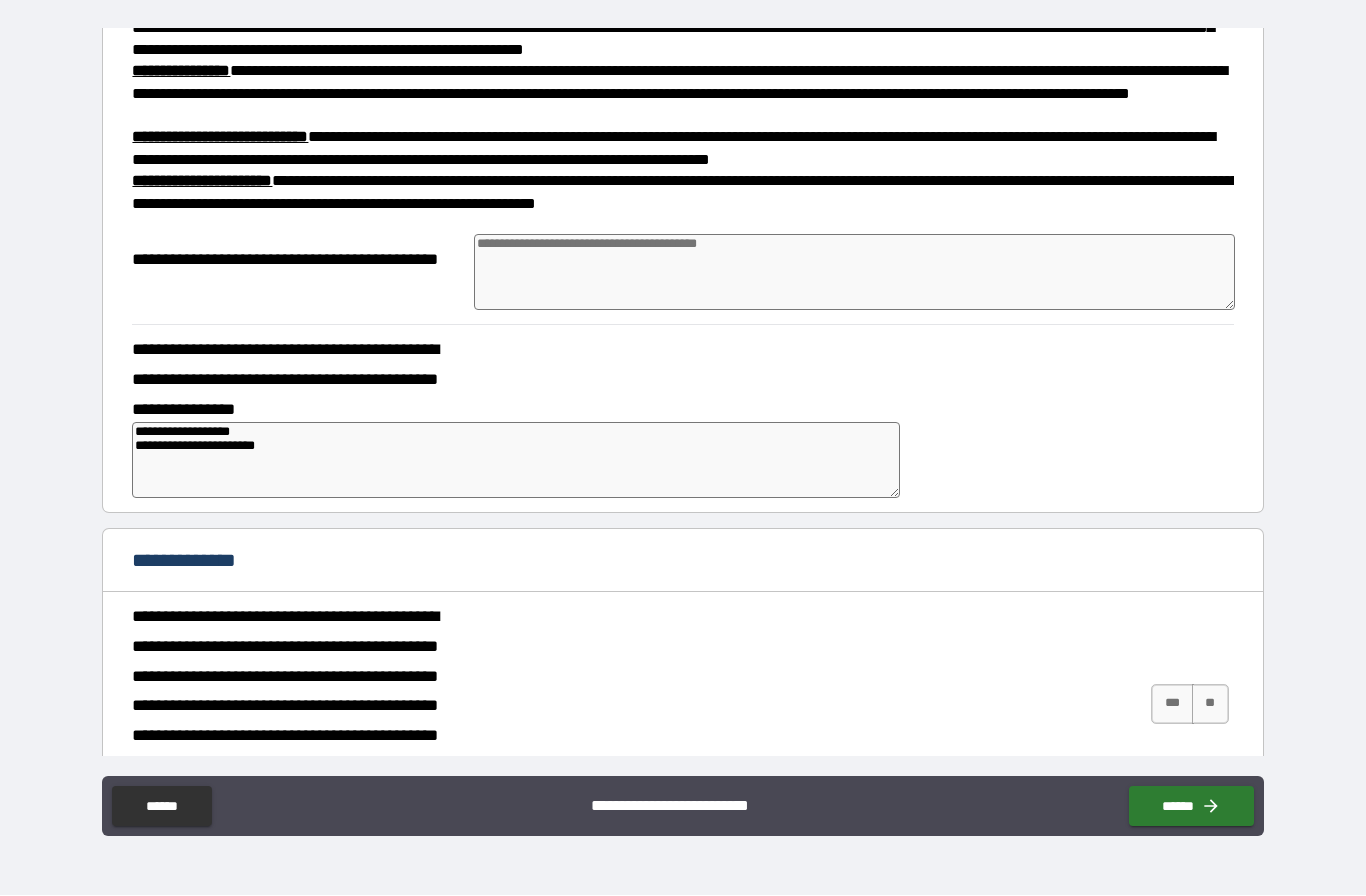 click on "***" at bounding box center [1172, 705] 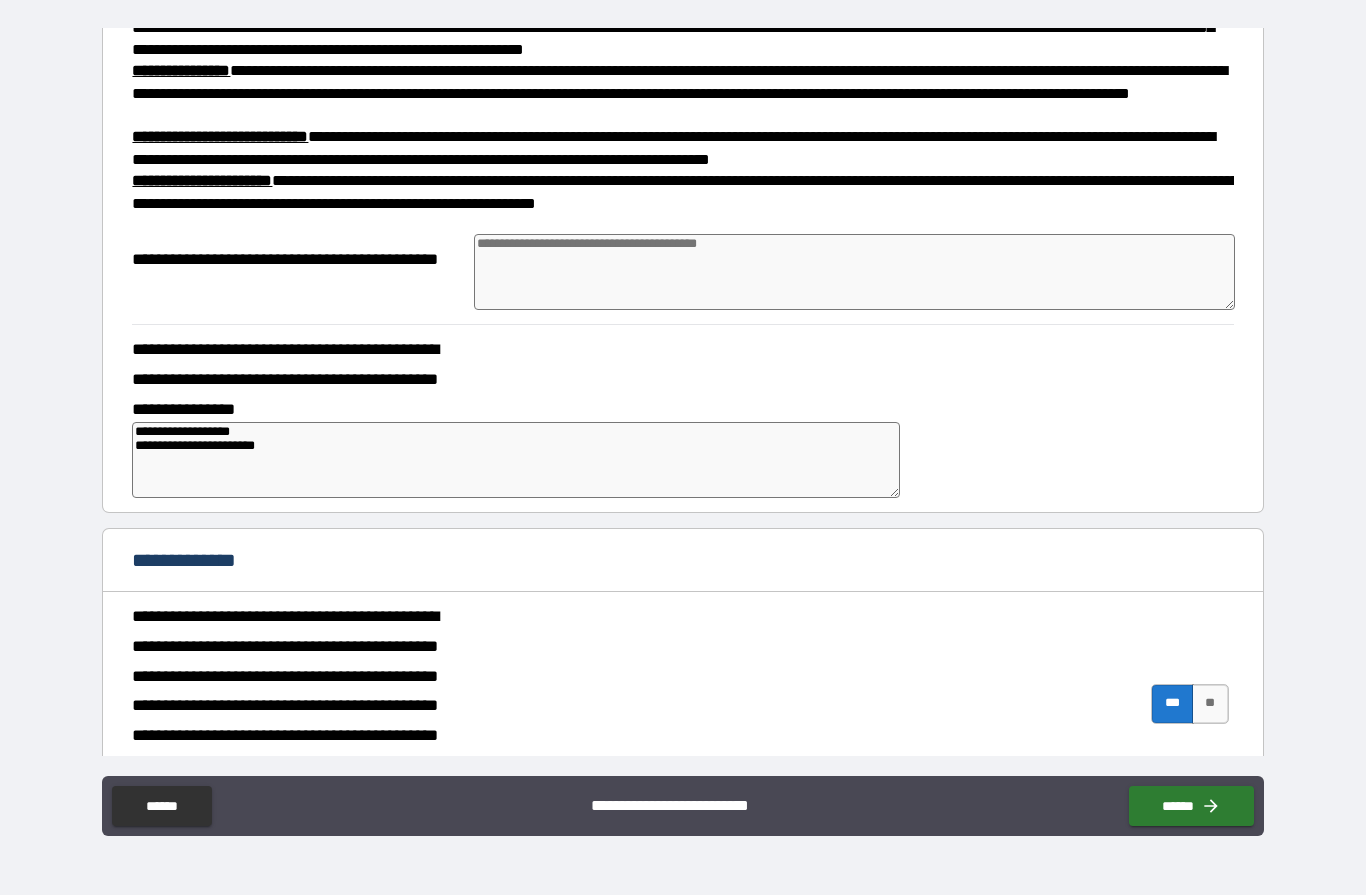 click on "******" at bounding box center (1191, 807) 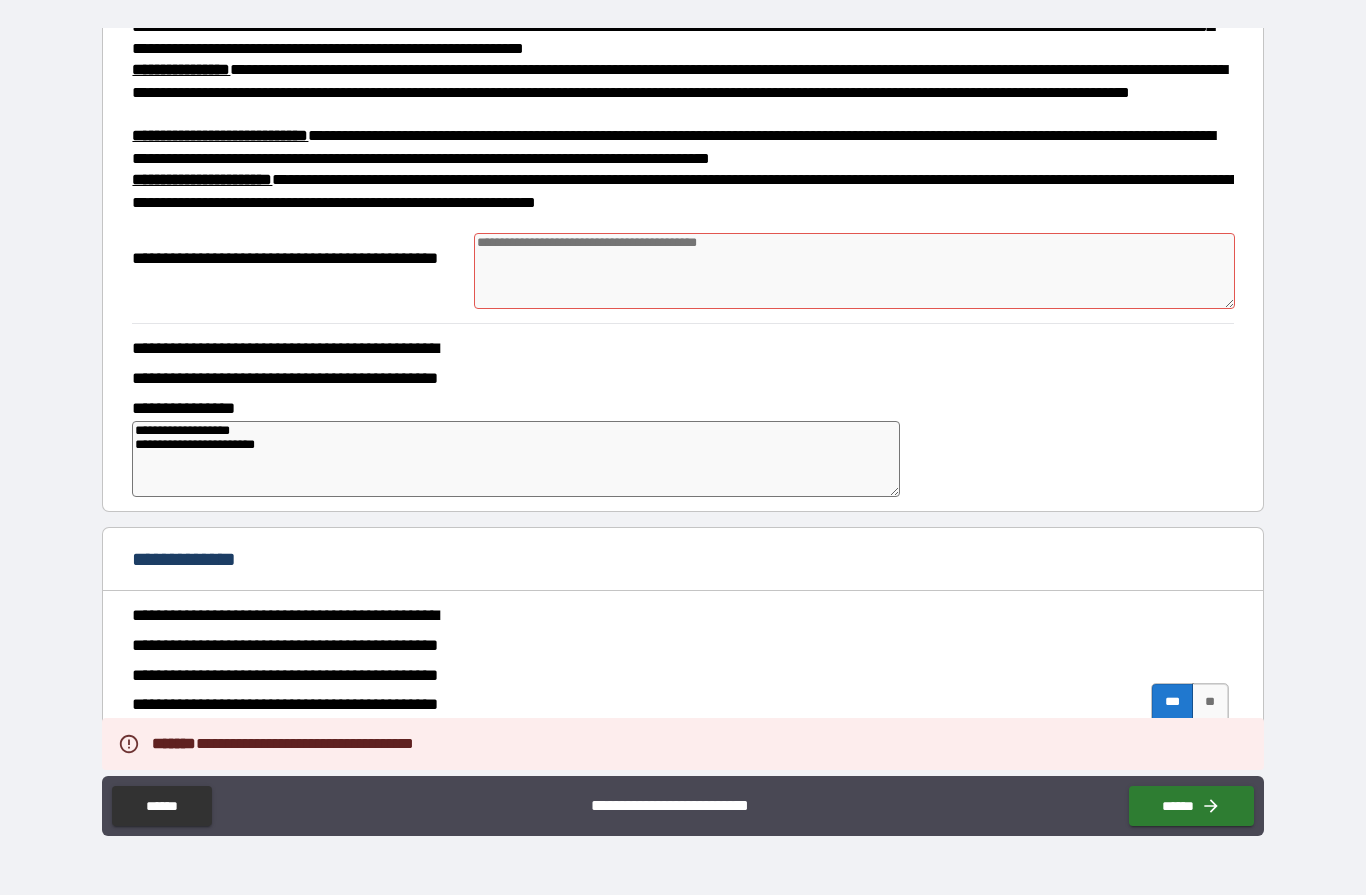 scroll, scrollTop: 255, scrollLeft: 0, axis: vertical 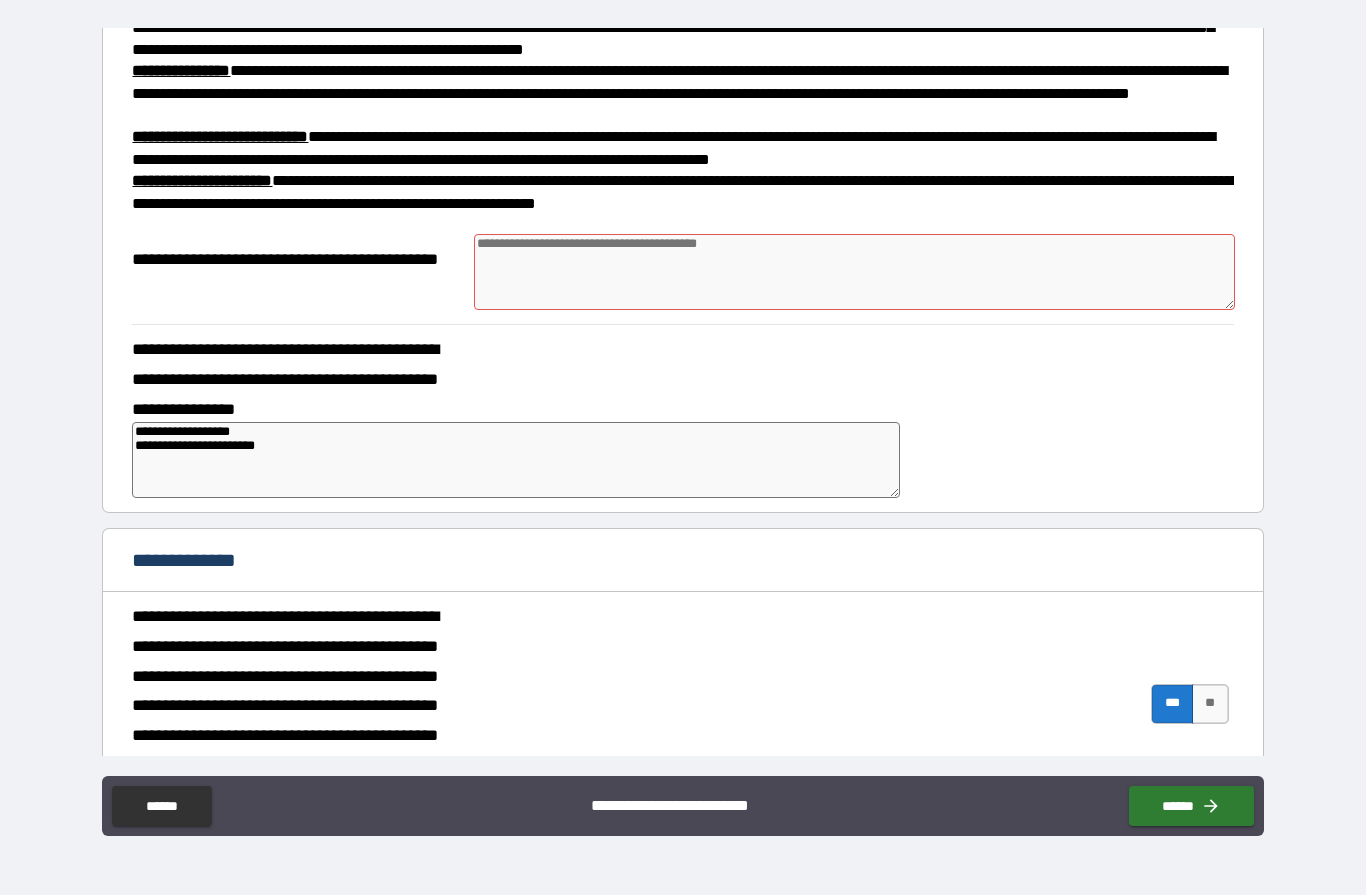 click at bounding box center [854, 273] 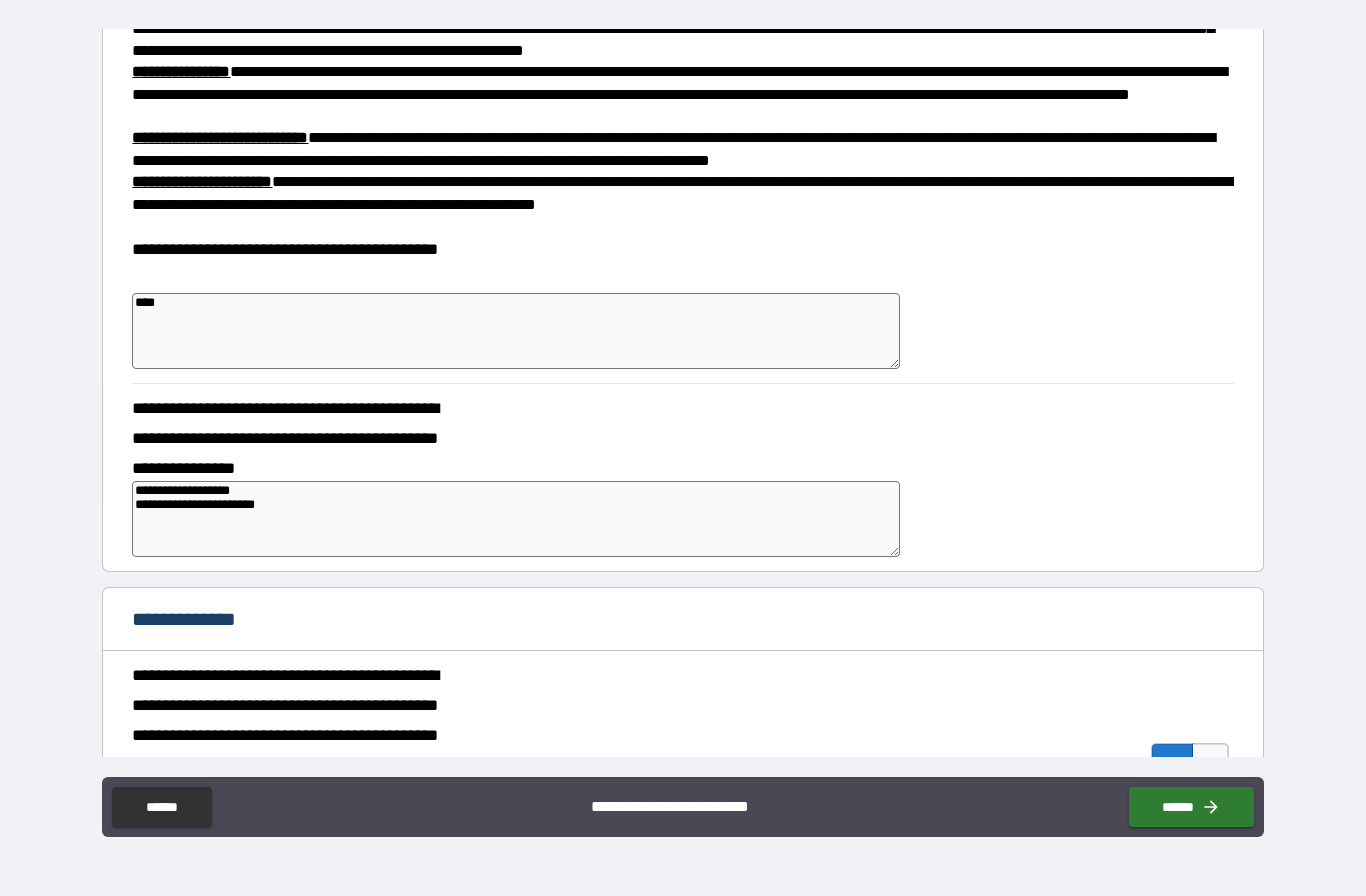 click on "******" at bounding box center [1191, 807] 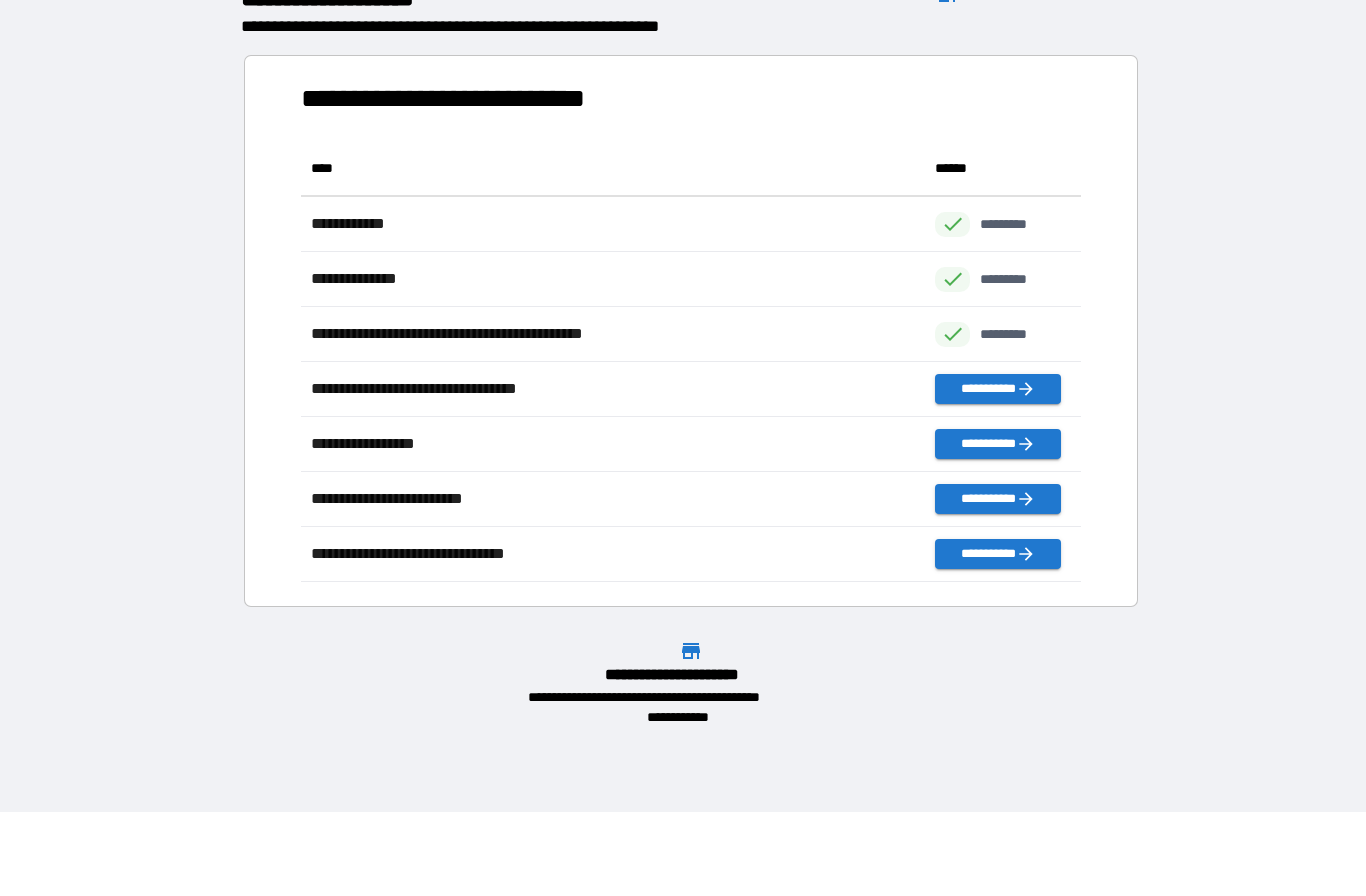 scroll, scrollTop: 441, scrollLeft: 780, axis: both 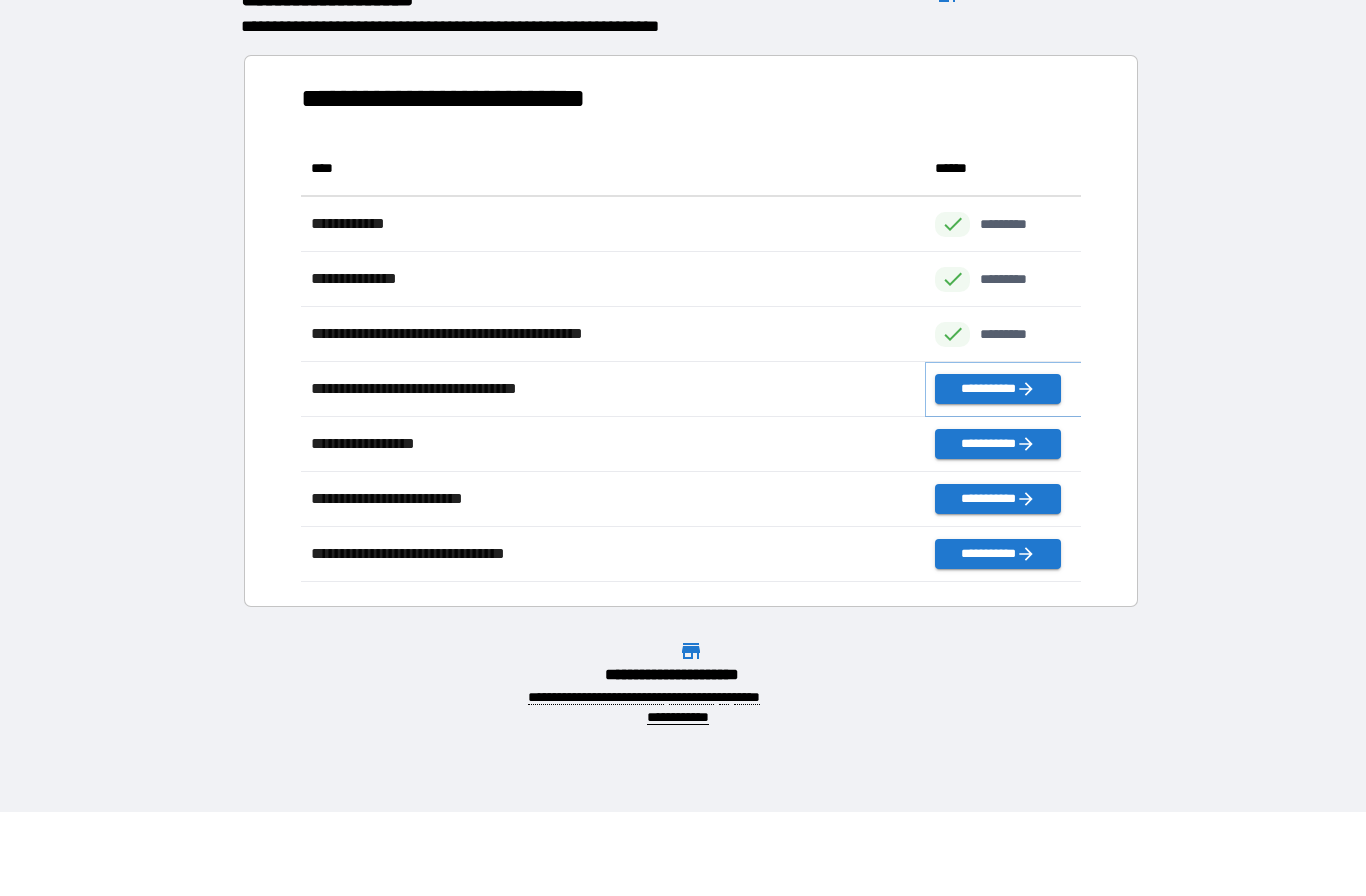 click on "**********" at bounding box center (997, 389) 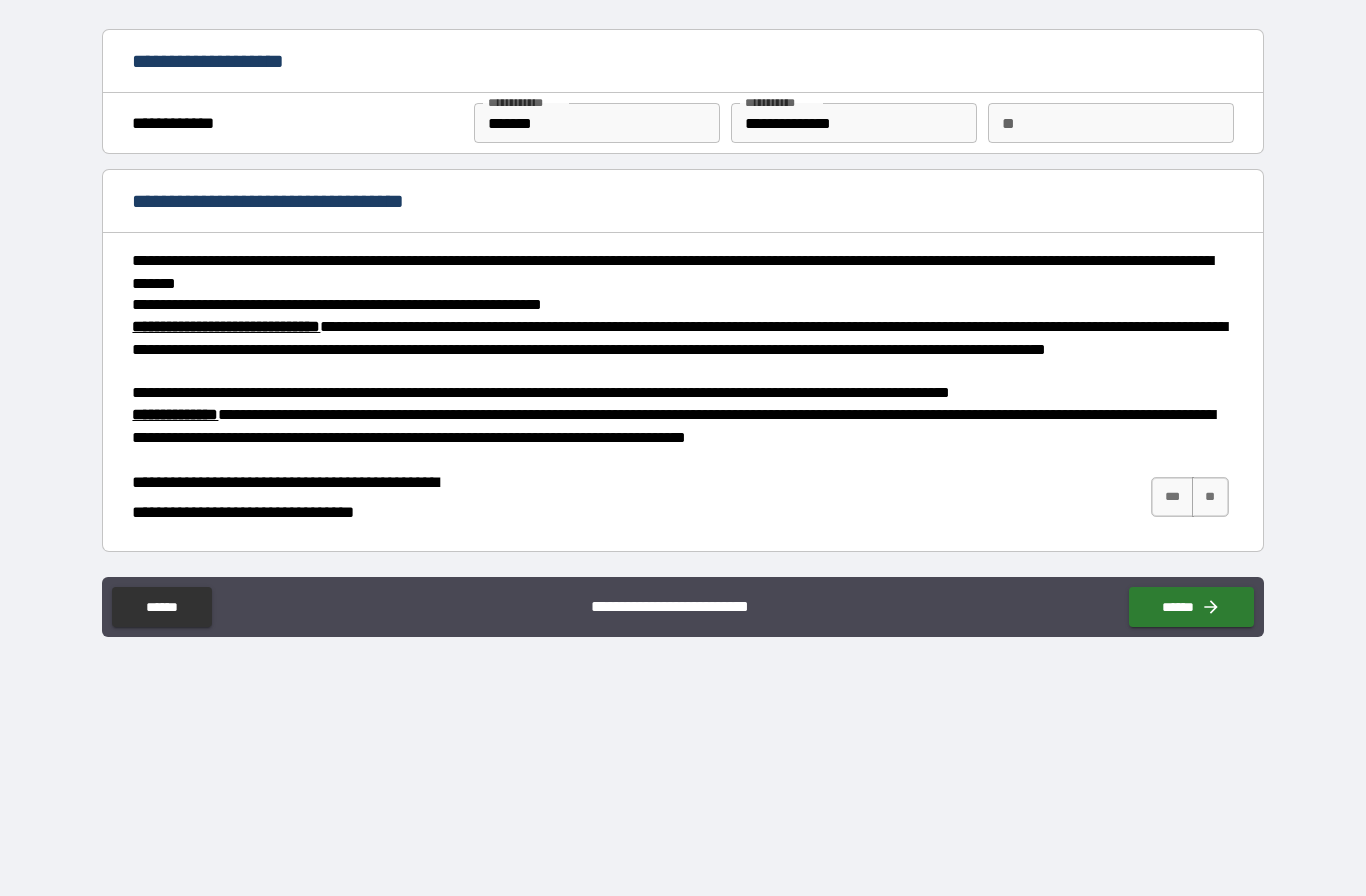 click on "***" at bounding box center (1172, 497) 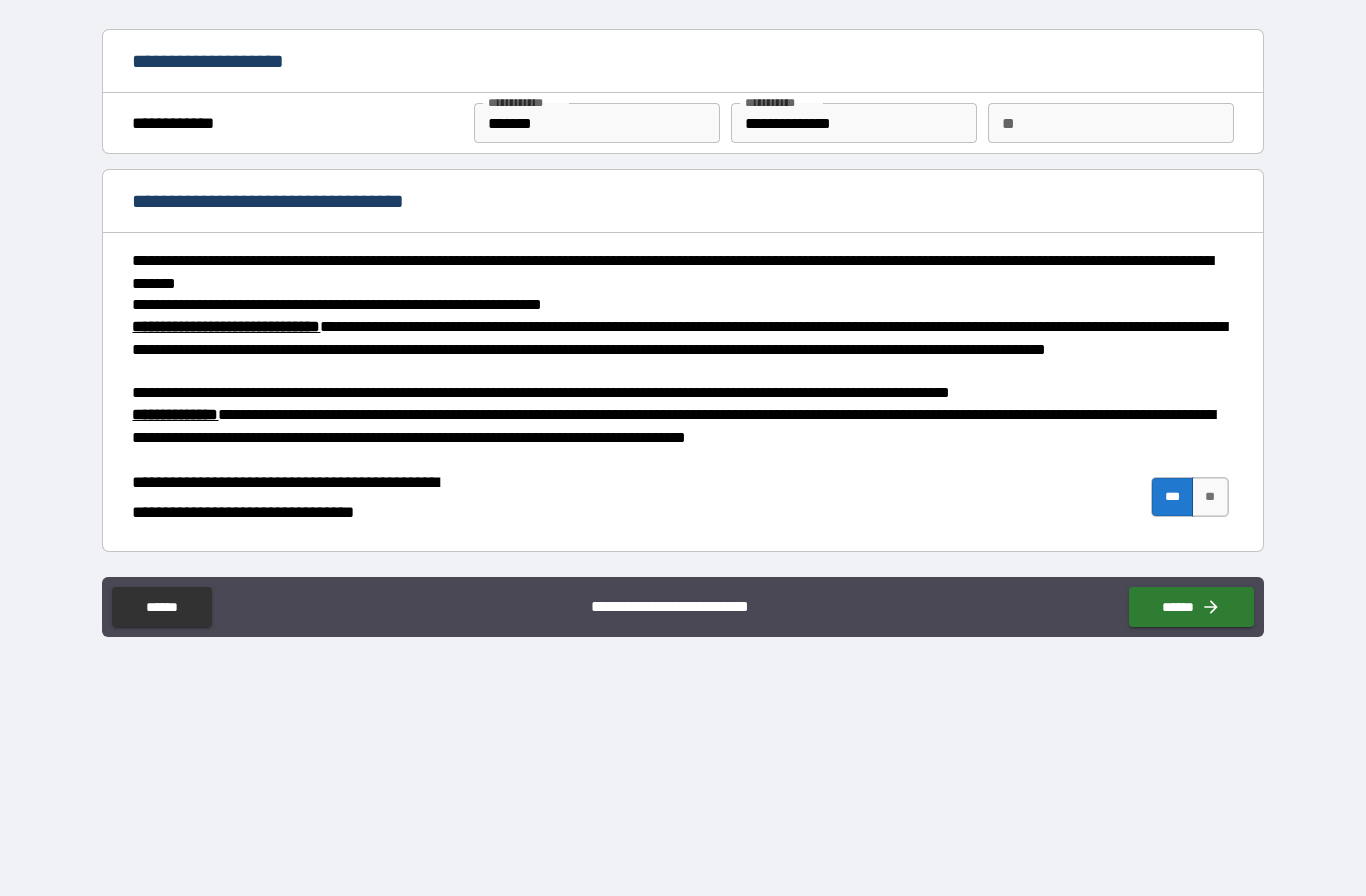 click on "******" at bounding box center [1191, 607] 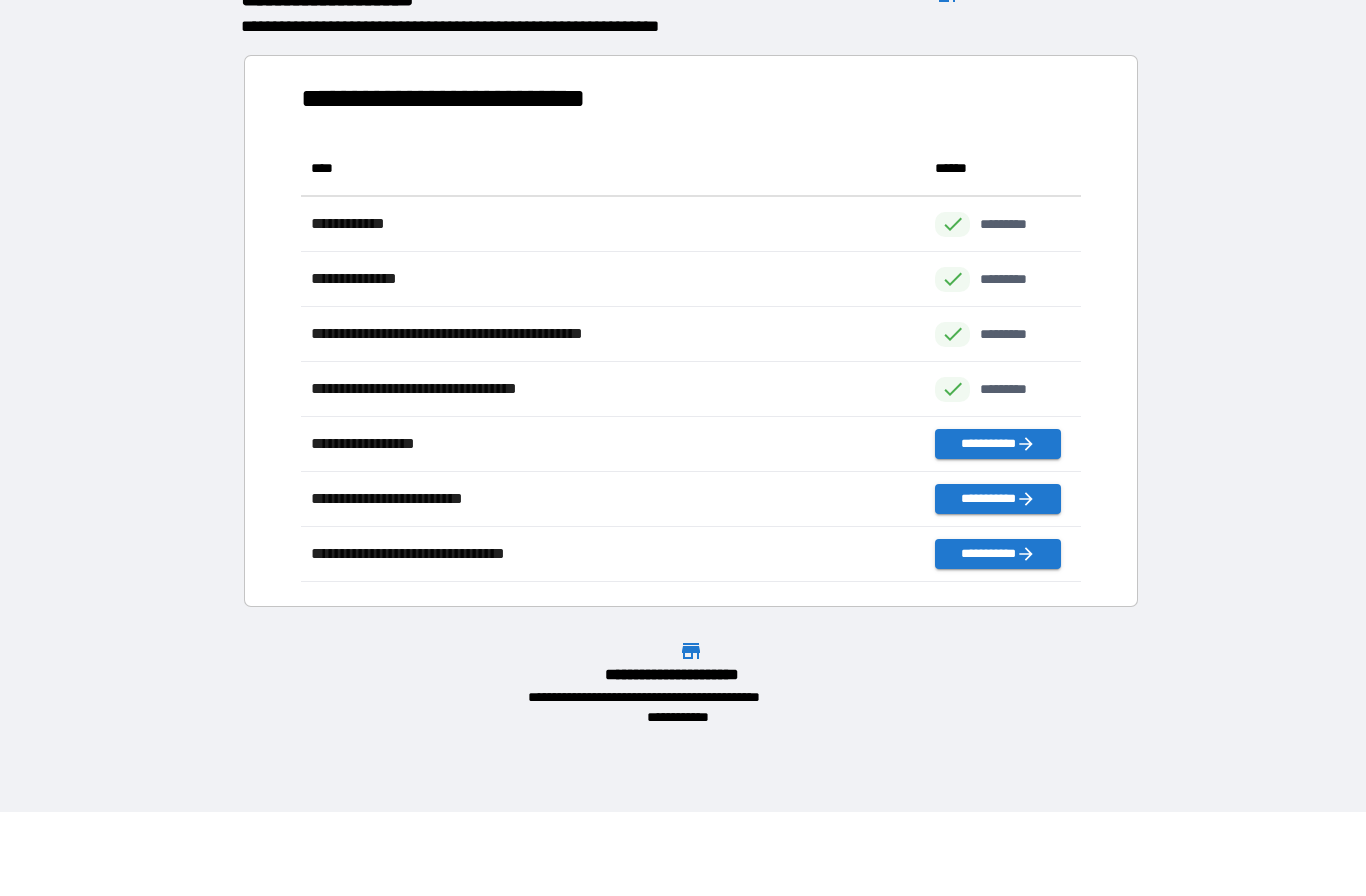 scroll, scrollTop: 441, scrollLeft: 780, axis: both 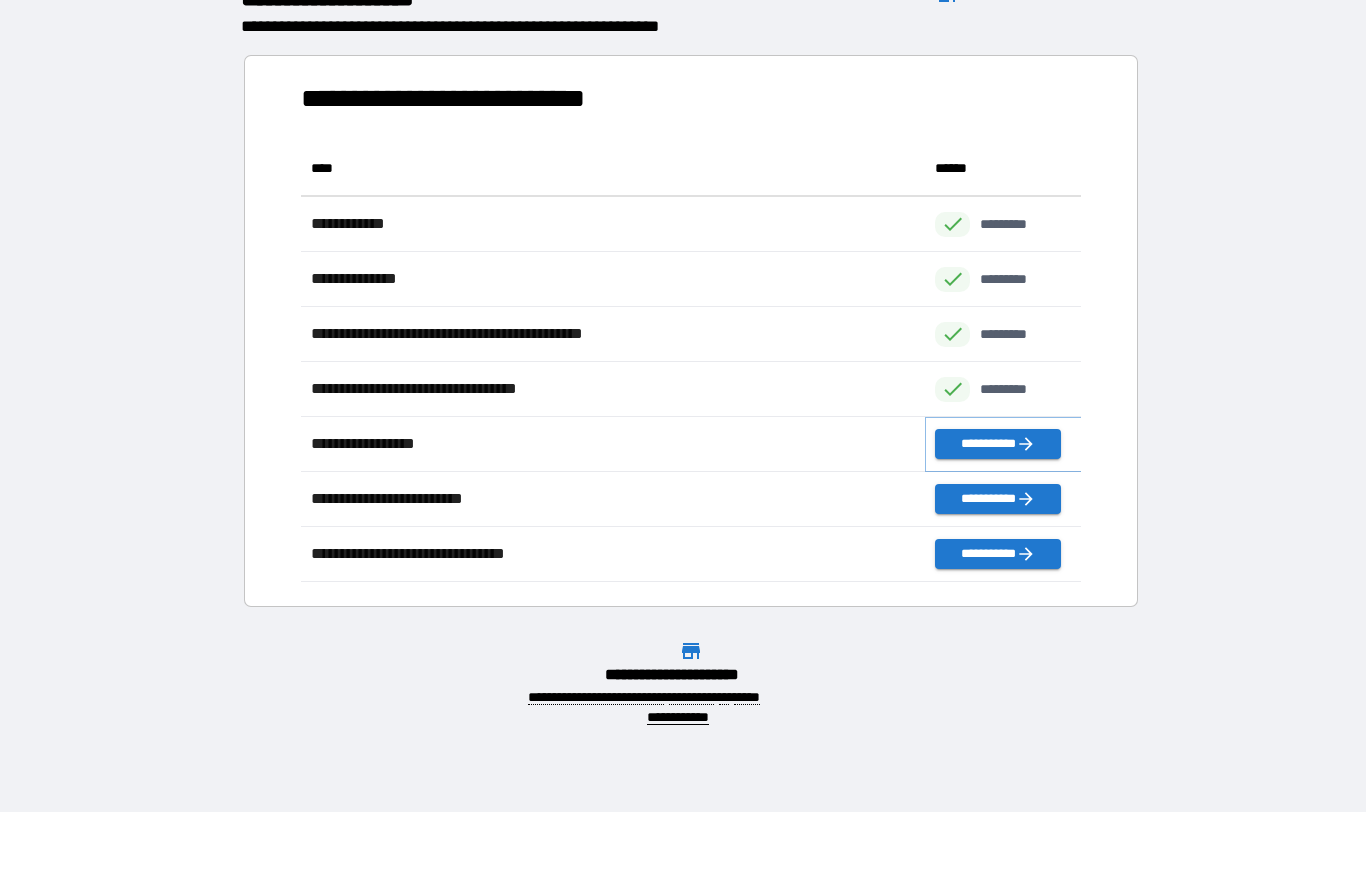 click on "**********" at bounding box center [997, 444] 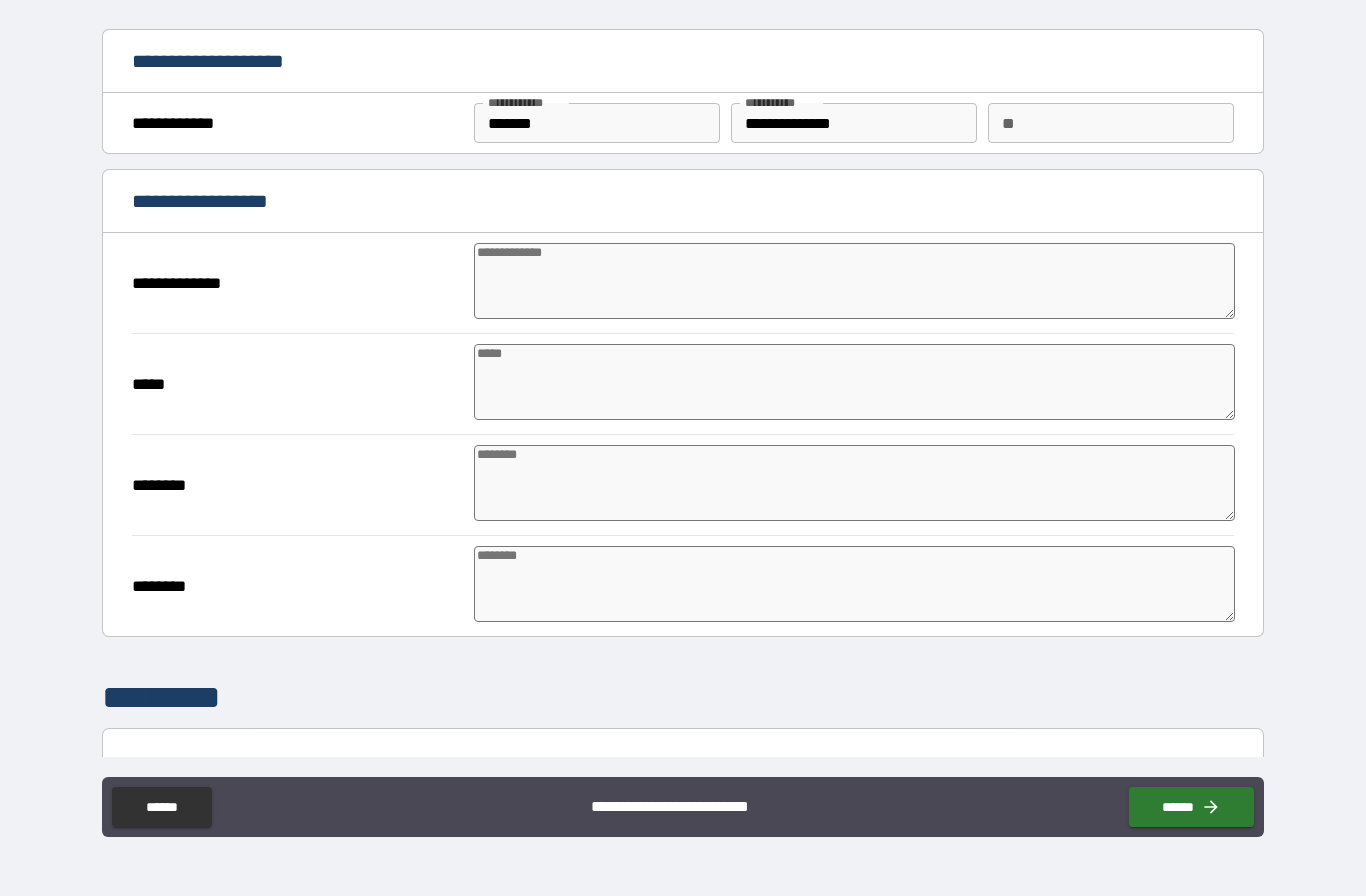 click at bounding box center [854, 281] 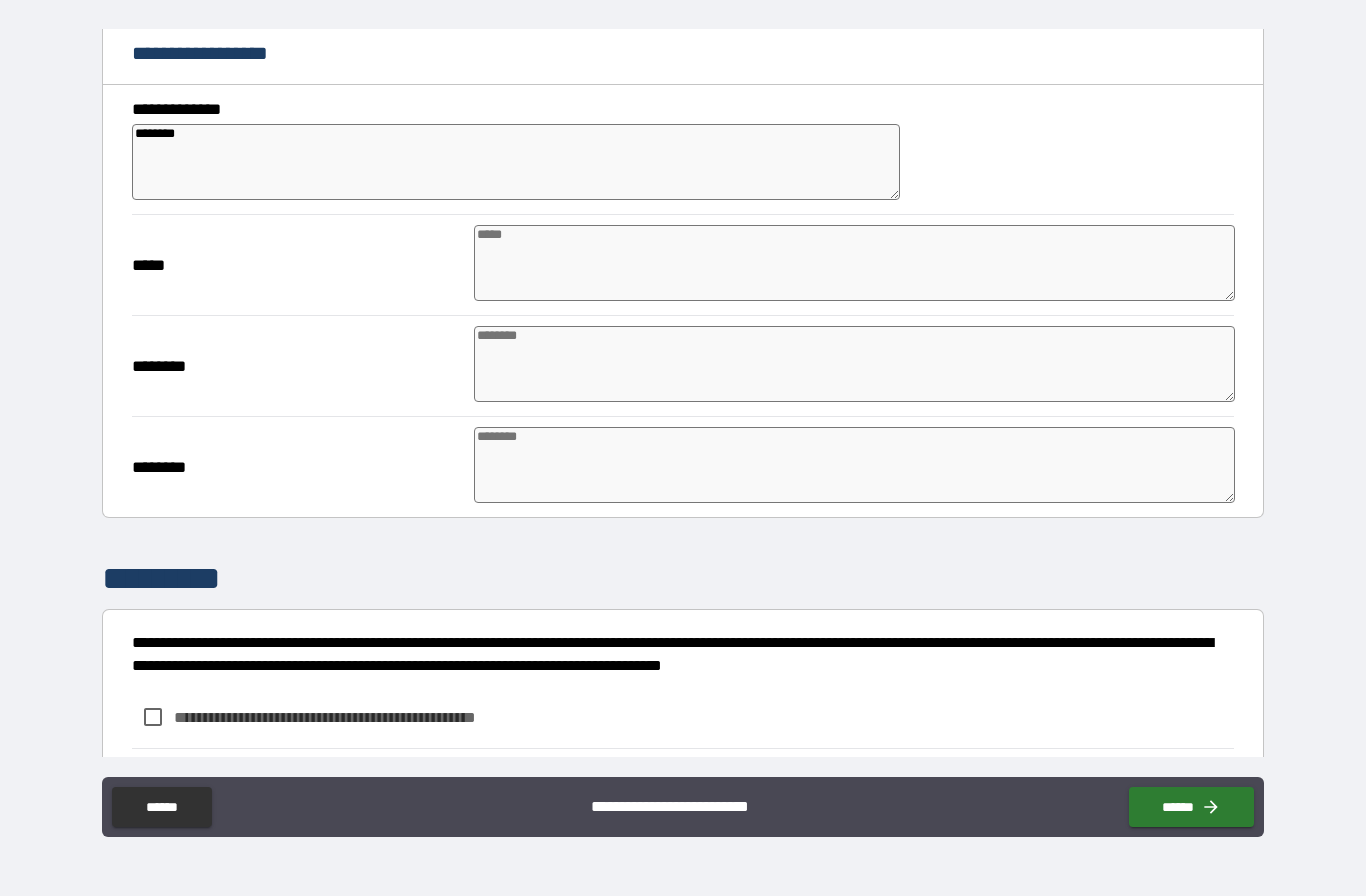scroll, scrollTop: 159, scrollLeft: 0, axis: vertical 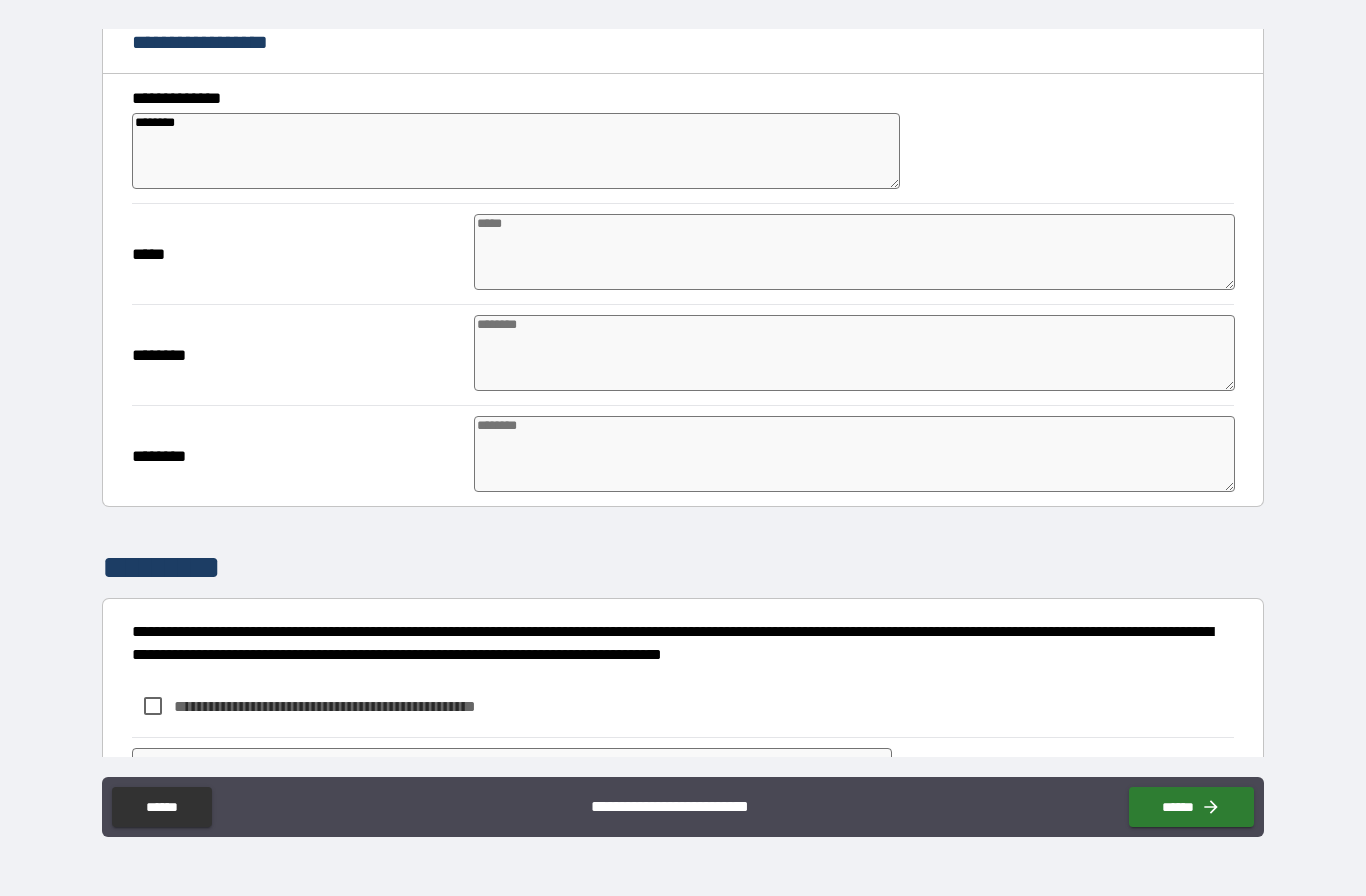 click at bounding box center (854, 252) 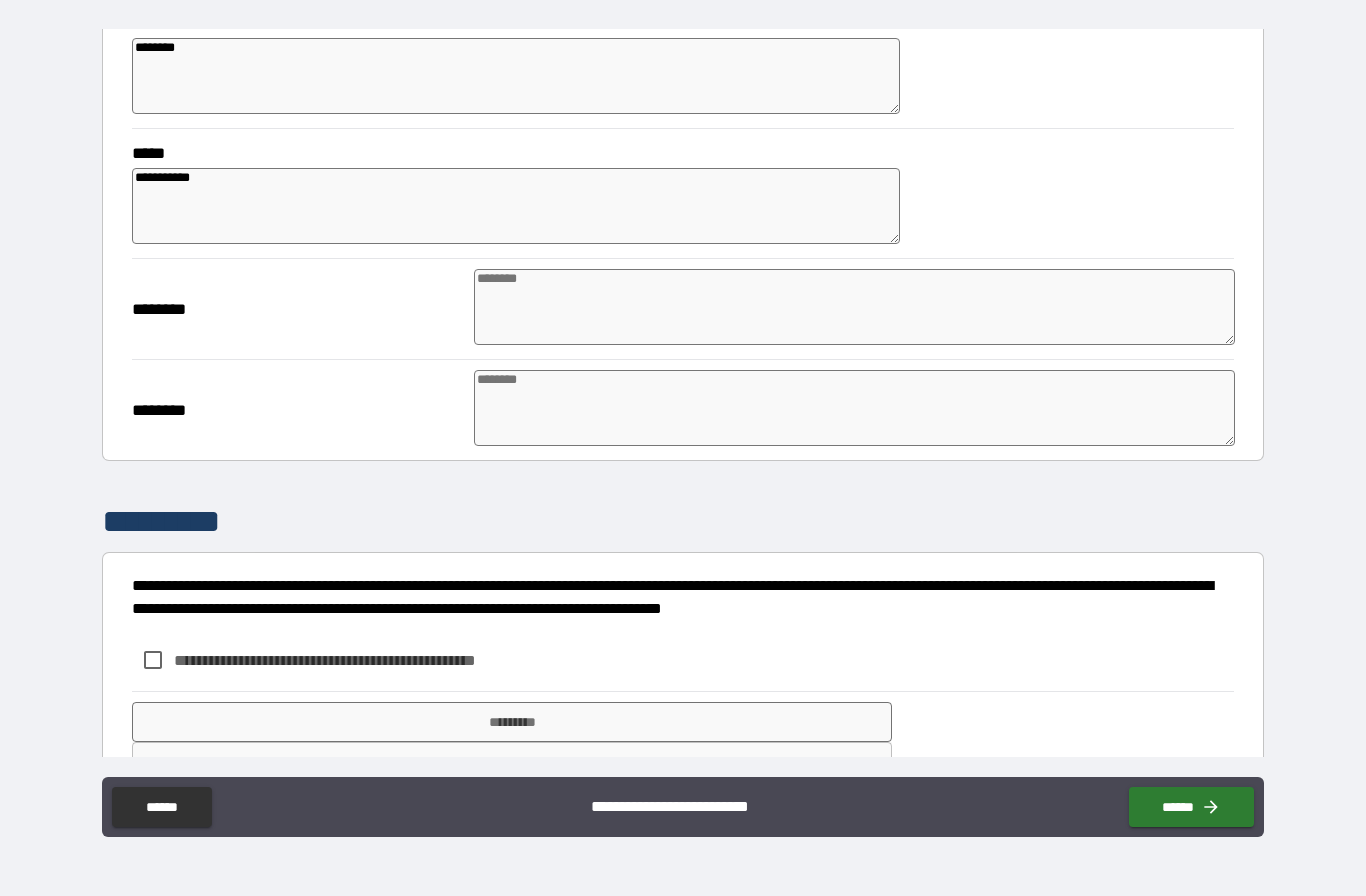 scroll, scrollTop: 232, scrollLeft: 0, axis: vertical 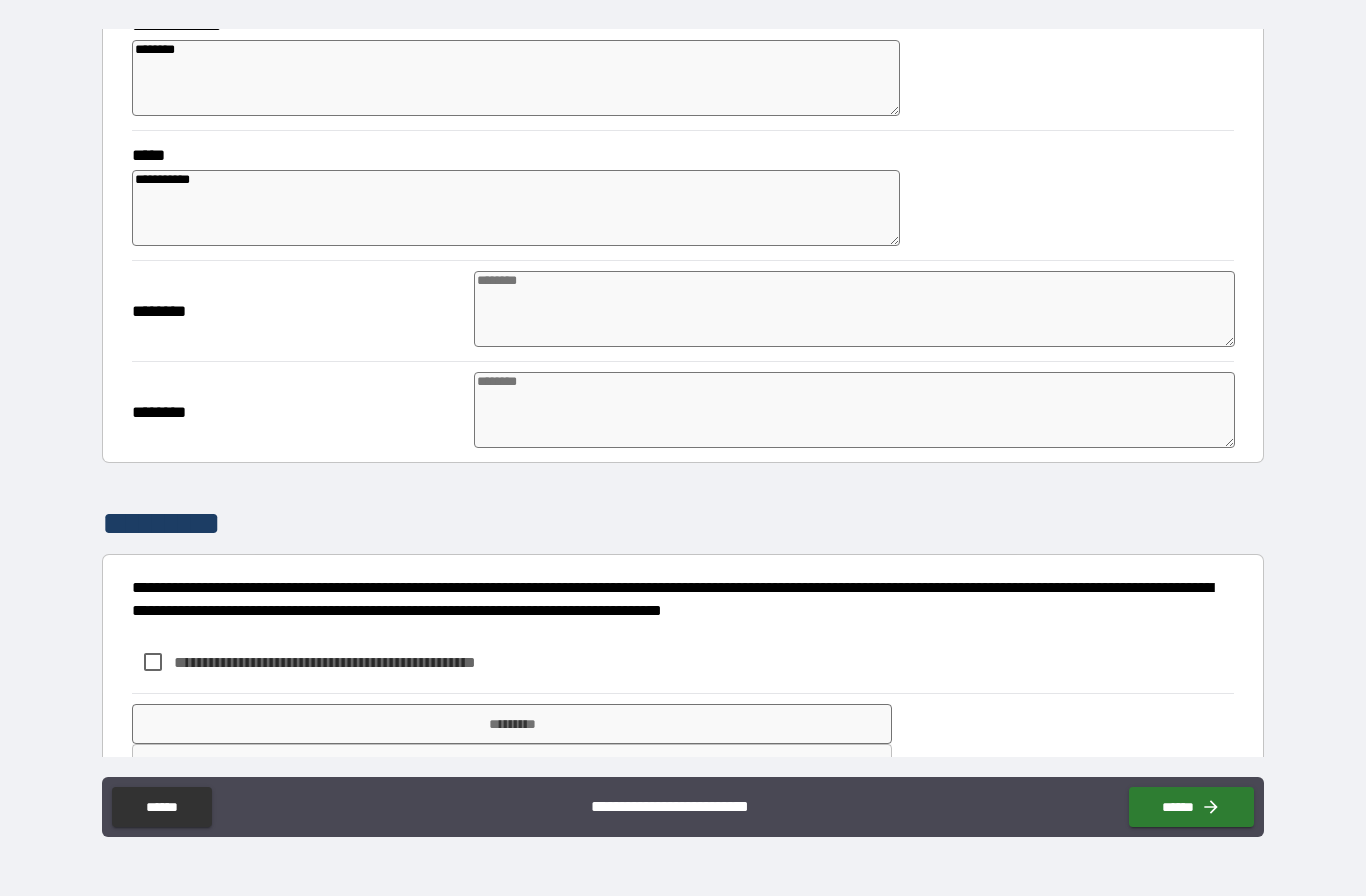 click at bounding box center (854, 309) 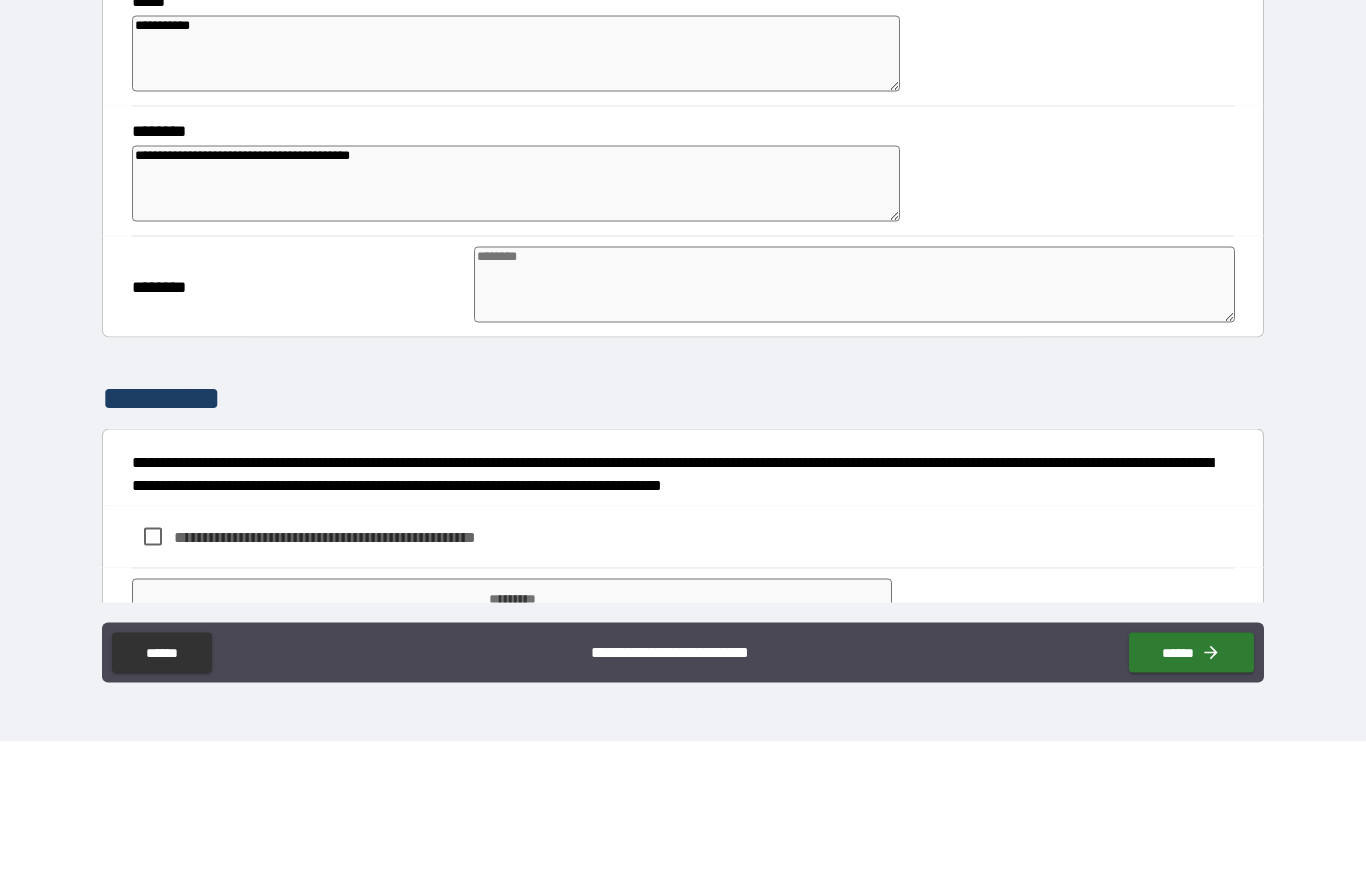 click at bounding box center [854, 439] 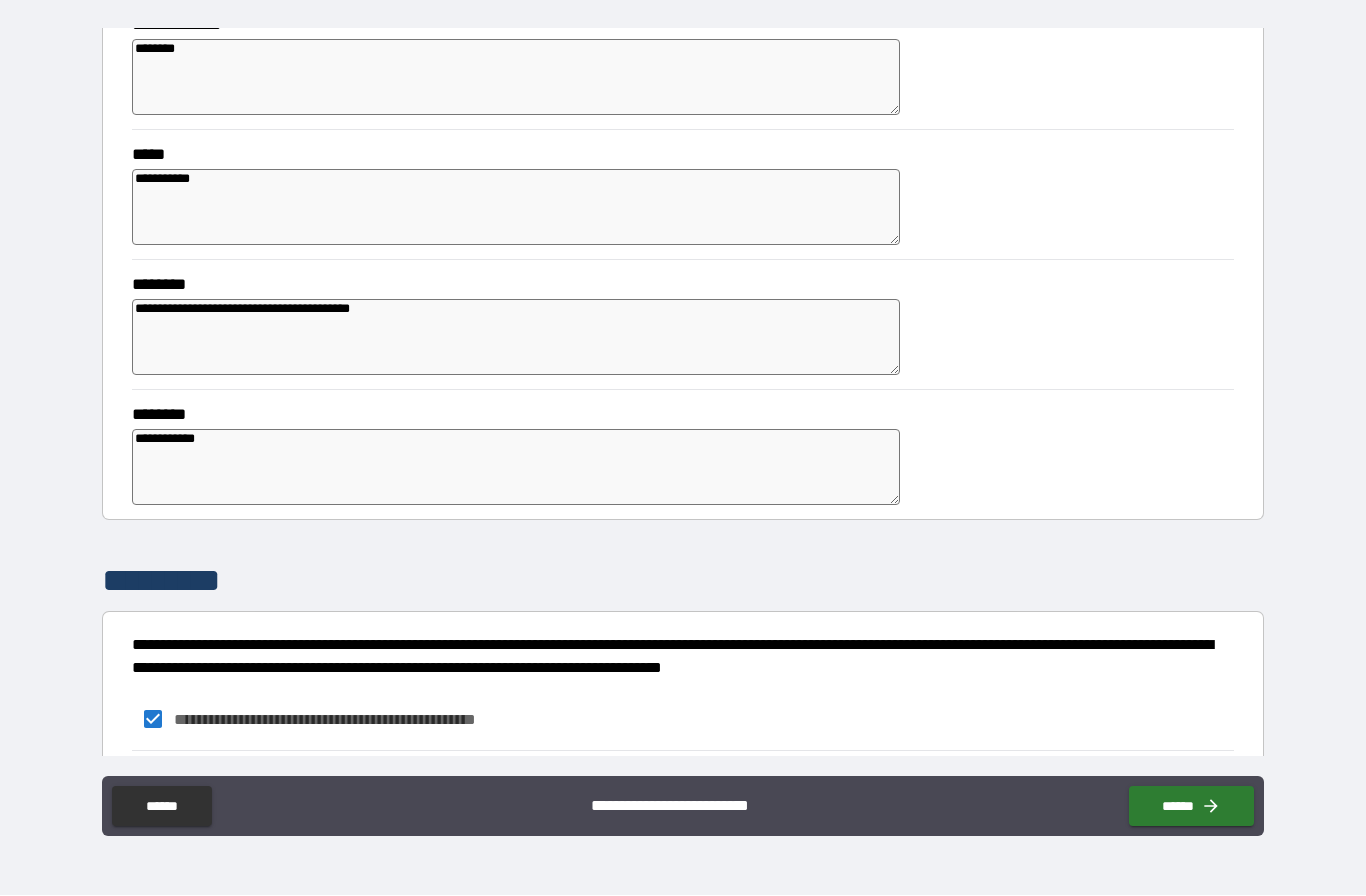 click on "*********" at bounding box center (512, 782) 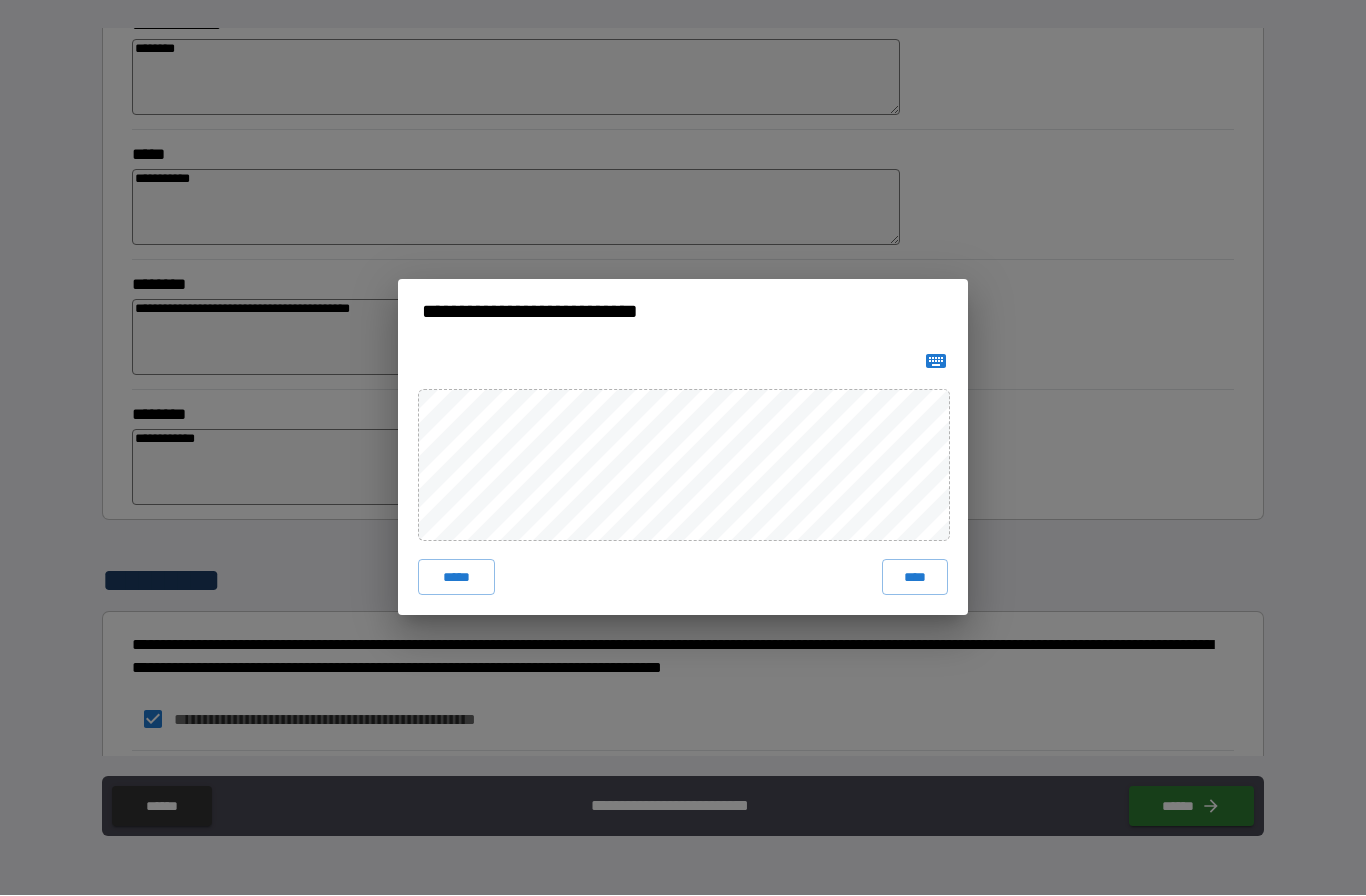 click on "****" at bounding box center [915, 578] 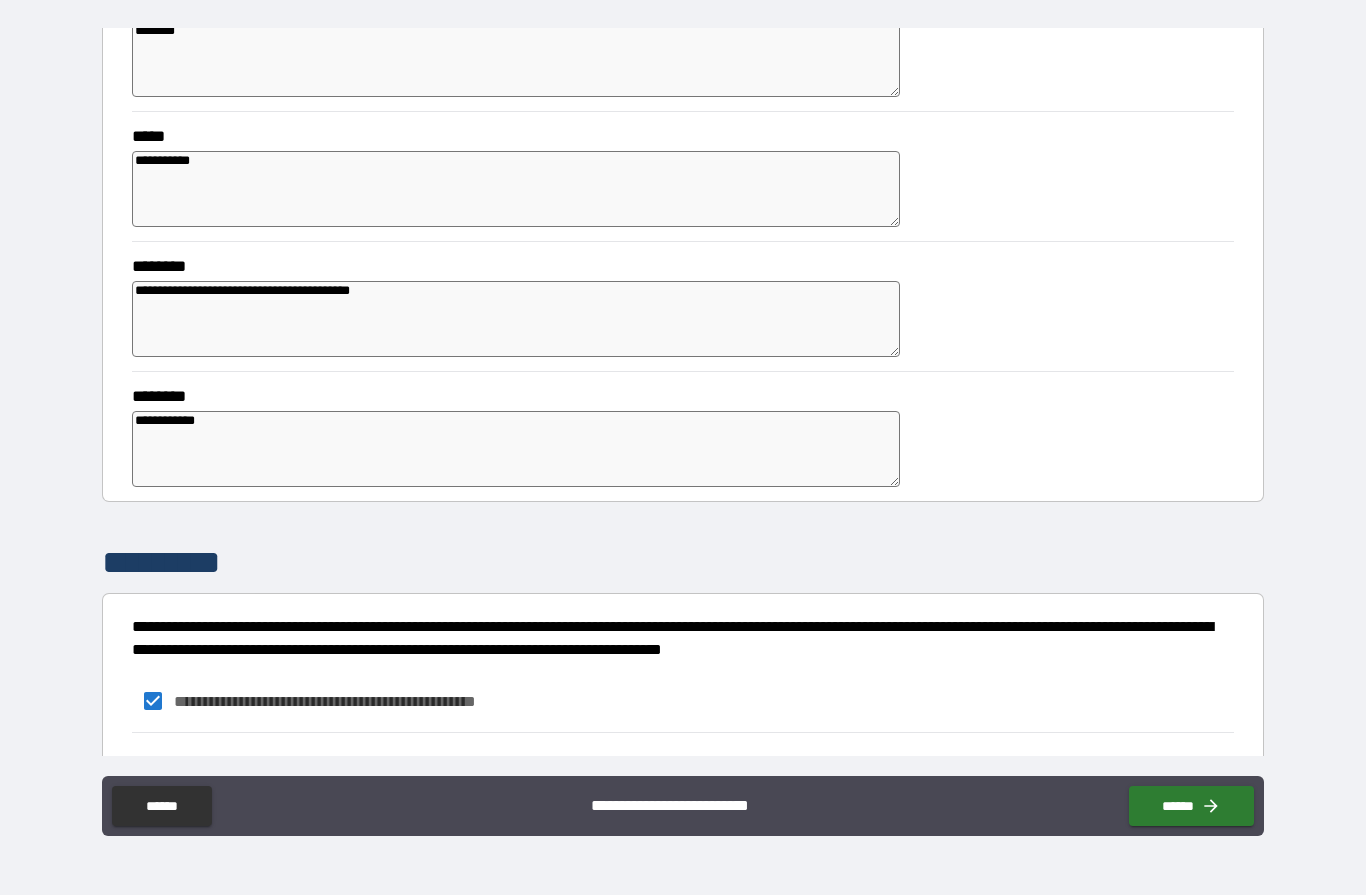 scroll, scrollTop: 249, scrollLeft: 0, axis: vertical 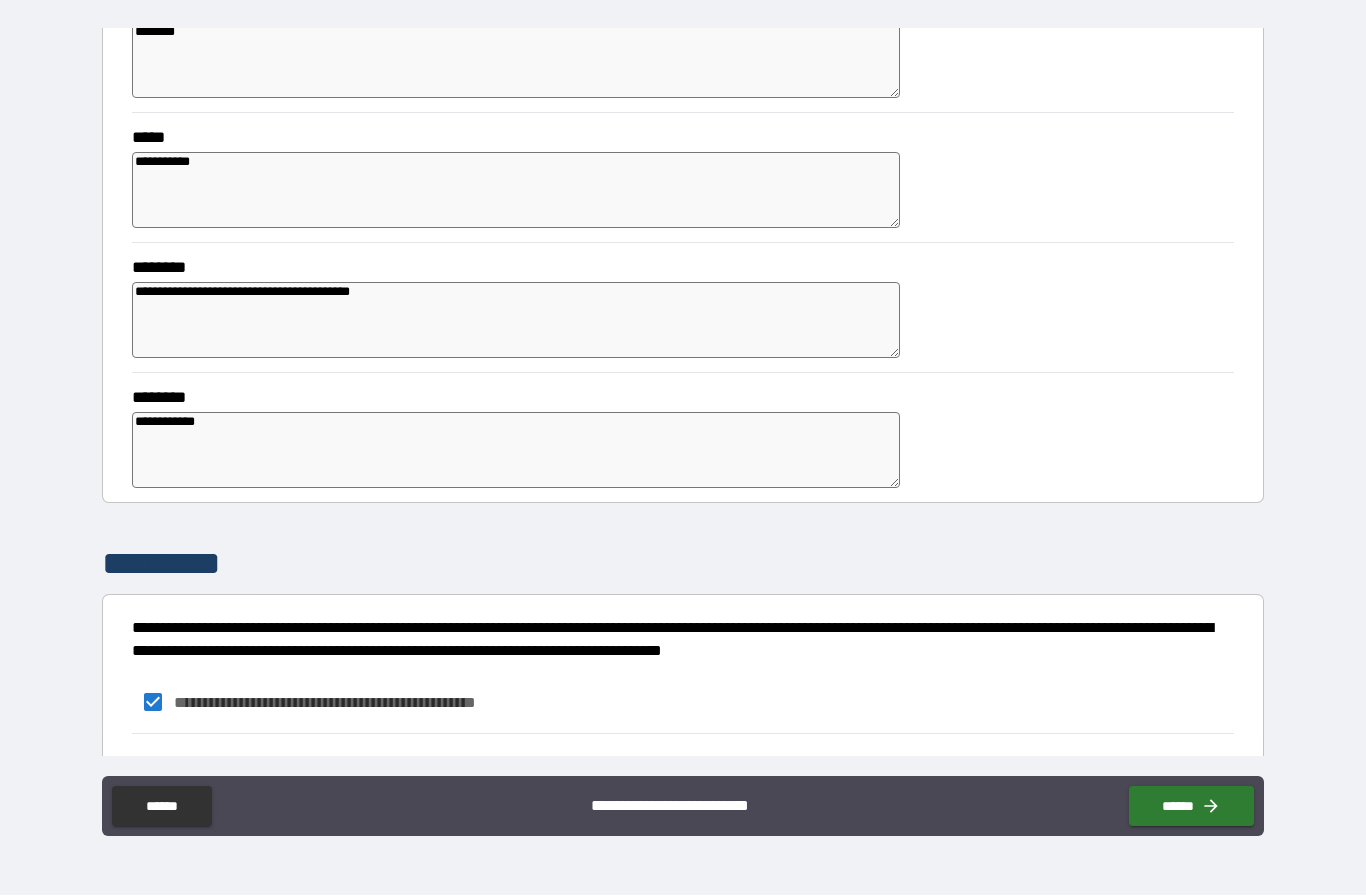 click on "**********" at bounding box center [683, 406] 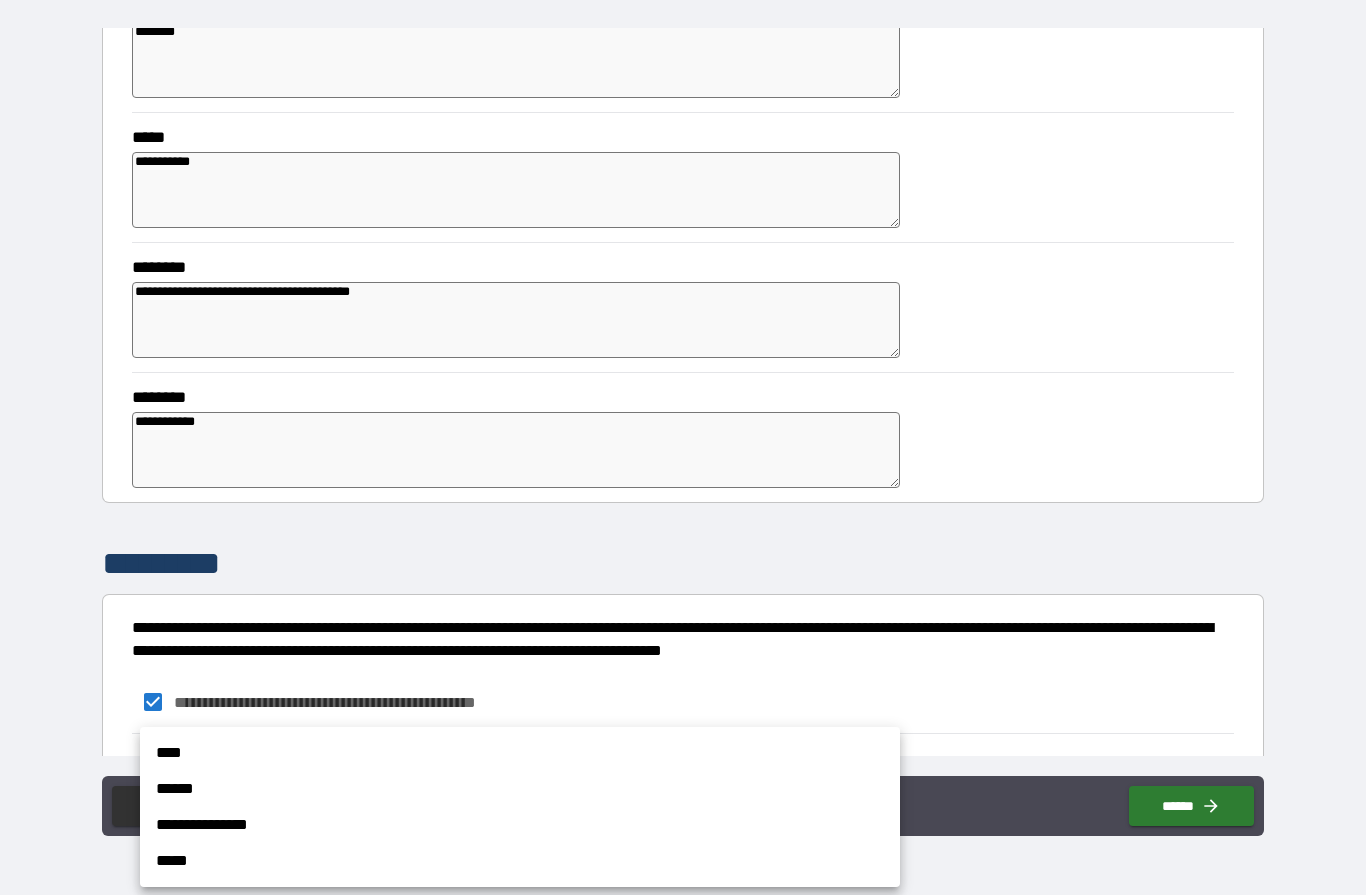 click on "****" at bounding box center [520, 754] 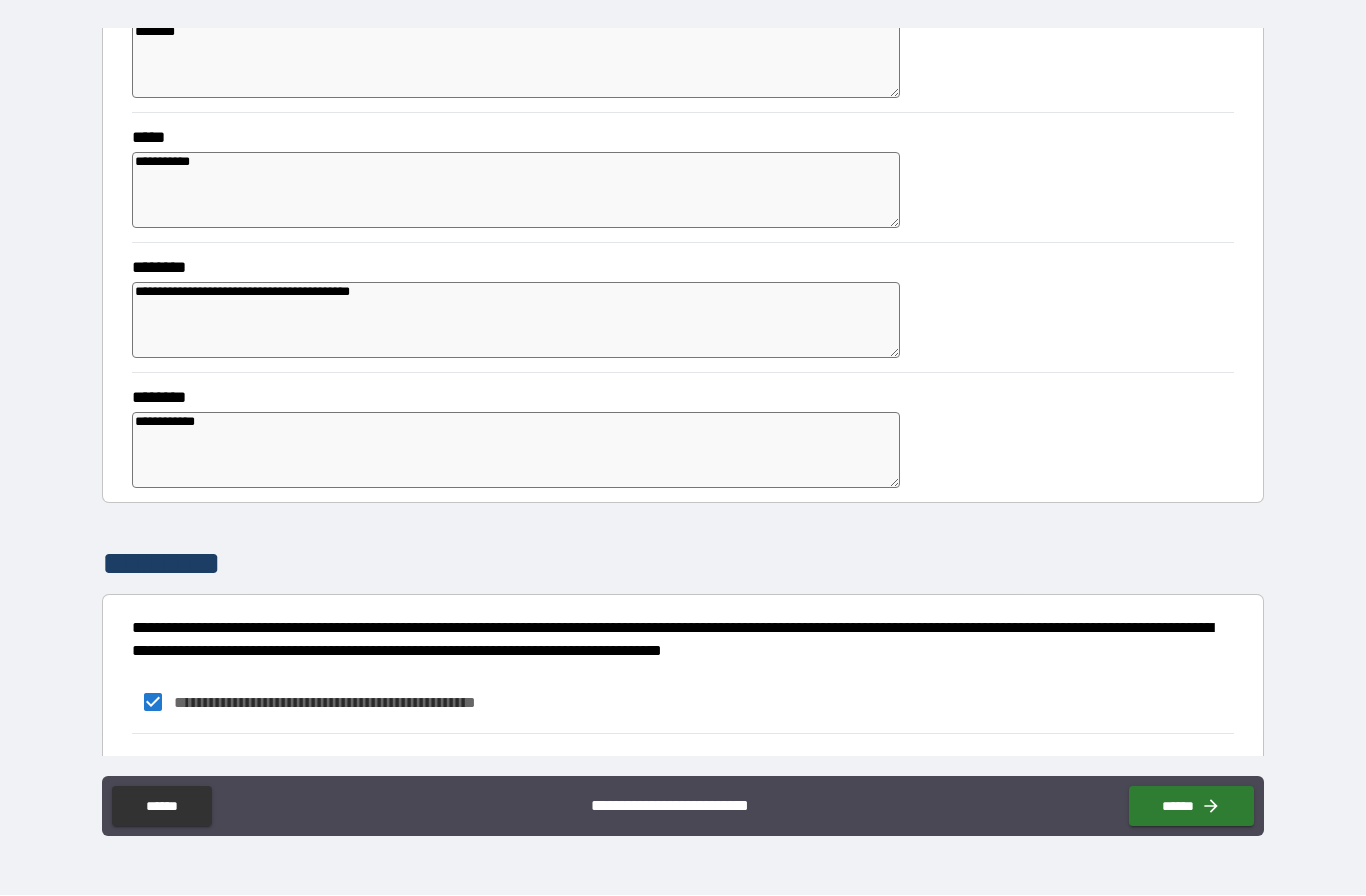 click on "******" at bounding box center (1191, 807) 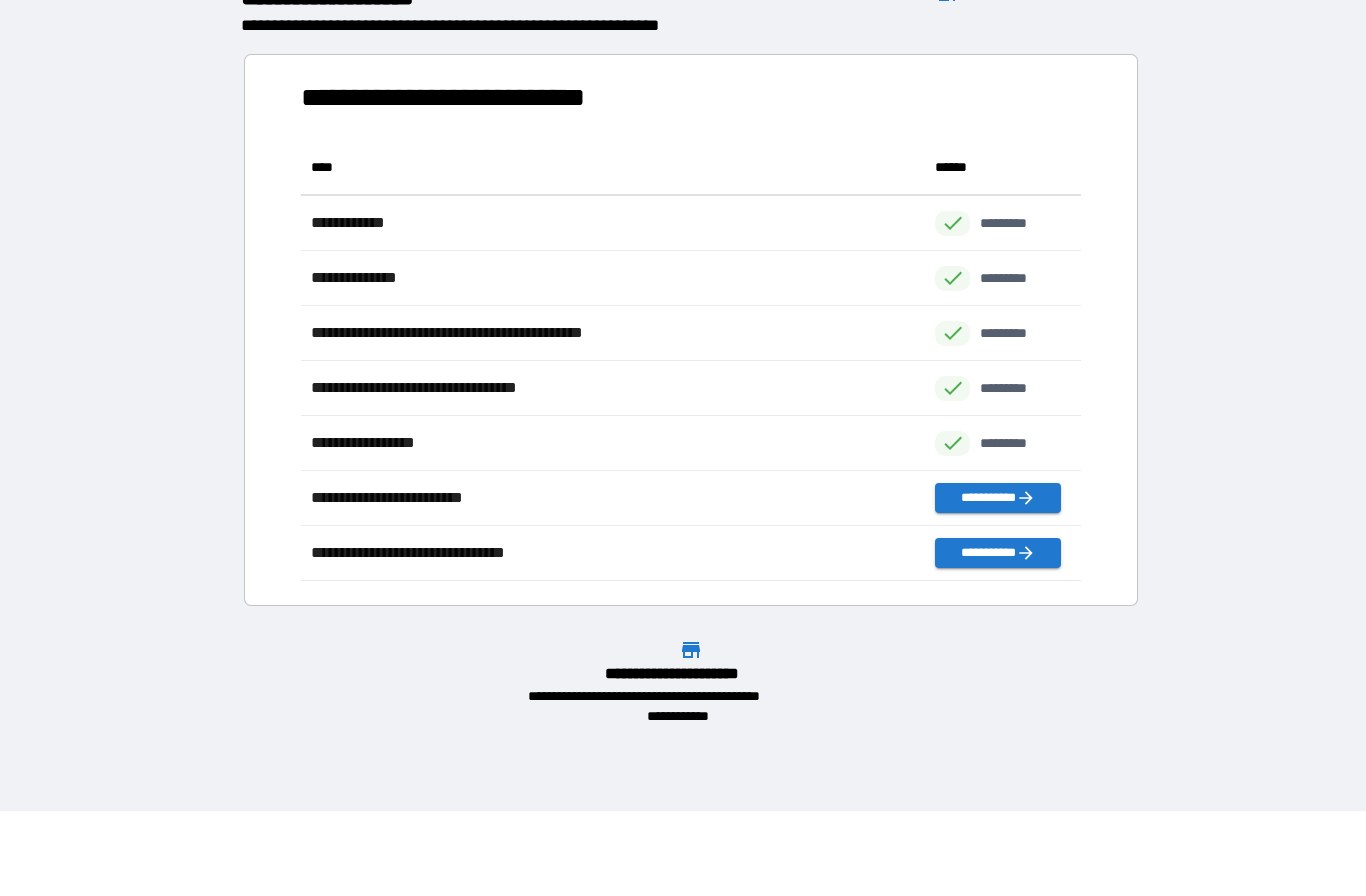 scroll, scrollTop: 1, scrollLeft: 1, axis: both 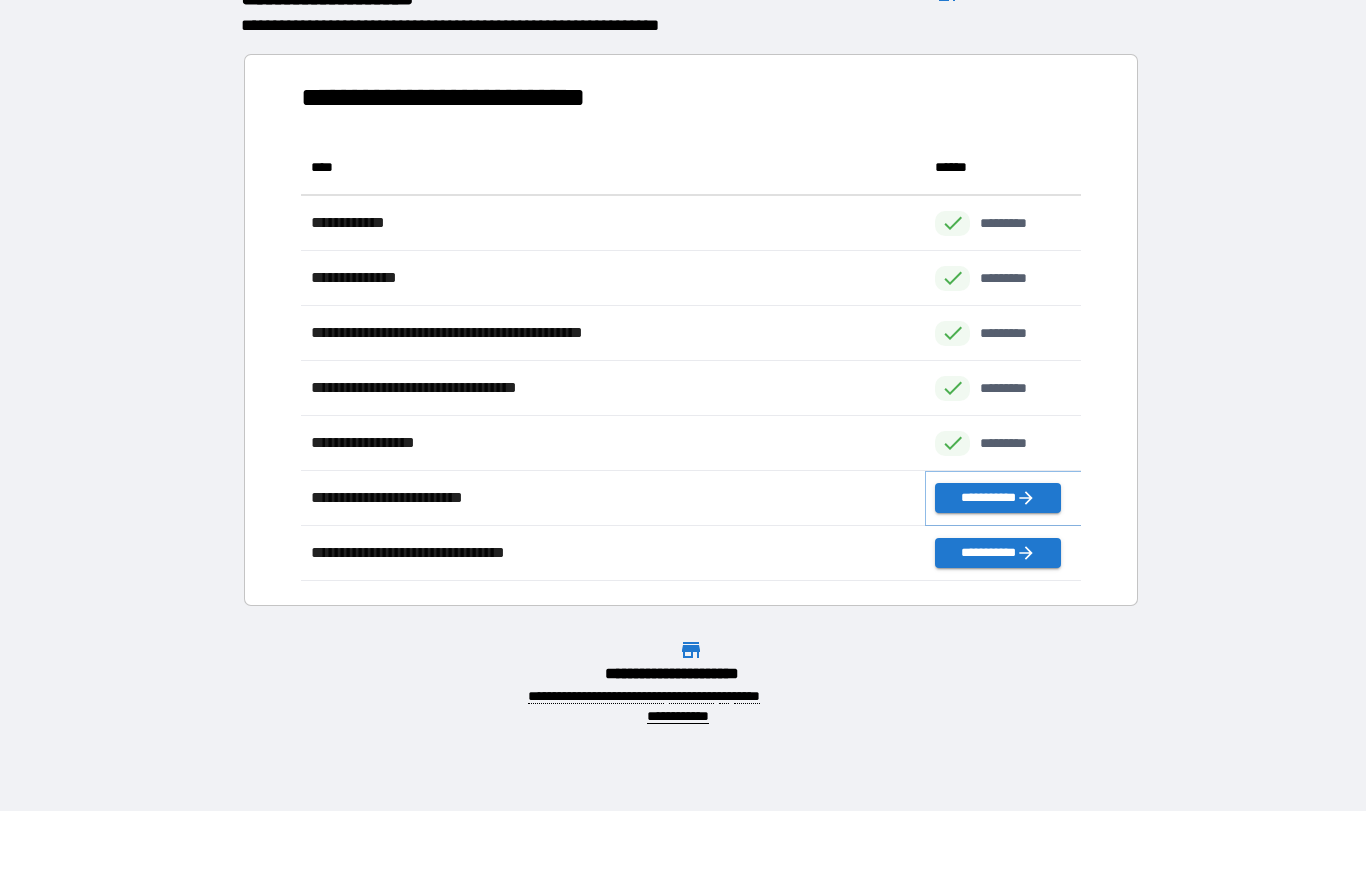 click on "**********" at bounding box center [997, 499] 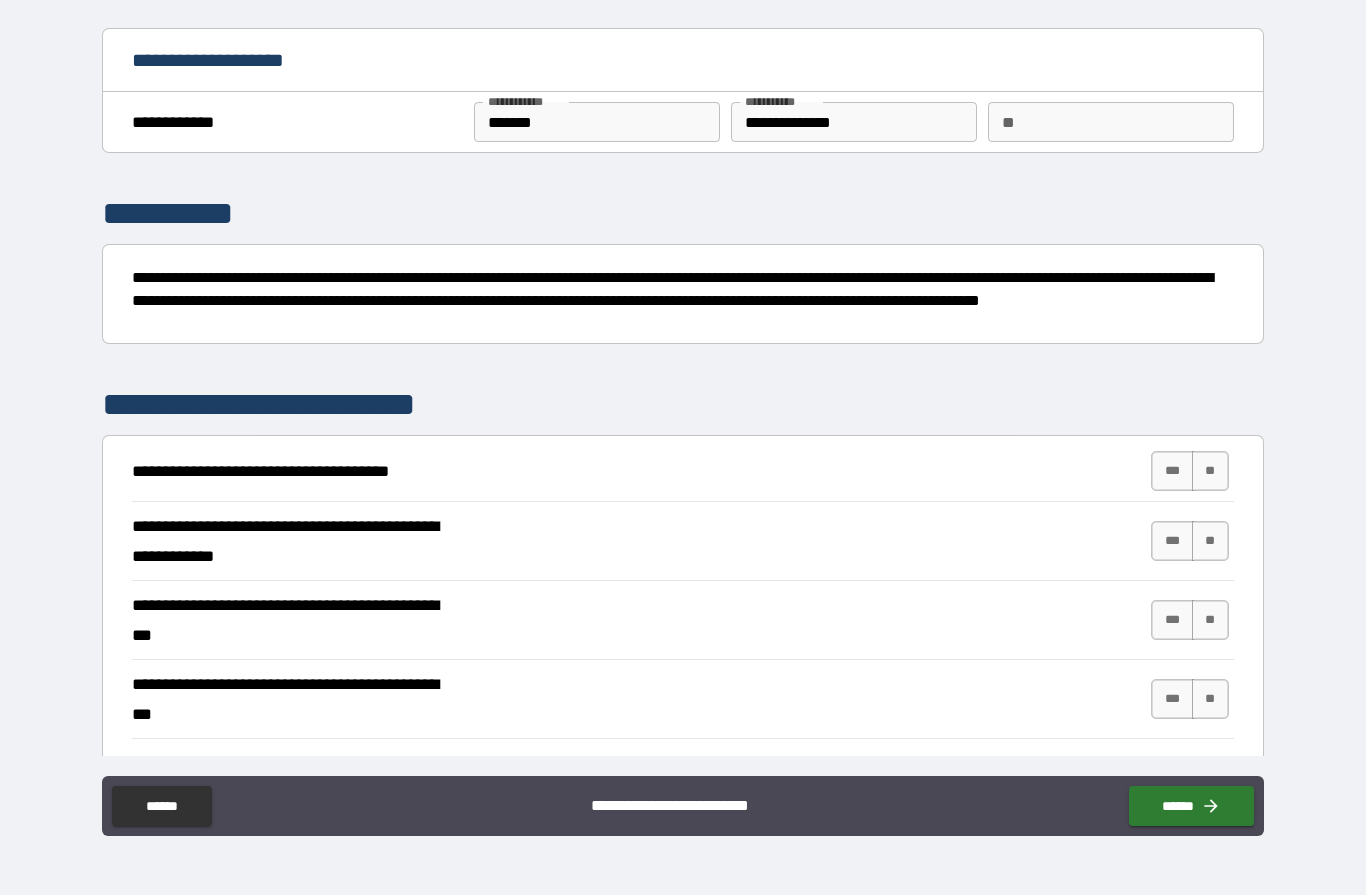 click on "***" at bounding box center [1172, 472] 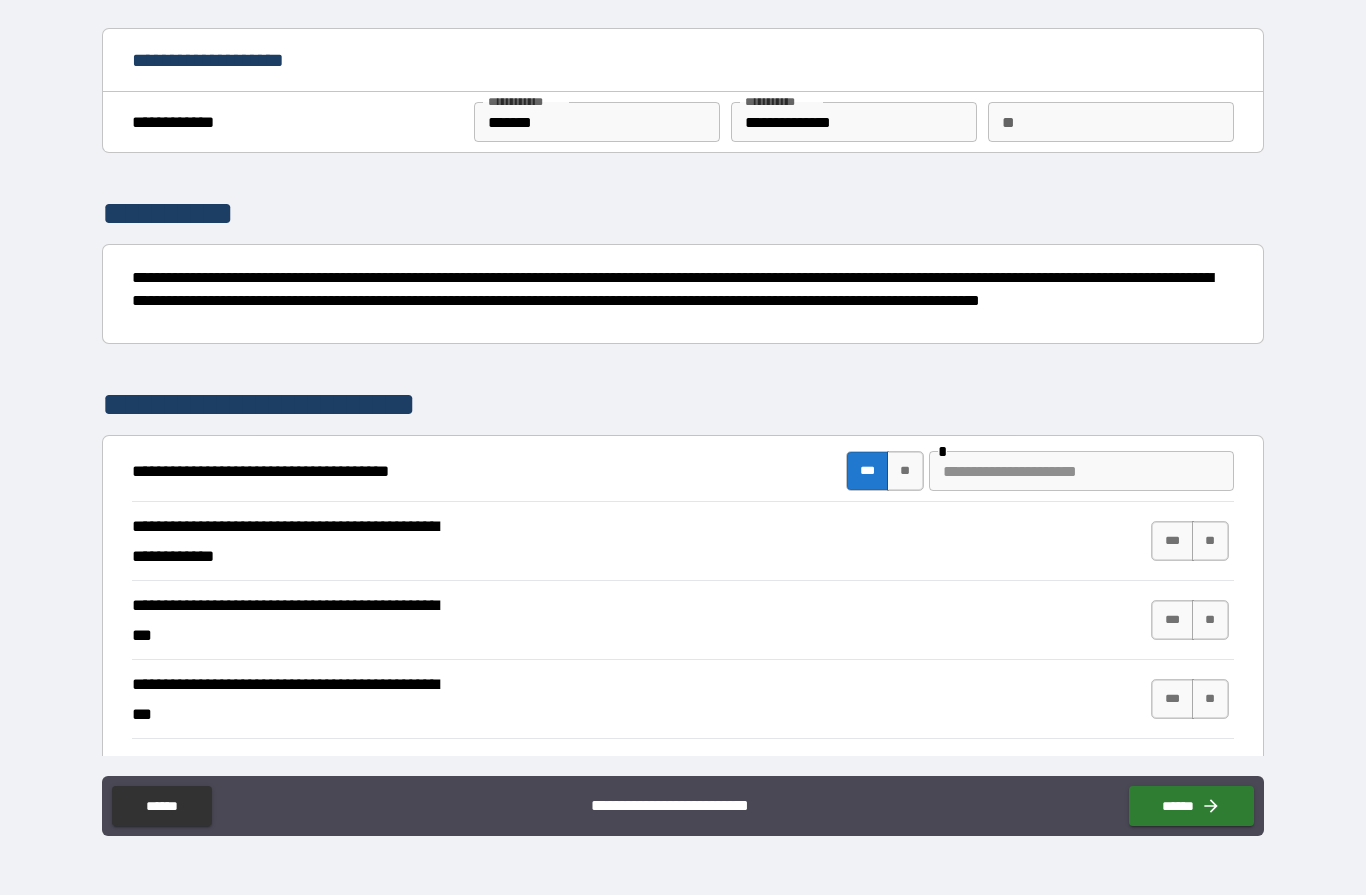 click at bounding box center (1081, 472) 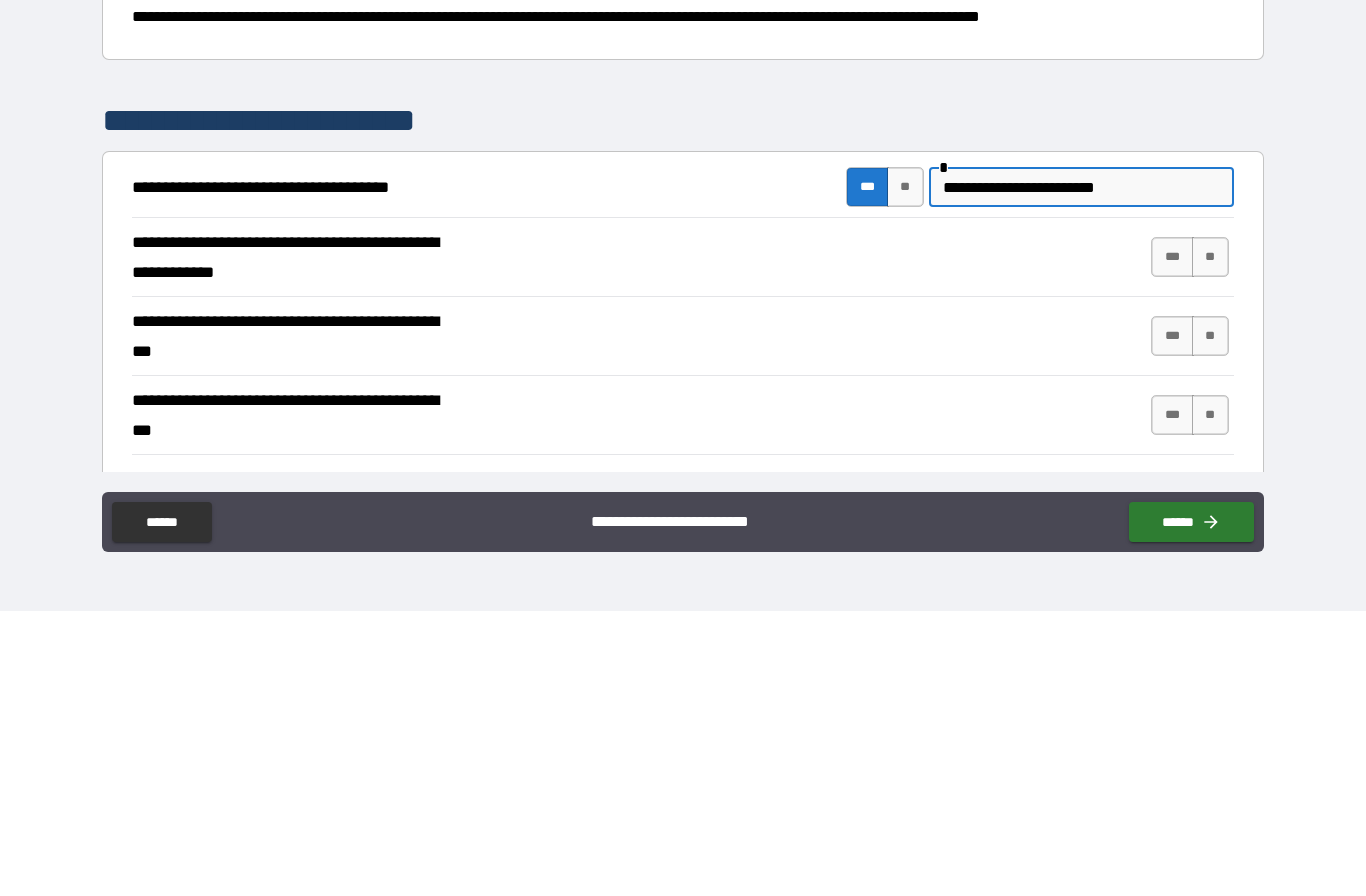 click on "**" at bounding box center [1210, 542] 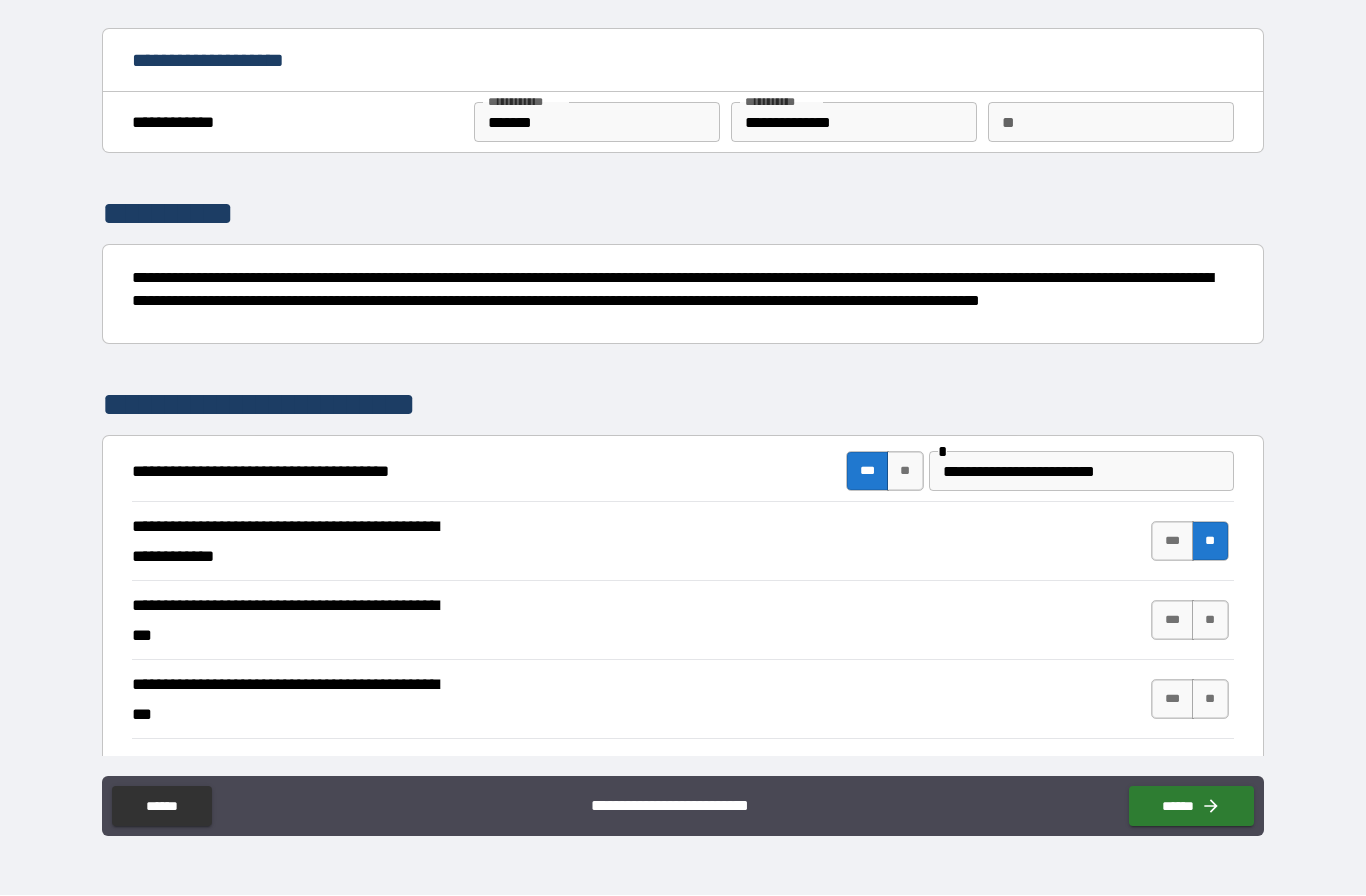 click on "**" at bounding box center (1210, 621) 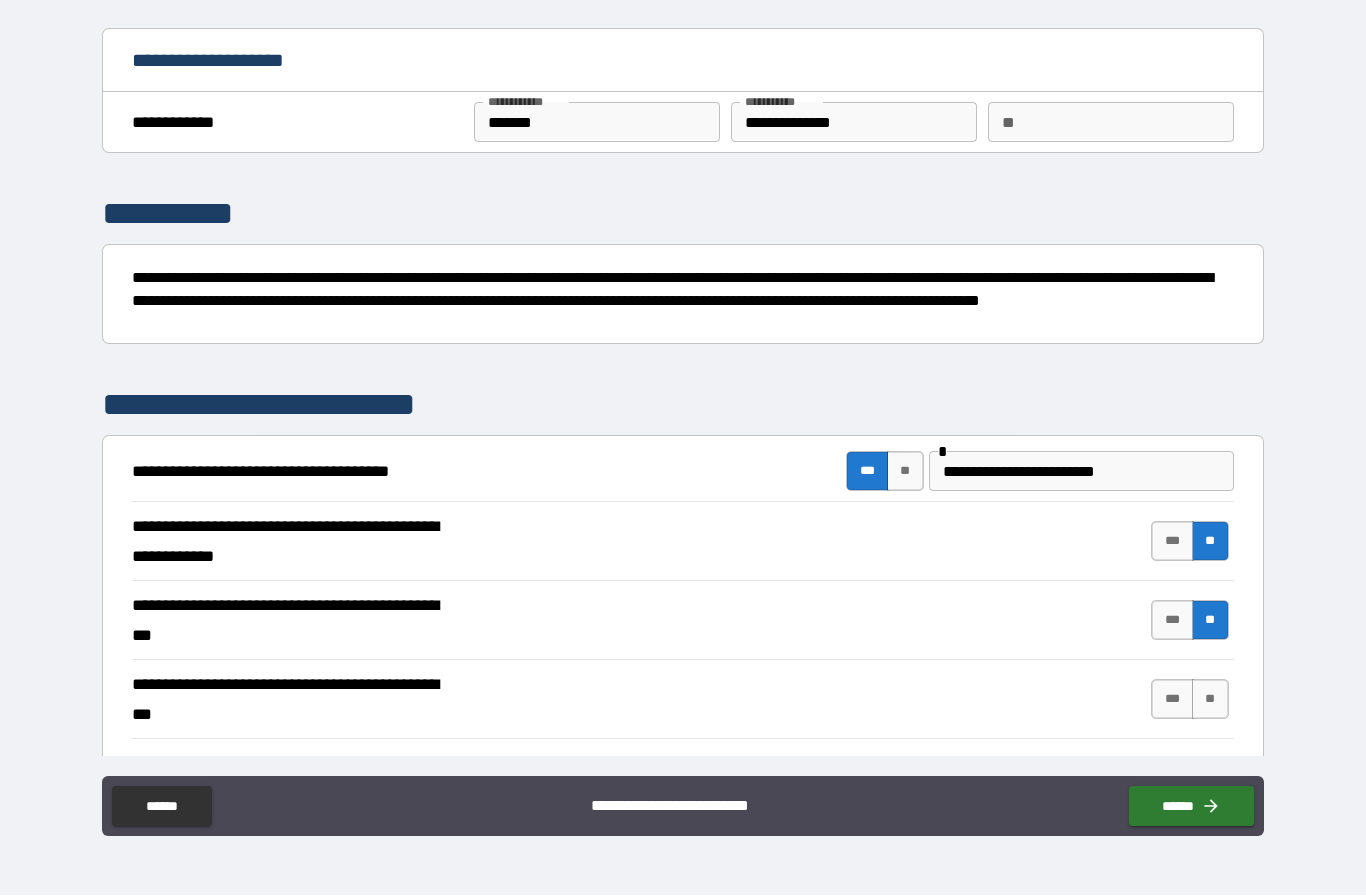 click on "***" at bounding box center (1172, 700) 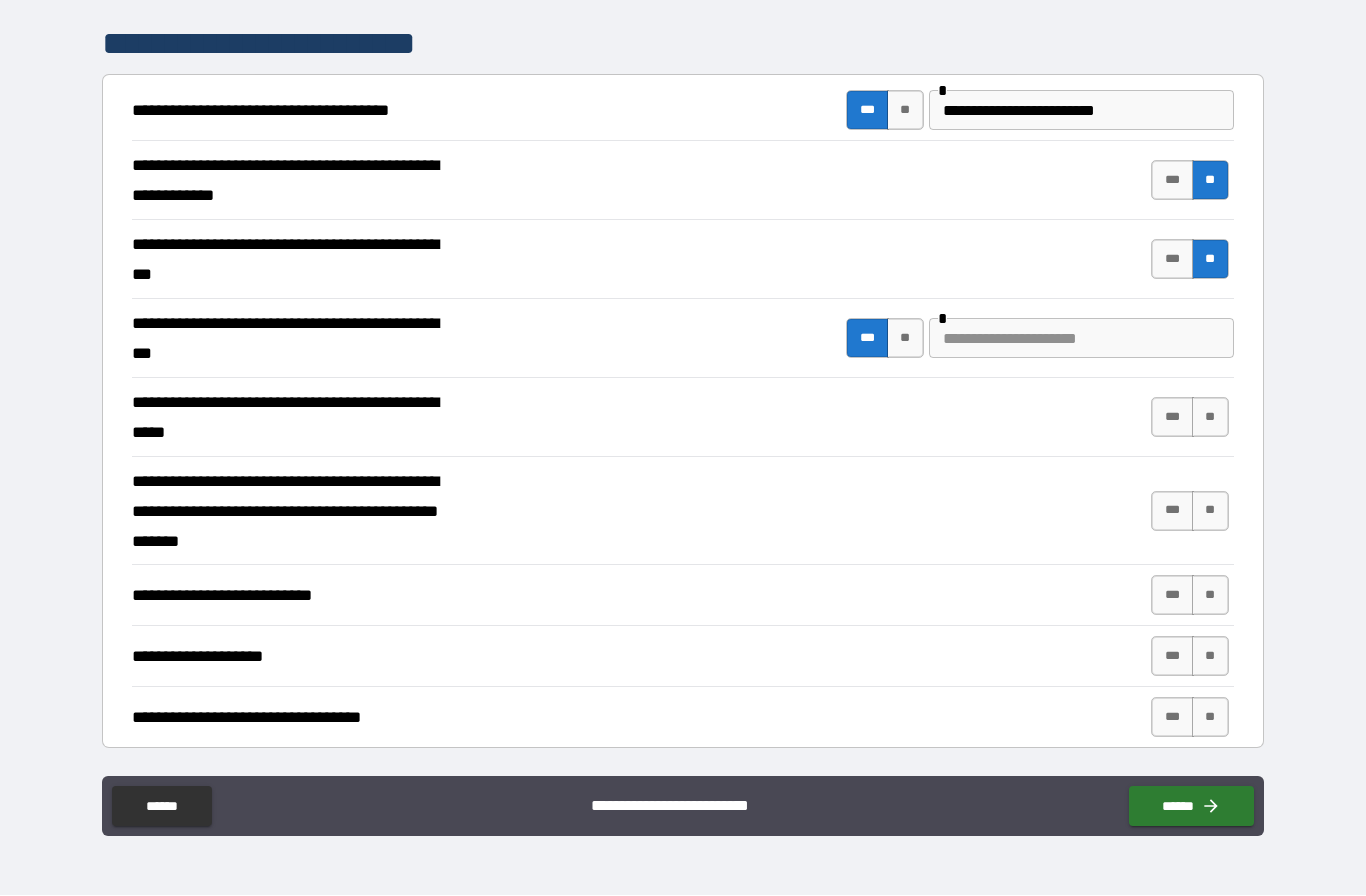 scroll, scrollTop: 362, scrollLeft: 0, axis: vertical 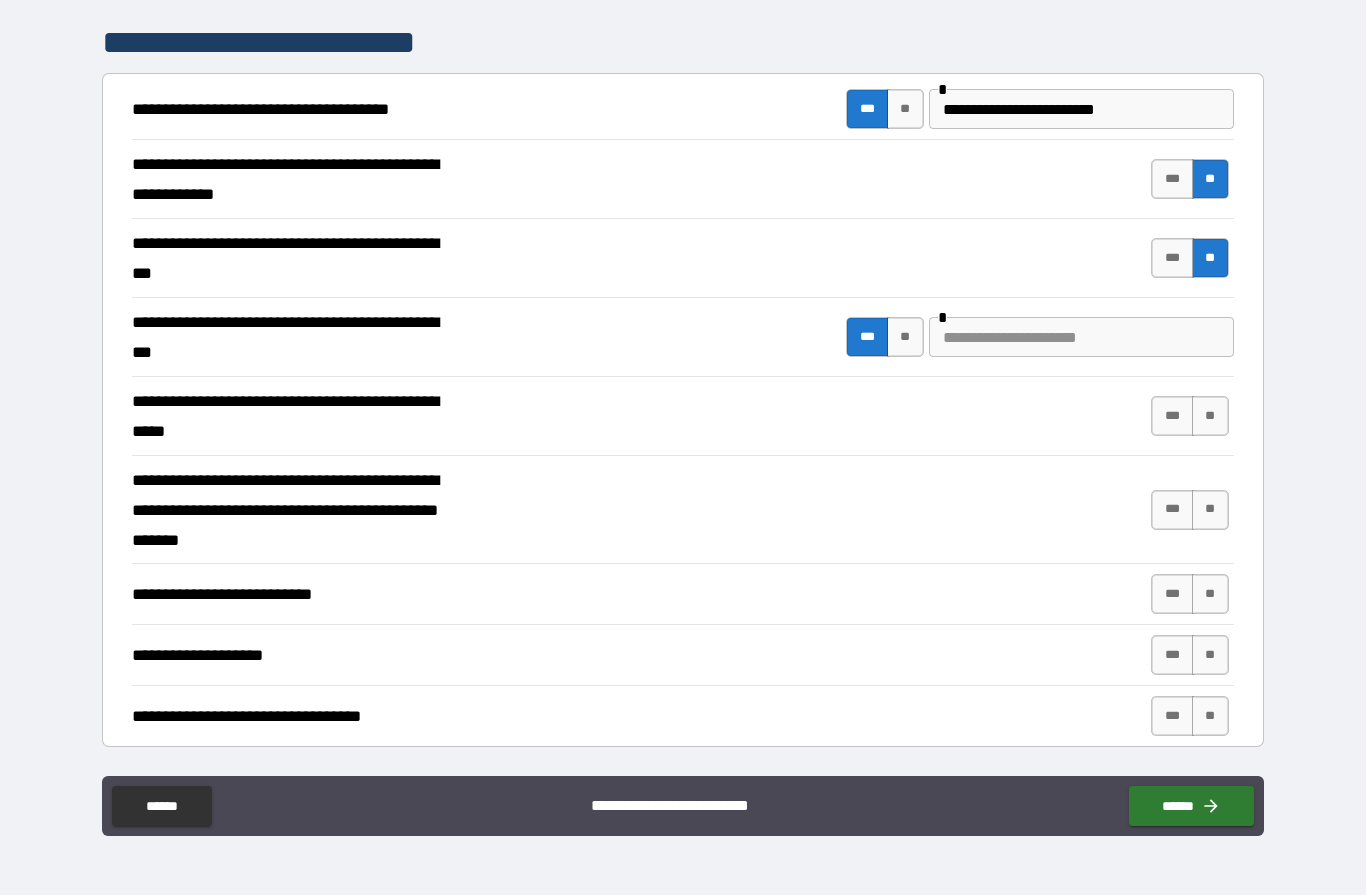click on "**" at bounding box center [1210, 417] 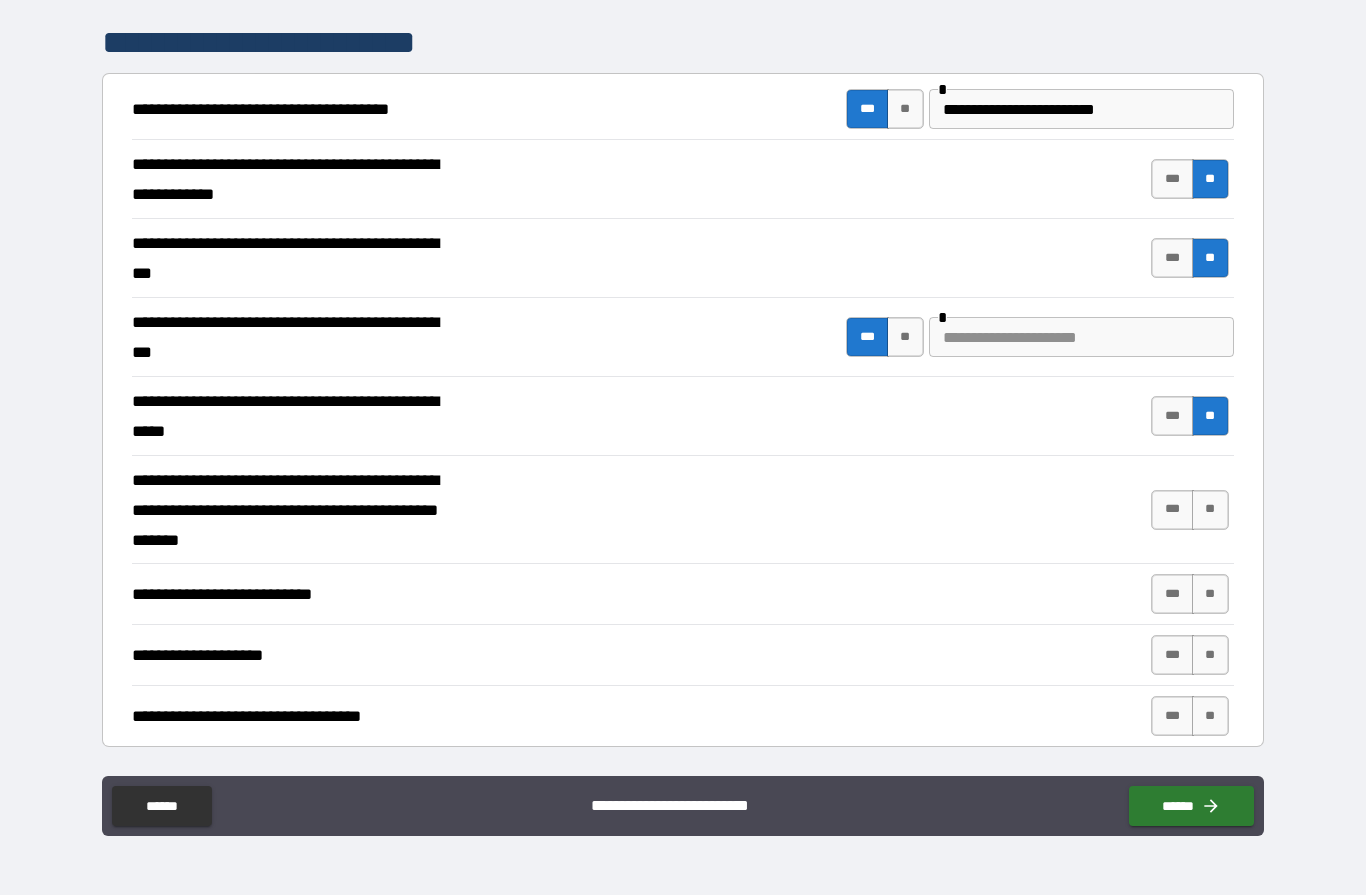 click on "**" at bounding box center [1210, 511] 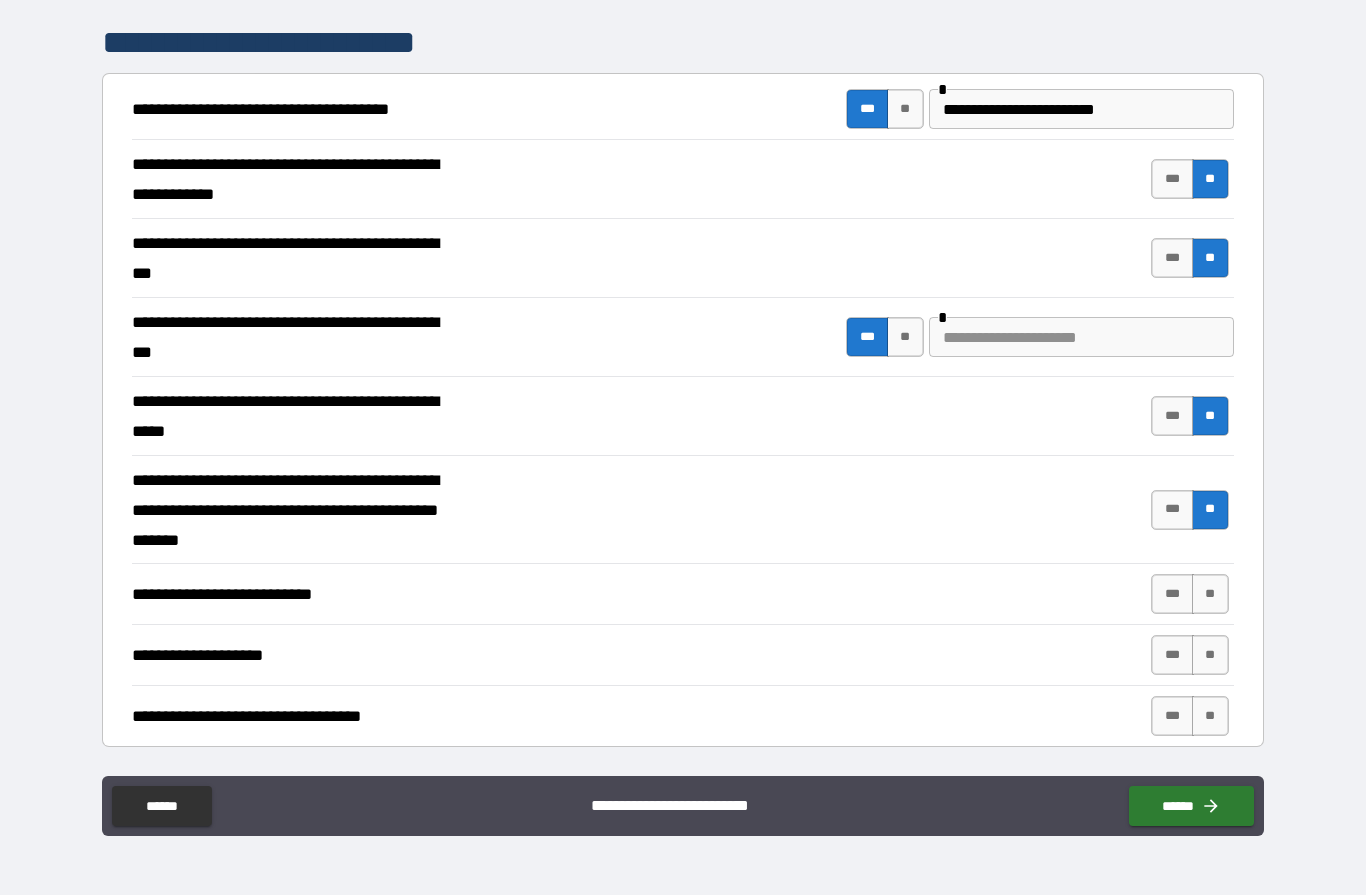 click on "**" at bounding box center [1210, 595] 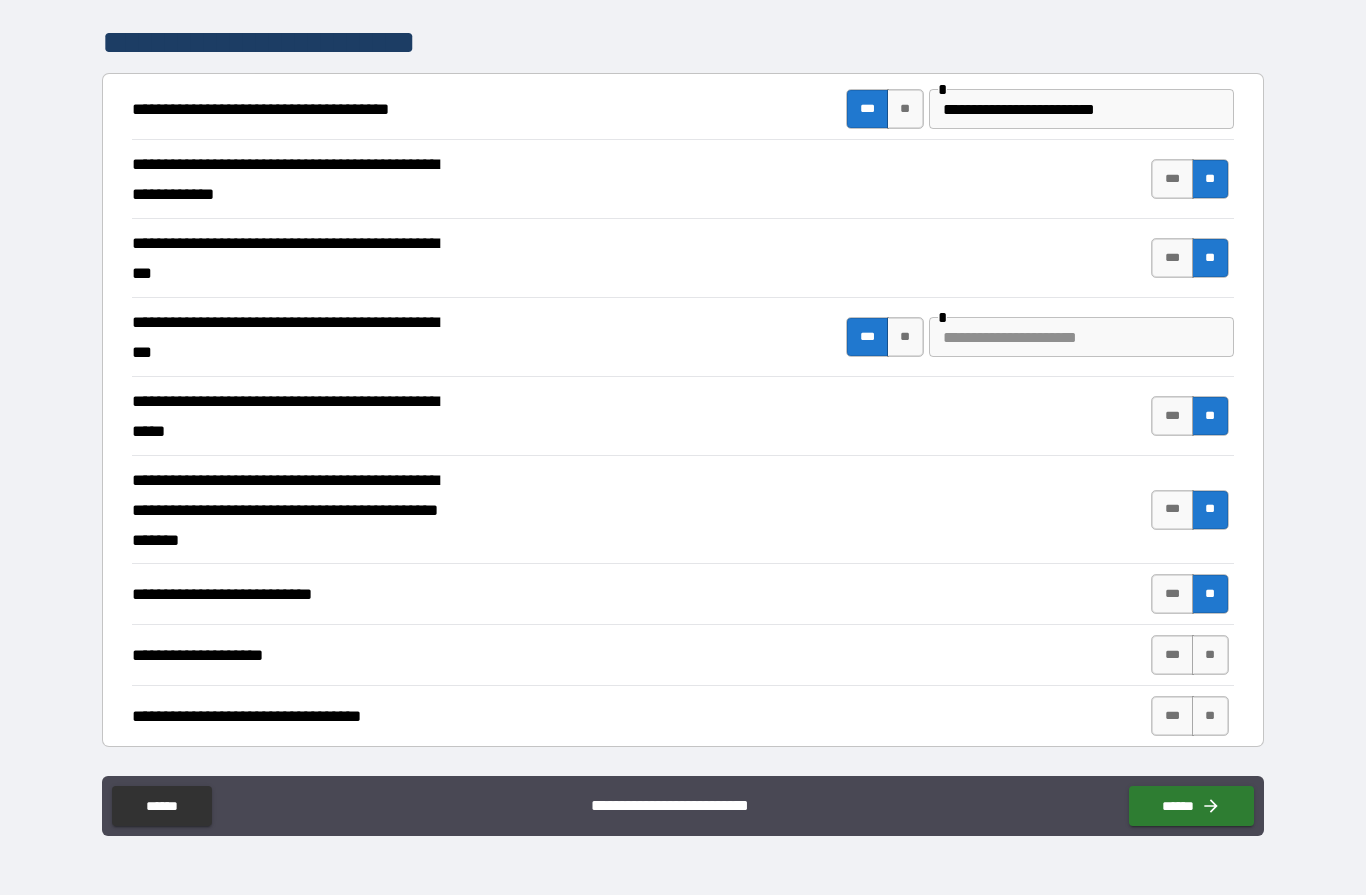 click on "**" at bounding box center [1210, 656] 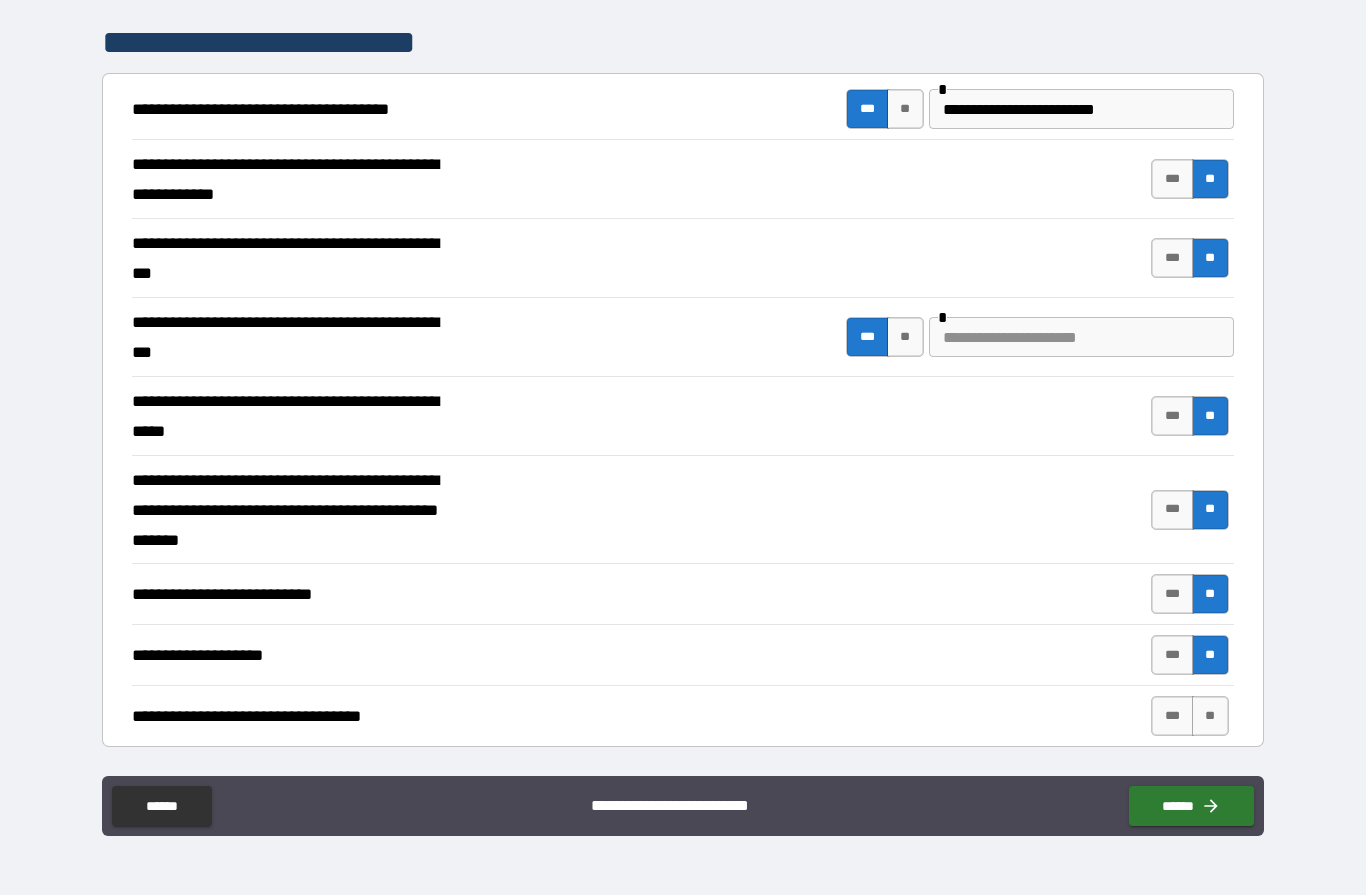 click on "**" at bounding box center (1210, 717) 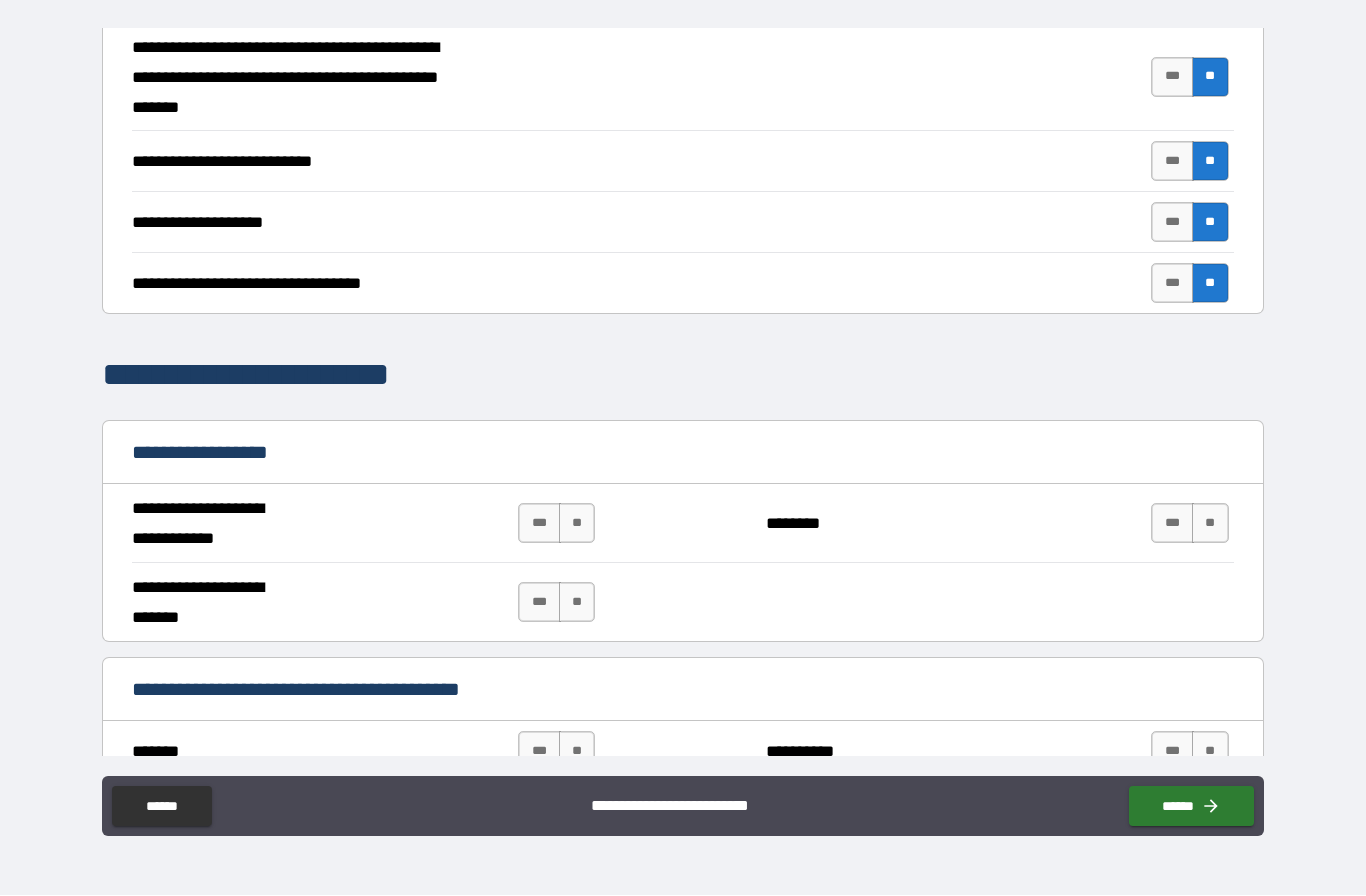 scroll, scrollTop: 798, scrollLeft: 0, axis: vertical 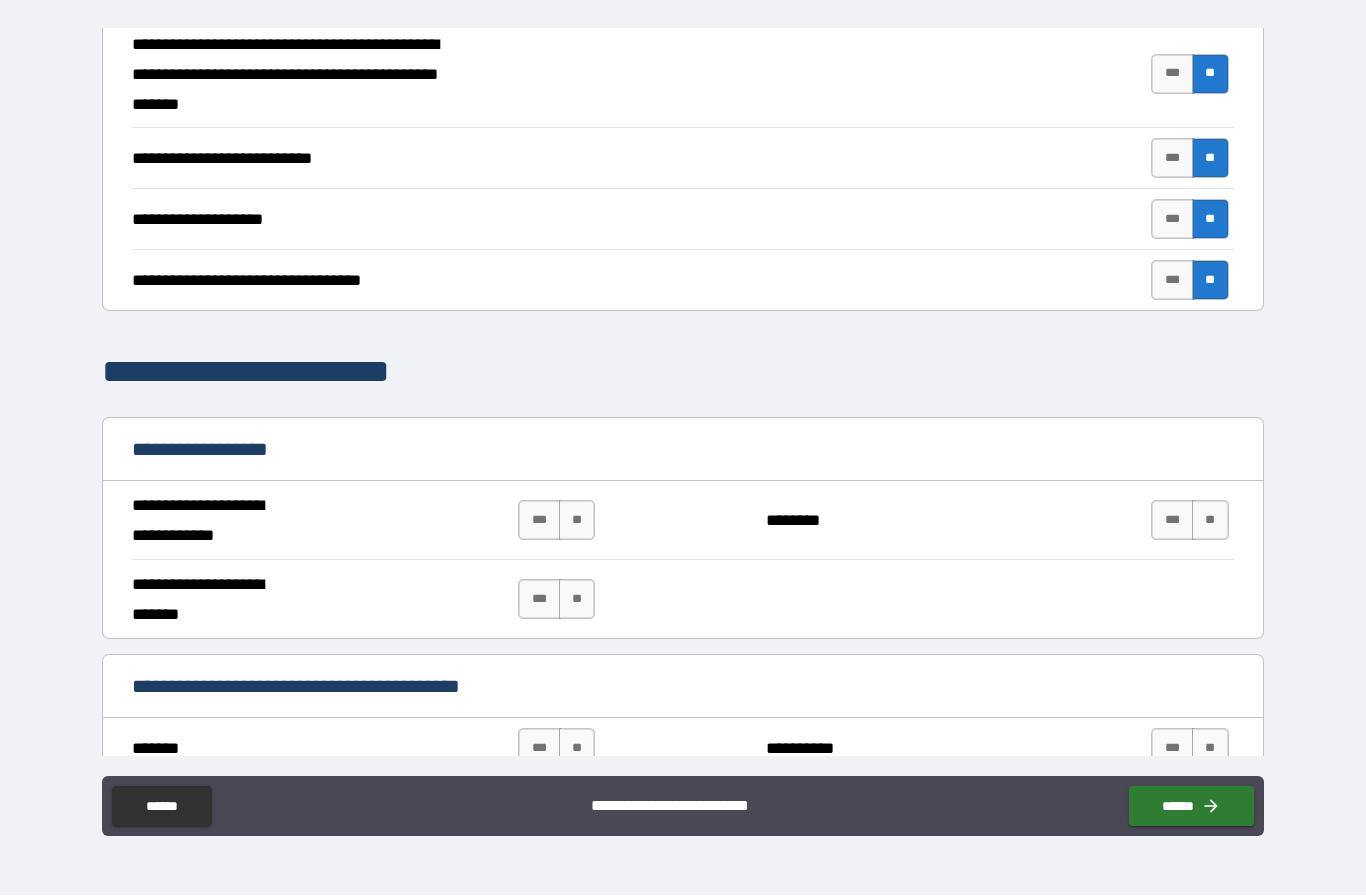 click on "**" at bounding box center [577, 521] 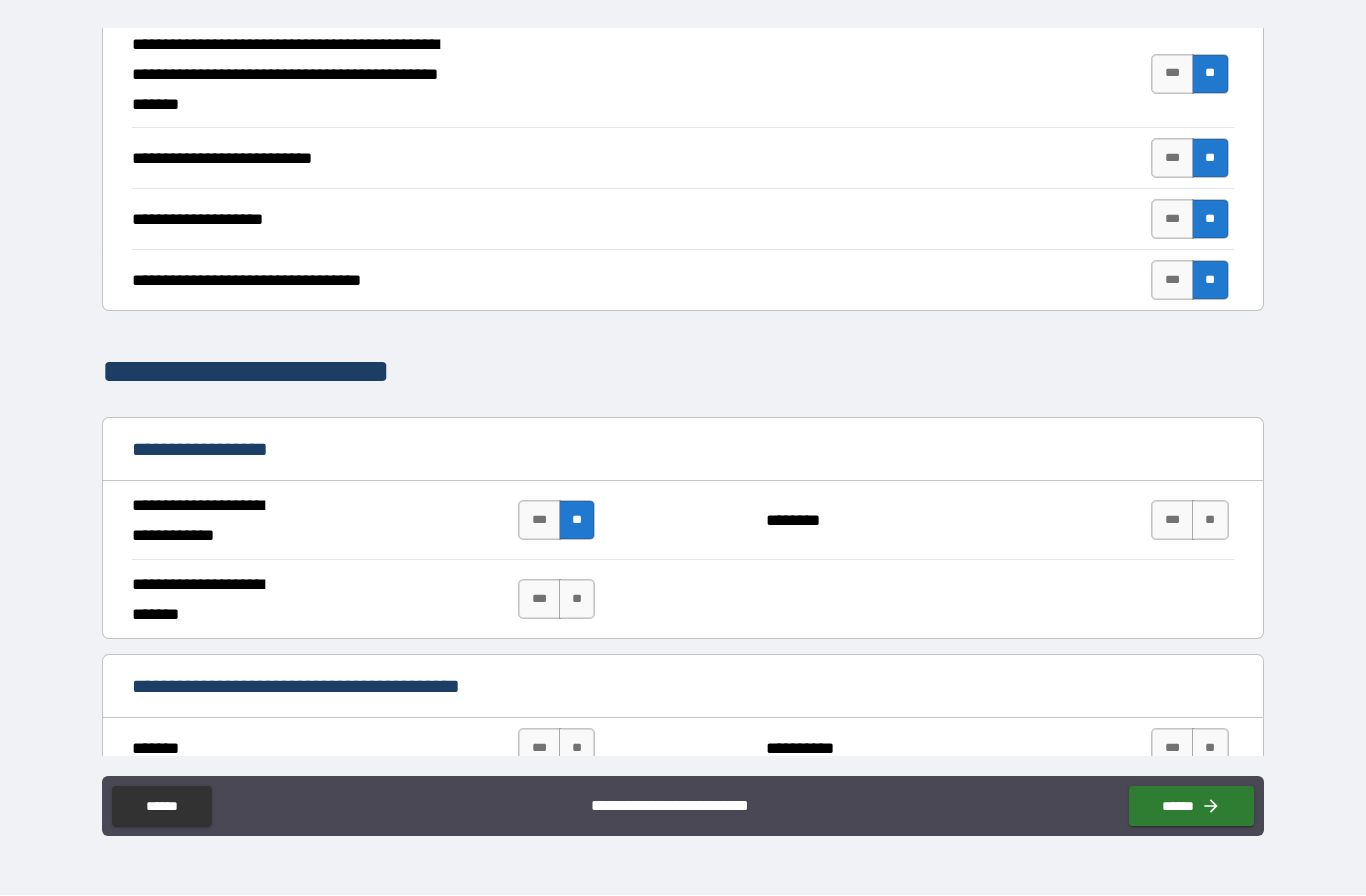 click on "**" at bounding box center (1210, 521) 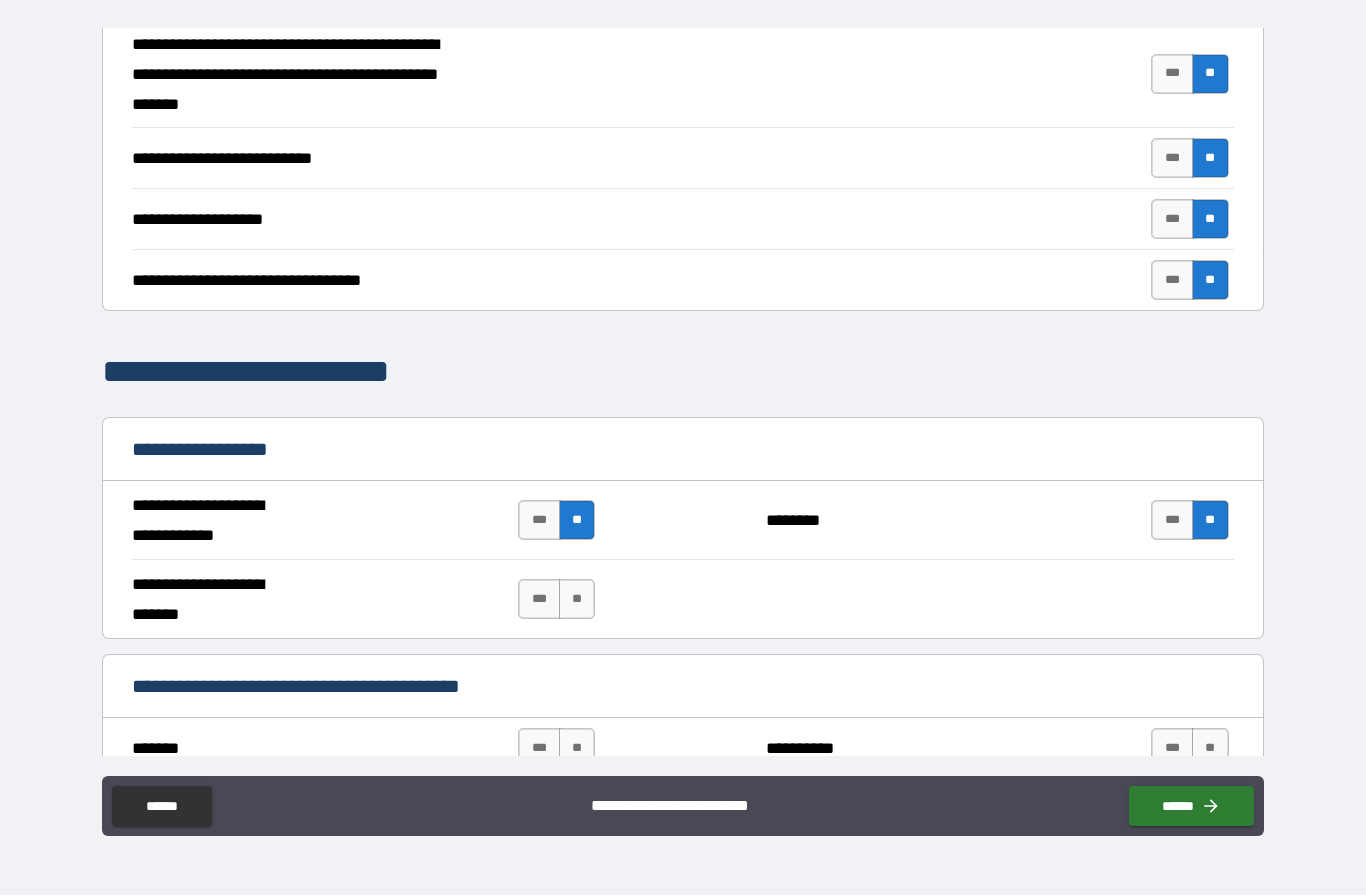 click on "**" at bounding box center (577, 600) 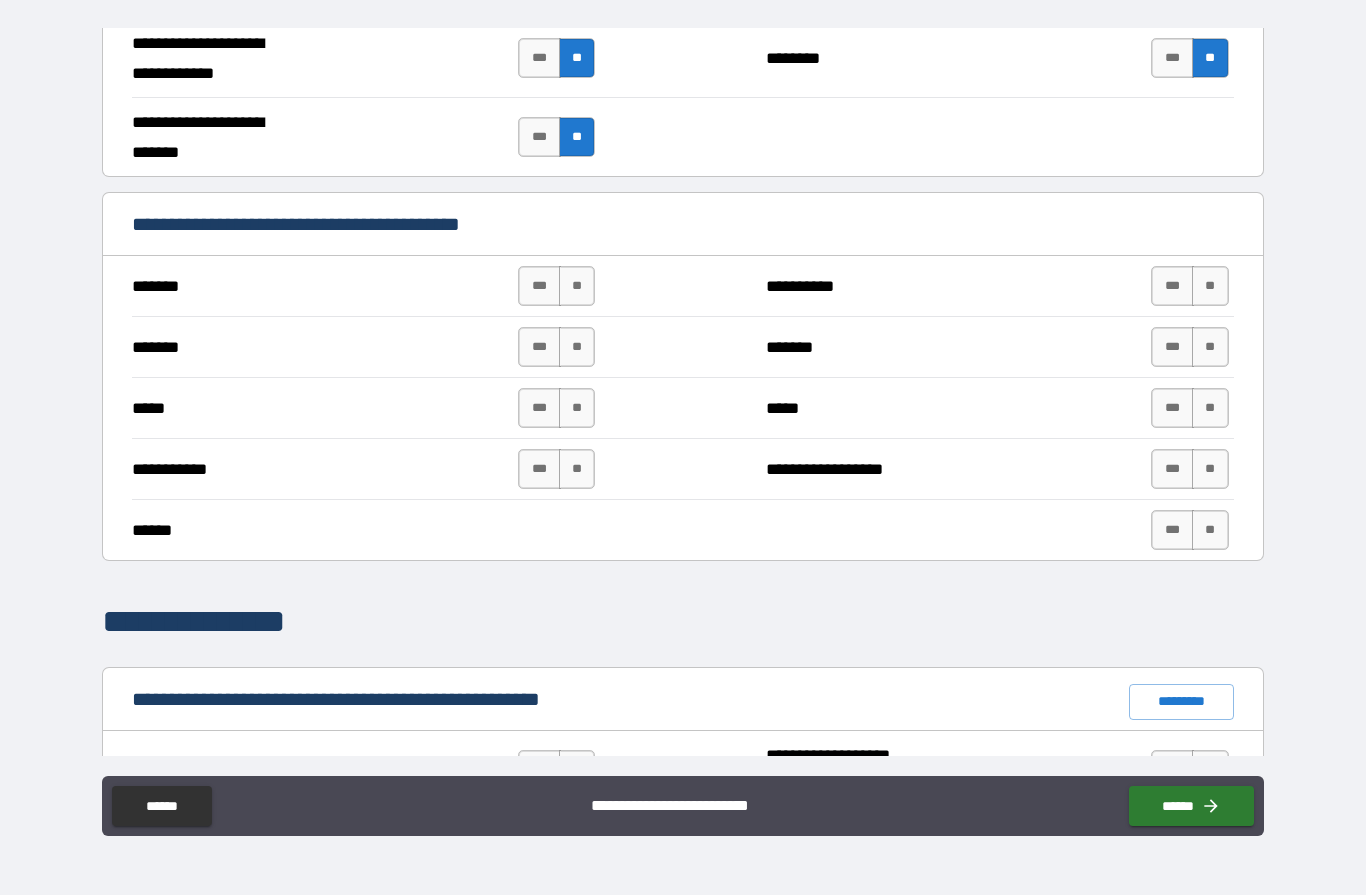 scroll, scrollTop: 1261, scrollLeft: 0, axis: vertical 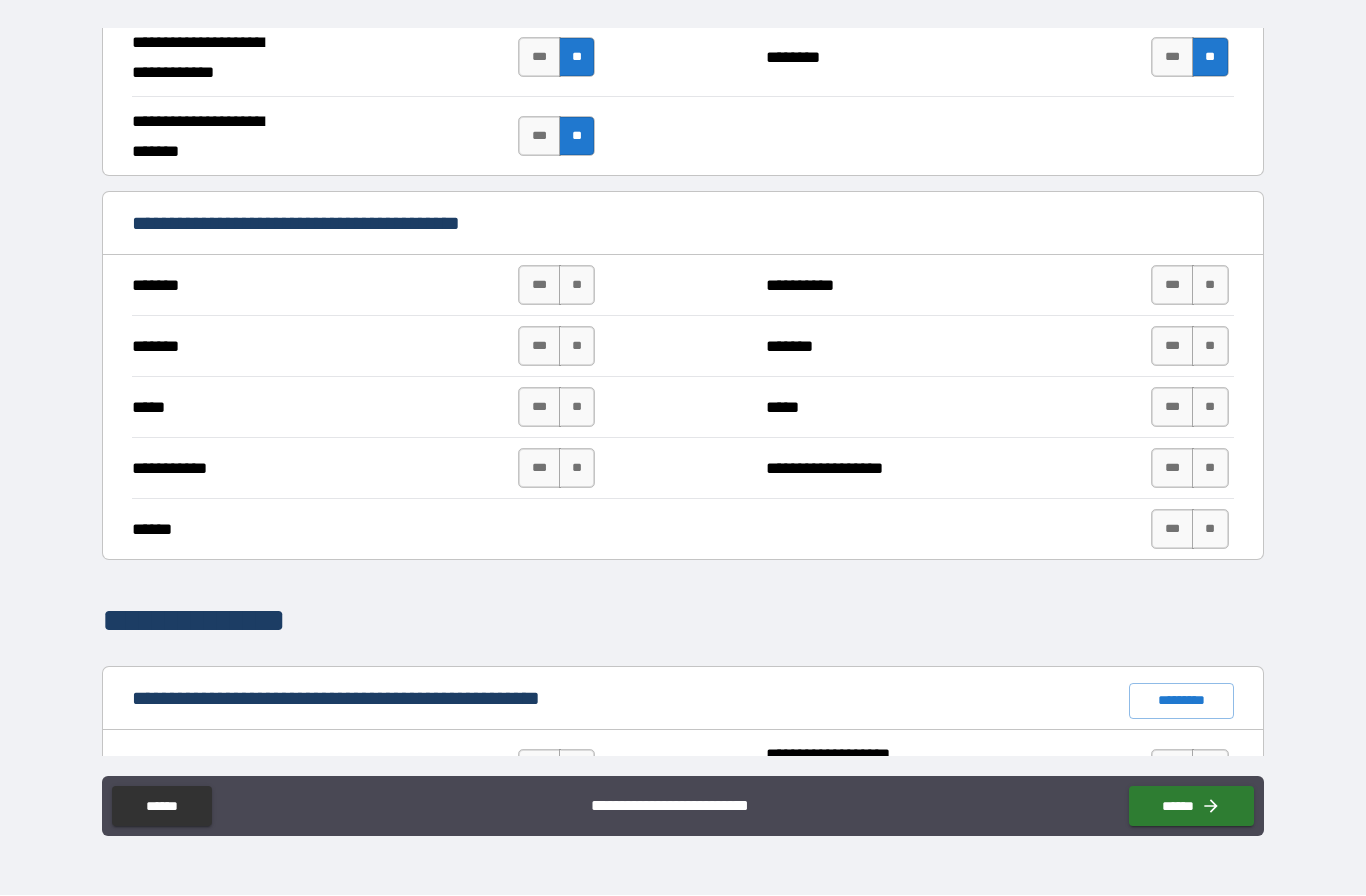 click on "**" at bounding box center [577, 286] 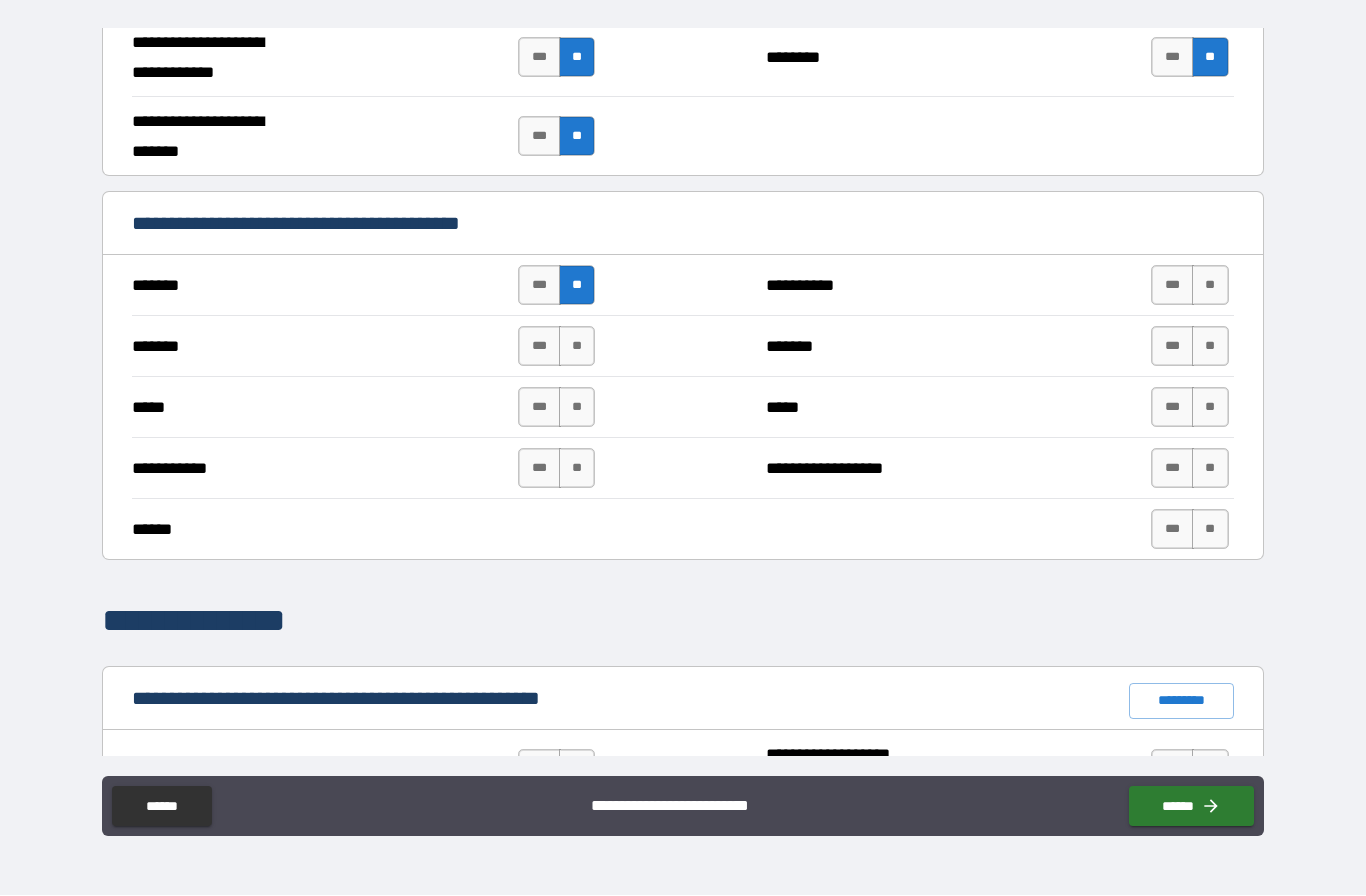 click on "**" at bounding box center [577, 347] 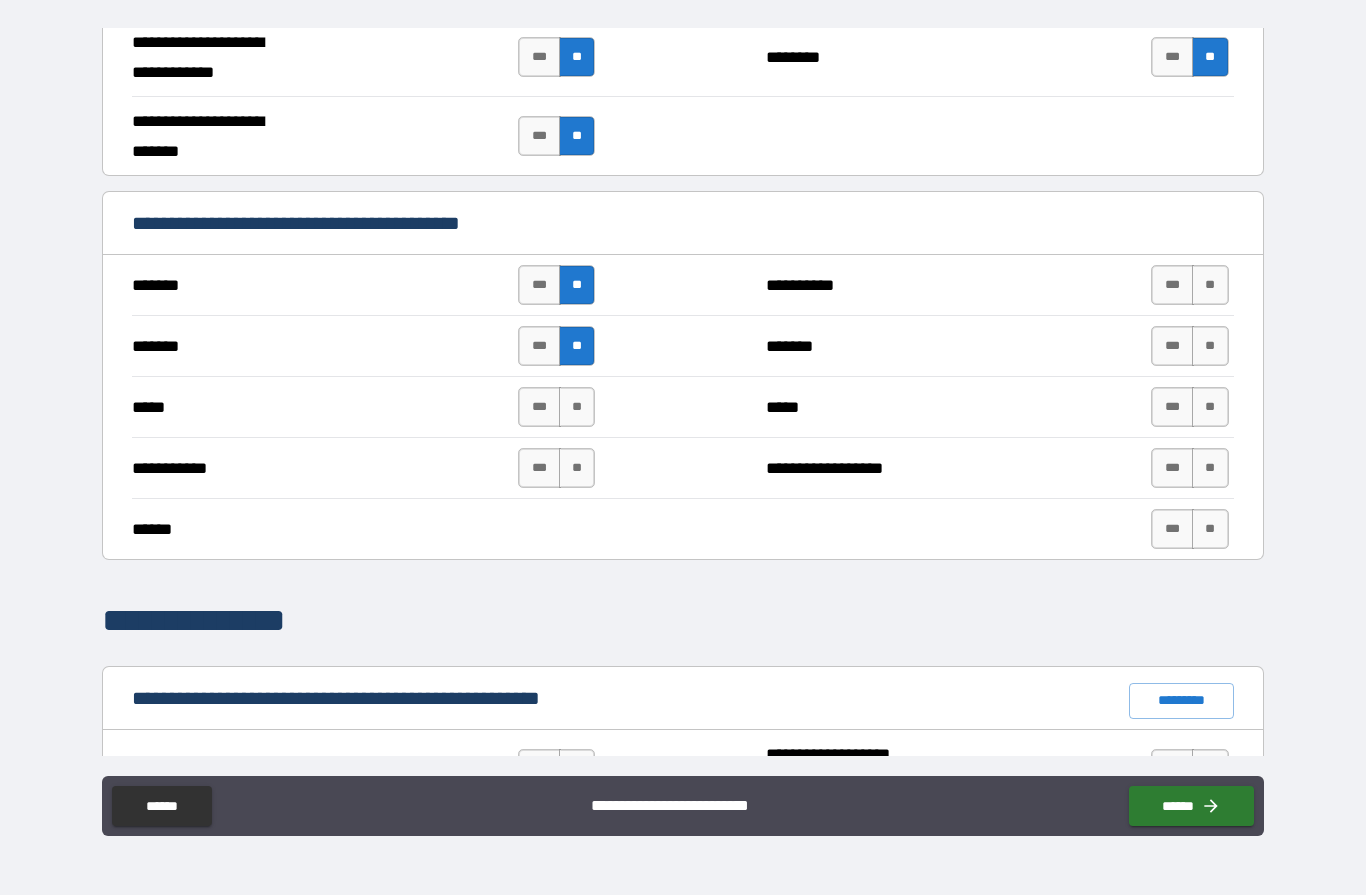 click on "***" at bounding box center (539, 408) 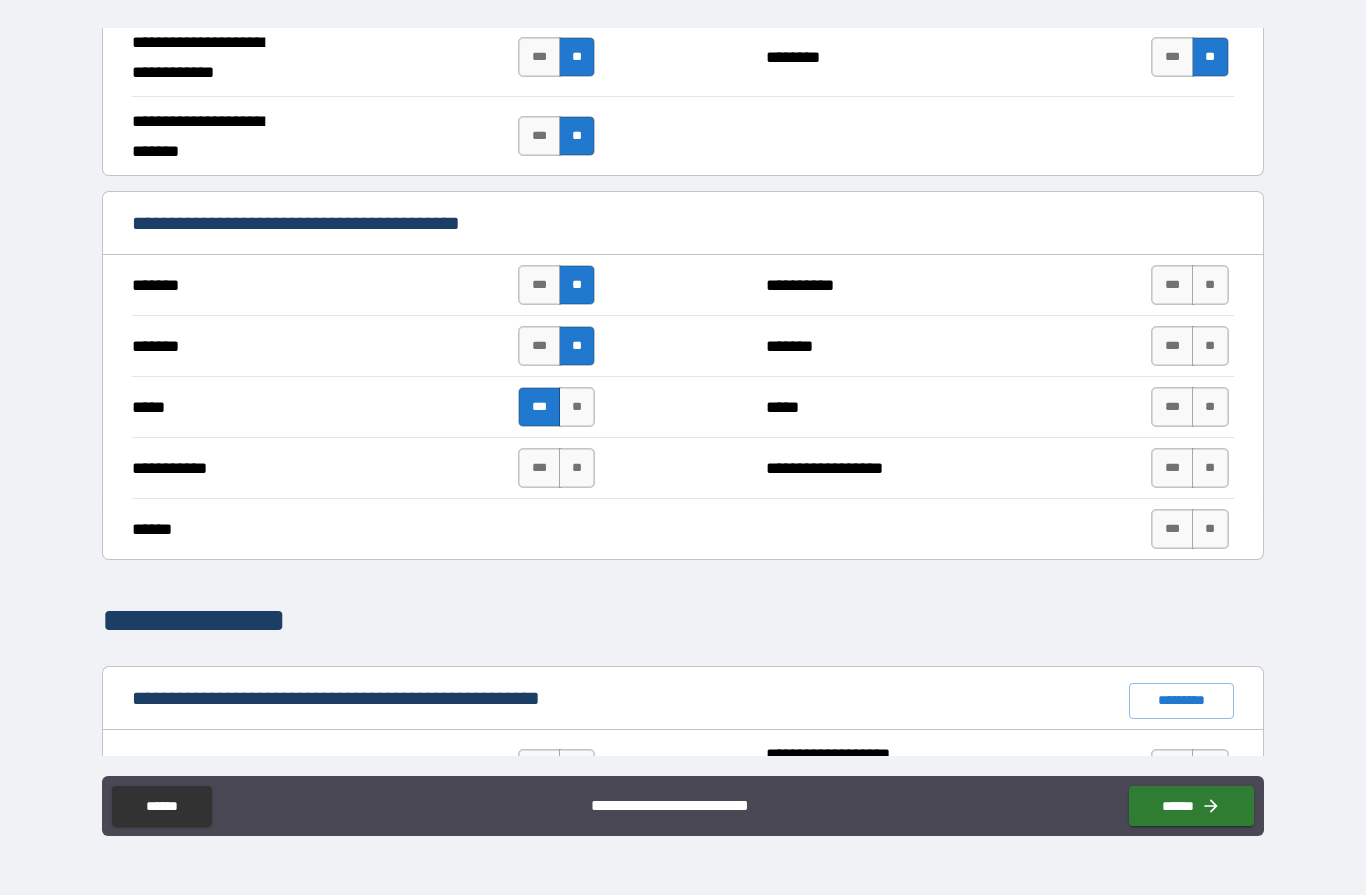 click on "**" at bounding box center (577, 469) 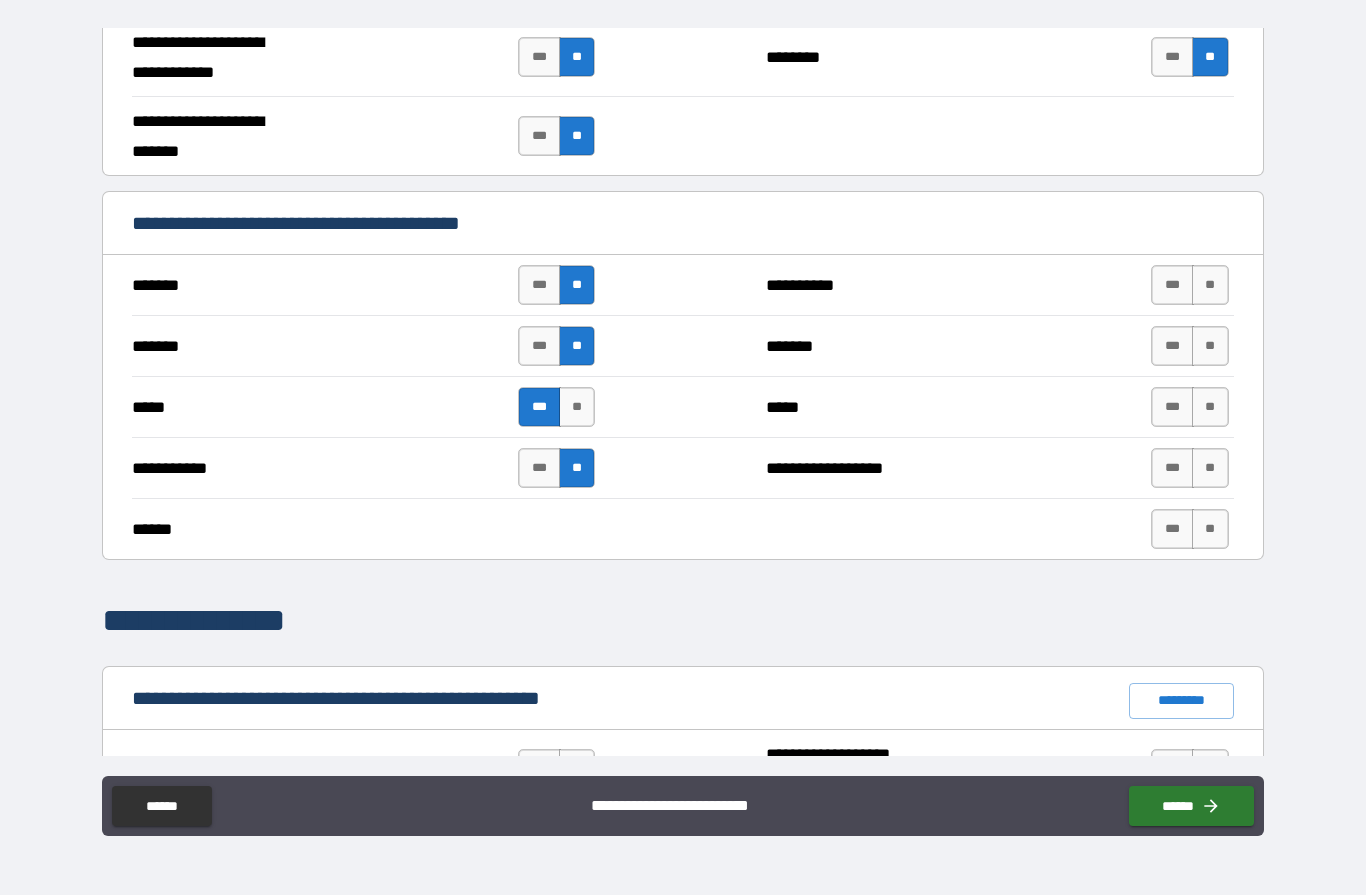 click on "***" at bounding box center (1172, 408) 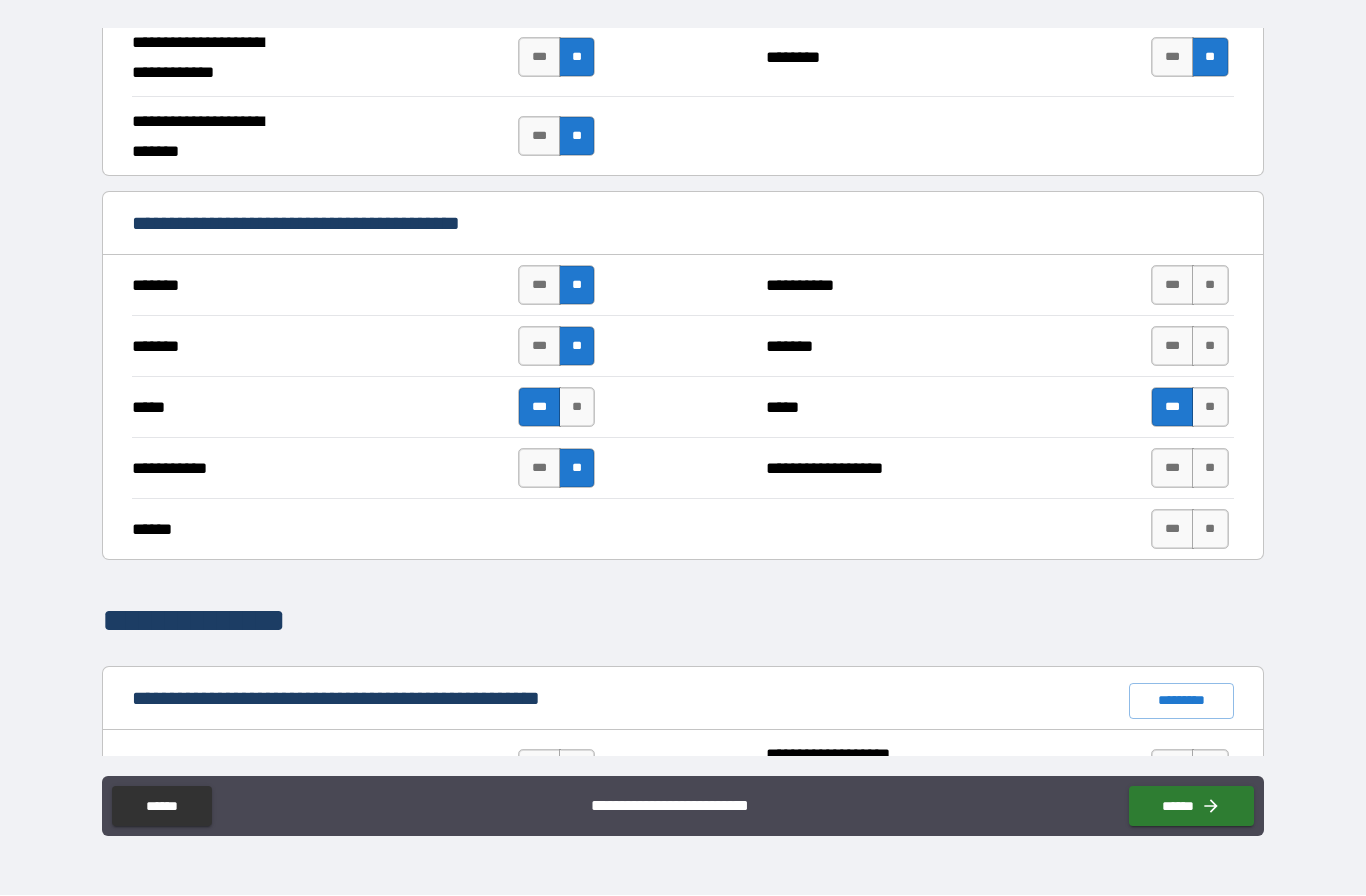 click on "**" at bounding box center [1210, 347] 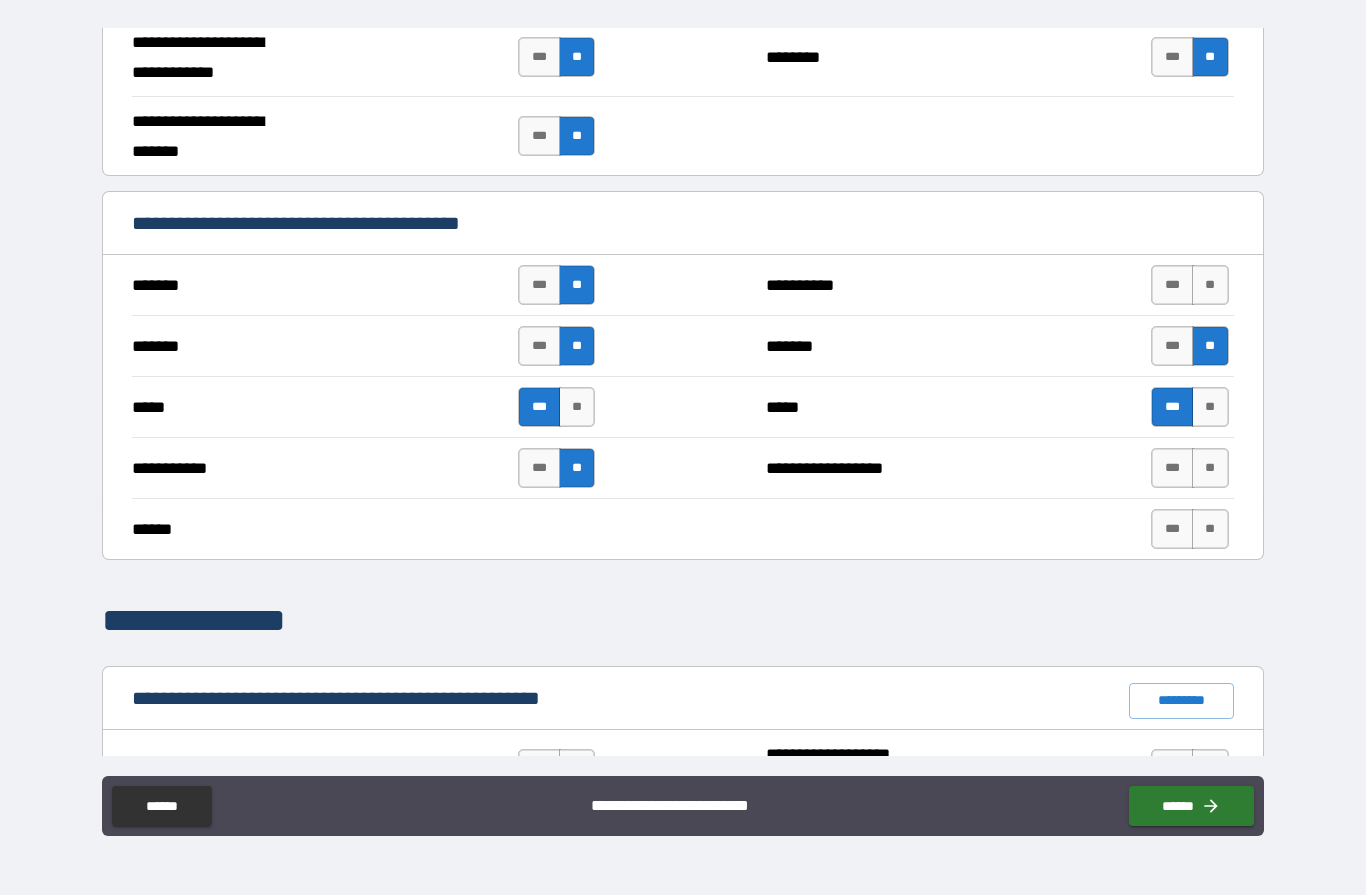 click on "**" at bounding box center (1210, 286) 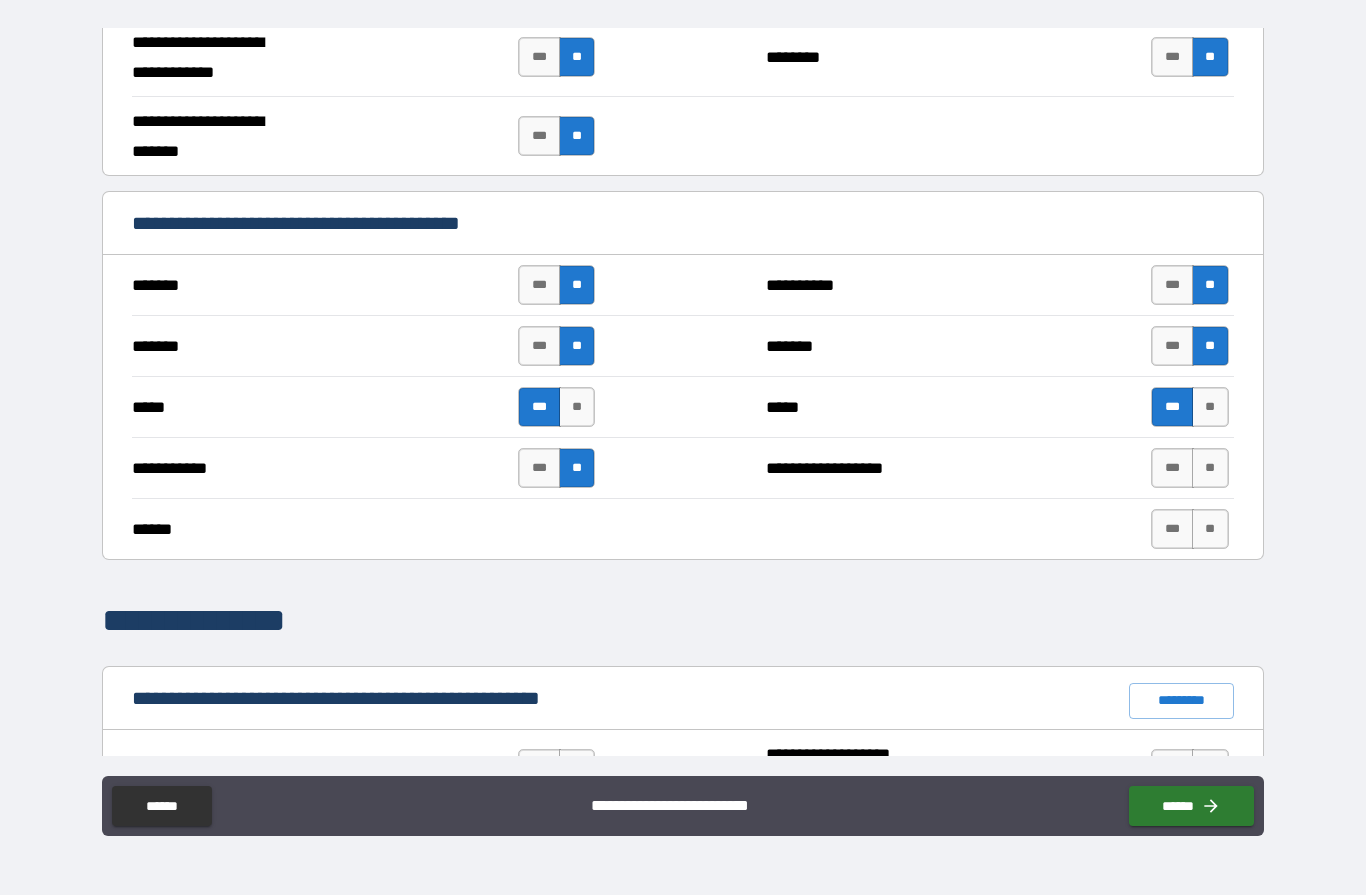 click on "**" at bounding box center (1210, 469) 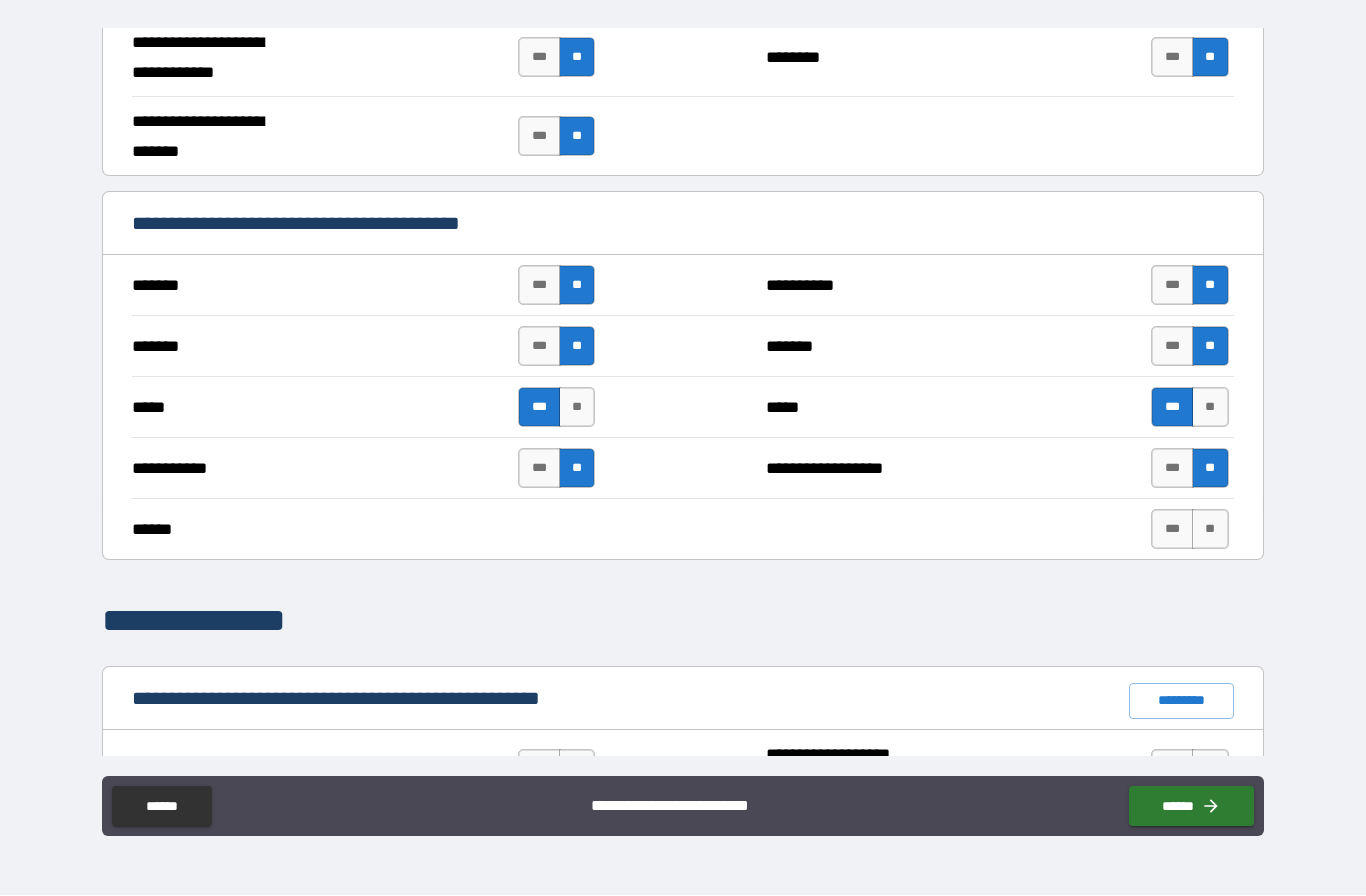 click on "**" at bounding box center [1210, 530] 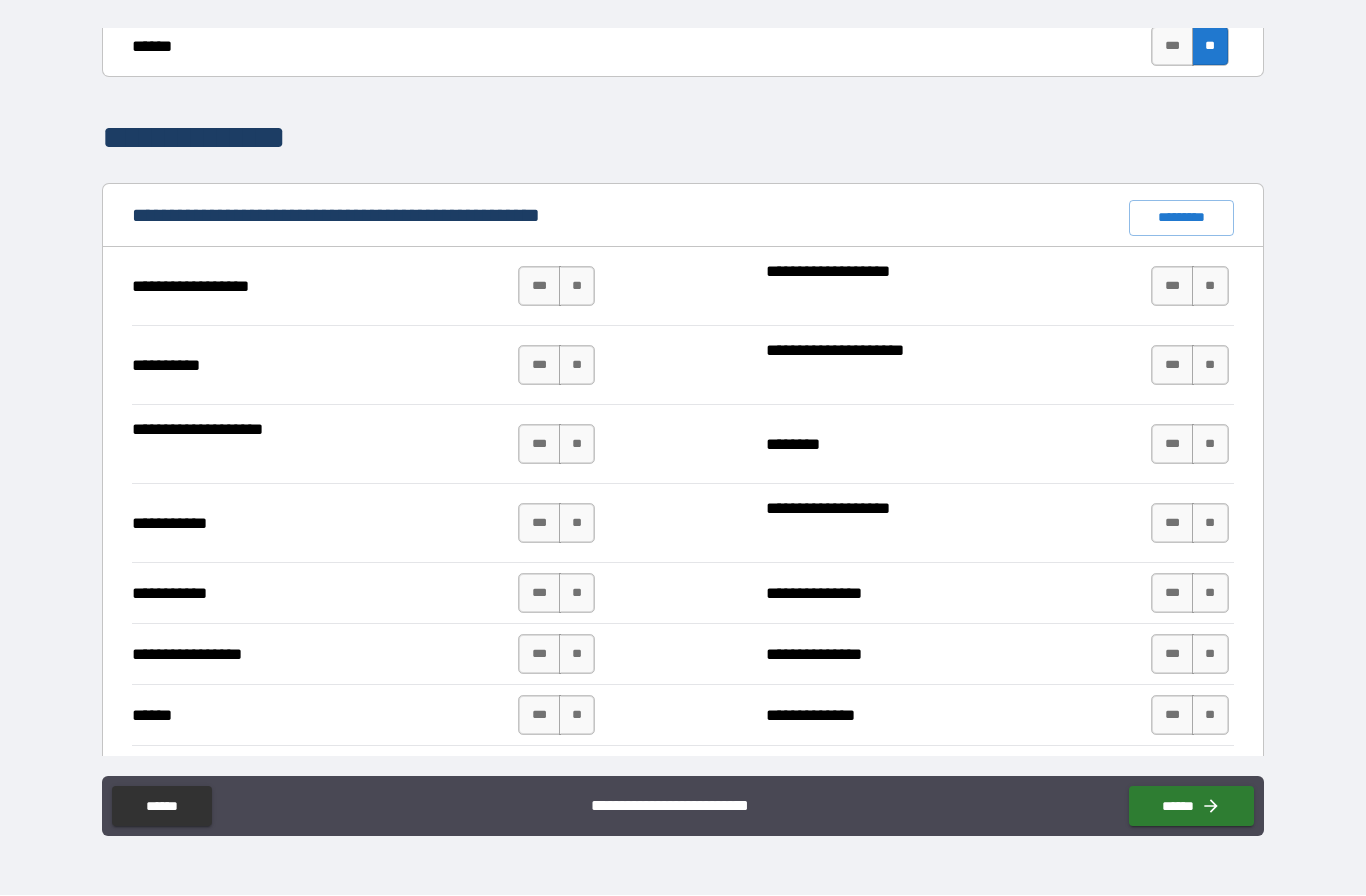 scroll, scrollTop: 1740, scrollLeft: 0, axis: vertical 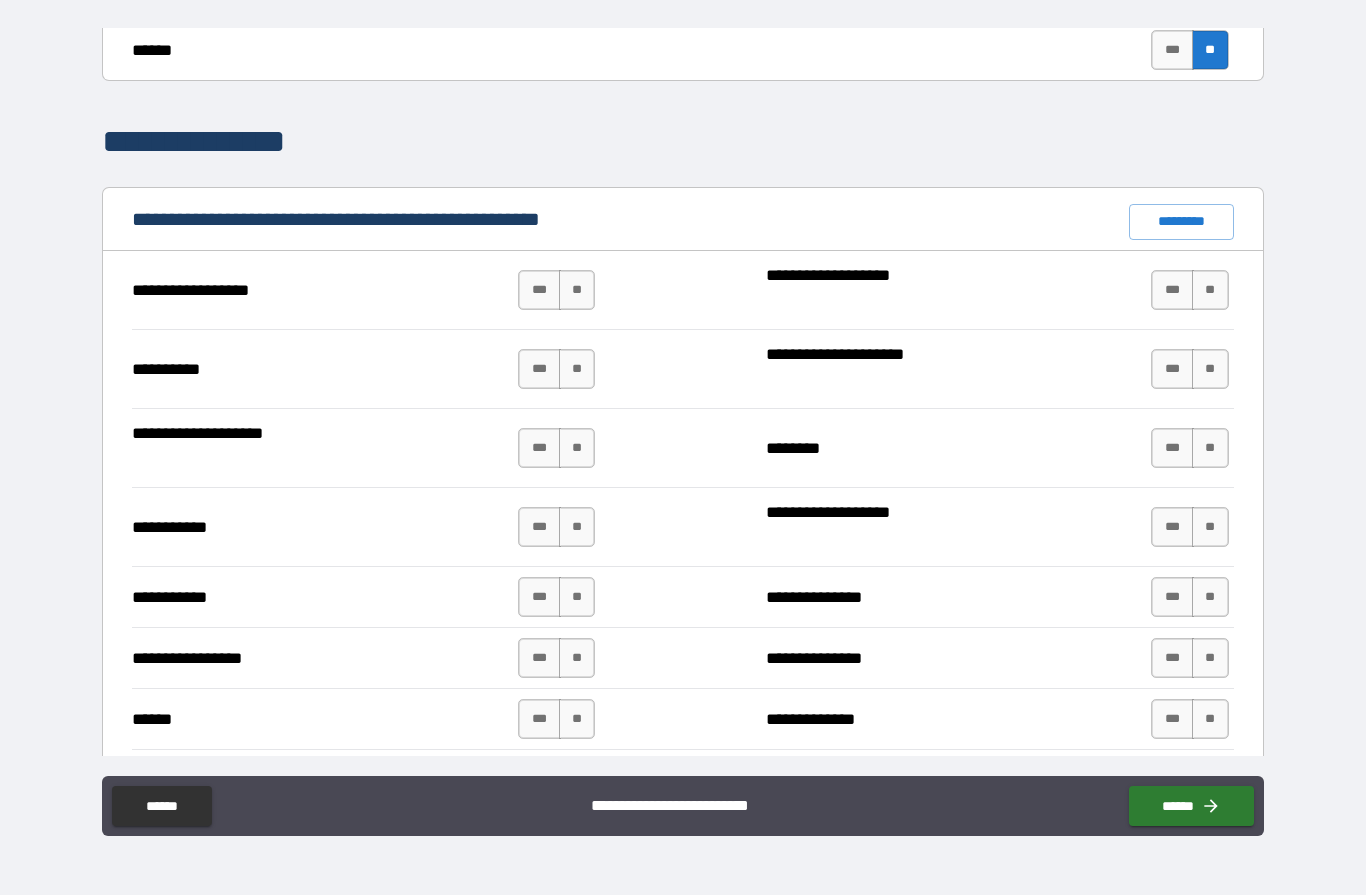 click on "**" at bounding box center [577, 291] 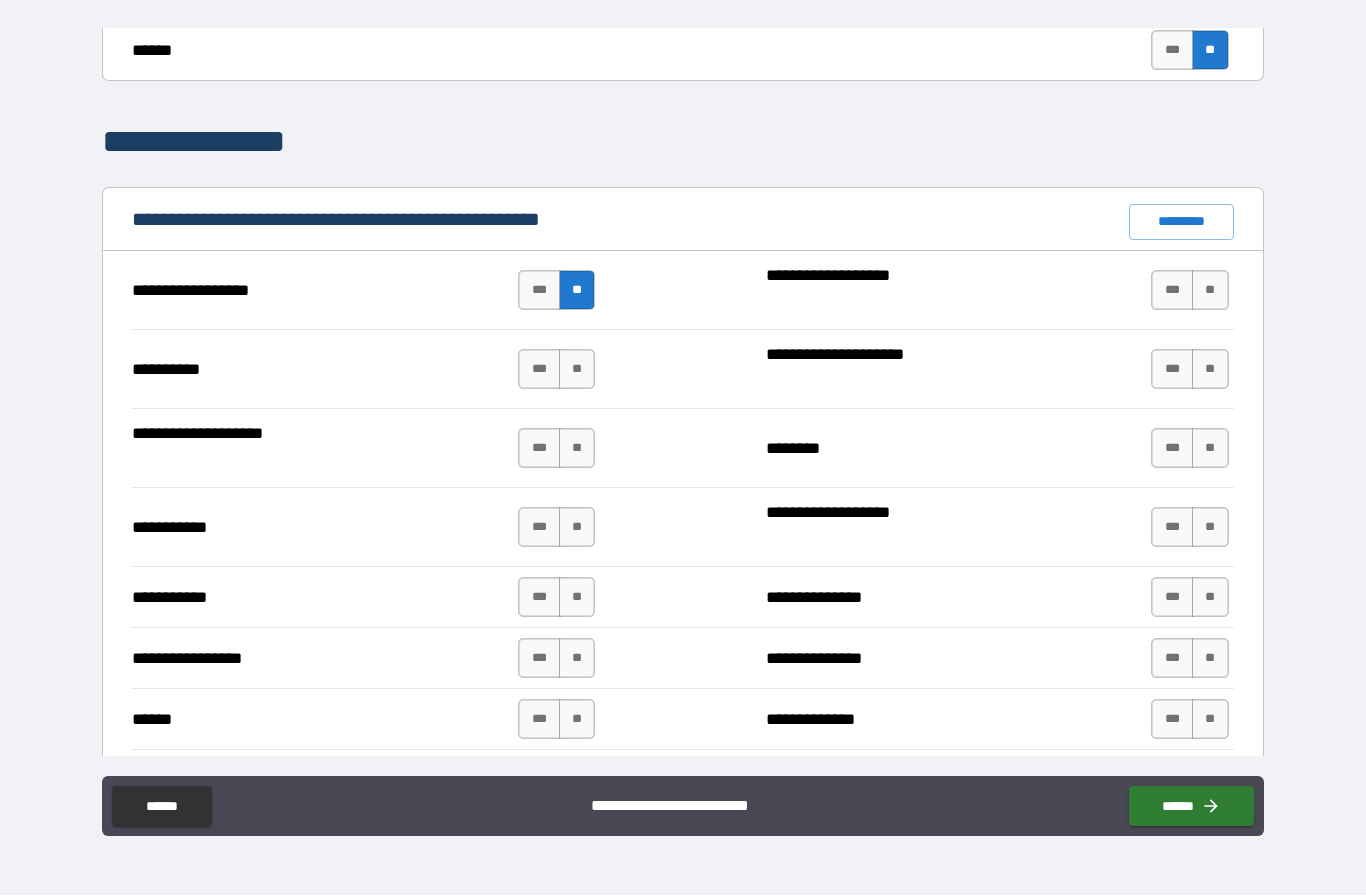 click on "**" at bounding box center (577, 370) 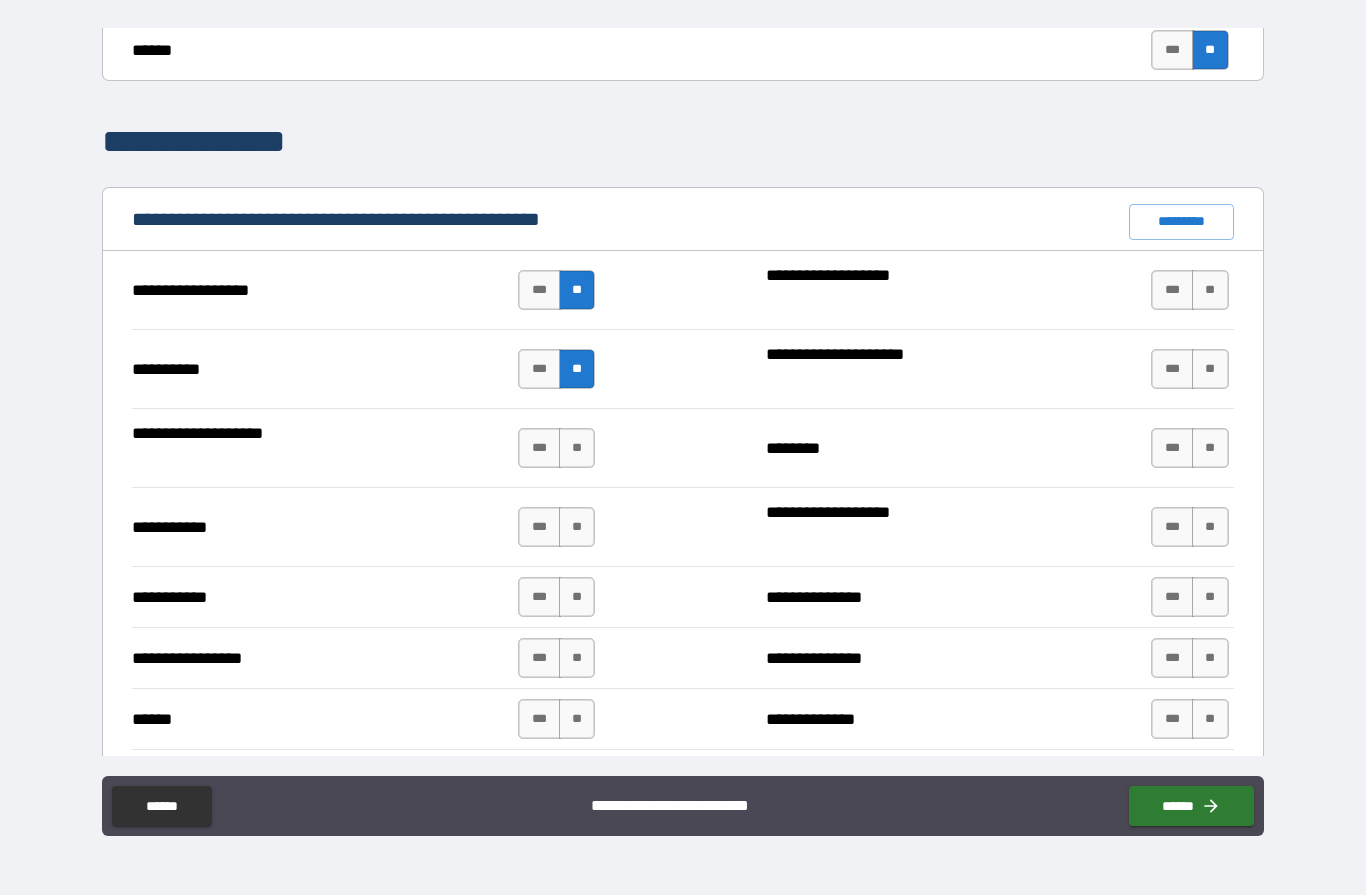 click on "**" at bounding box center (577, 449) 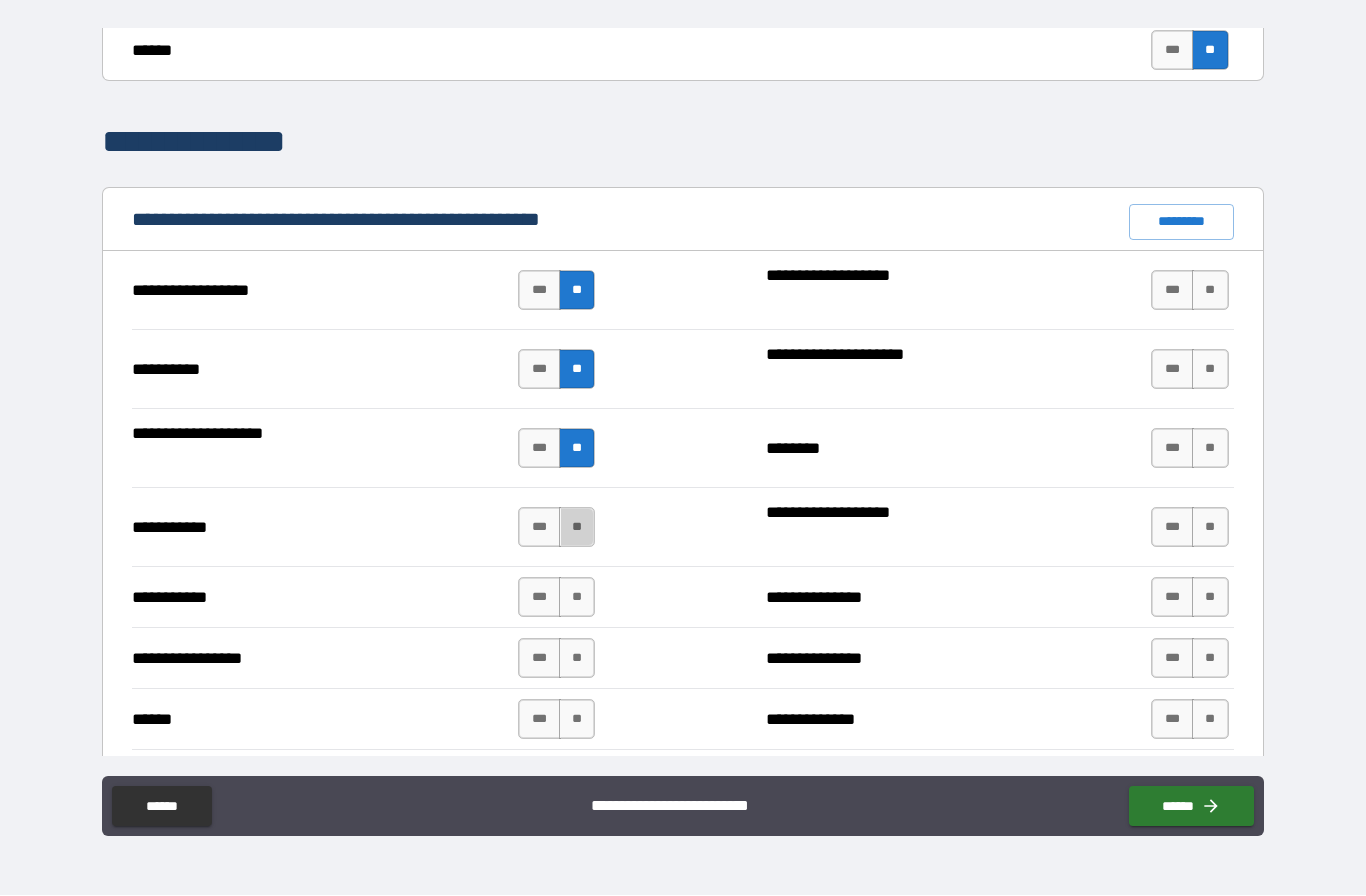 click on "**" at bounding box center (577, 528) 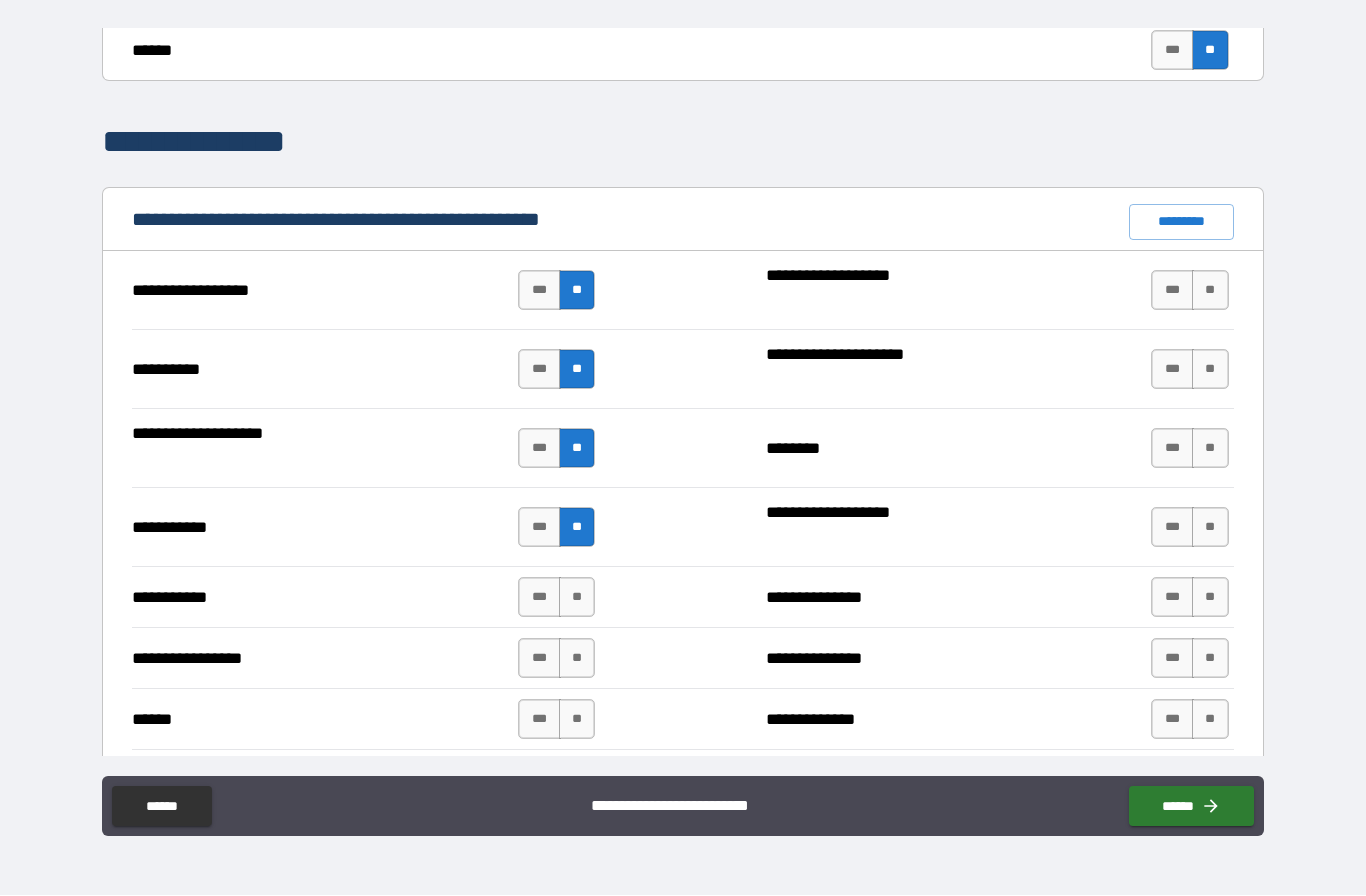click on "**" at bounding box center [577, 598] 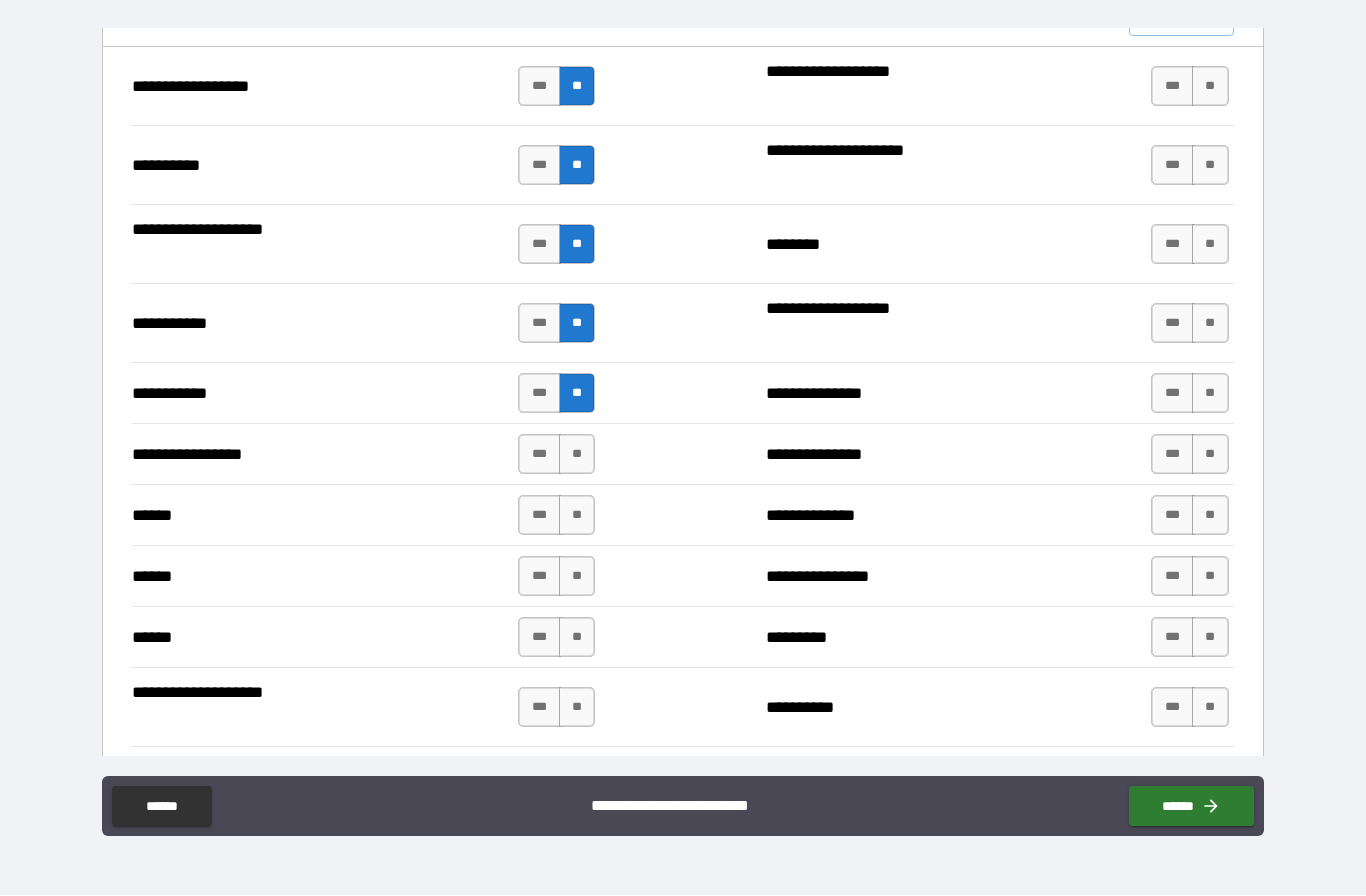 scroll, scrollTop: 1945, scrollLeft: 0, axis: vertical 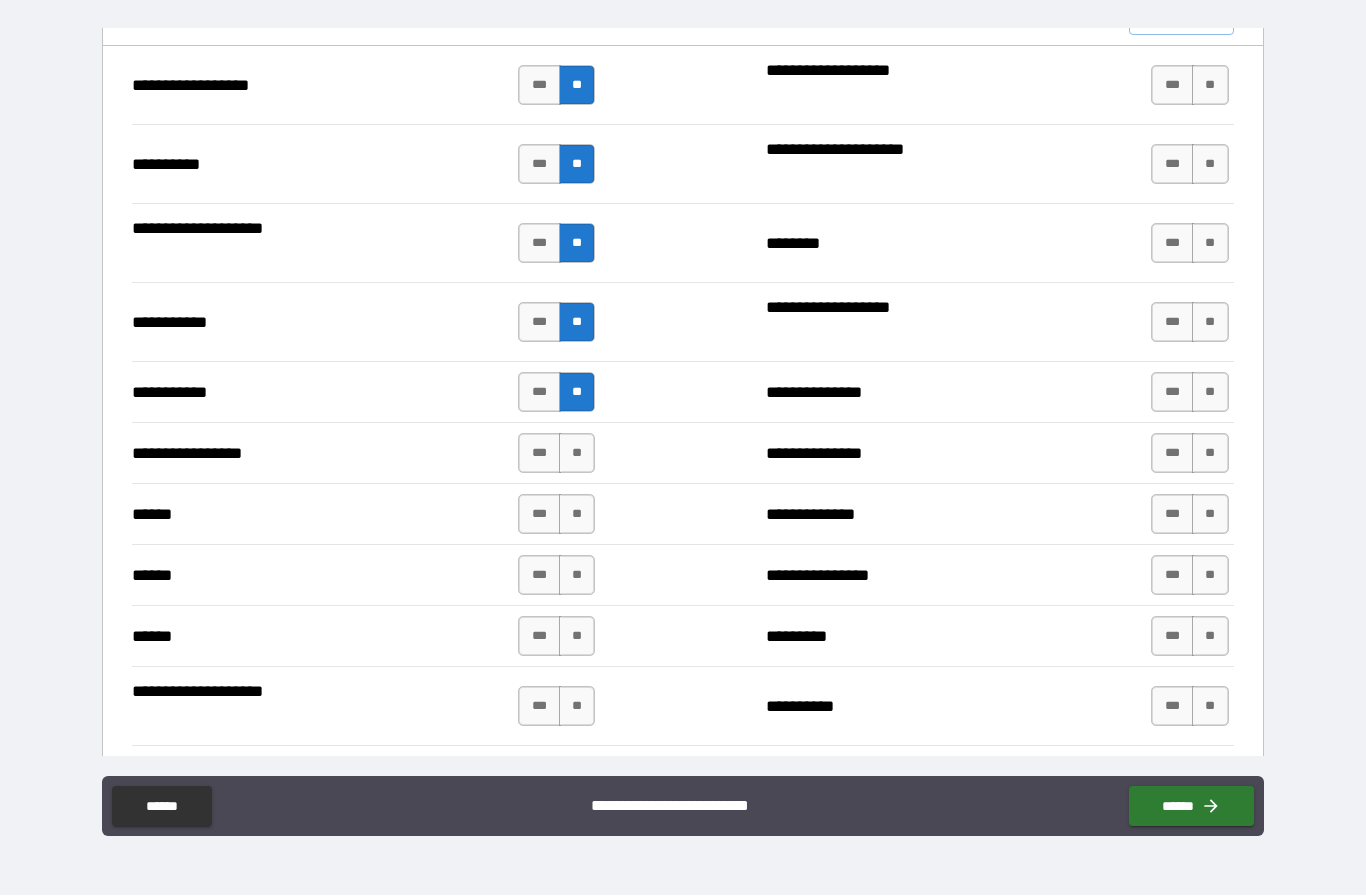 click on "**" at bounding box center [577, 454] 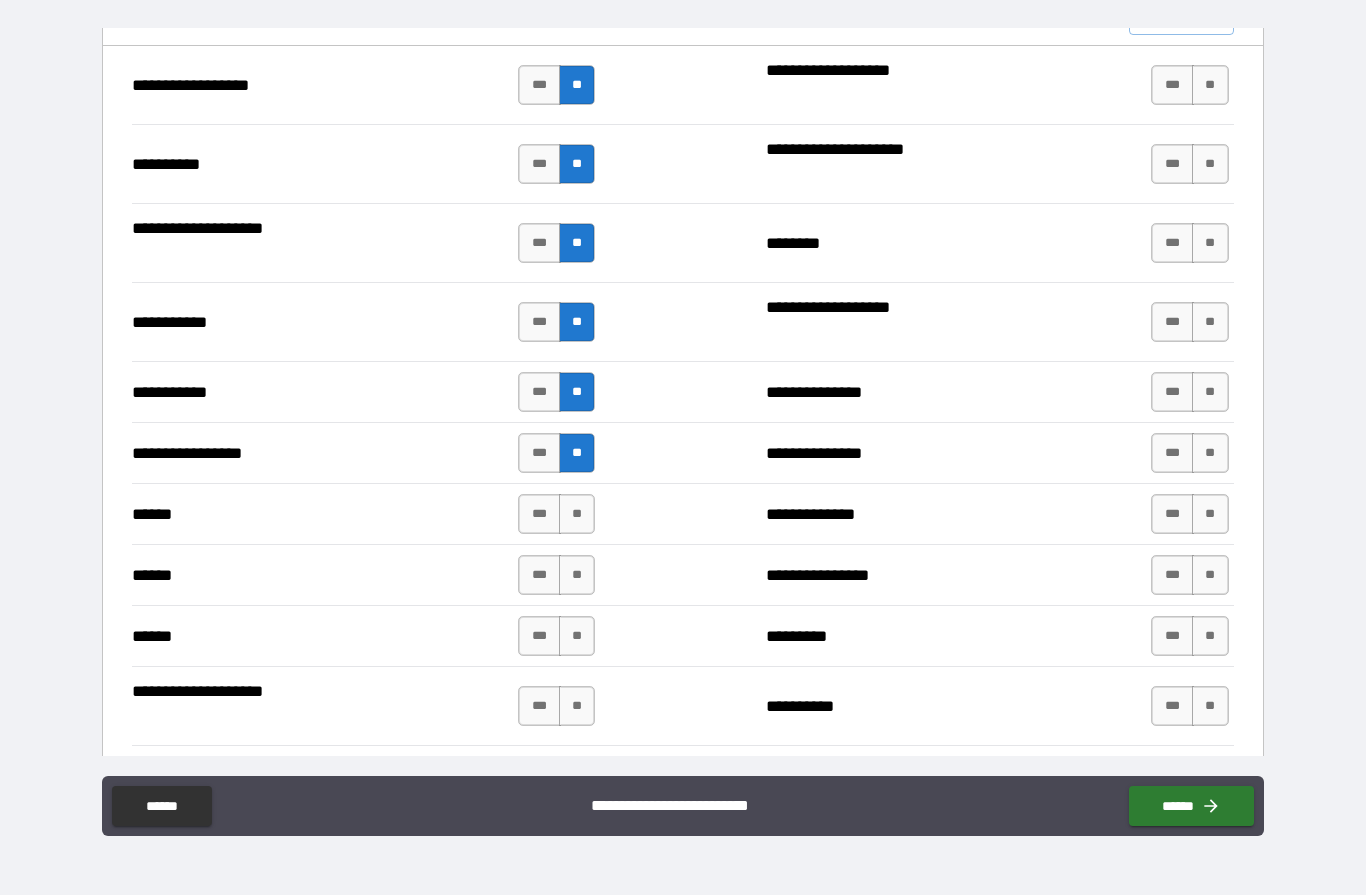 click on "**" at bounding box center [577, 515] 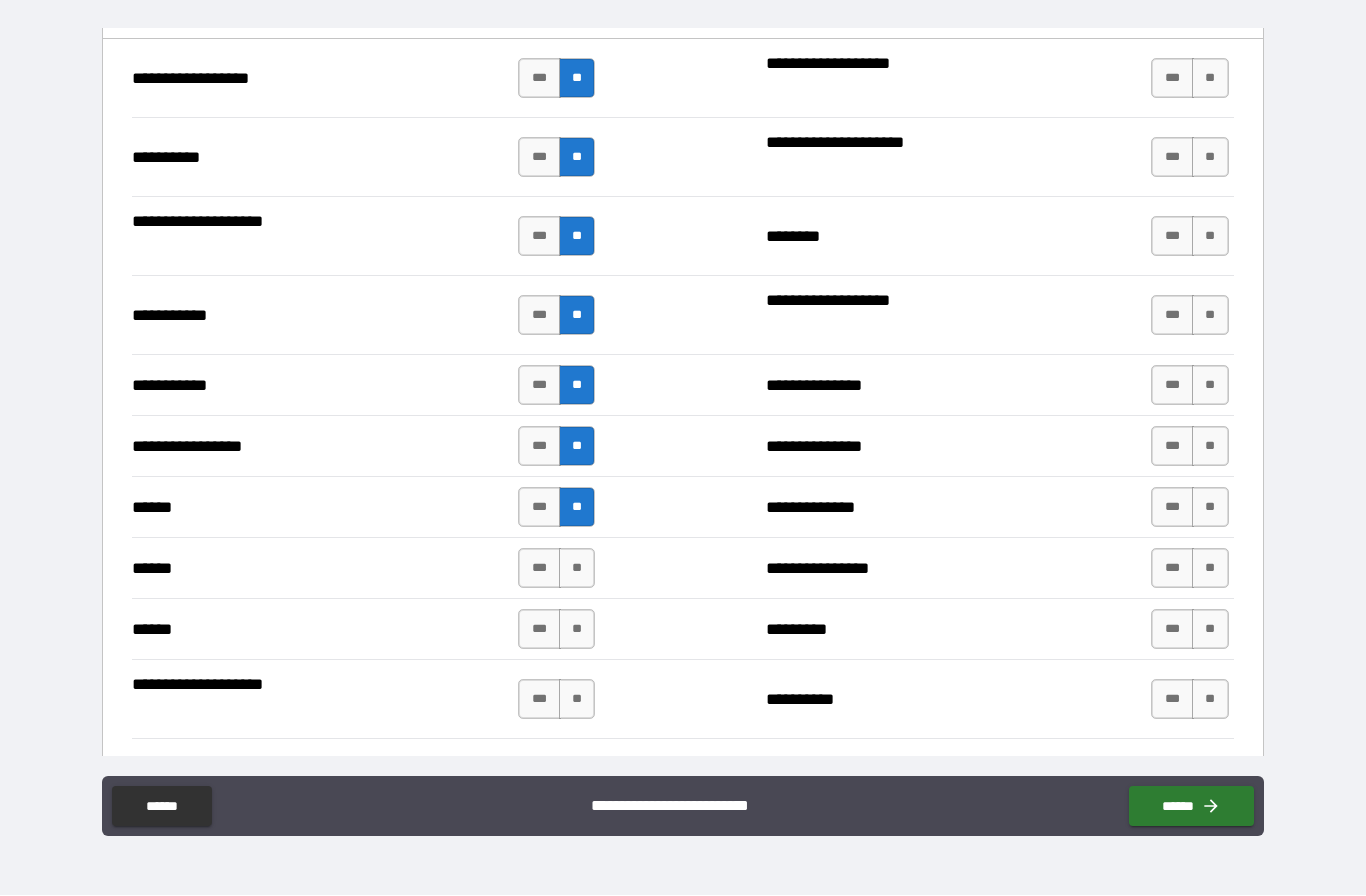 scroll, scrollTop: 2002, scrollLeft: 0, axis: vertical 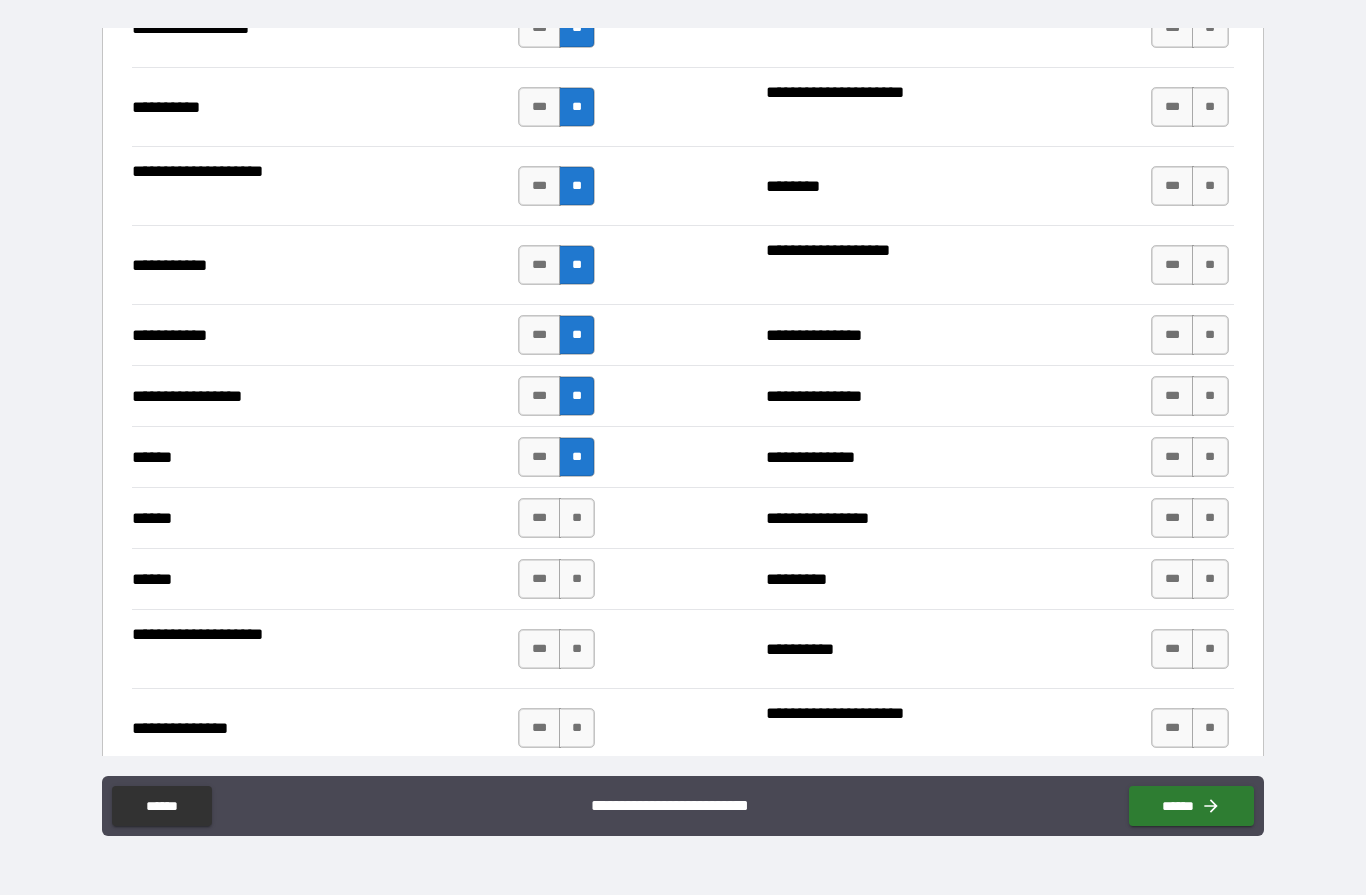 click on "***" at bounding box center [539, 458] 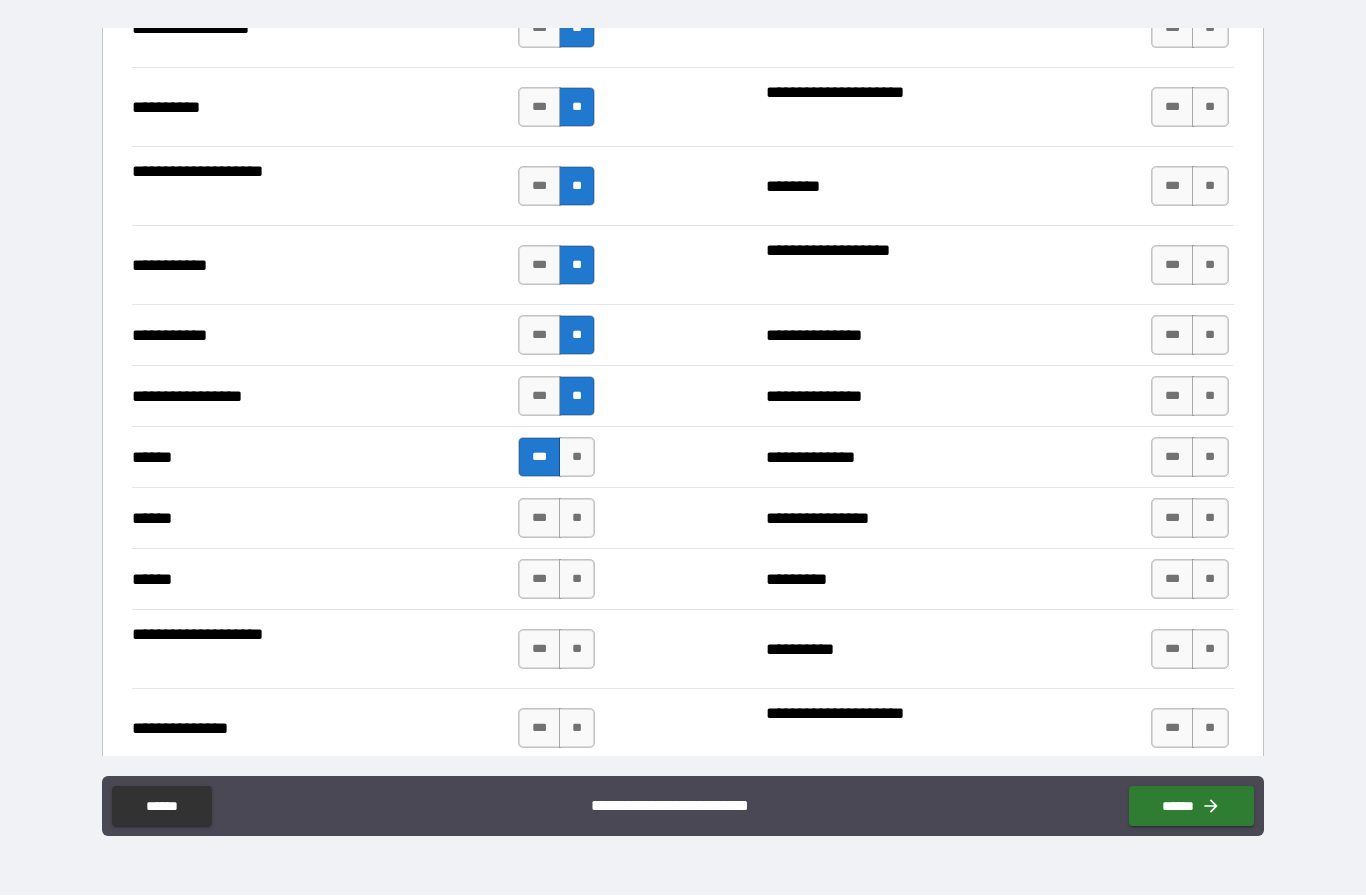 click on "**" at bounding box center [577, 519] 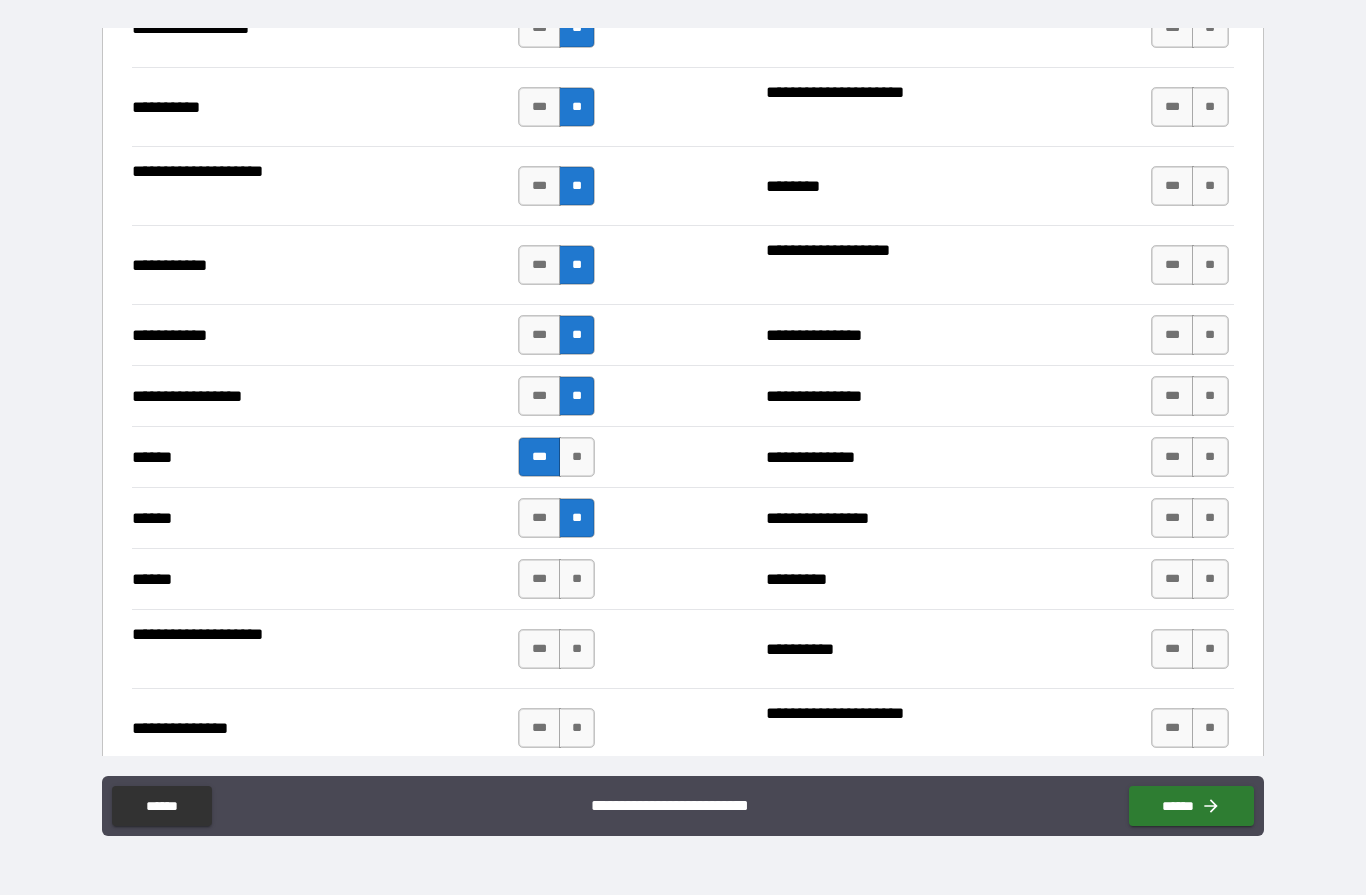 click on "**" at bounding box center [577, 580] 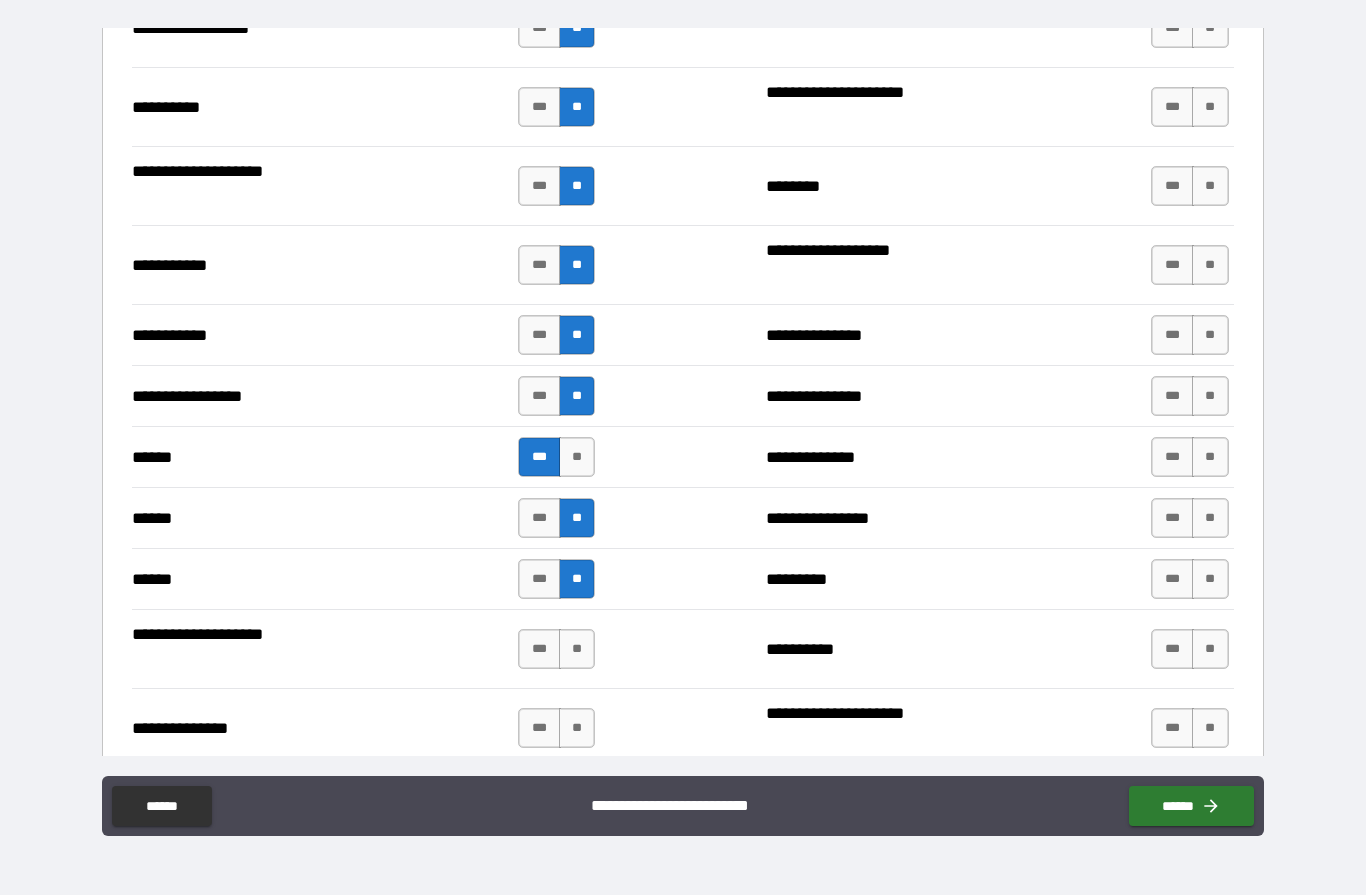 click on "**" at bounding box center (577, 650) 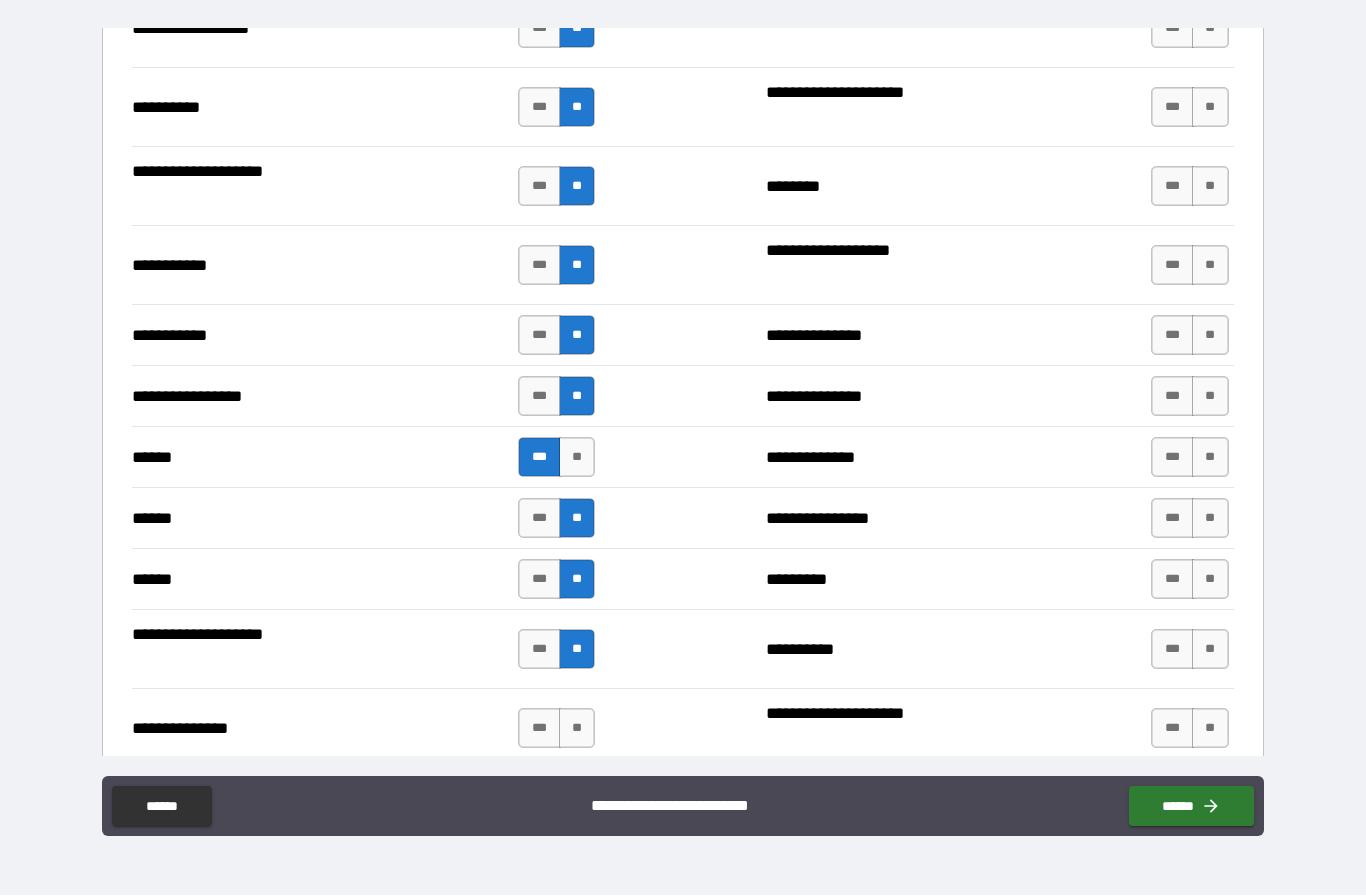 click on "**" at bounding box center (577, 729) 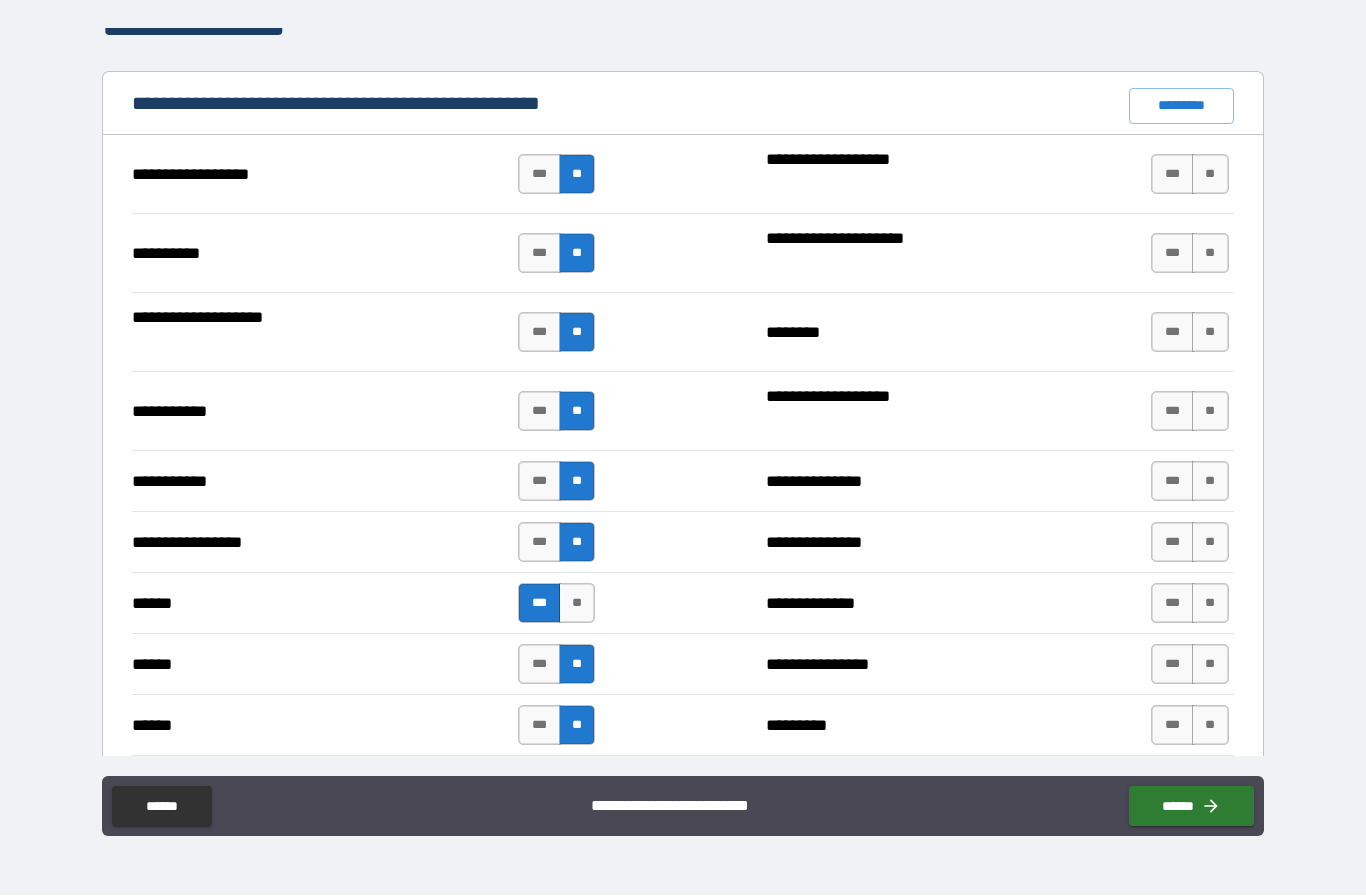 scroll, scrollTop: 1843, scrollLeft: 0, axis: vertical 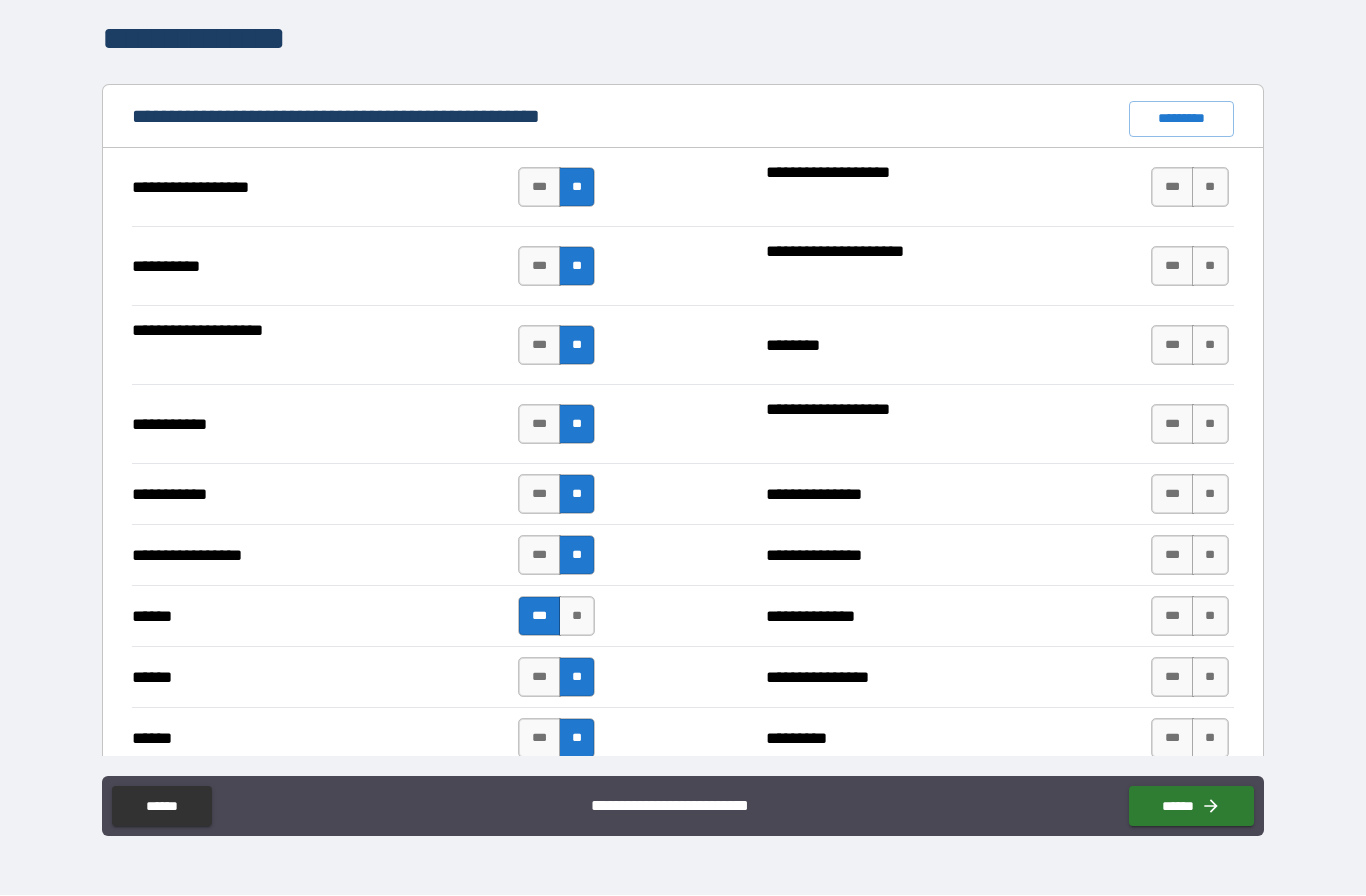 click on "**" at bounding box center [1210, 188] 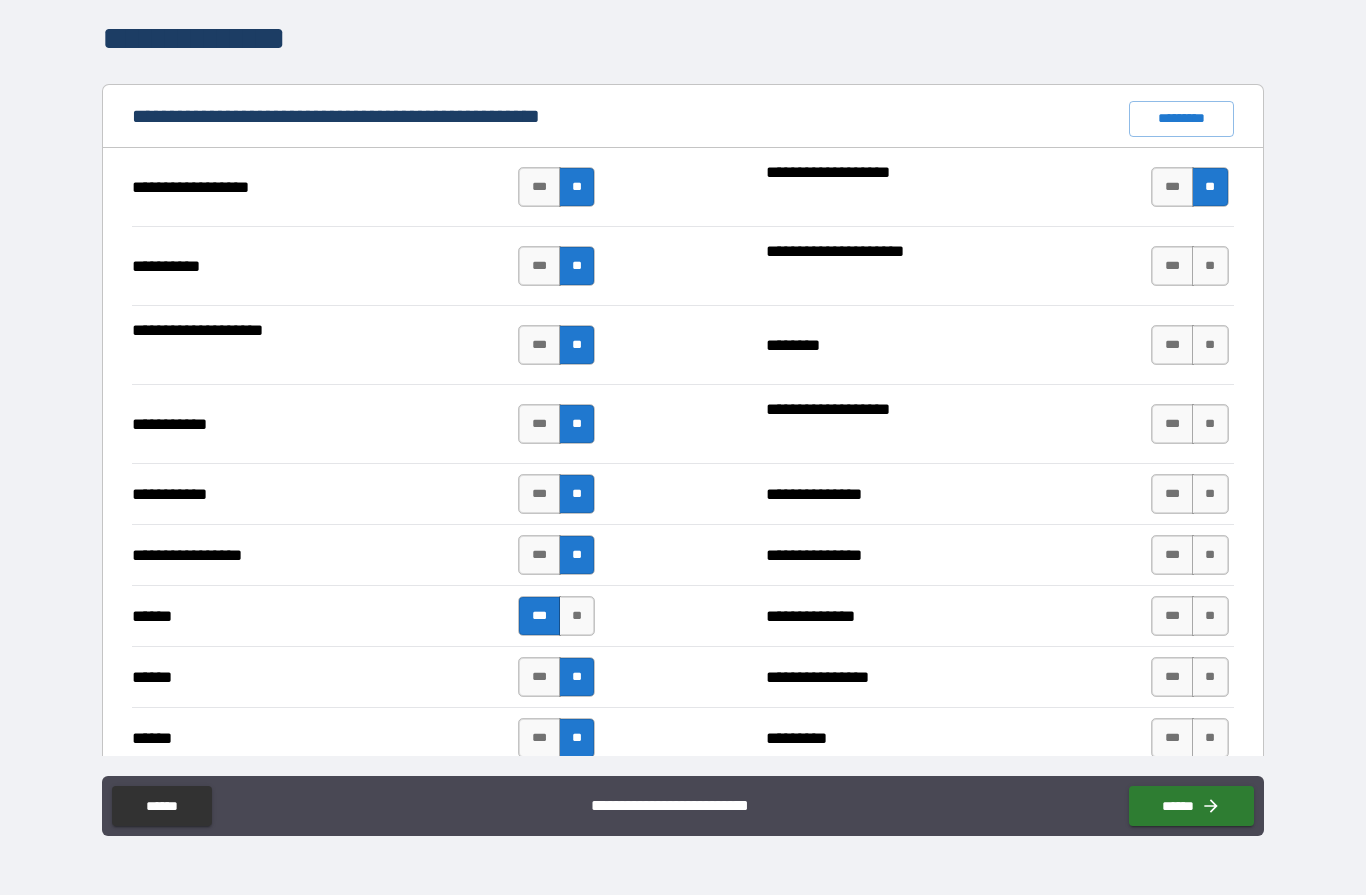click on "**" at bounding box center (1210, 267) 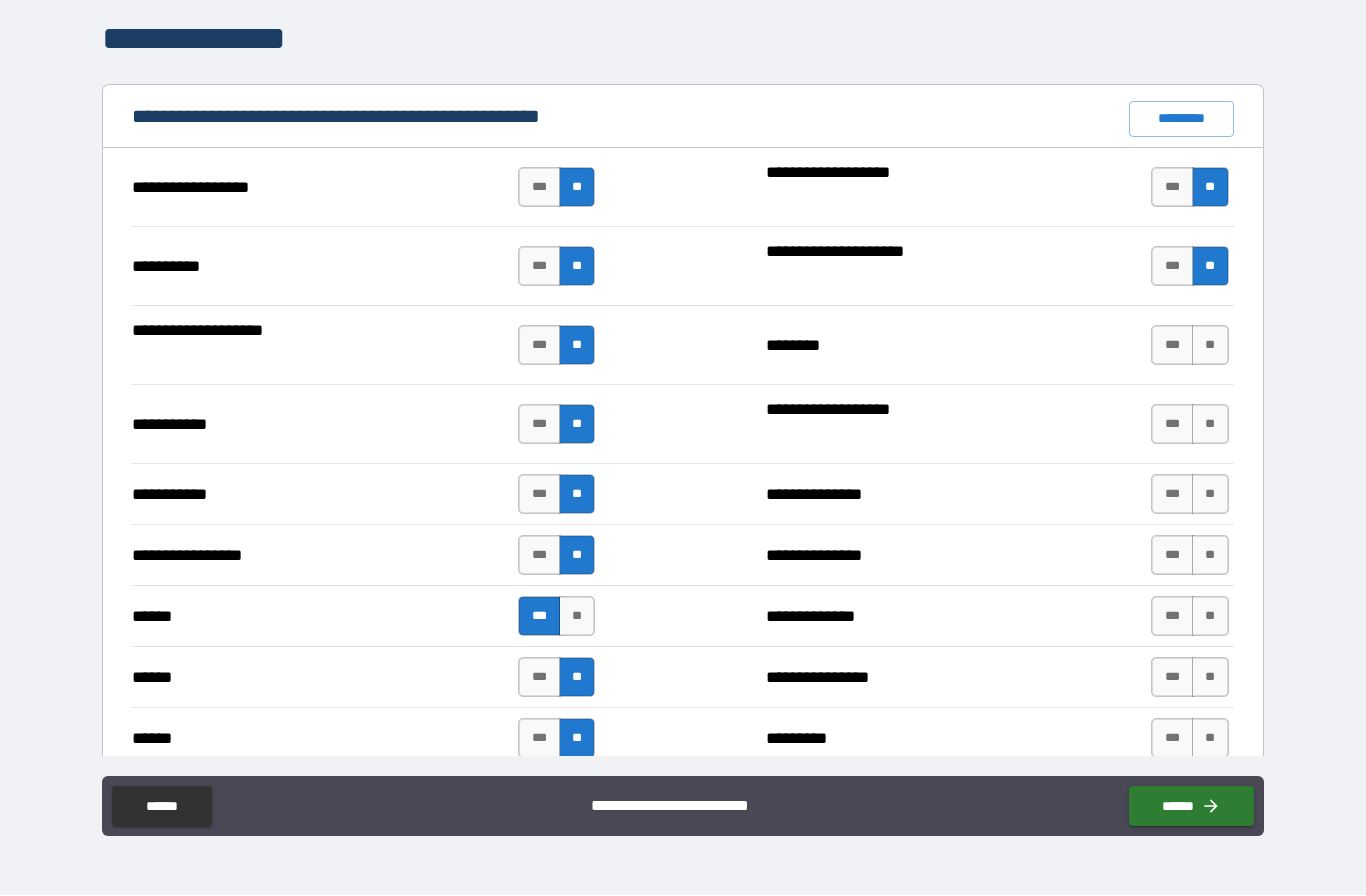 click on "**" at bounding box center (1210, 346) 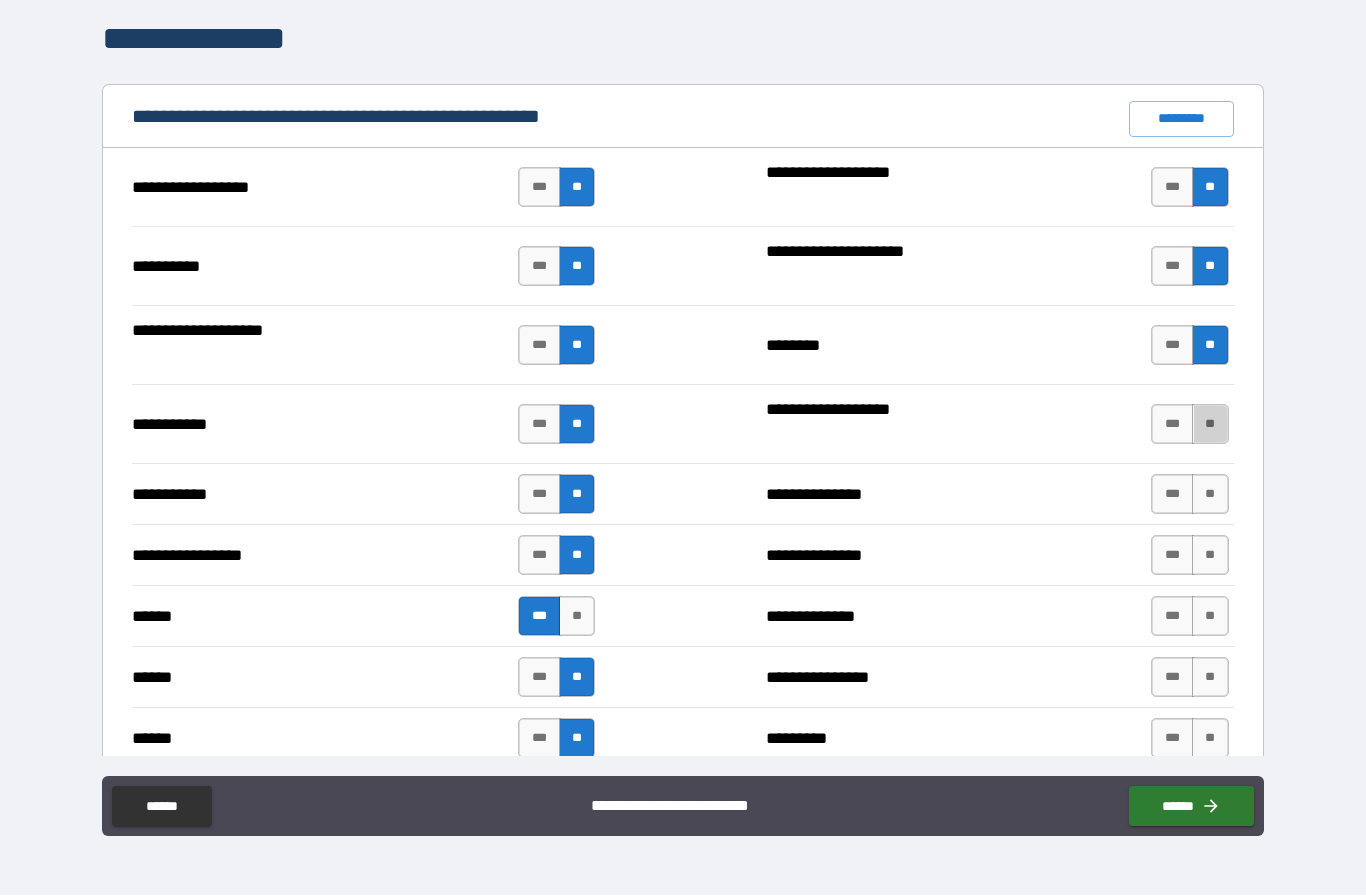click on "**" at bounding box center [1210, 425] 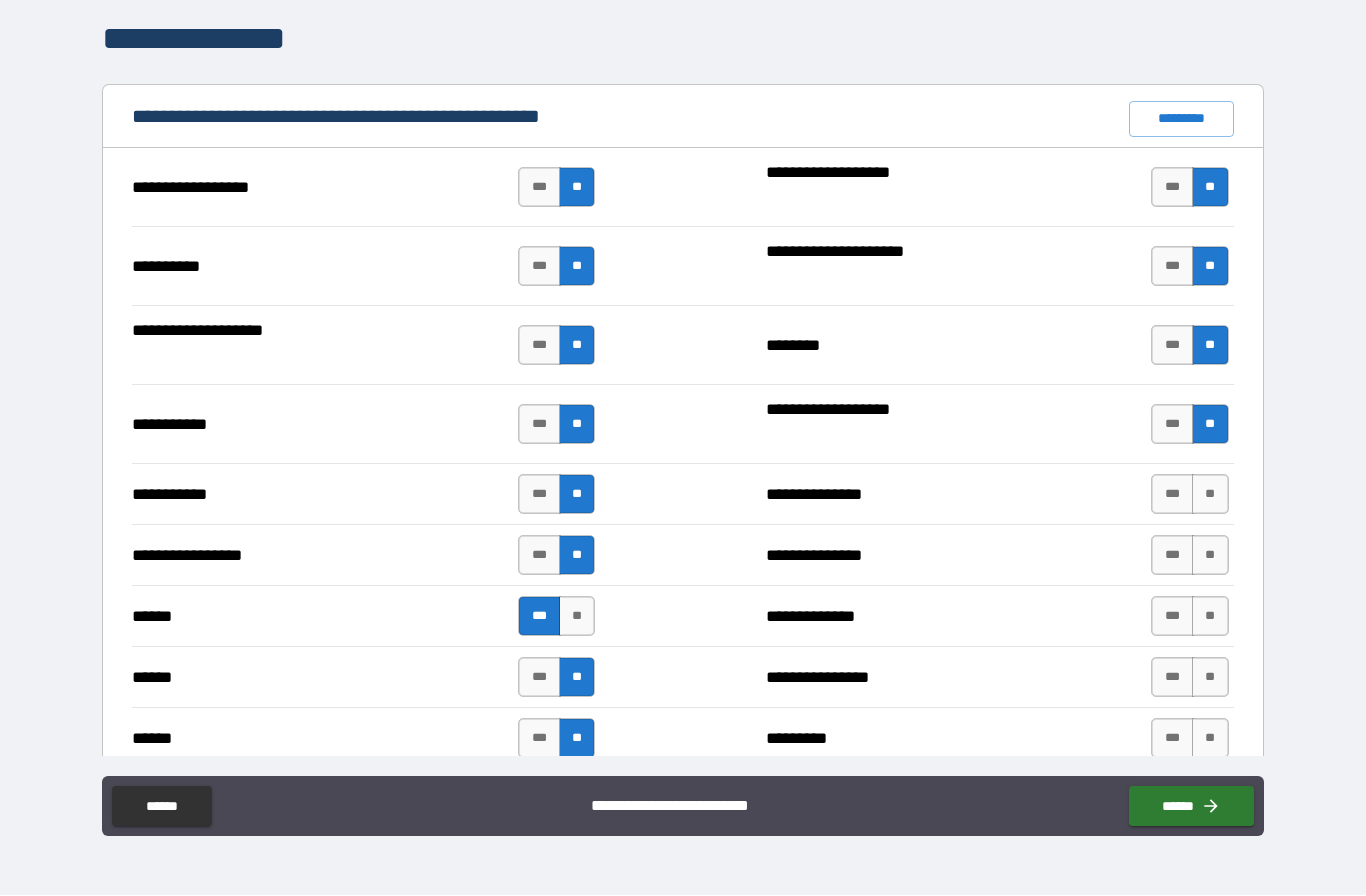 click on "**" at bounding box center (1210, 495) 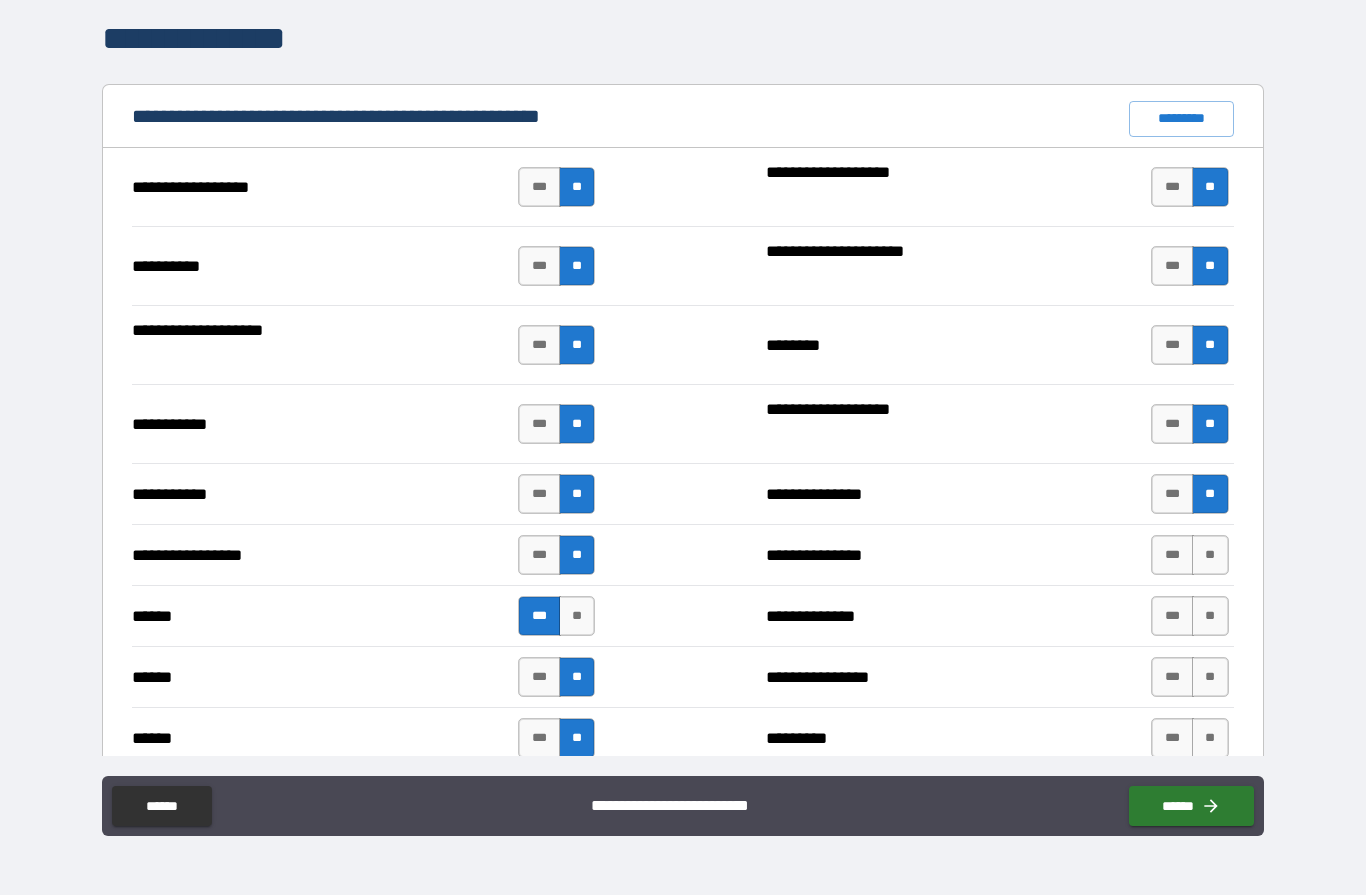 click on "**" at bounding box center (1210, 556) 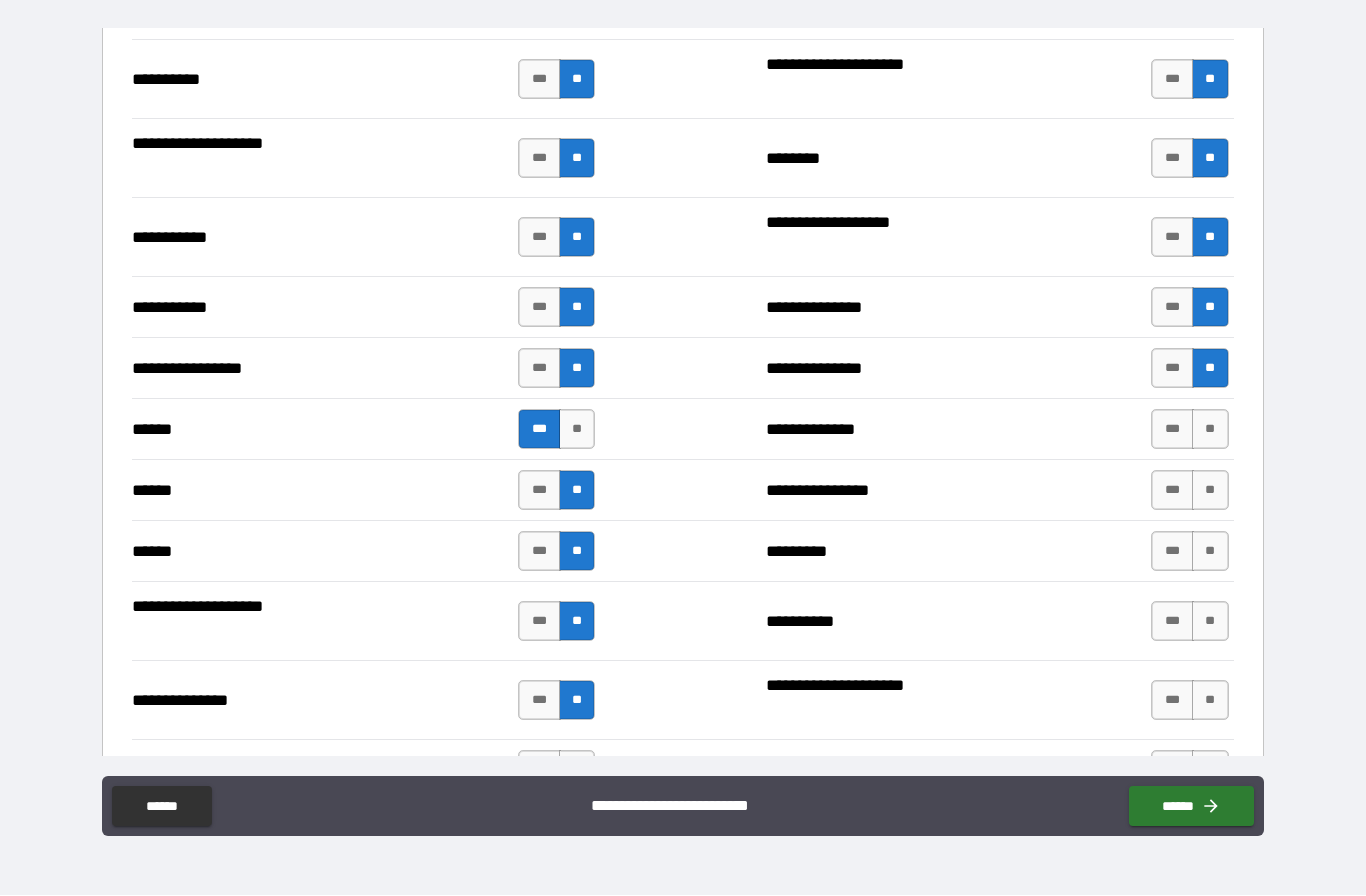 scroll, scrollTop: 2039, scrollLeft: 0, axis: vertical 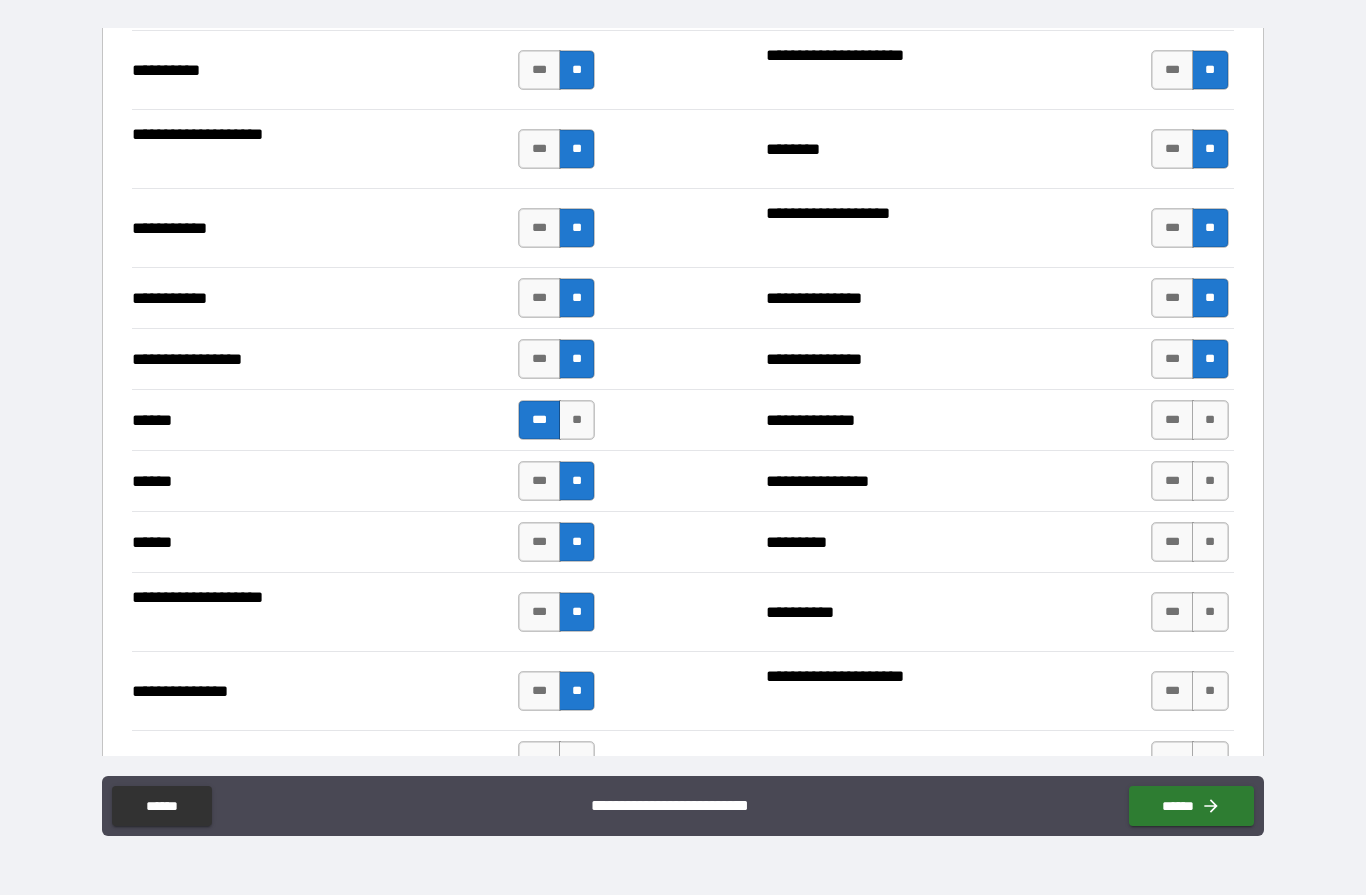 click on "**" at bounding box center (1210, 421) 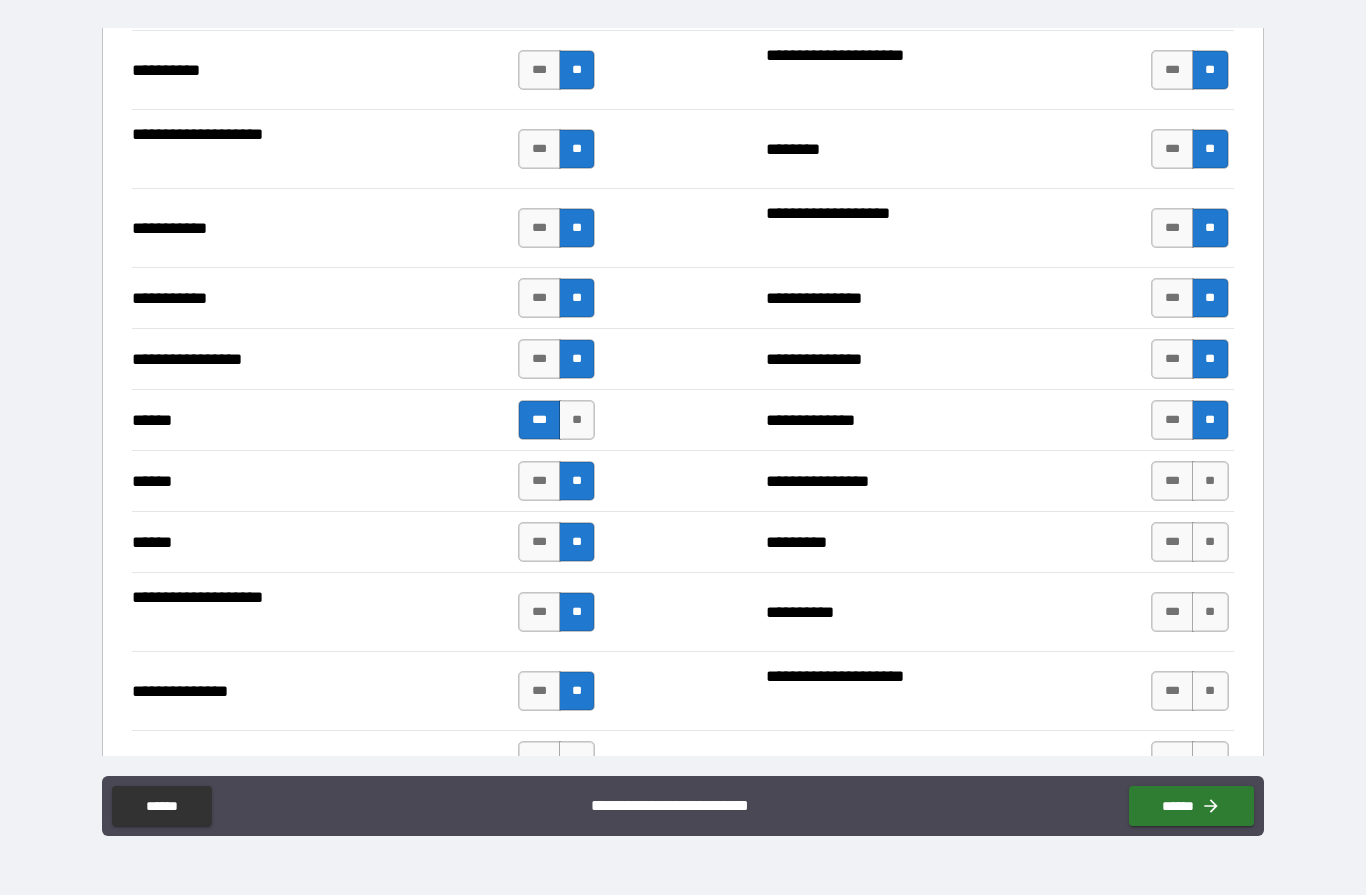 click on "**" at bounding box center [1210, 482] 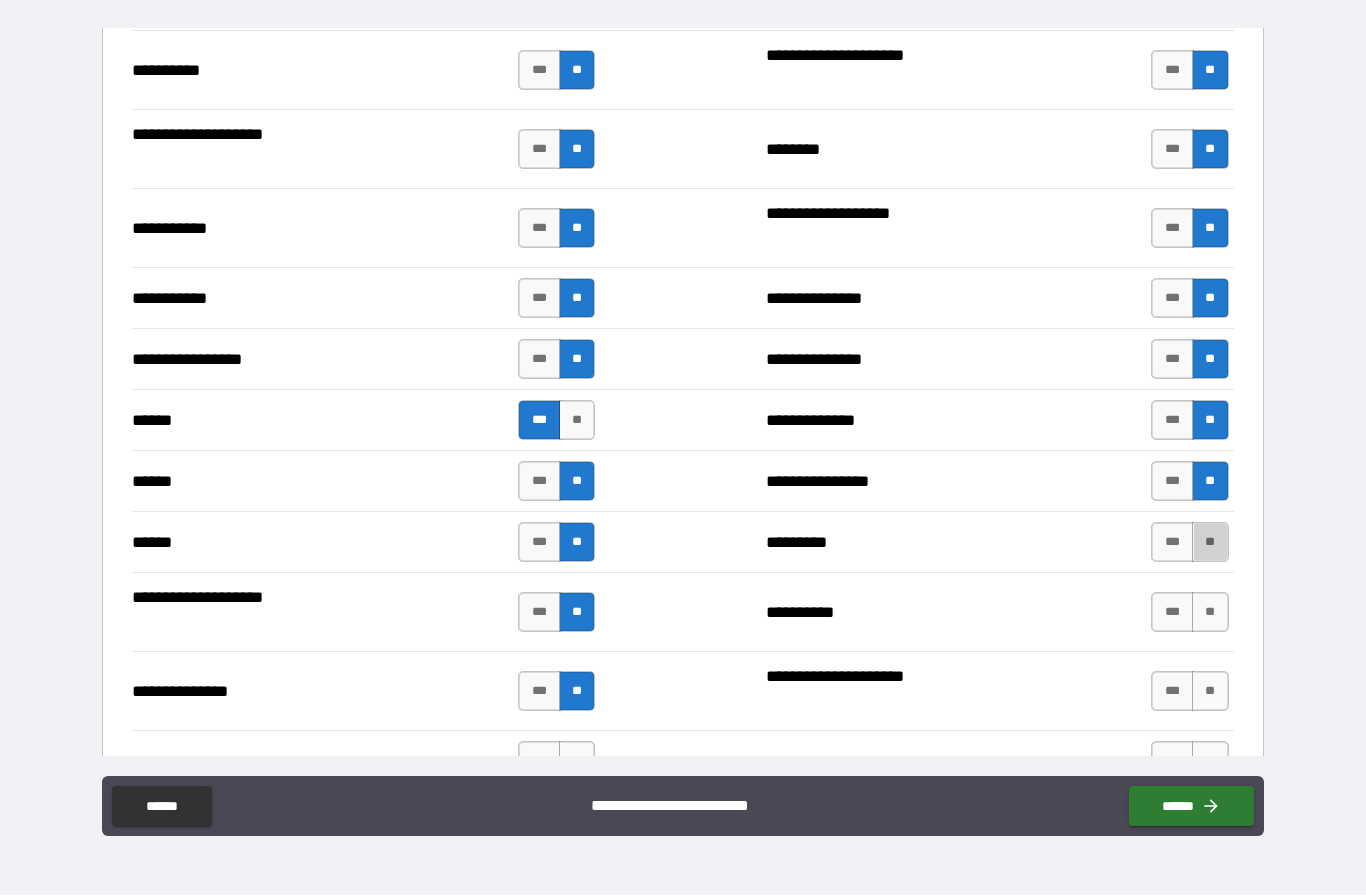 click on "**" at bounding box center [1210, 543] 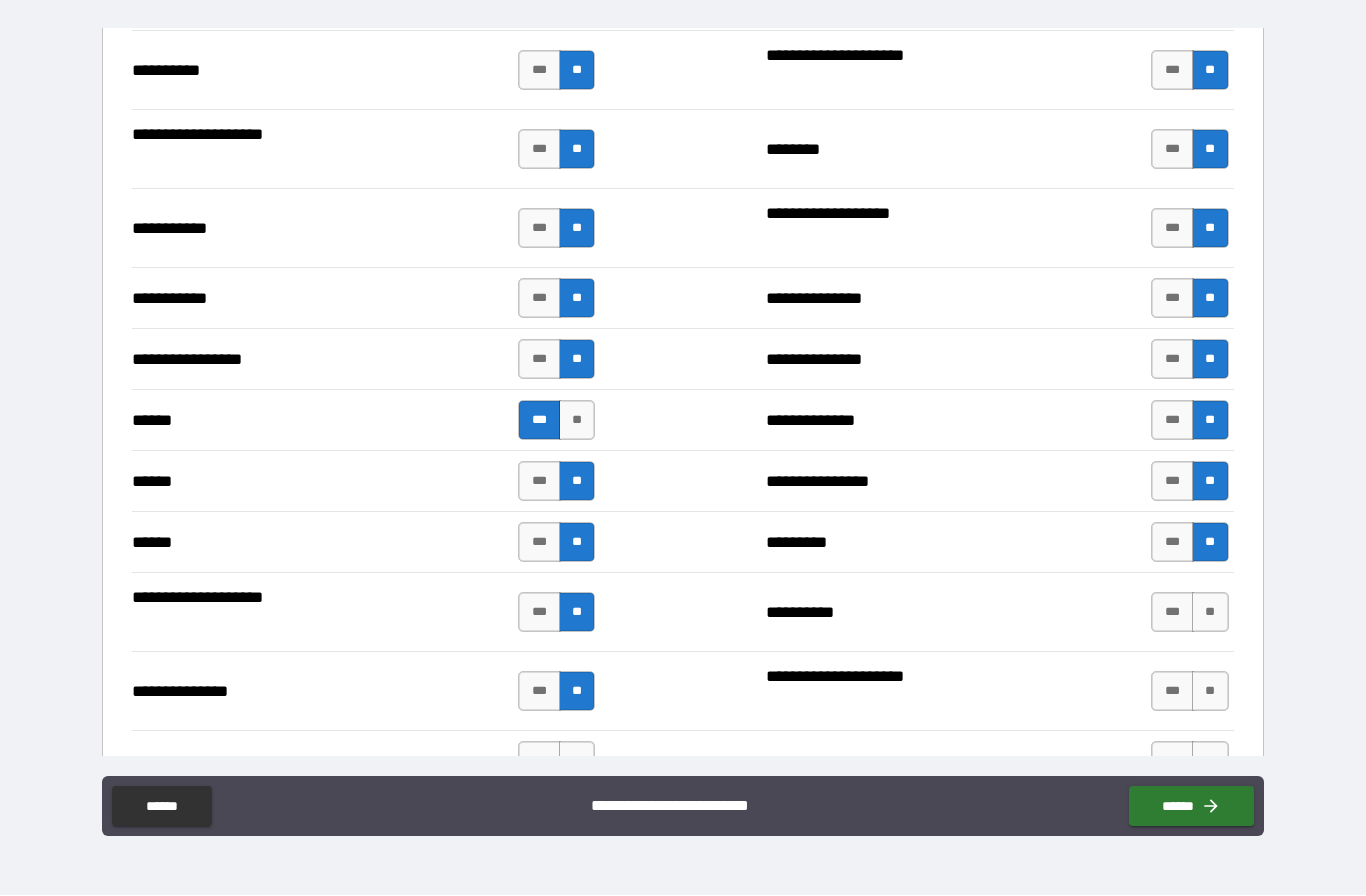 click on "**" at bounding box center (1210, 613) 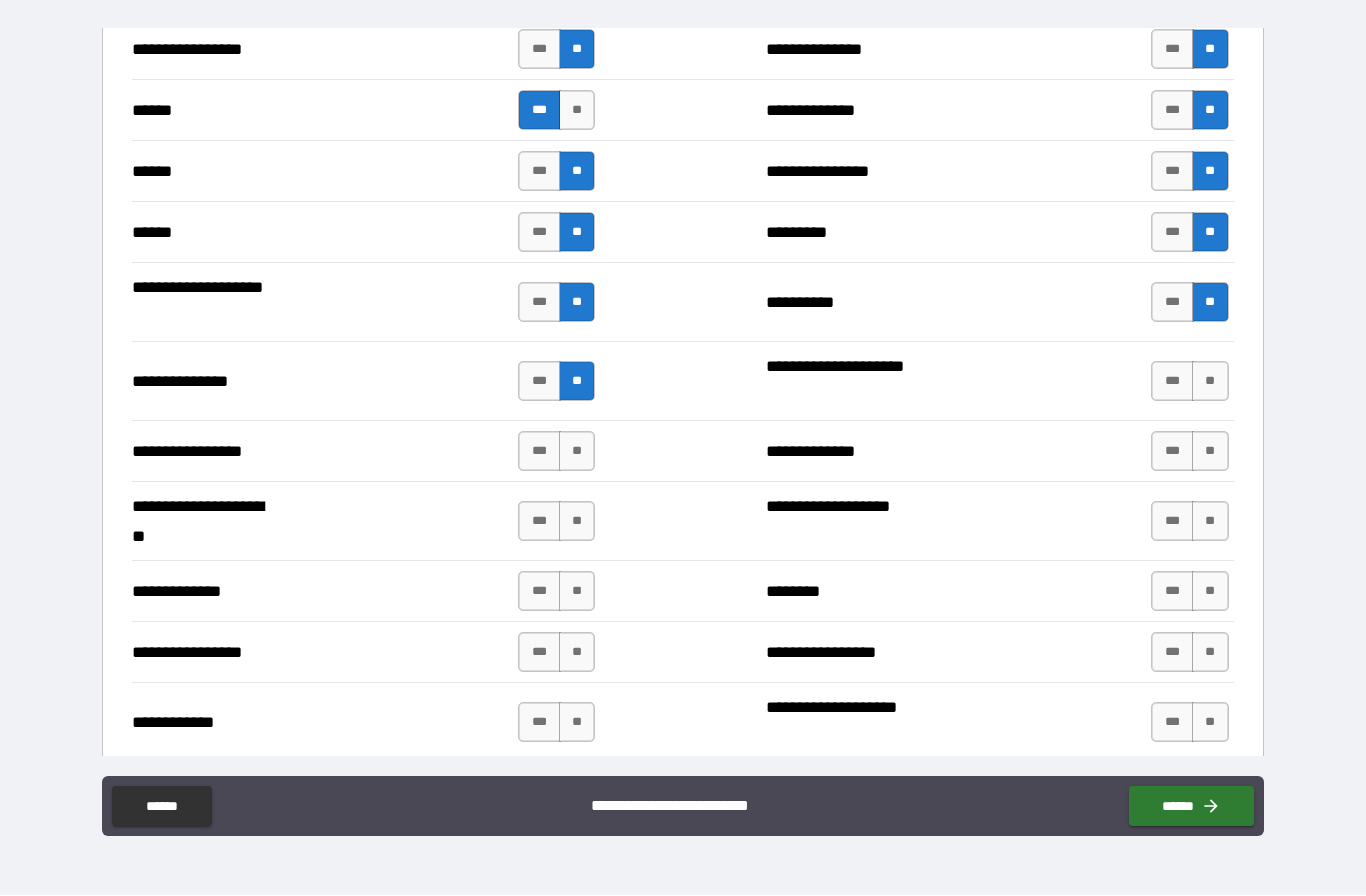 scroll, scrollTop: 2352, scrollLeft: 0, axis: vertical 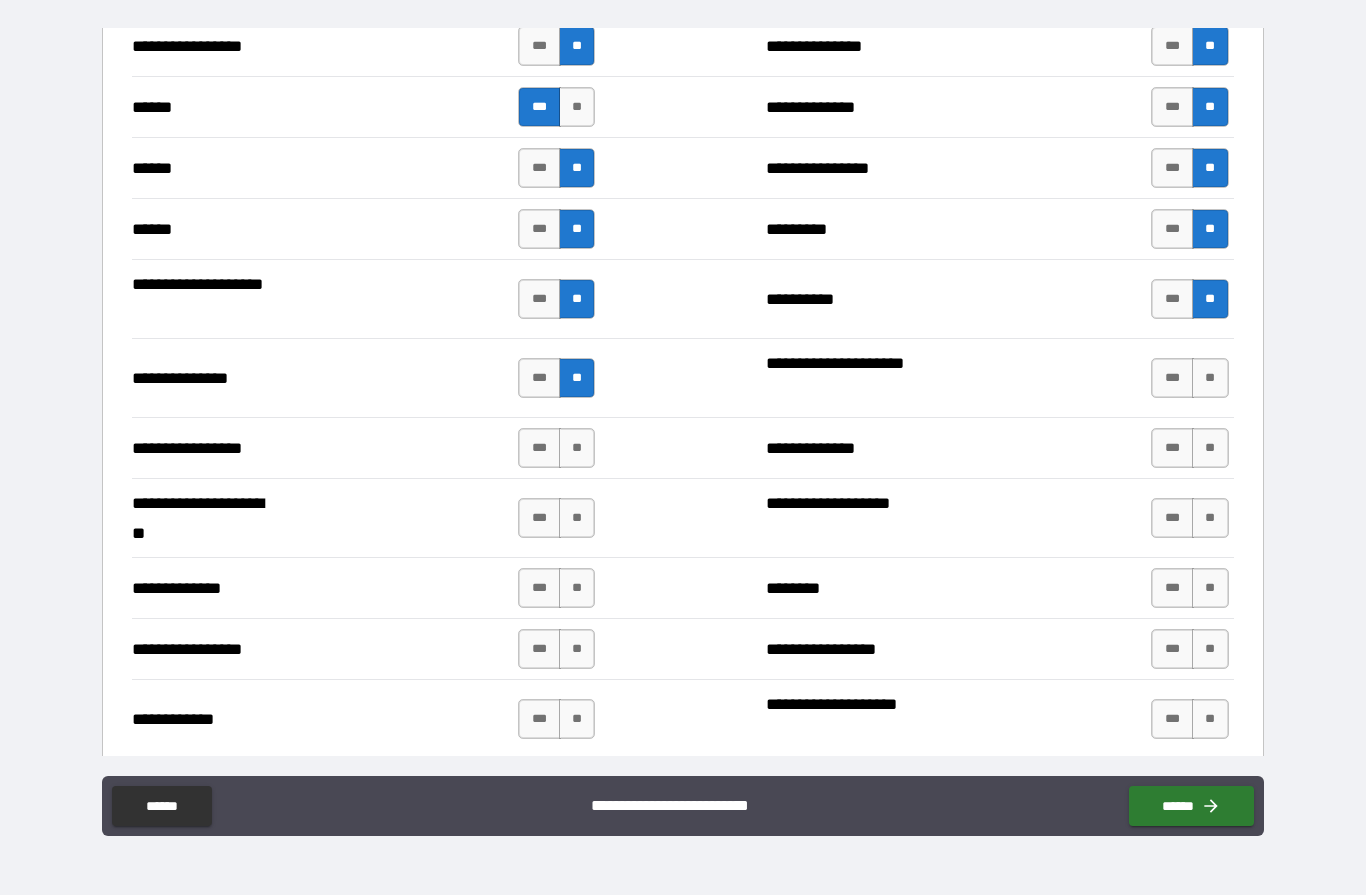 click on "**" at bounding box center [1210, 379] 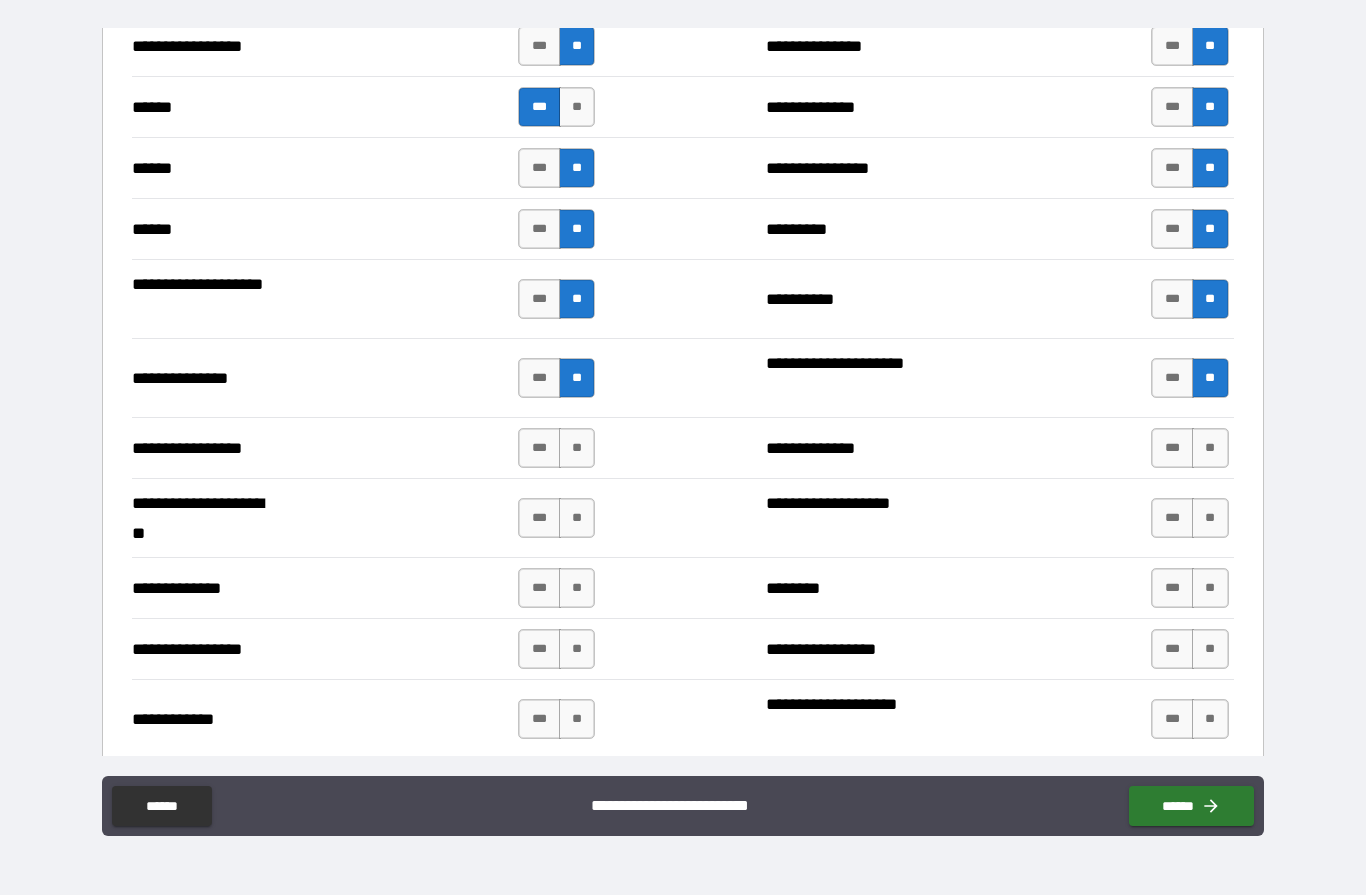 click on "**" at bounding box center [1210, 449] 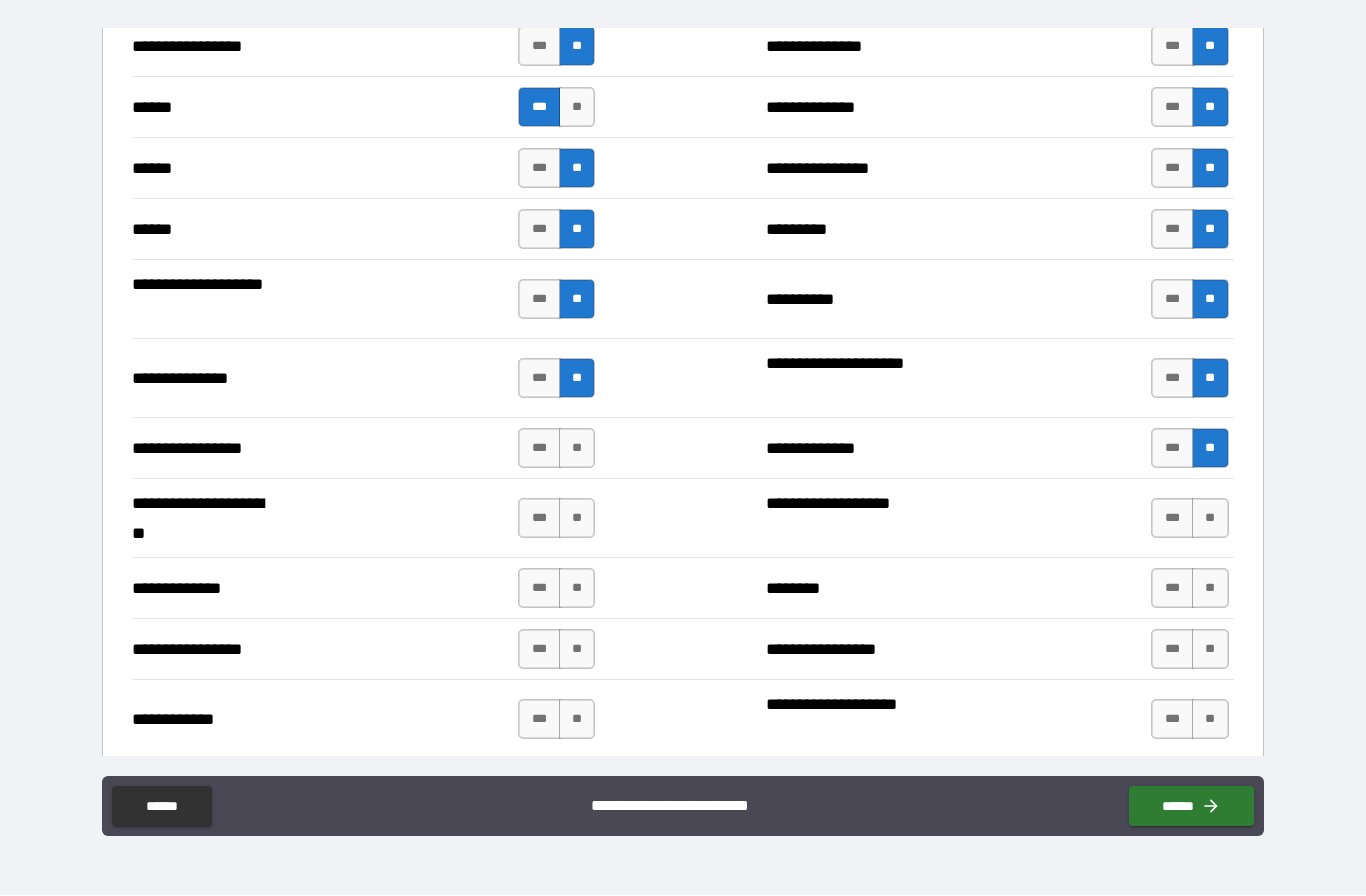 click on "**" at bounding box center (577, 449) 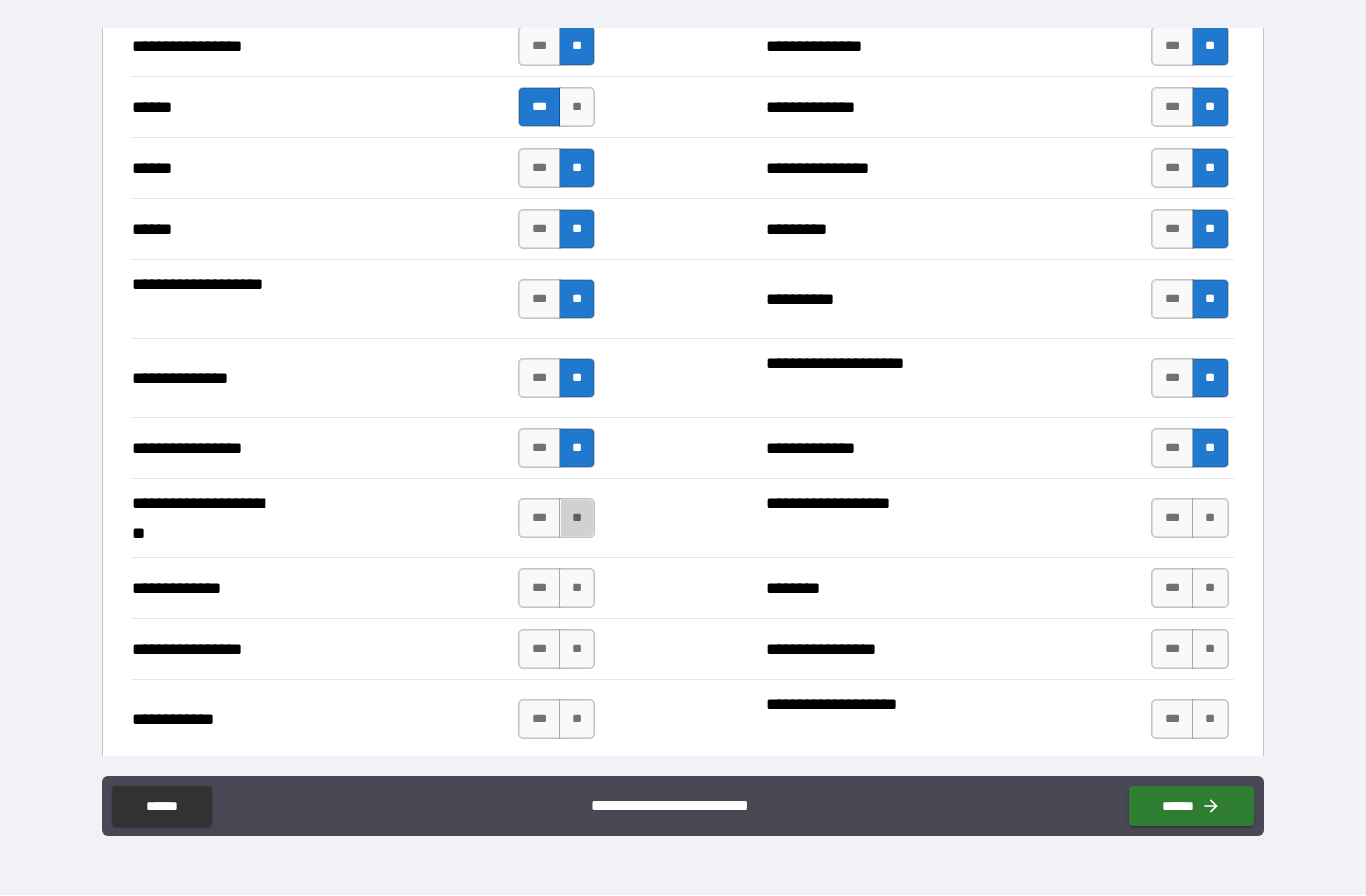 click on "**" at bounding box center [577, 519] 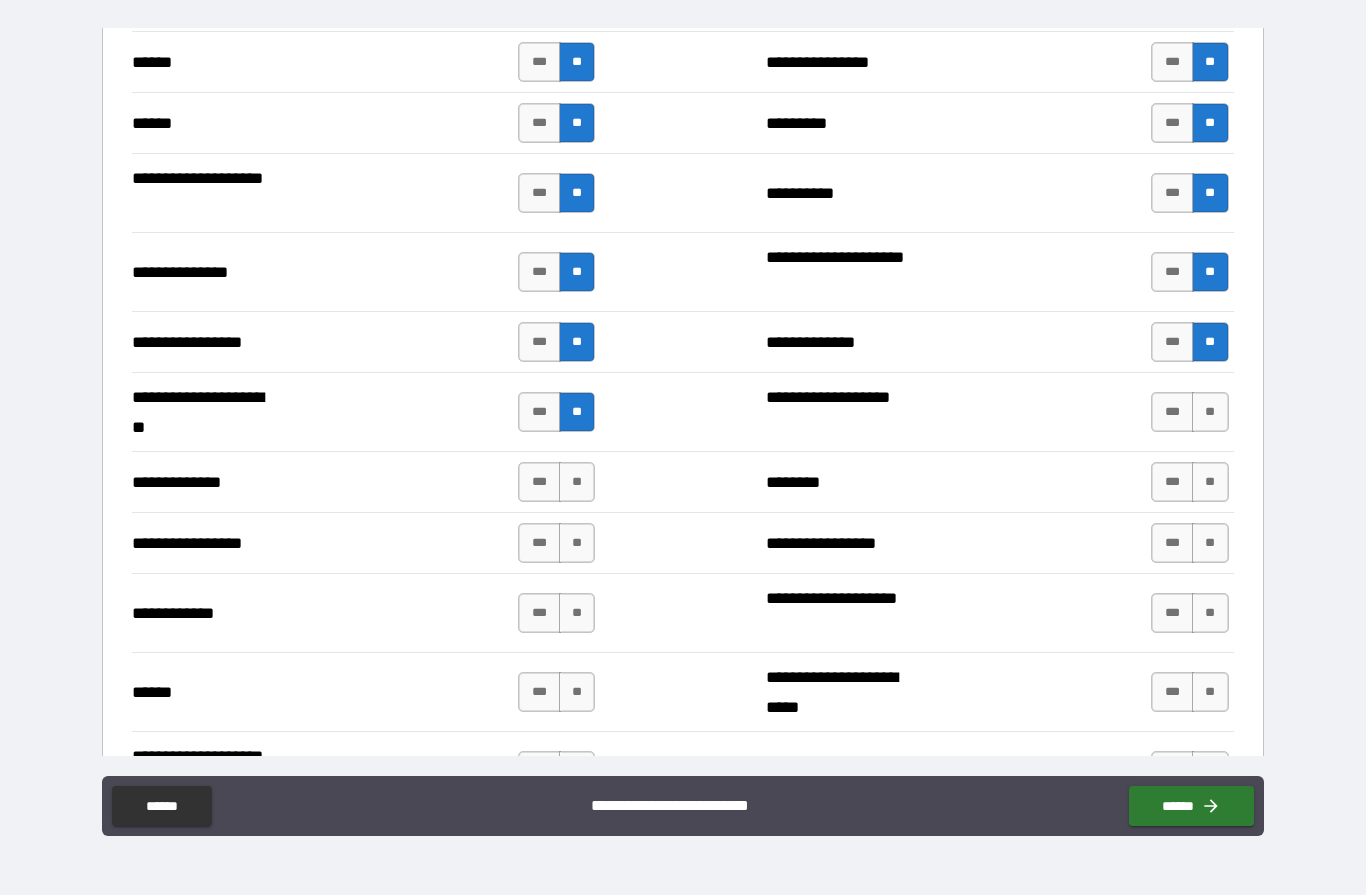 scroll, scrollTop: 2480, scrollLeft: 0, axis: vertical 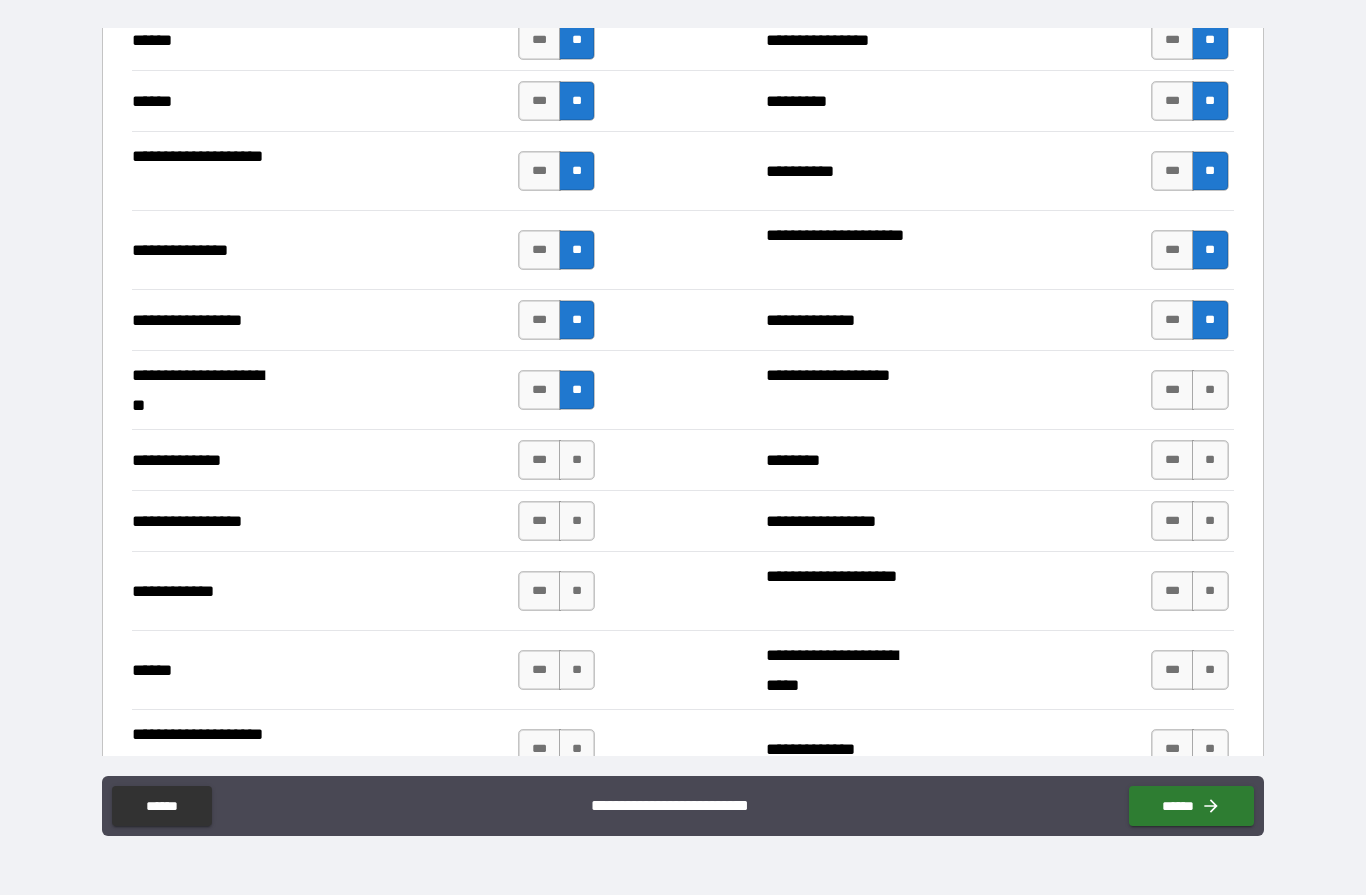 click on "***" at bounding box center (539, 461) 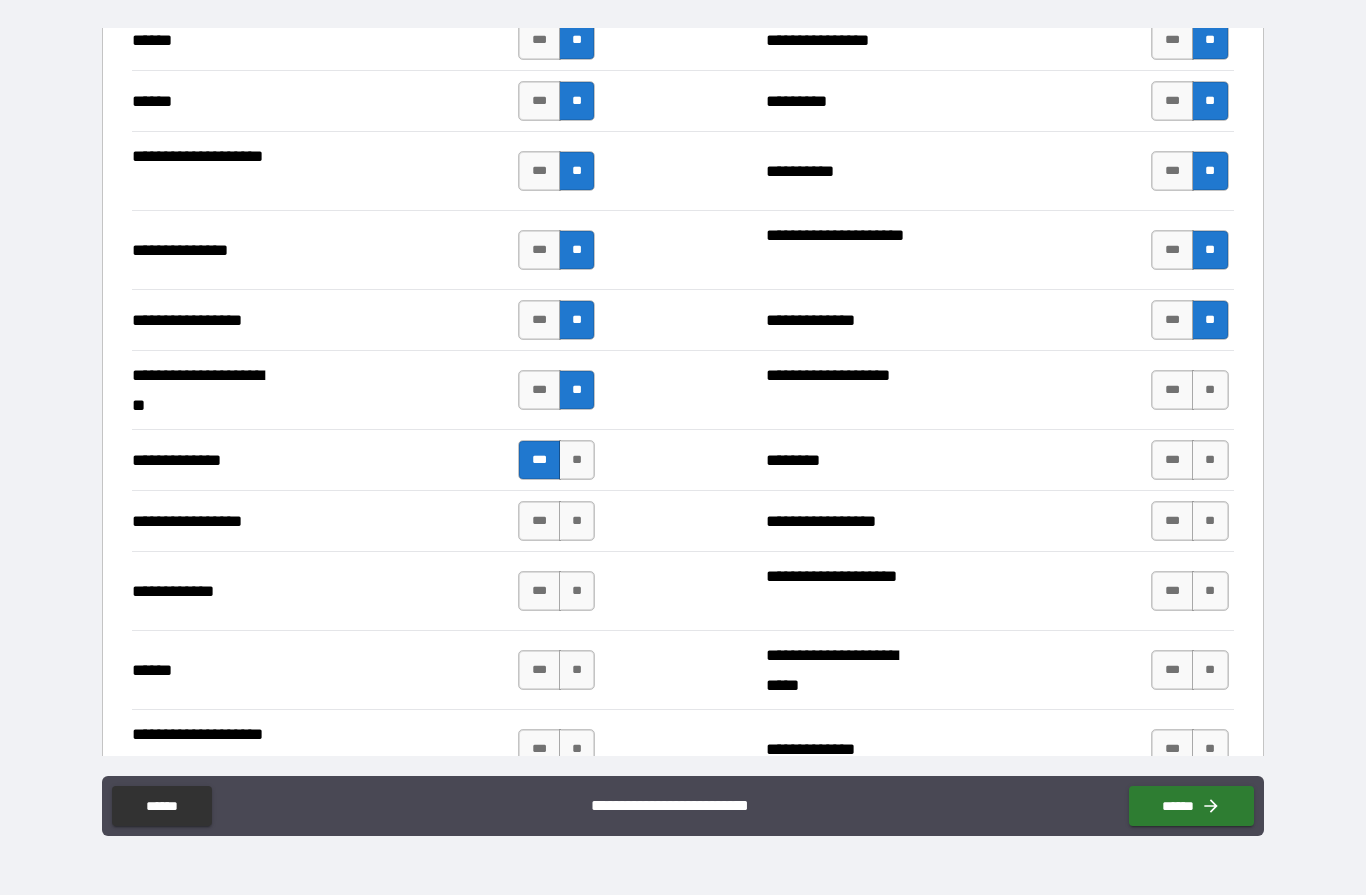 click on "**" at bounding box center (577, 522) 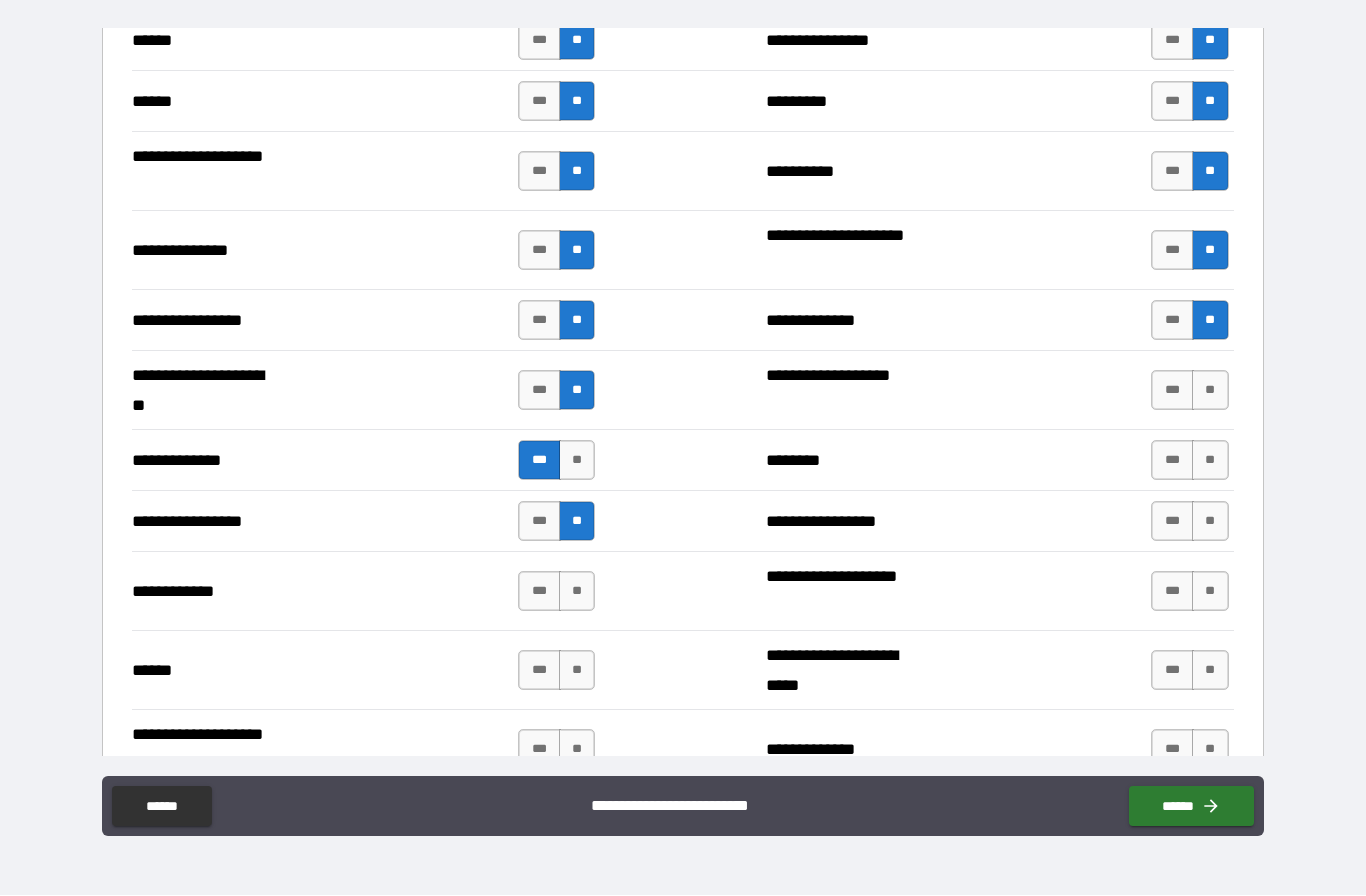 click on "**" at bounding box center [577, 592] 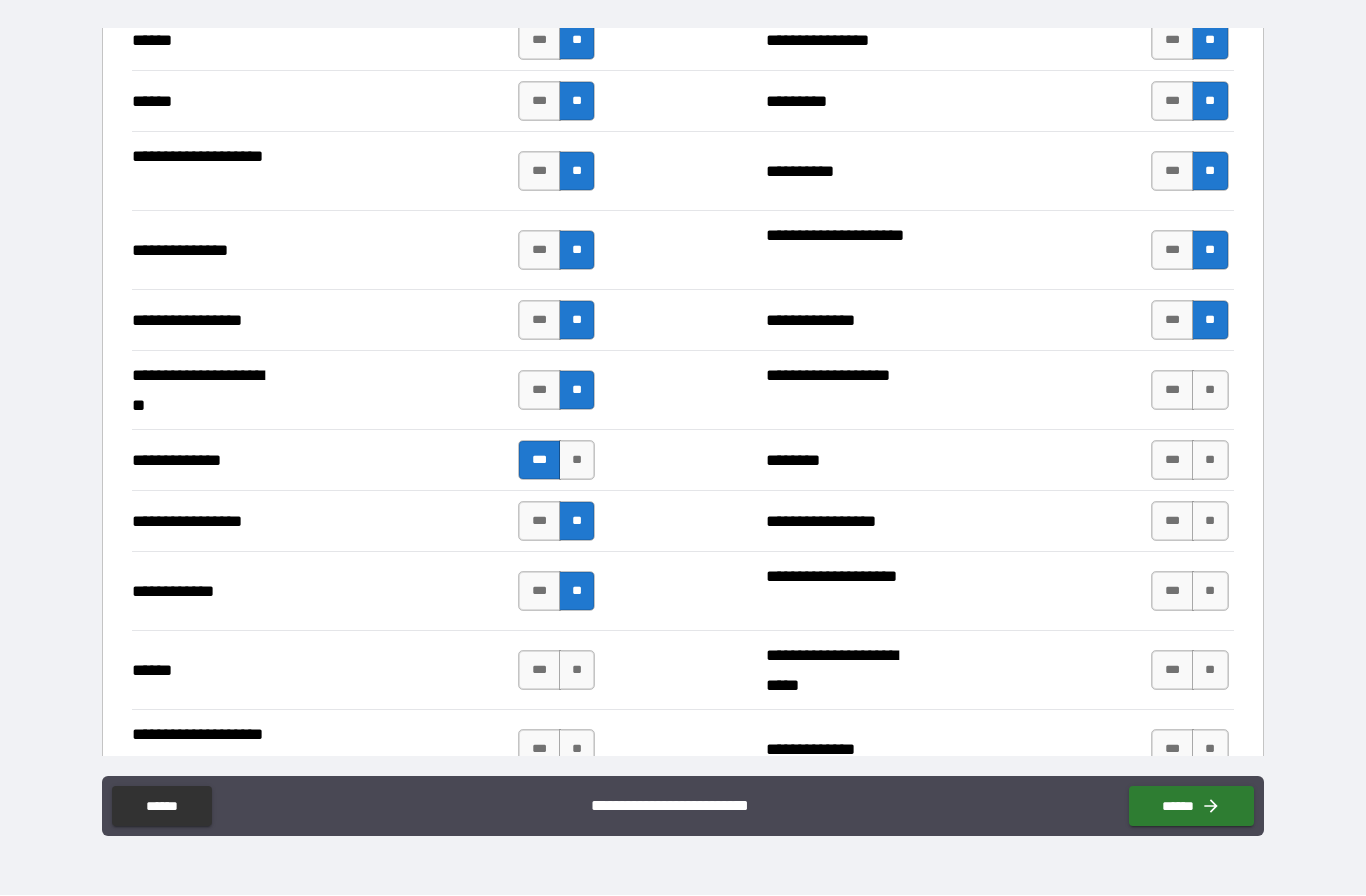 click on "**" at bounding box center (577, 671) 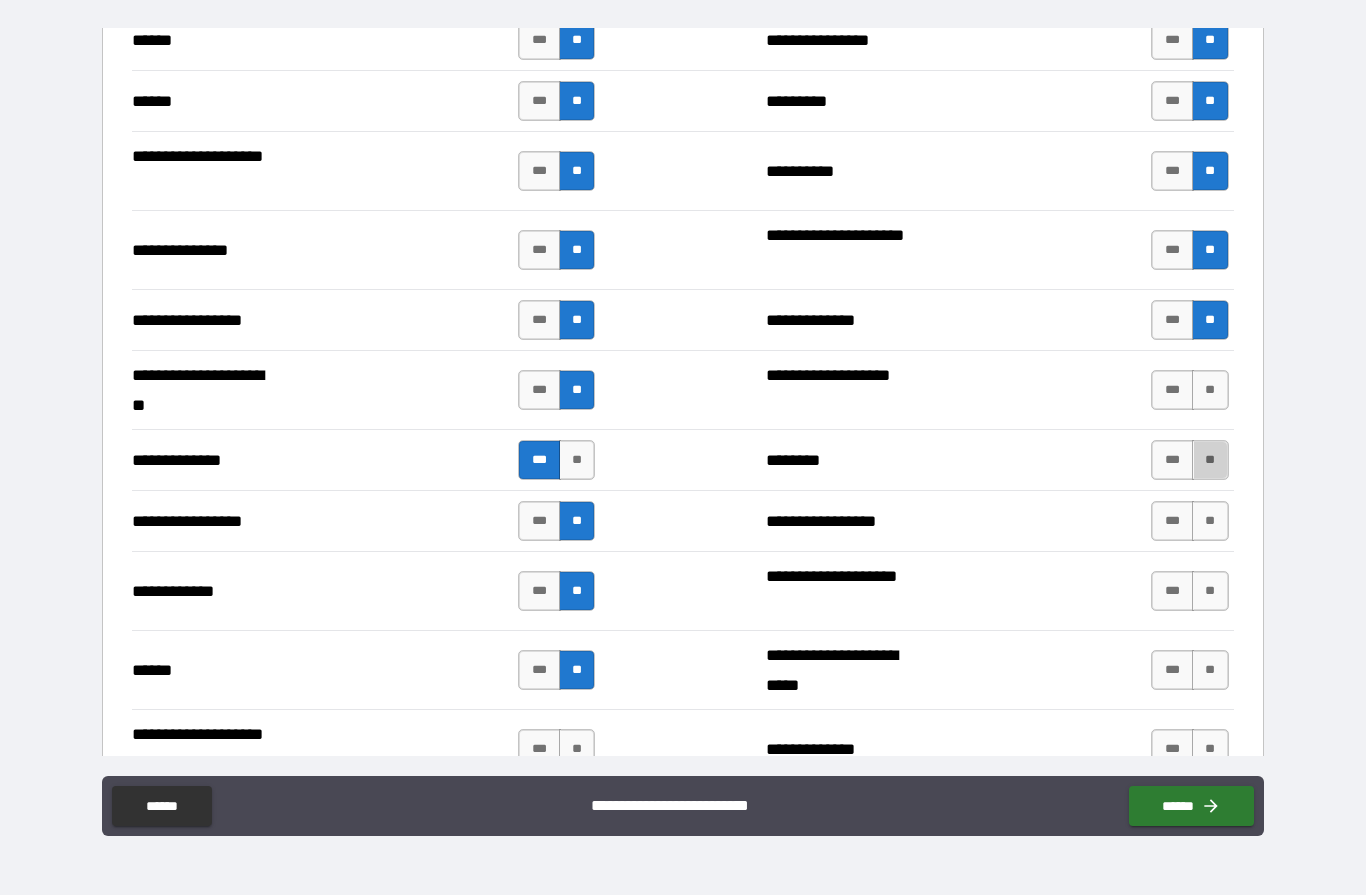 click on "**" at bounding box center (1210, 461) 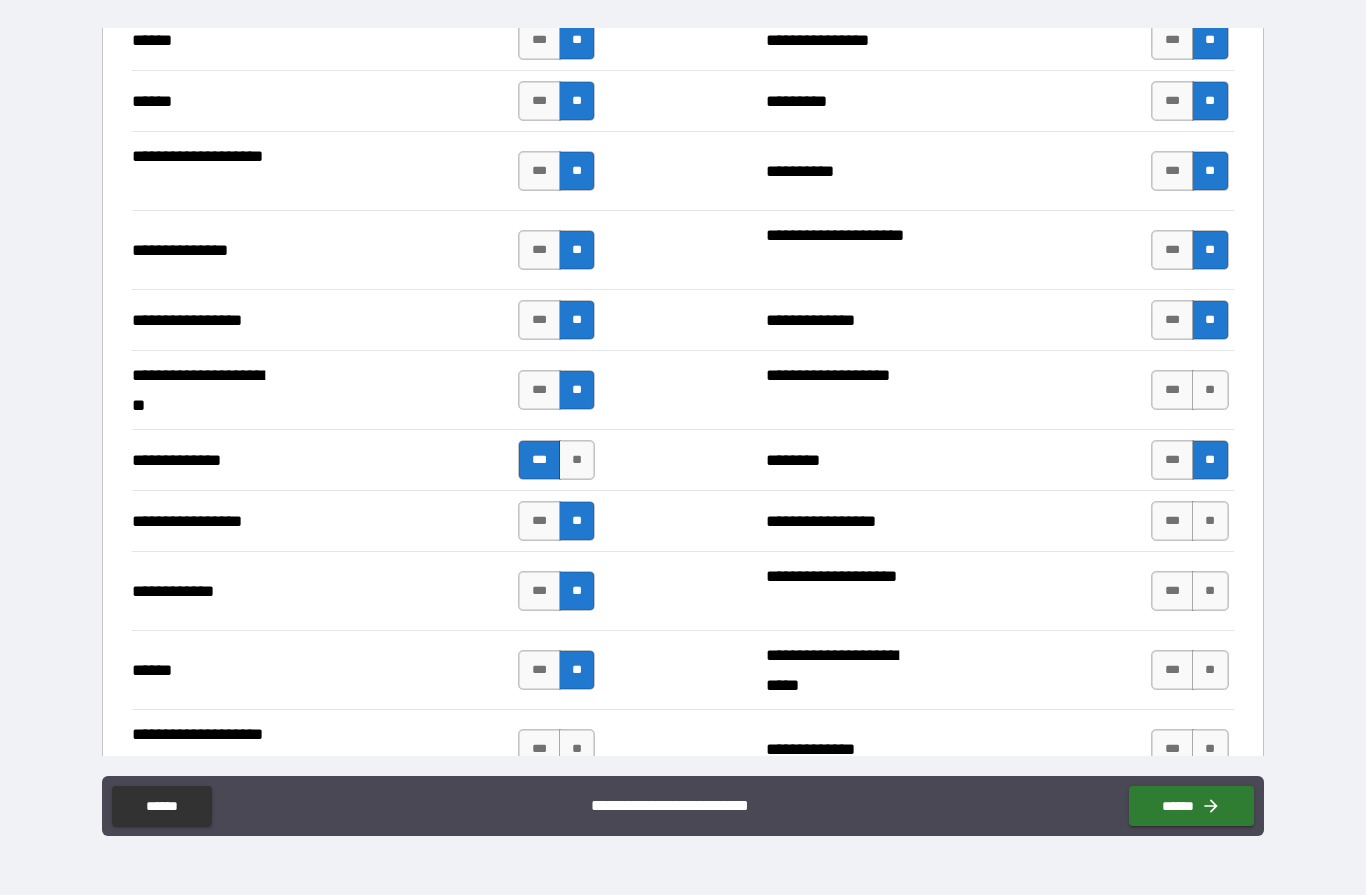 click on "**" at bounding box center [1210, 391] 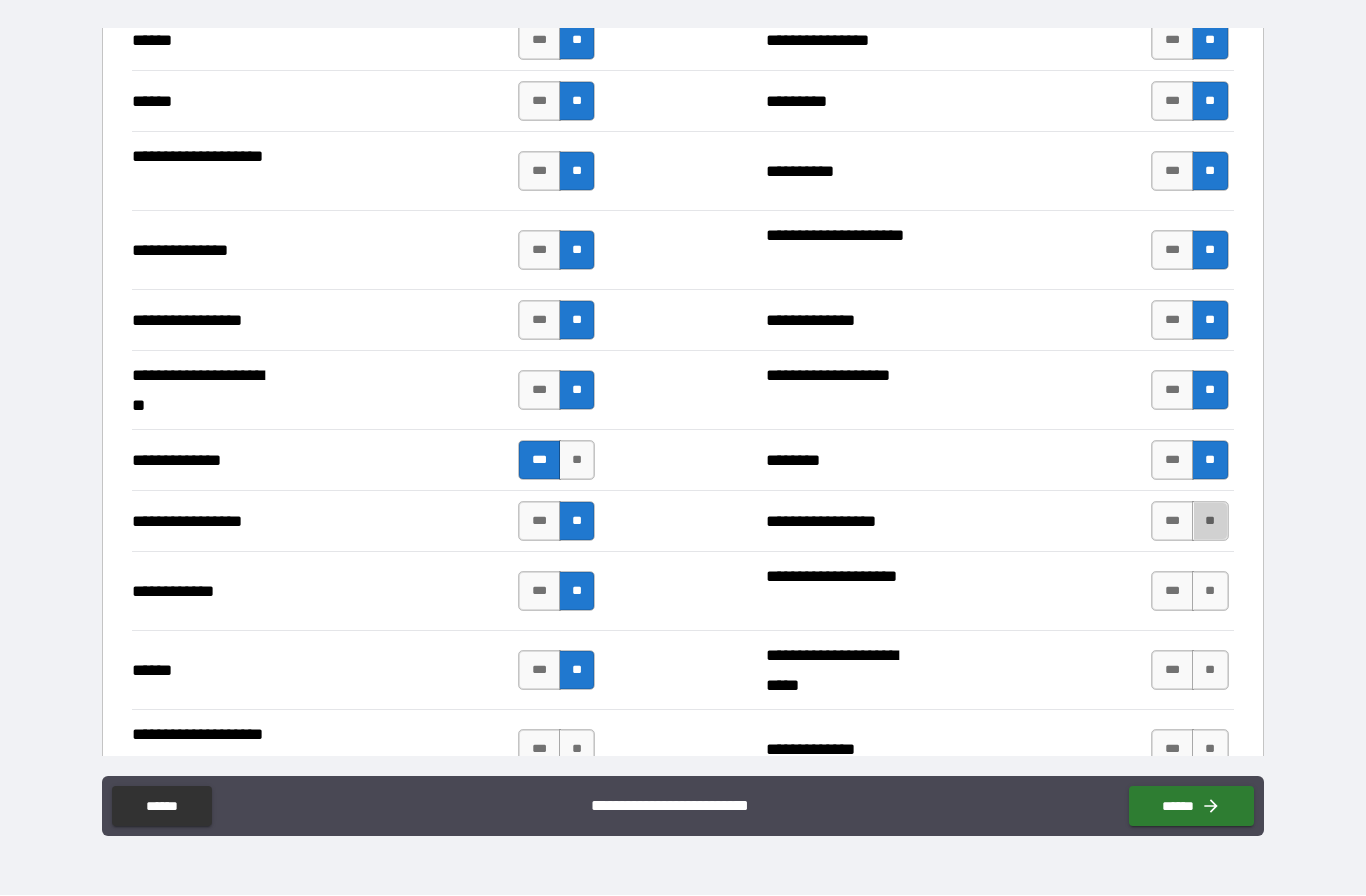 click on "**" at bounding box center (1210, 522) 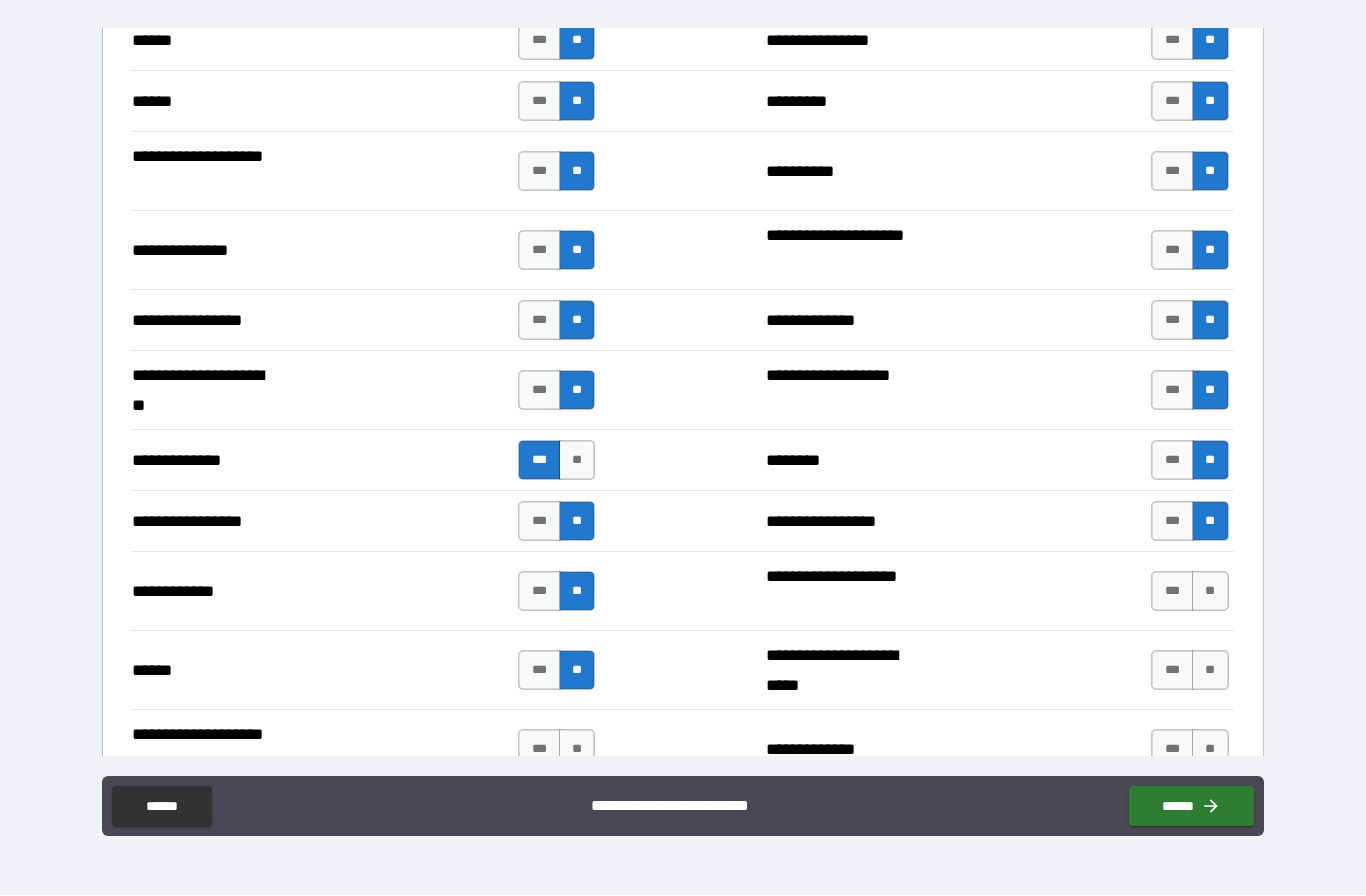 click on "**" at bounding box center [1210, 592] 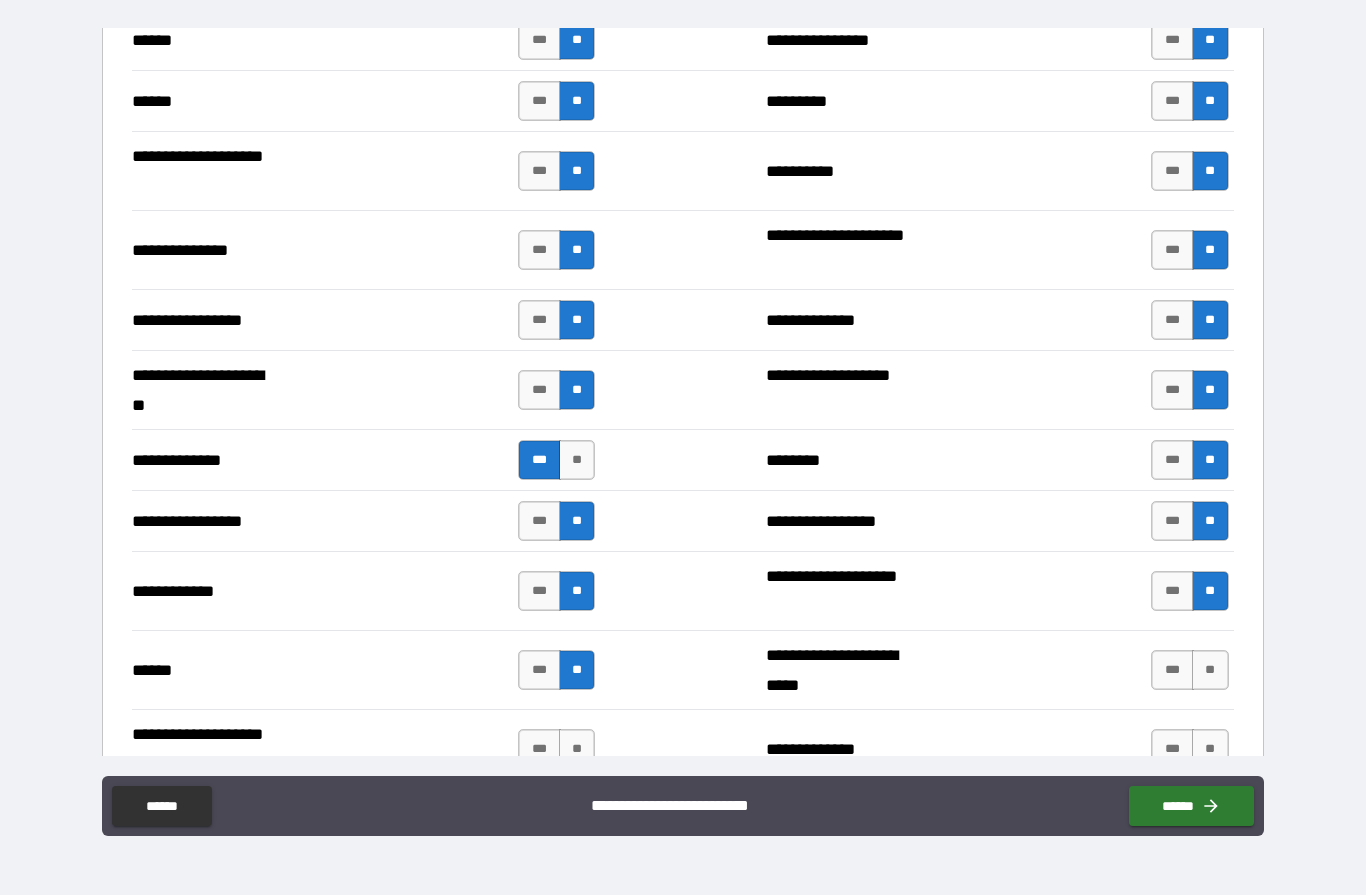 click on "**" at bounding box center (1210, 671) 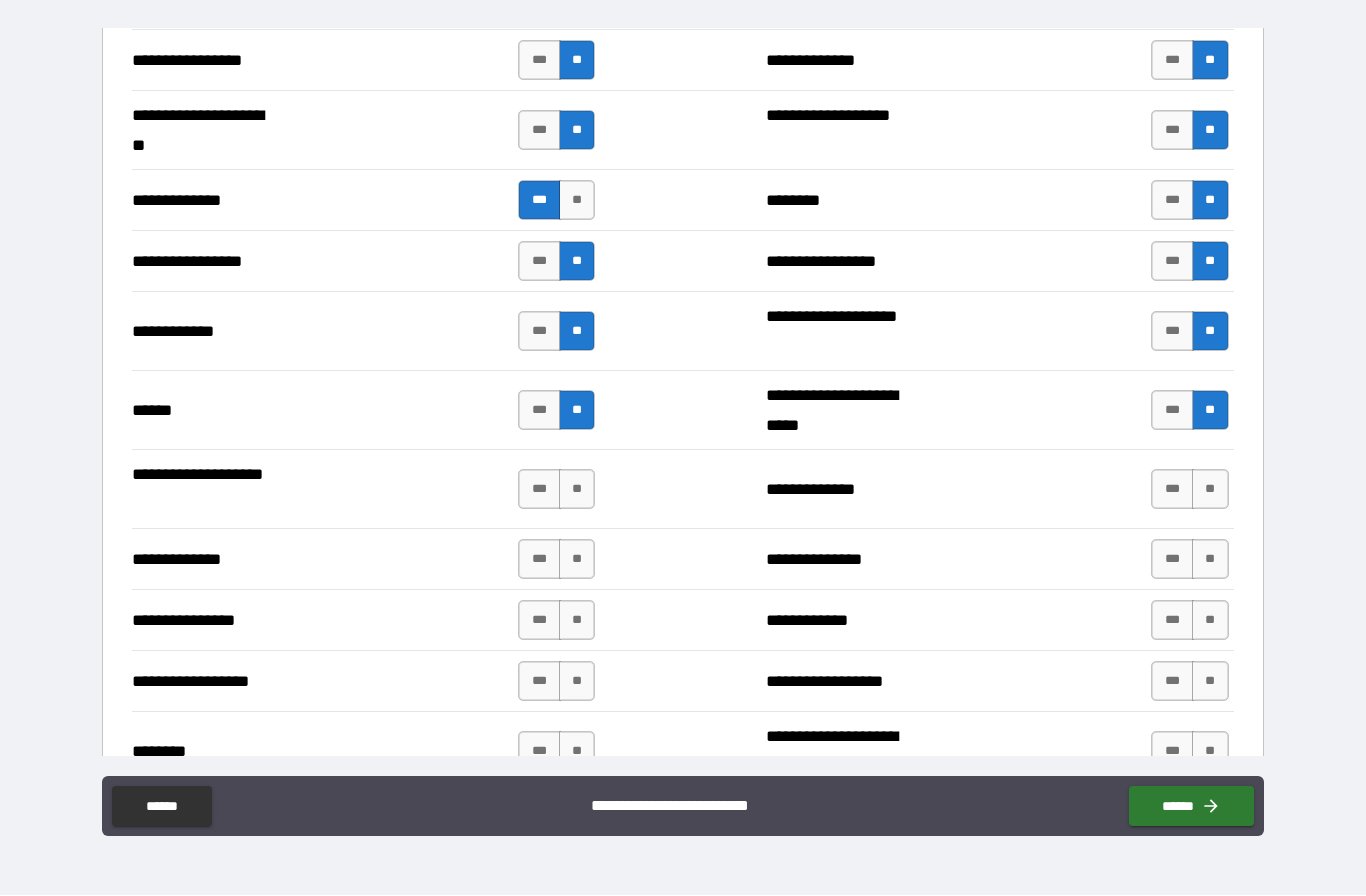 scroll, scrollTop: 2760, scrollLeft: 0, axis: vertical 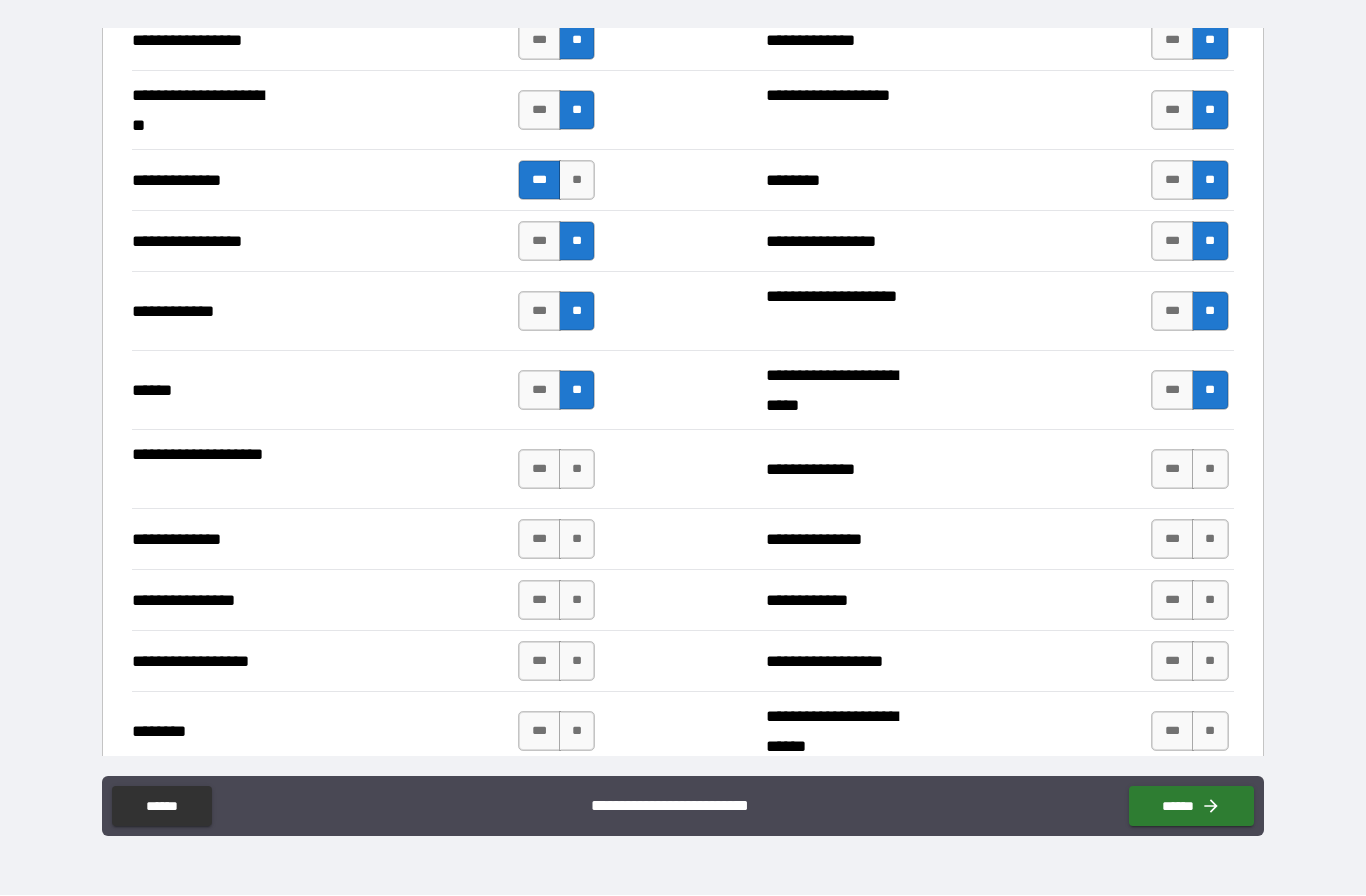 click on "**" at bounding box center [1210, 470] 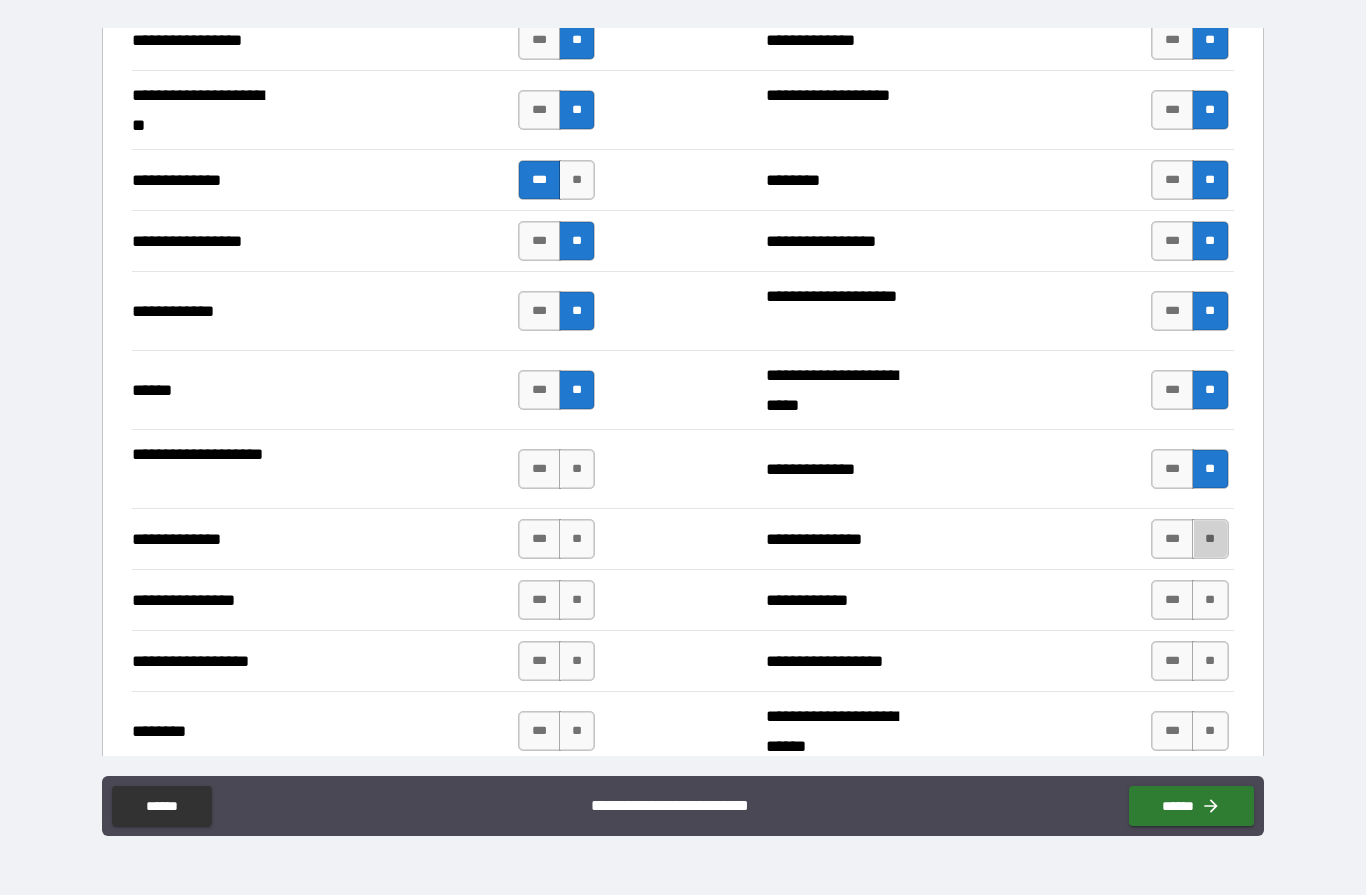 click on "**" at bounding box center (1210, 540) 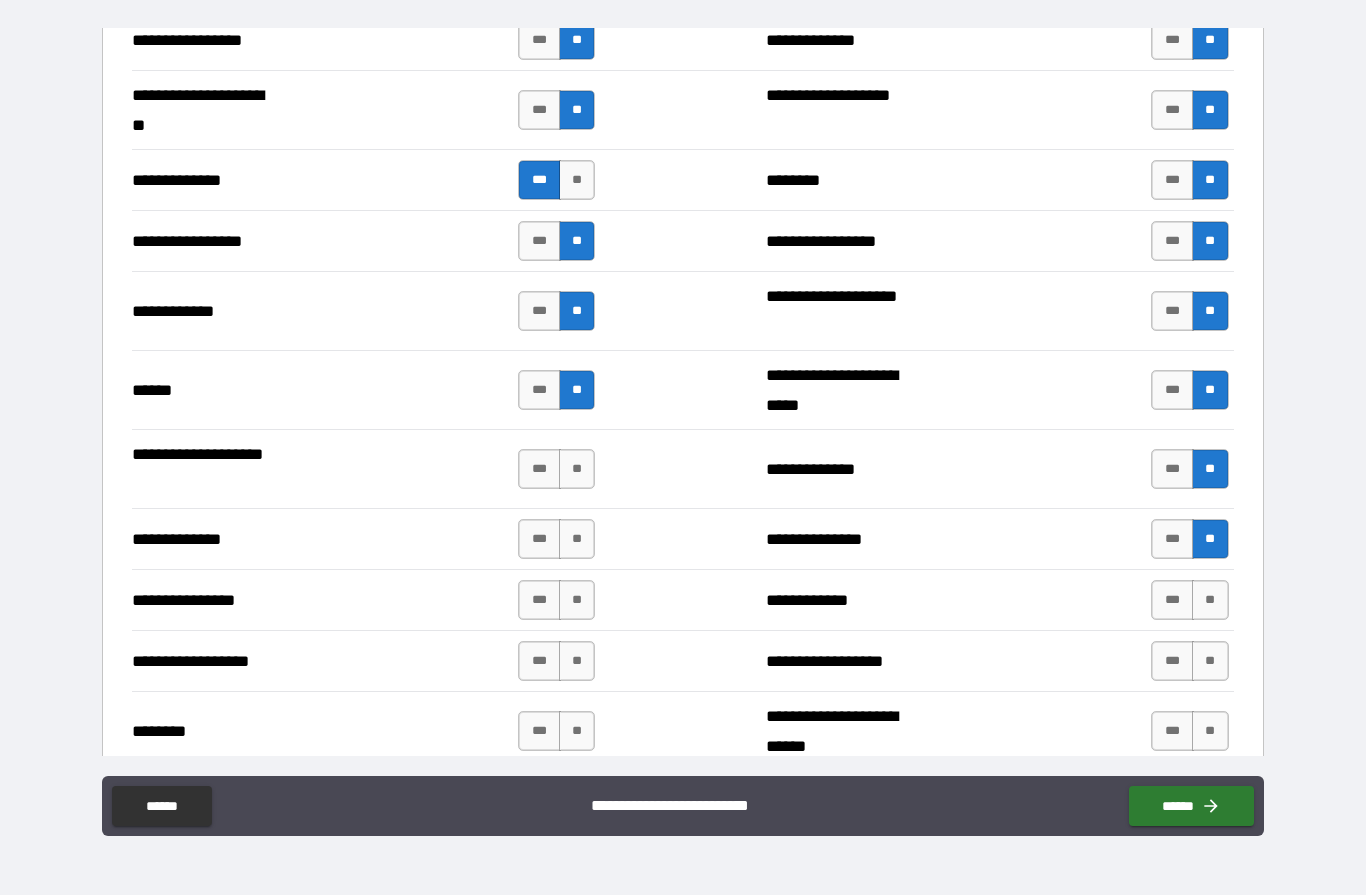 click on "**" at bounding box center (577, 470) 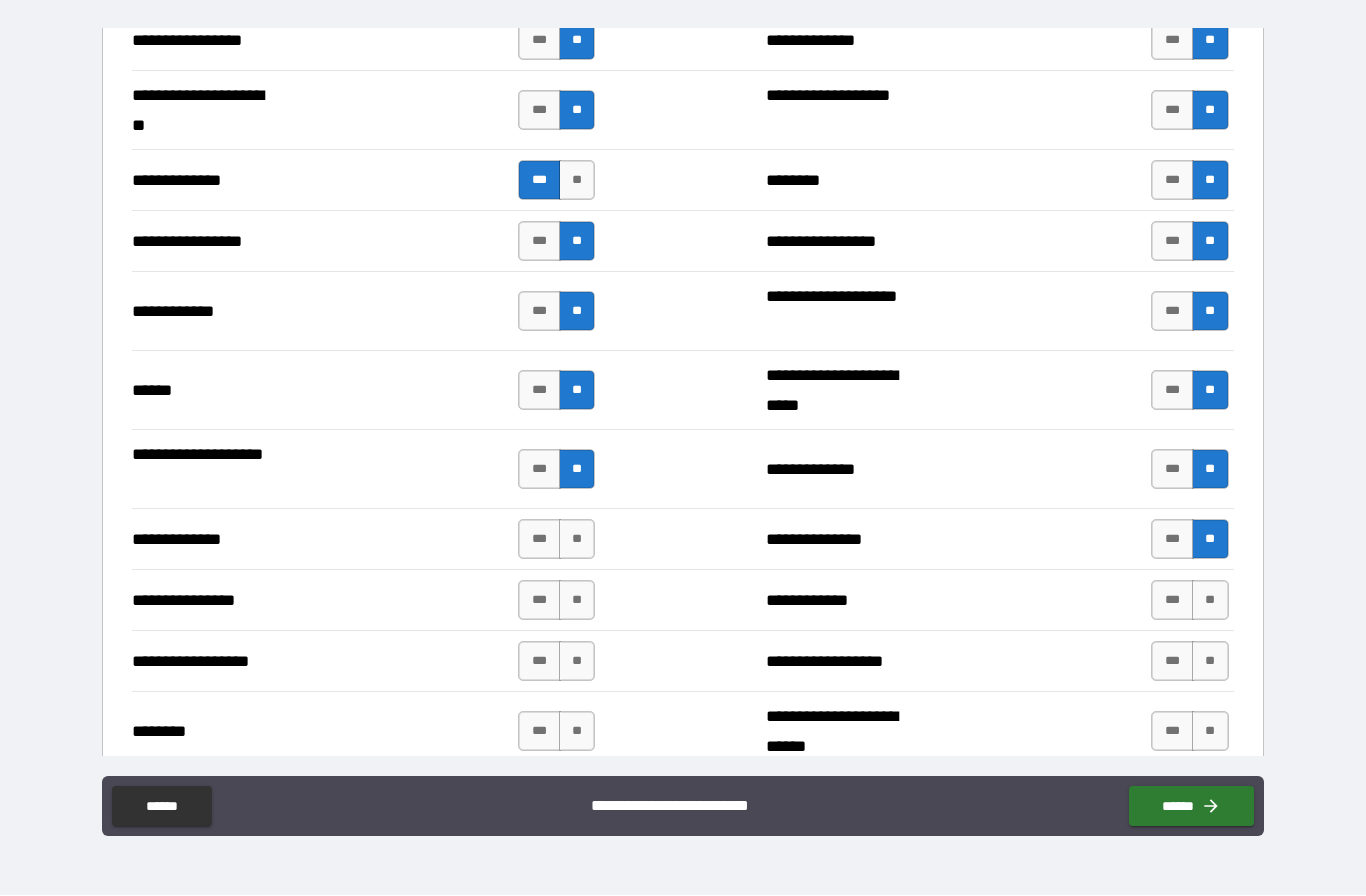 click on "**" at bounding box center [577, 540] 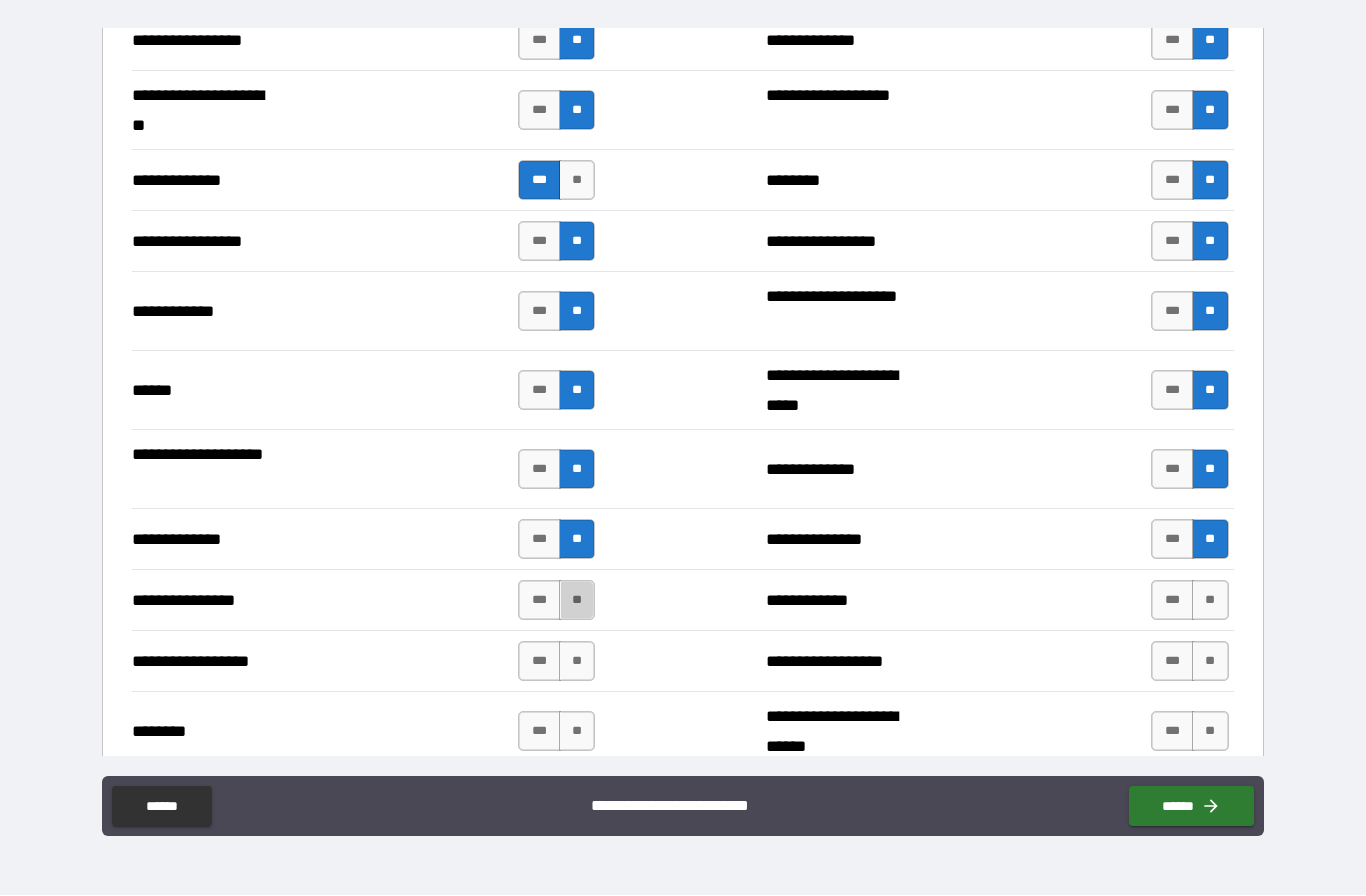 click on "**" at bounding box center [577, 601] 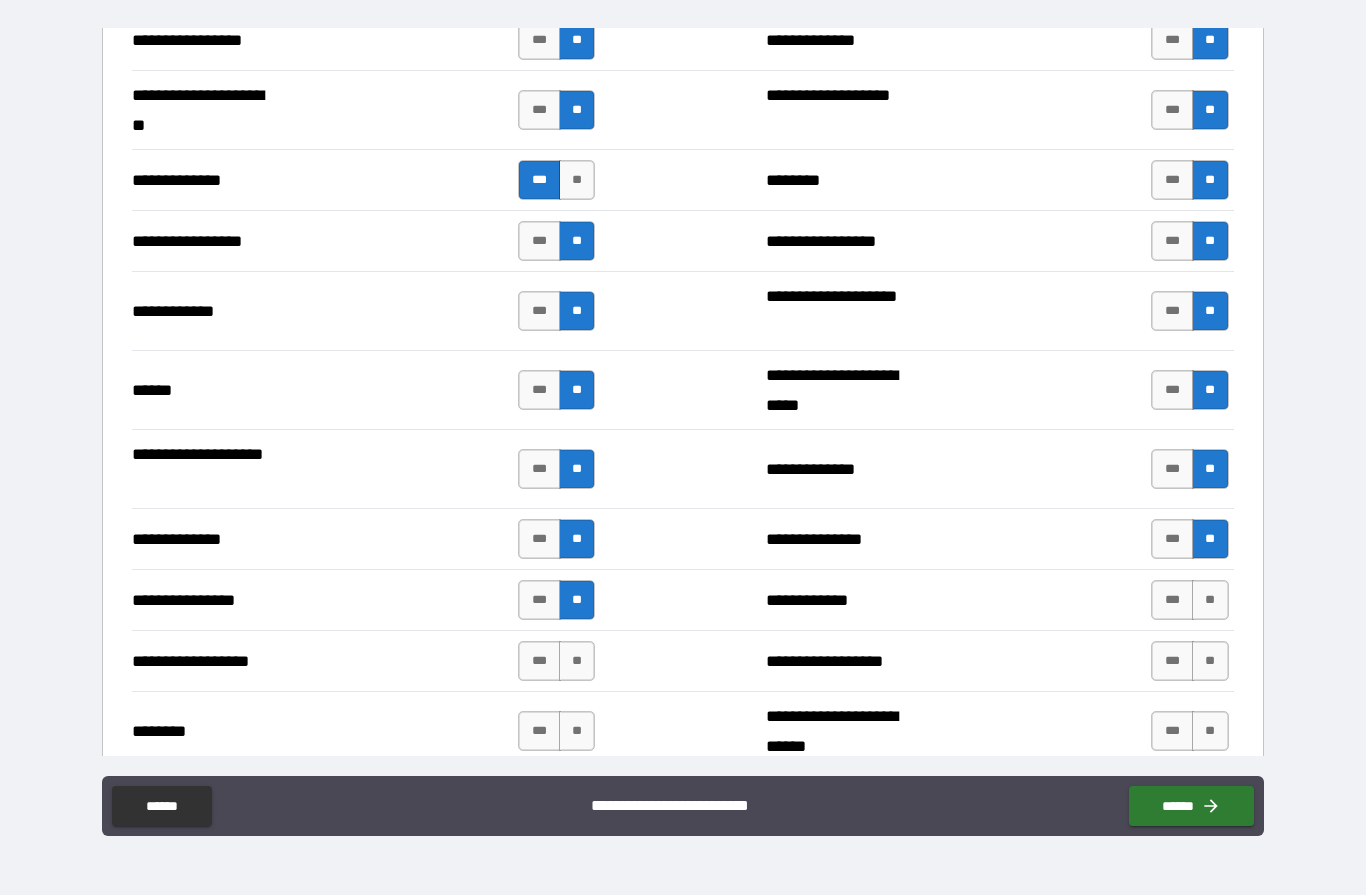 click on "**" at bounding box center [577, 662] 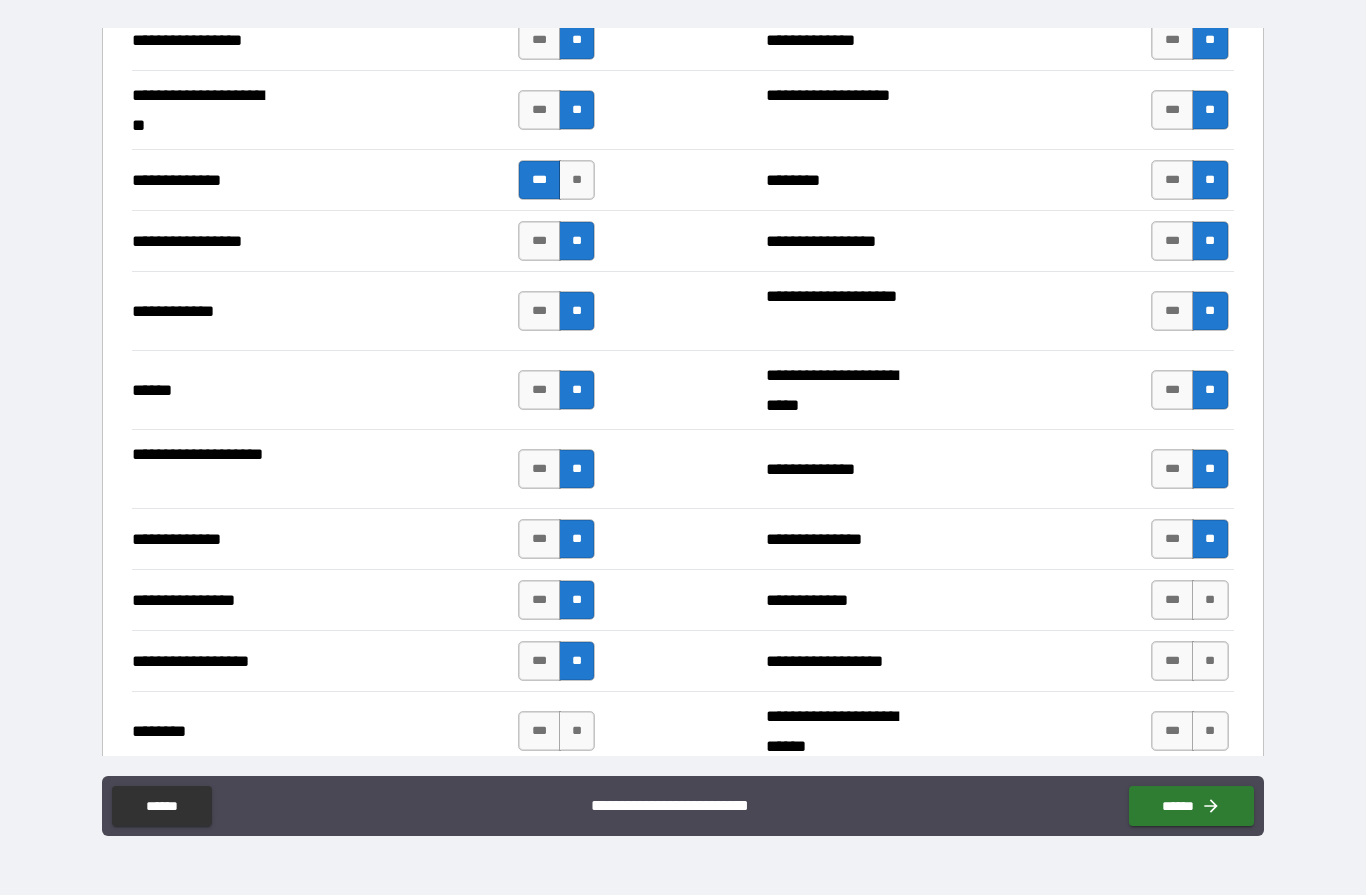 click on "**" at bounding box center (577, 732) 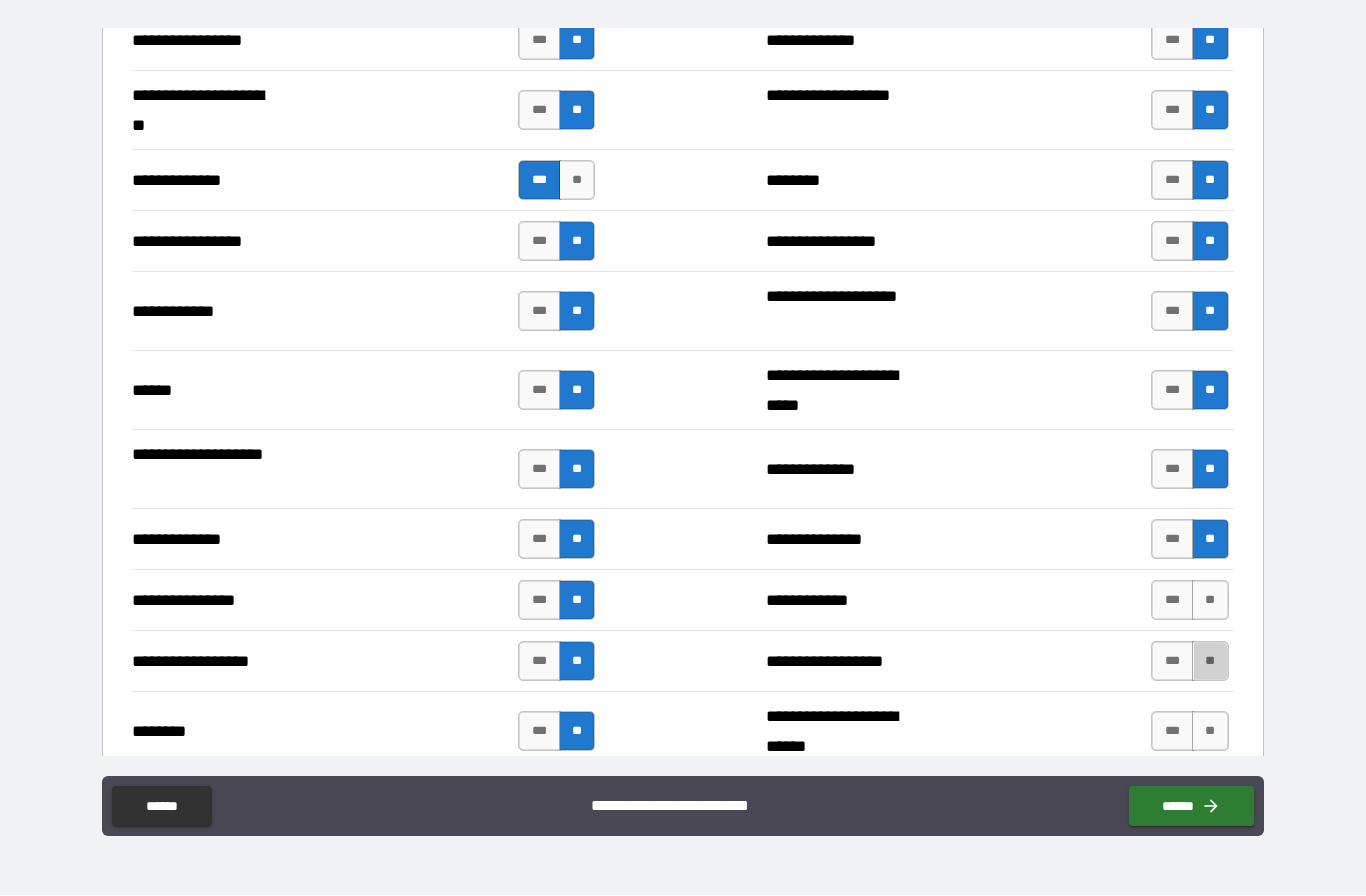 click on "**" at bounding box center [1210, 662] 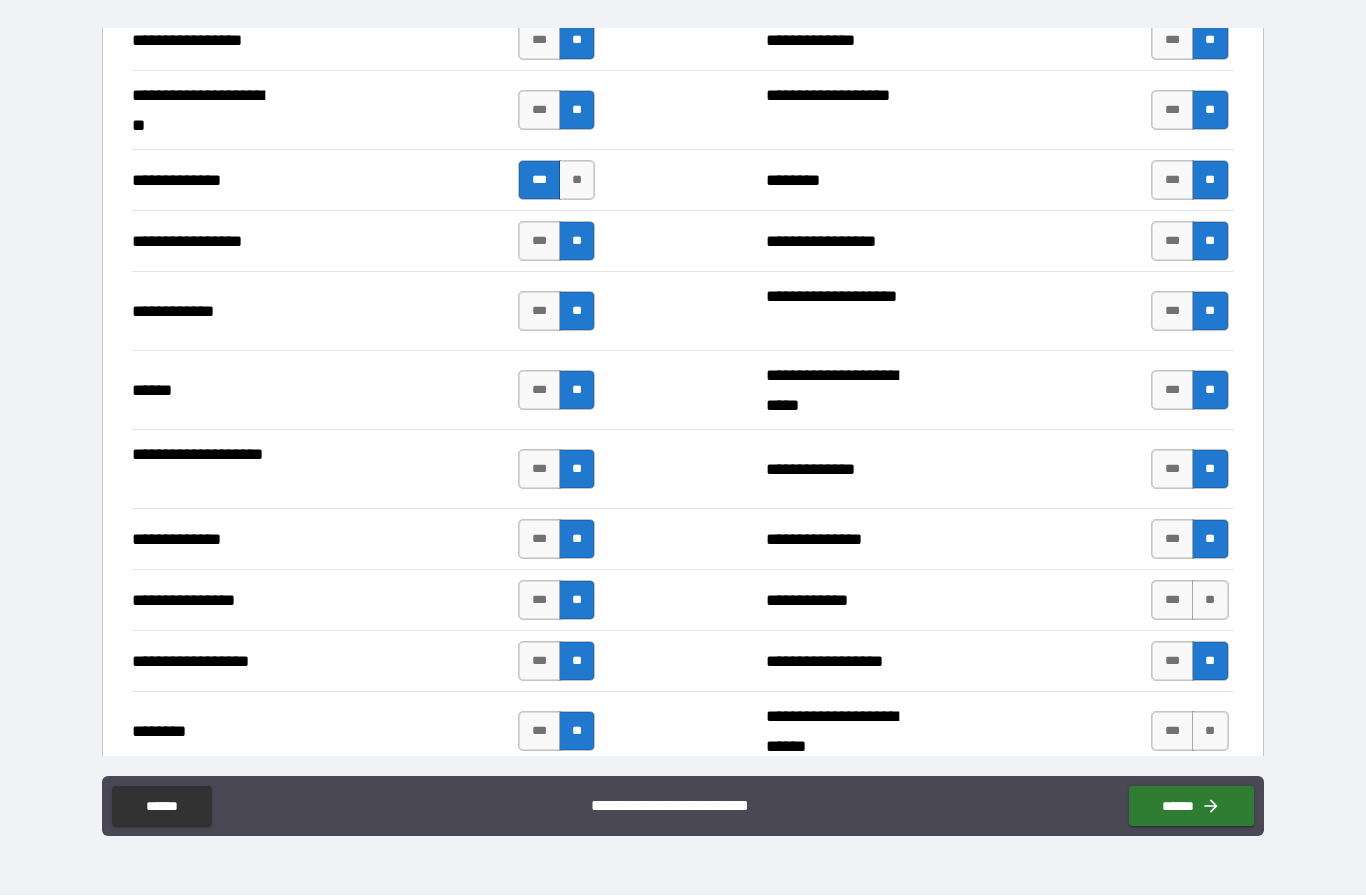 click on "**" at bounding box center (1210, 601) 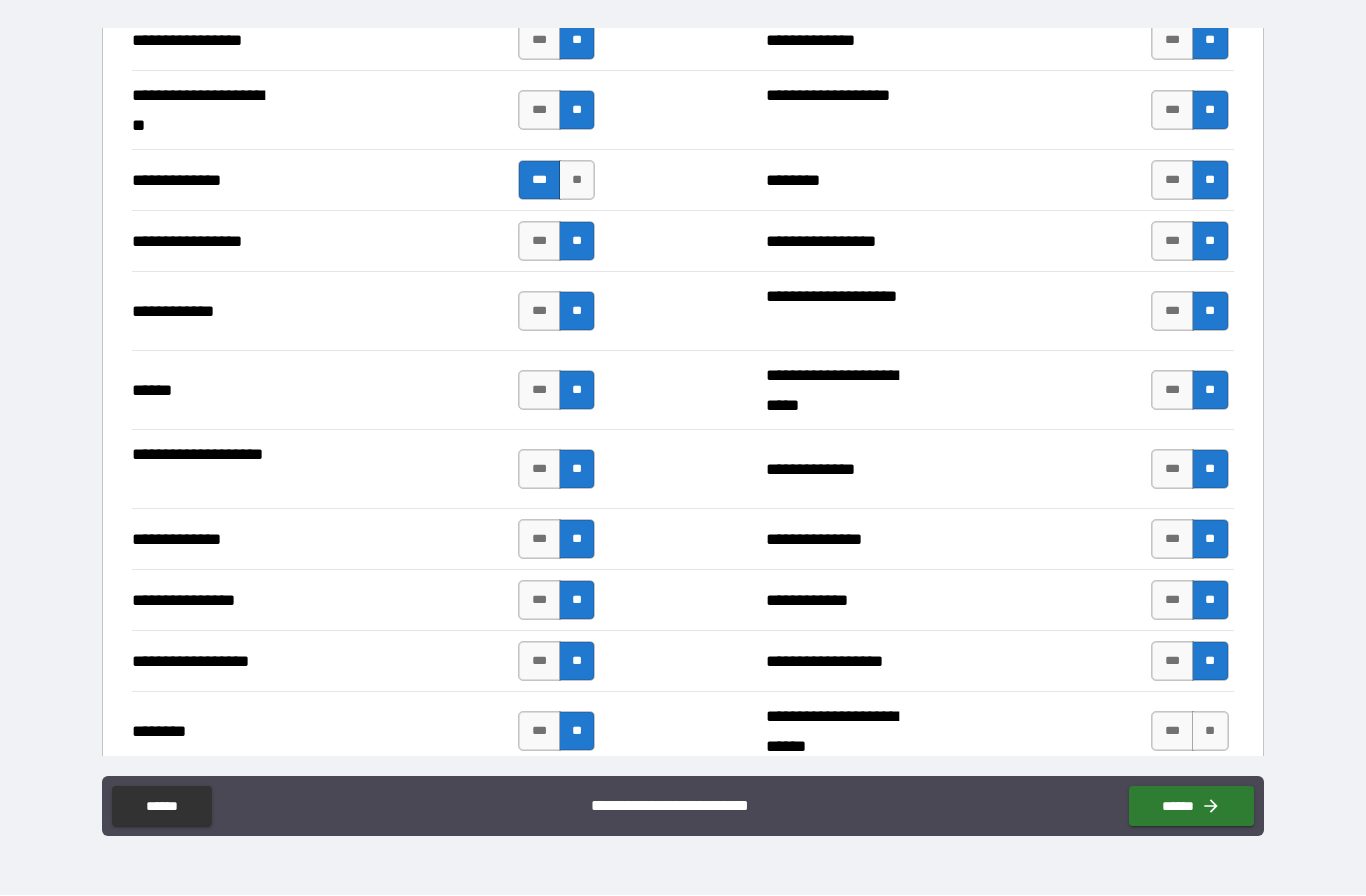 click on "**" at bounding box center (1210, 732) 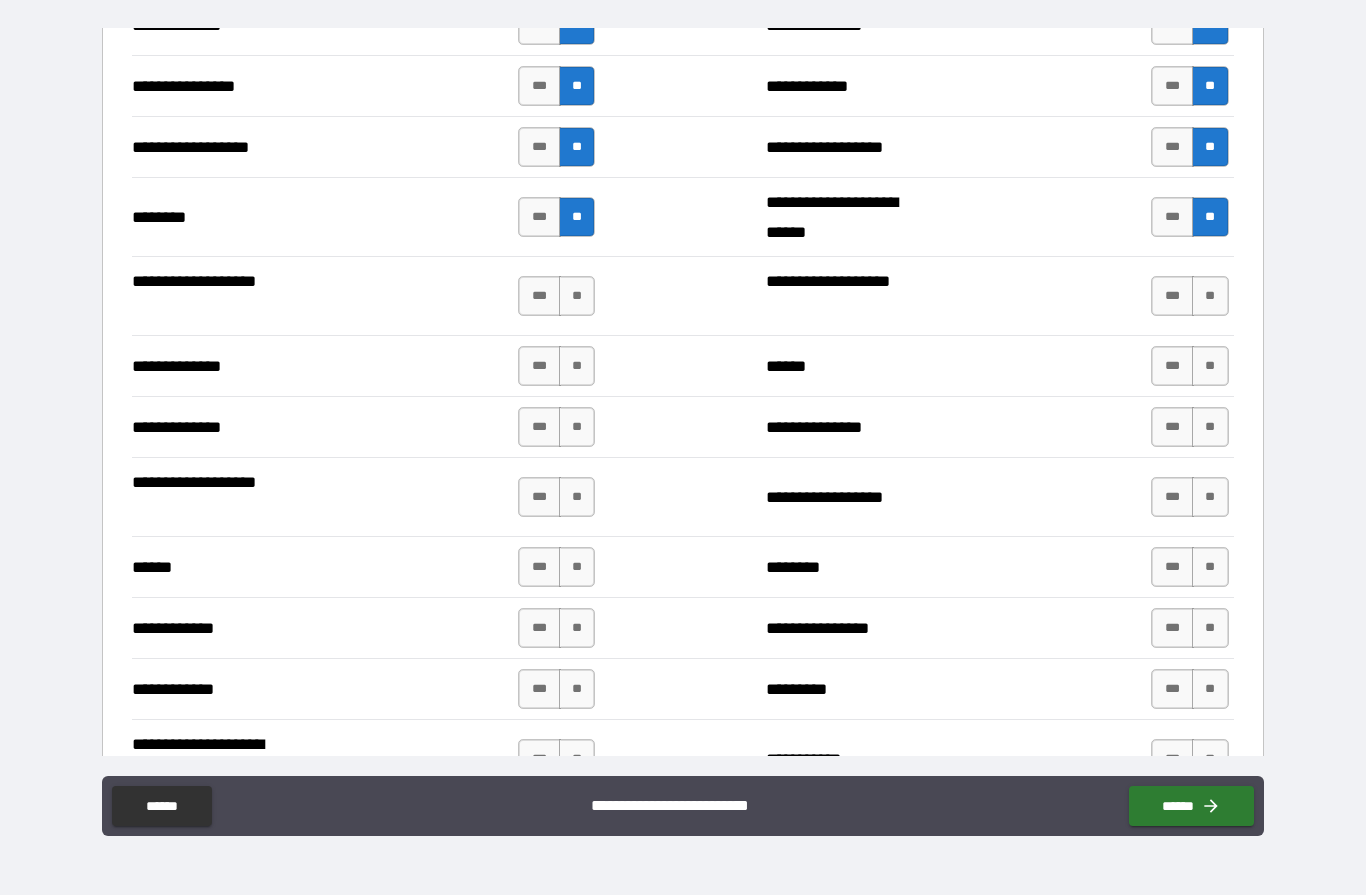 scroll, scrollTop: 3282, scrollLeft: 0, axis: vertical 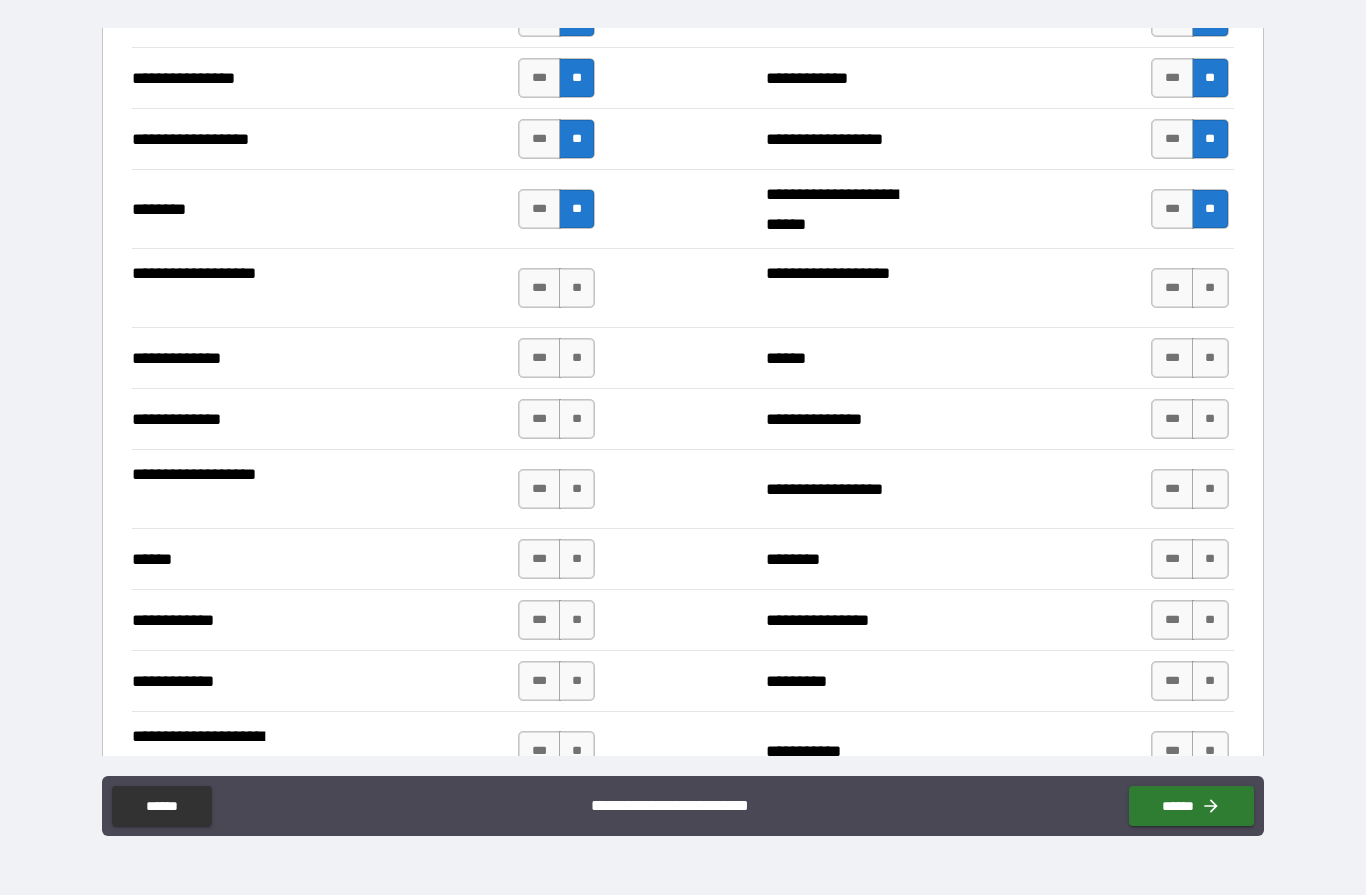 click on "**" at bounding box center (577, 289) 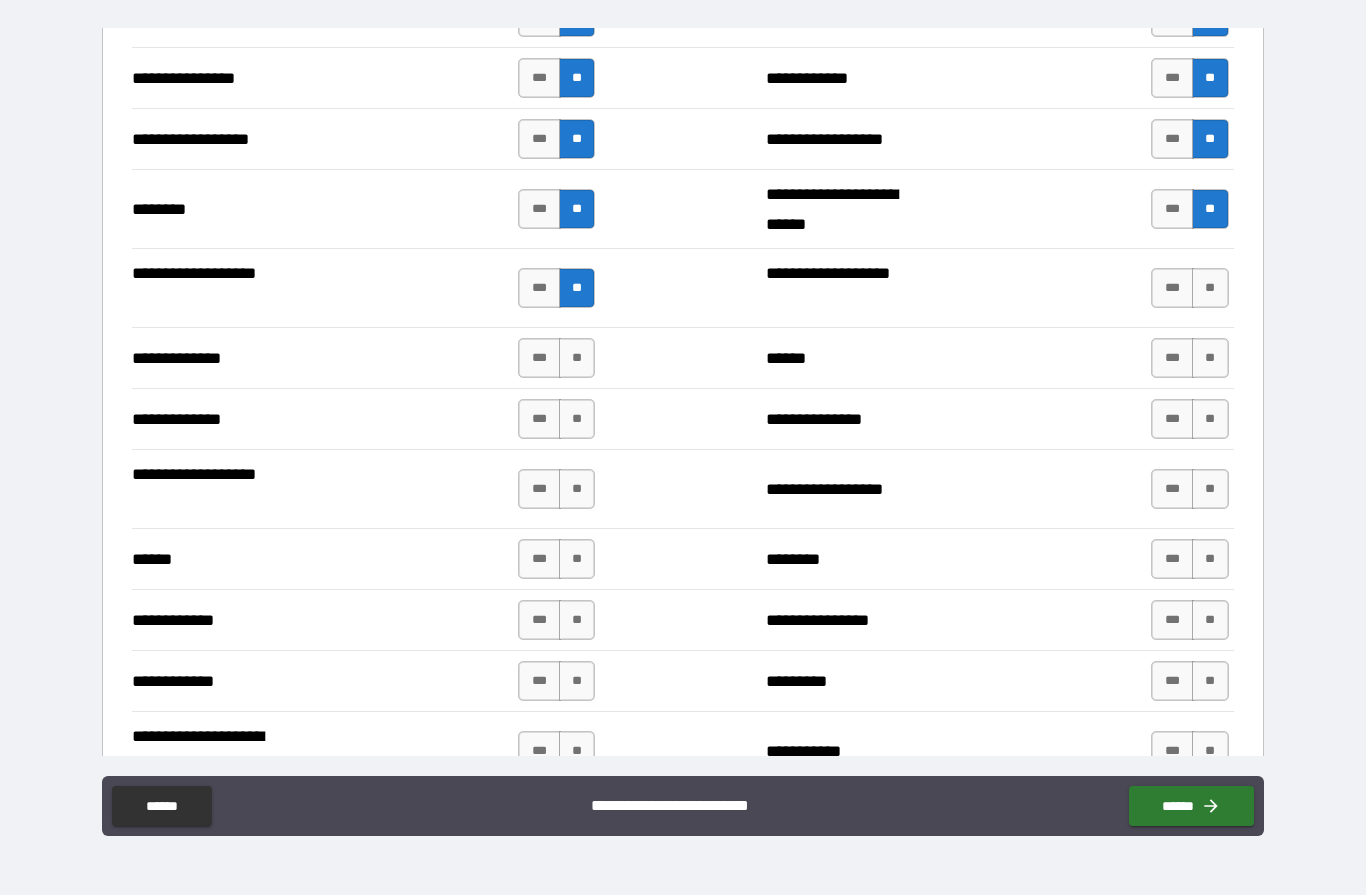 click on "**" at bounding box center [577, 359] 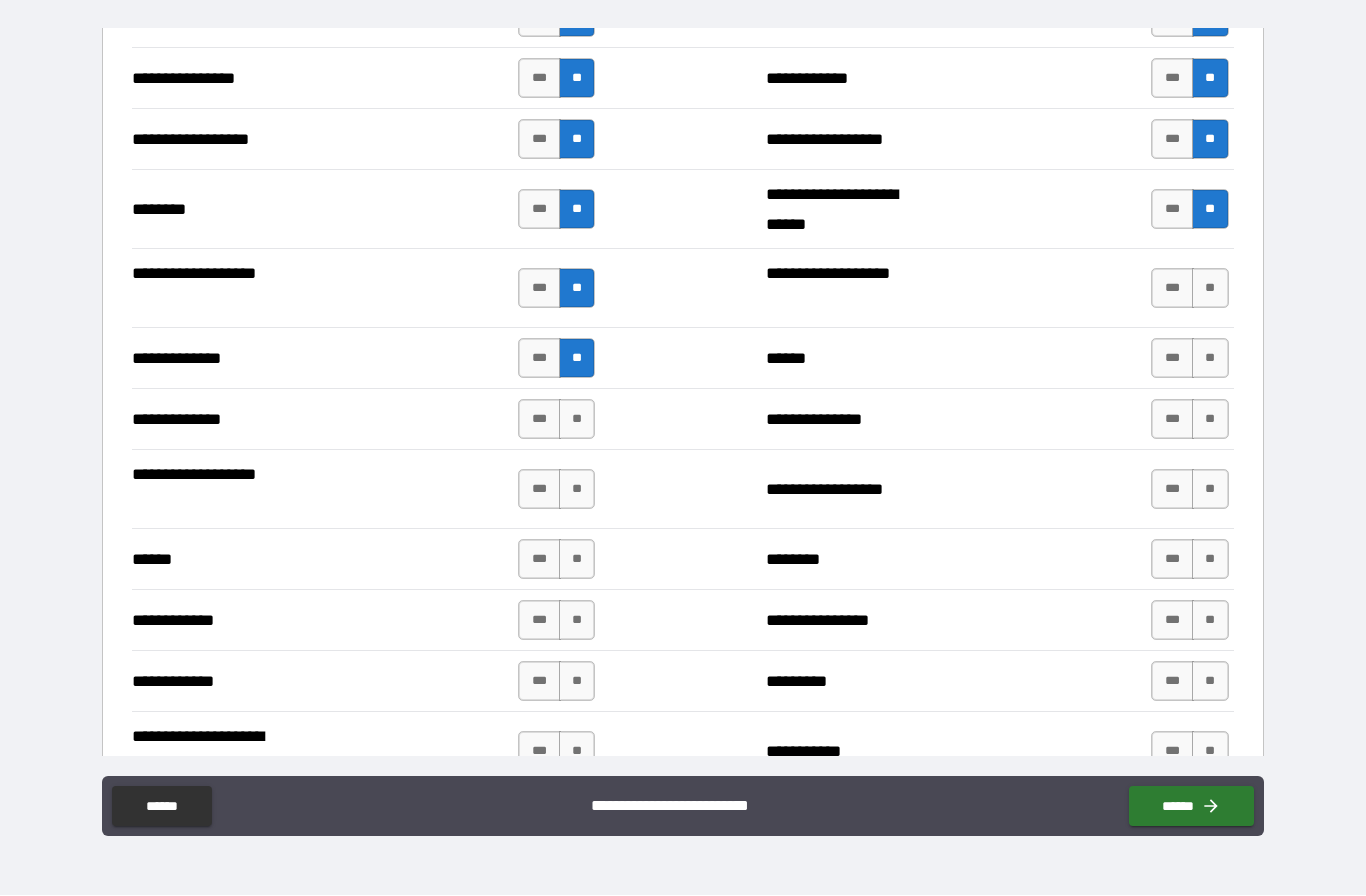 click on "**" at bounding box center [1210, 289] 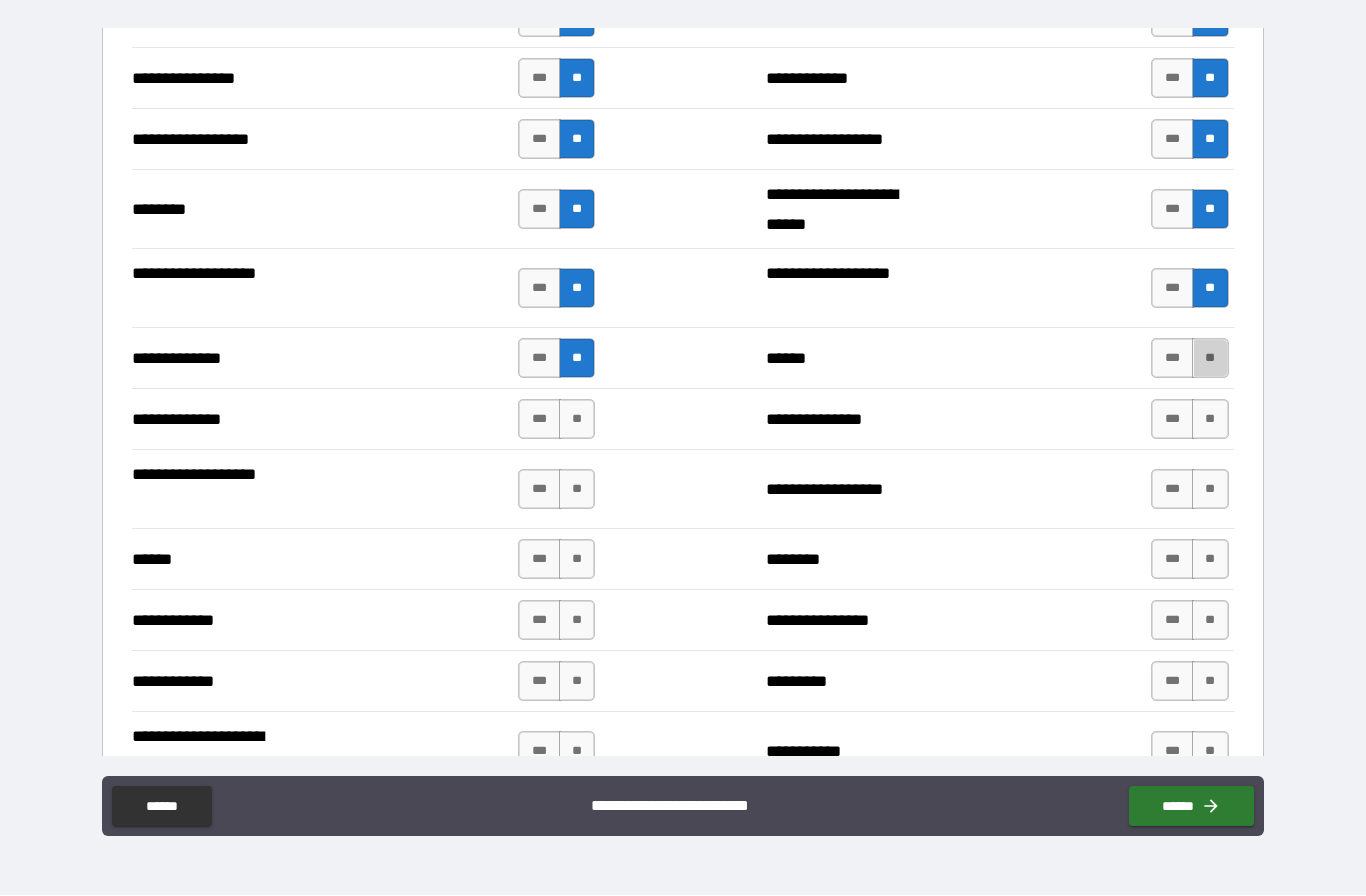click on "**" at bounding box center (1210, 359) 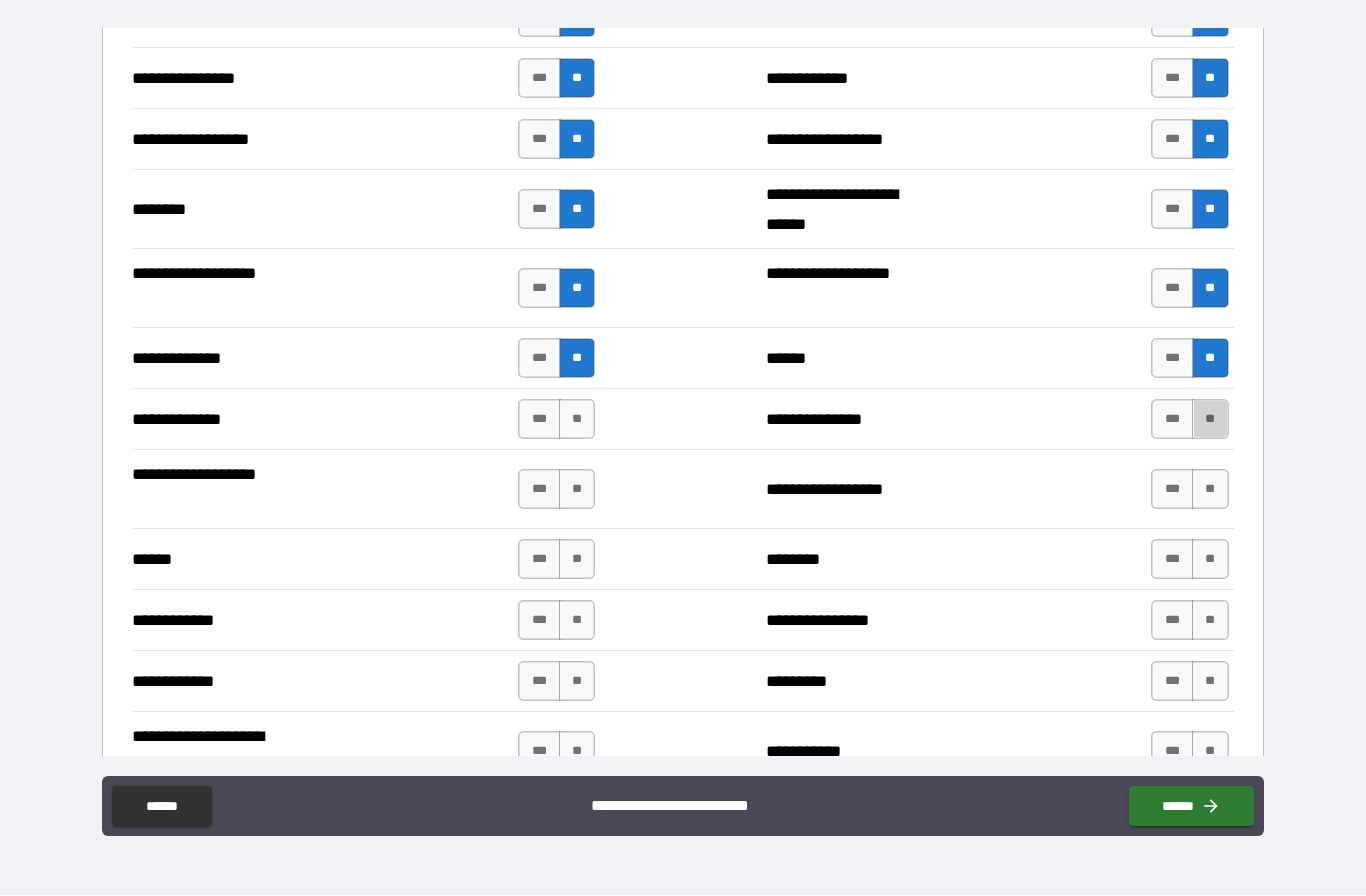 click on "**" at bounding box center (1210, 420) 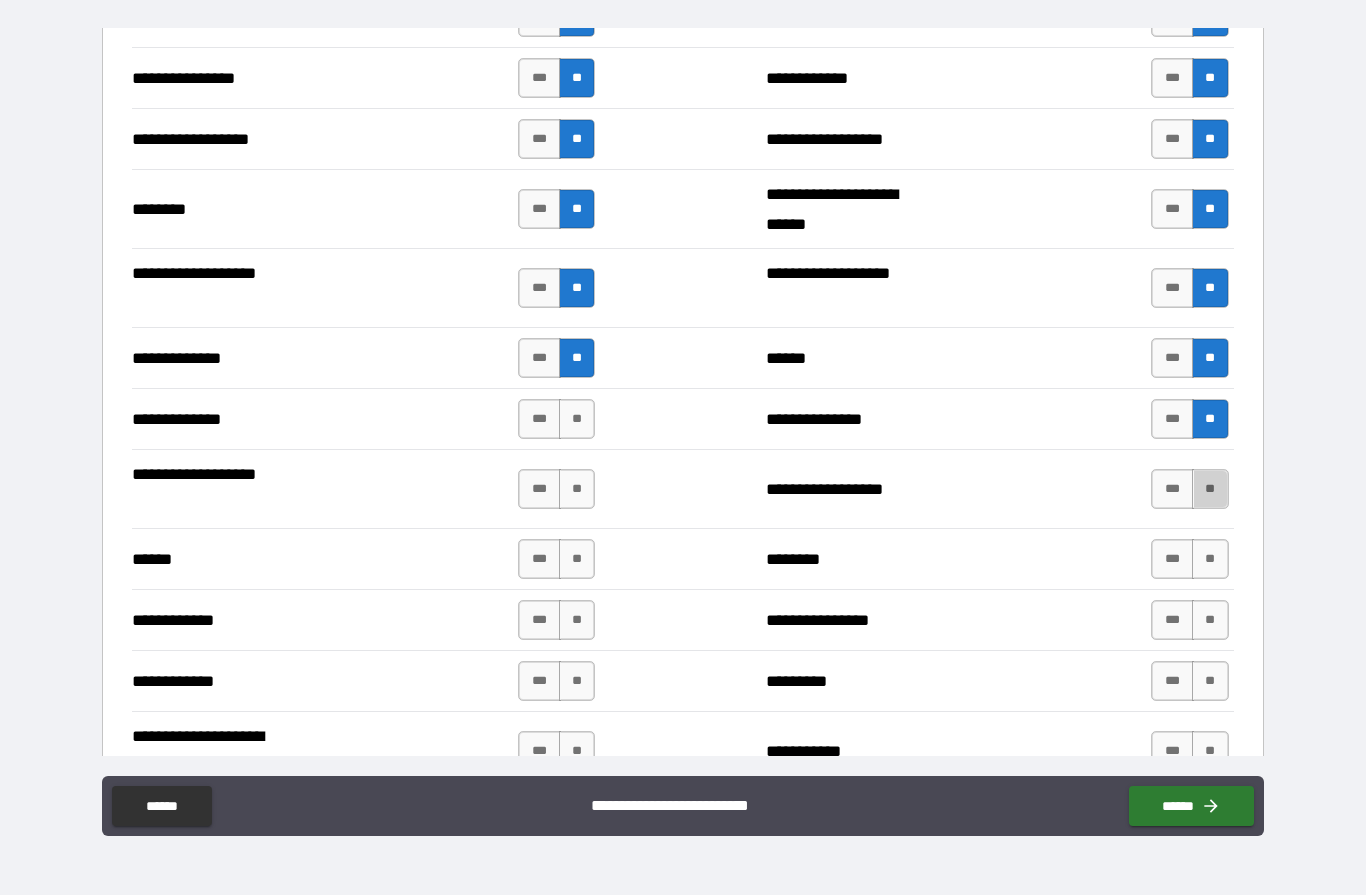 click on "**" at bounding box center (1210, 490) 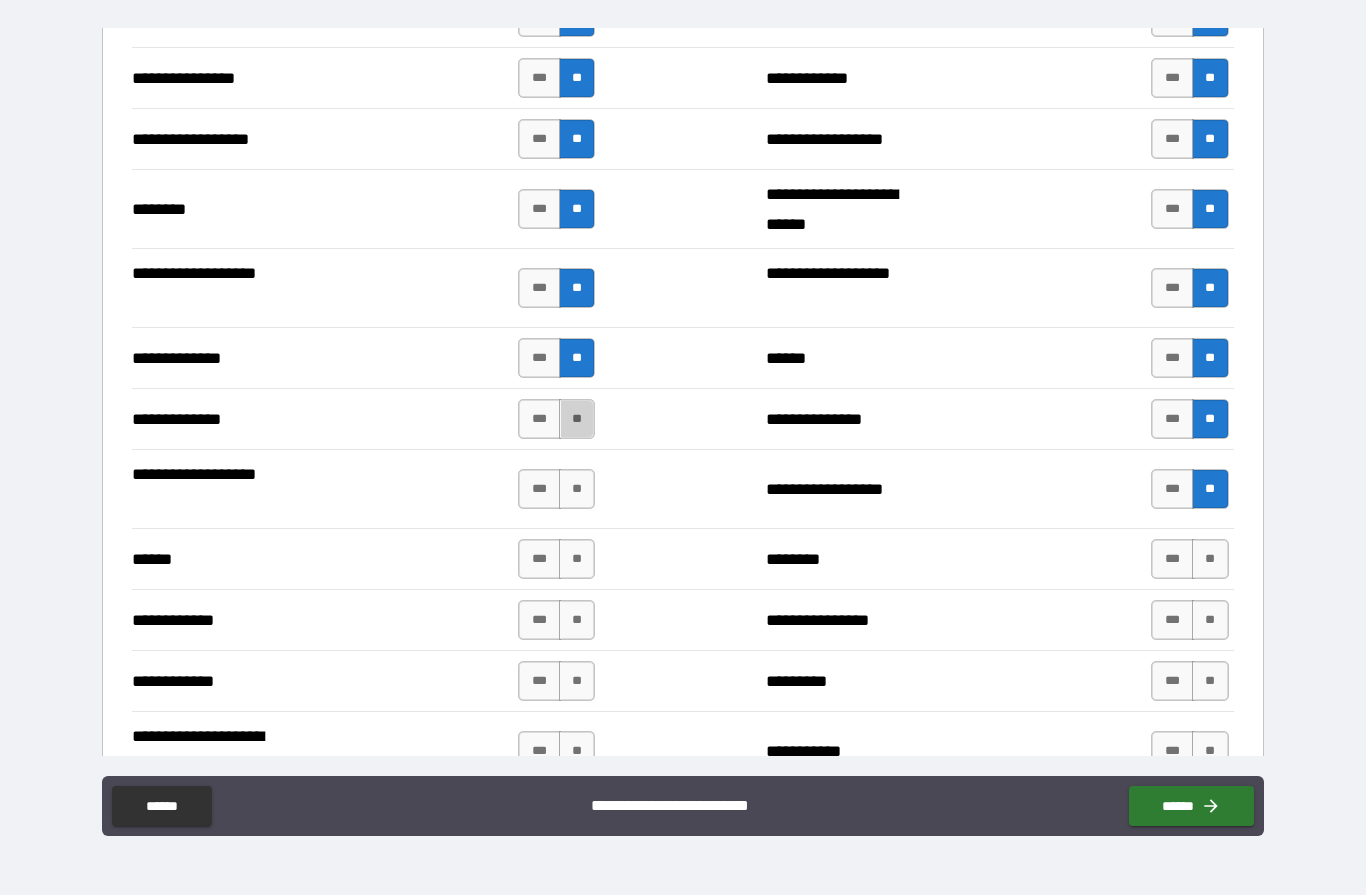 click on "**" at bounding box center [577, 420] 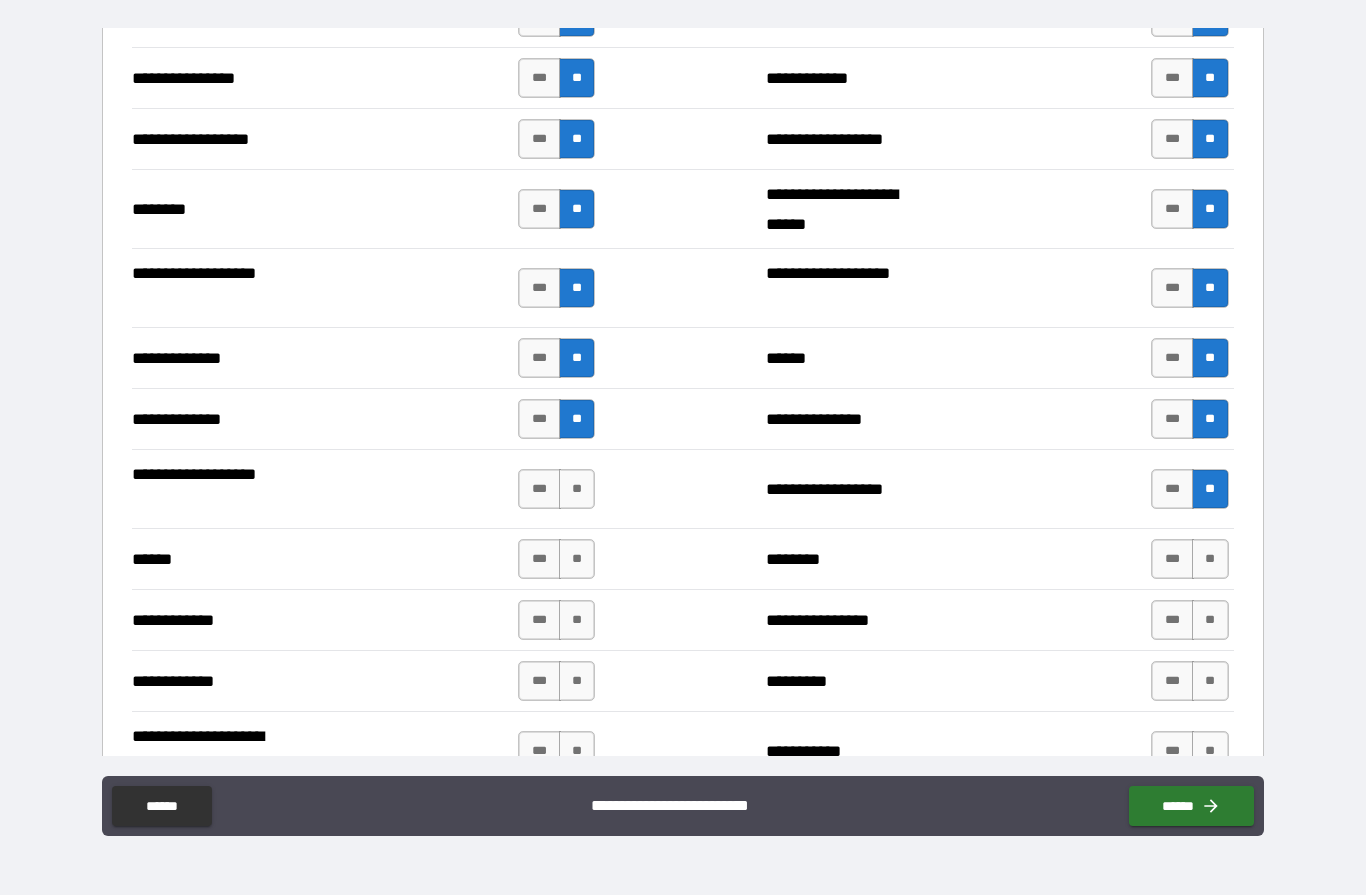 click on "**" at bounding box center [577, 490] 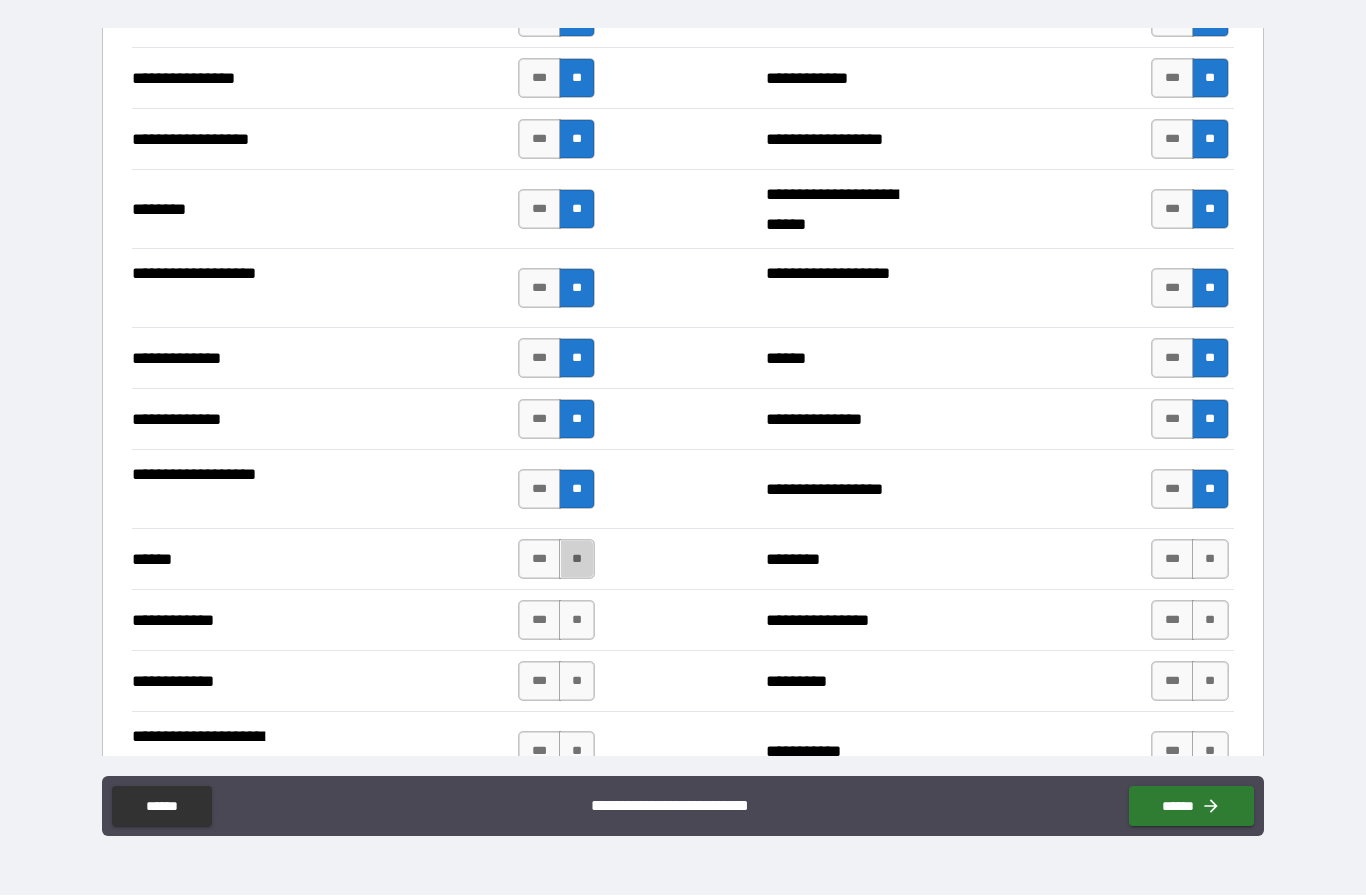 click on "**" at bounding box center (577, 560) 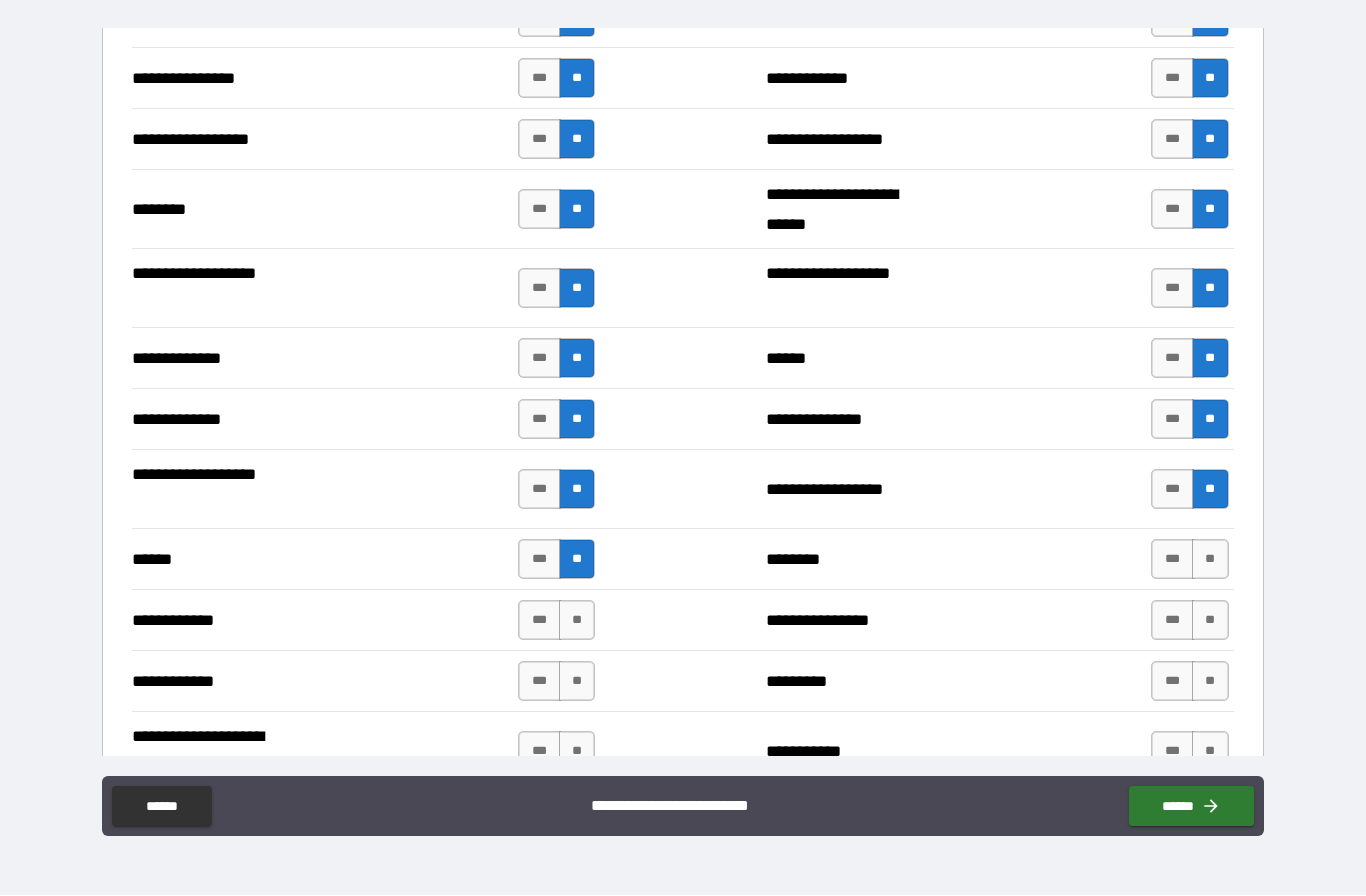 click on "**" at bounding box center (577, 621) 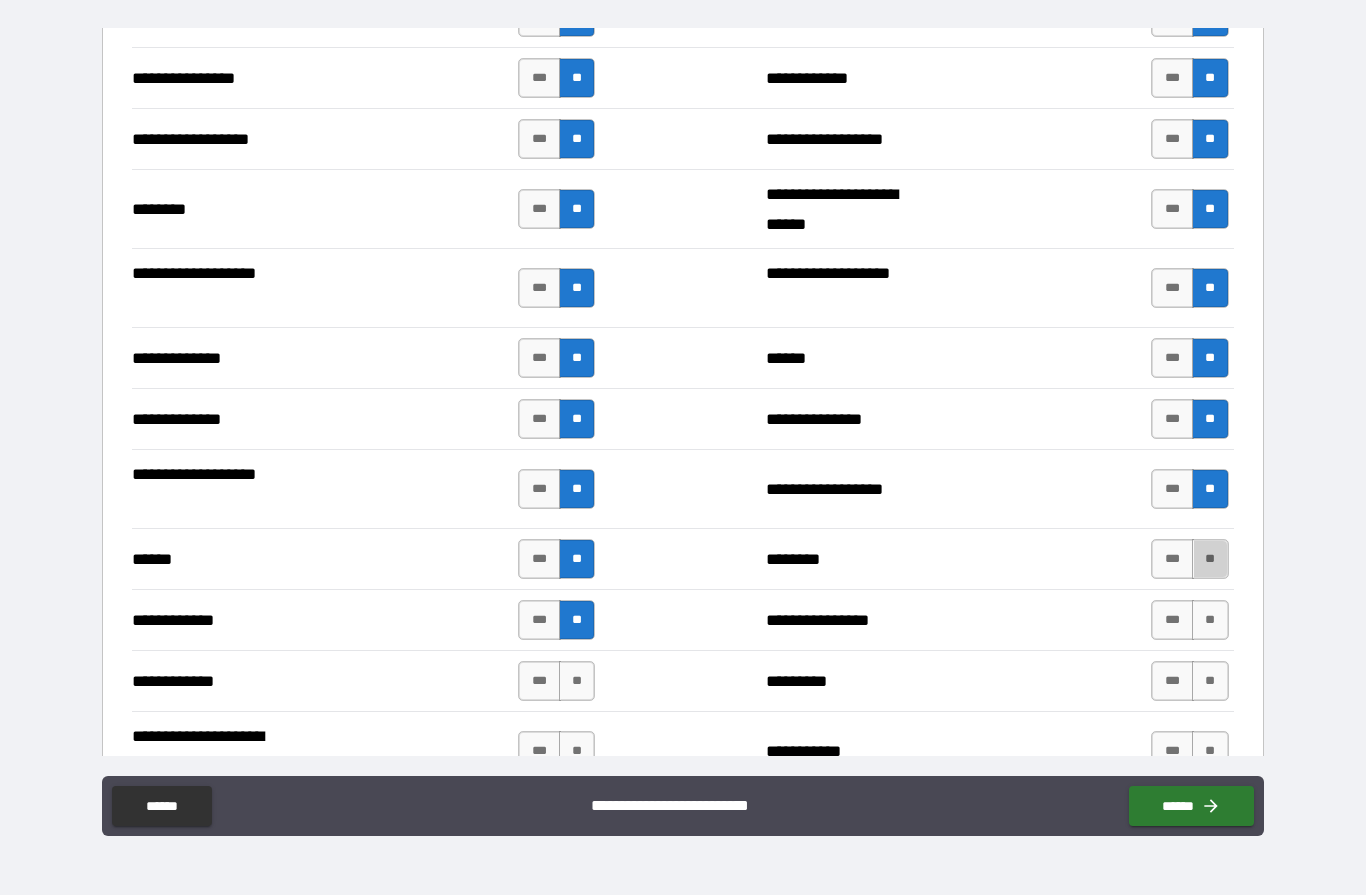 click on "**" at bounding box center [1210, 560] 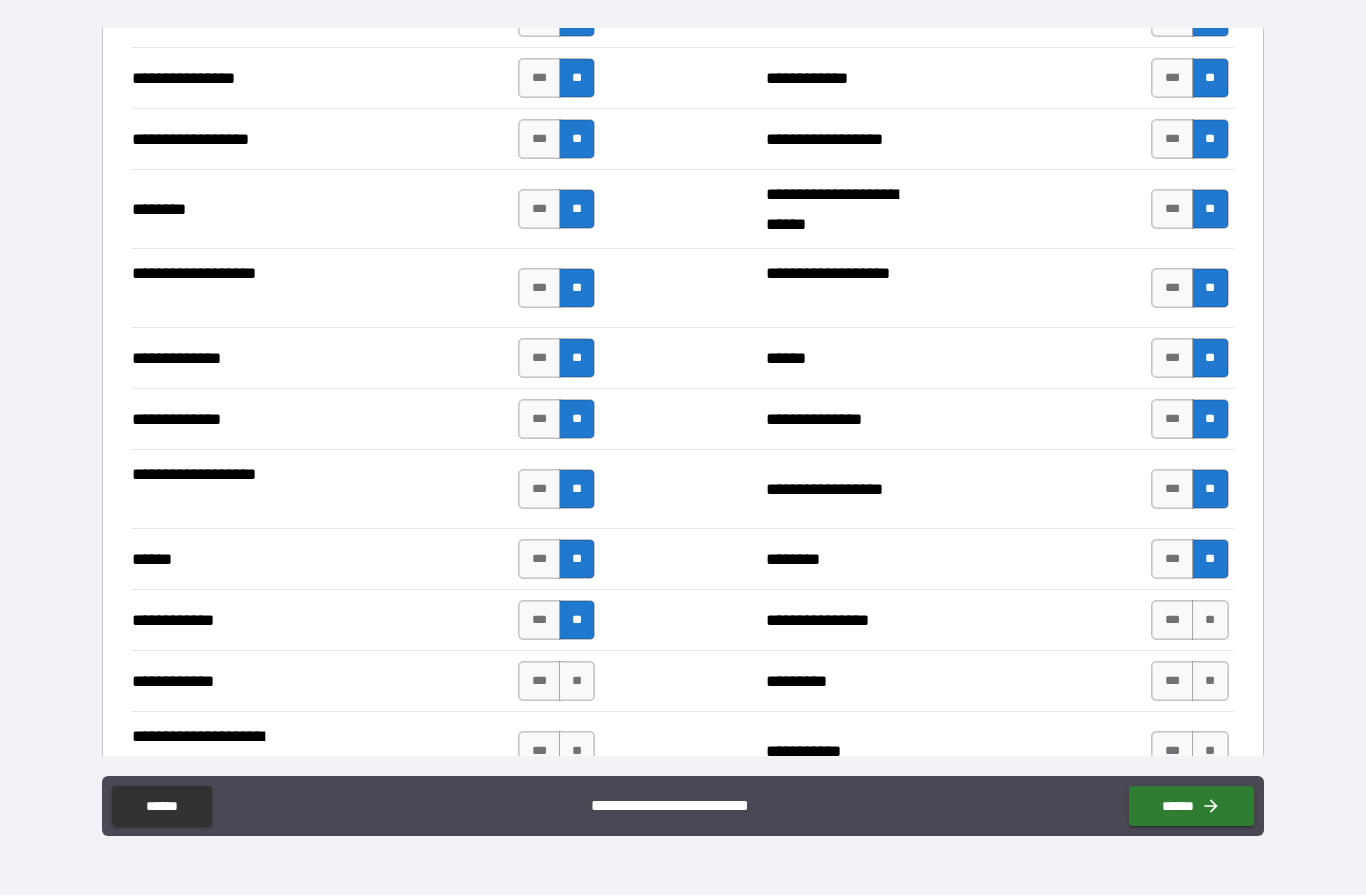 click on "**" at bounding box center (1210, 621) 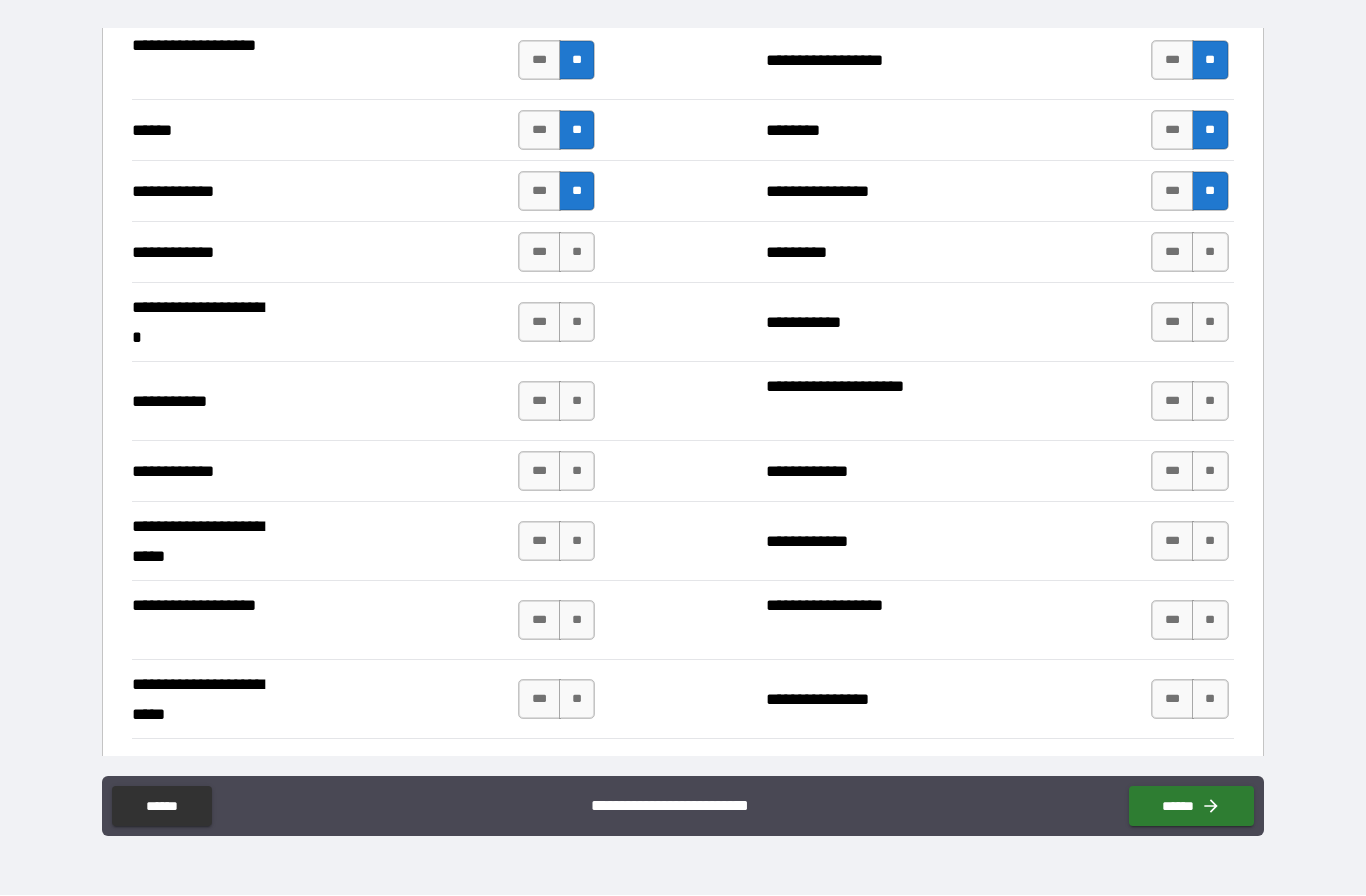 scroll, scrollTop: 3722, scrollLeft: 0, axis: vertical 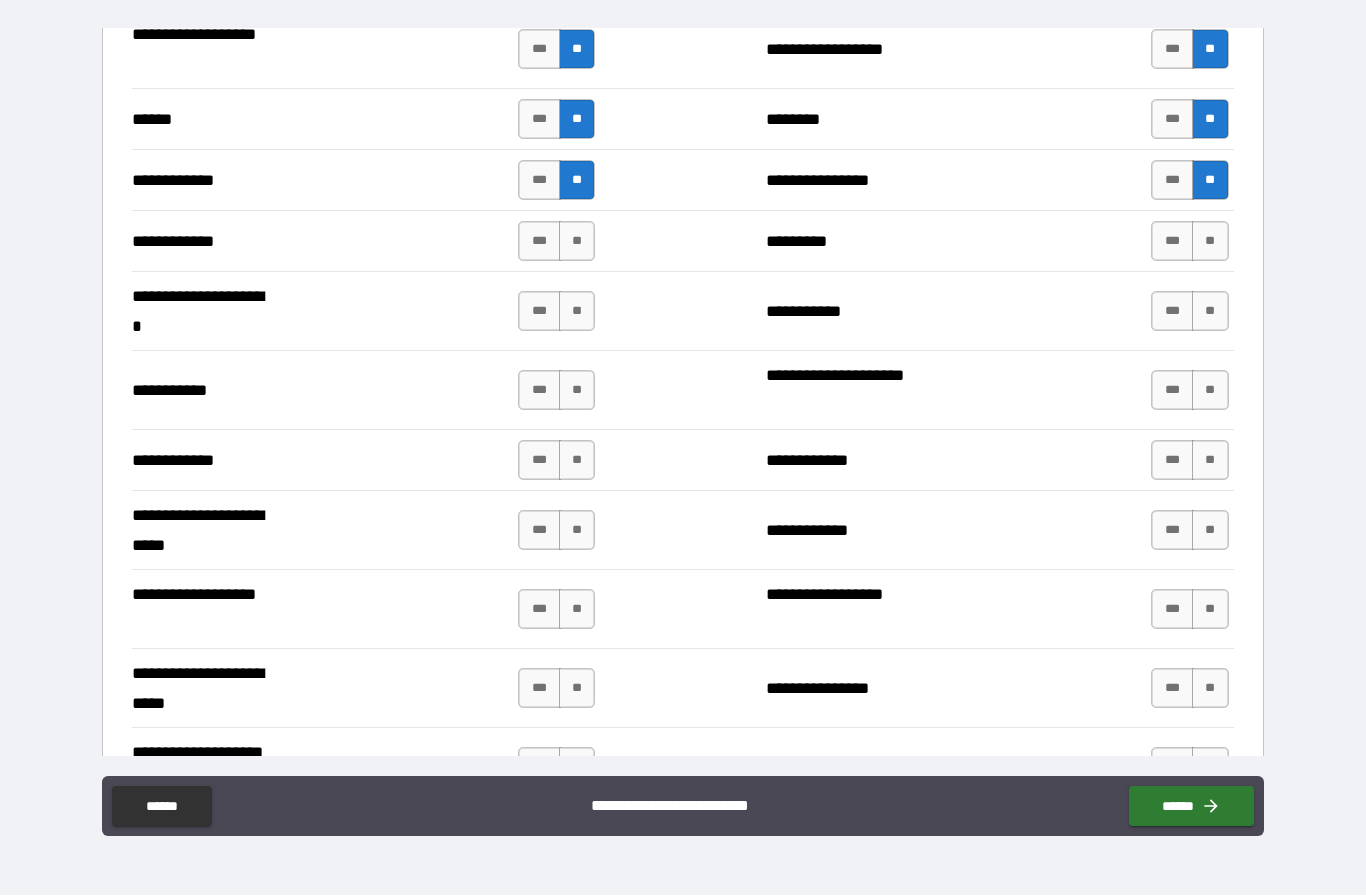 click on "**" at bounding box center (577, 242) 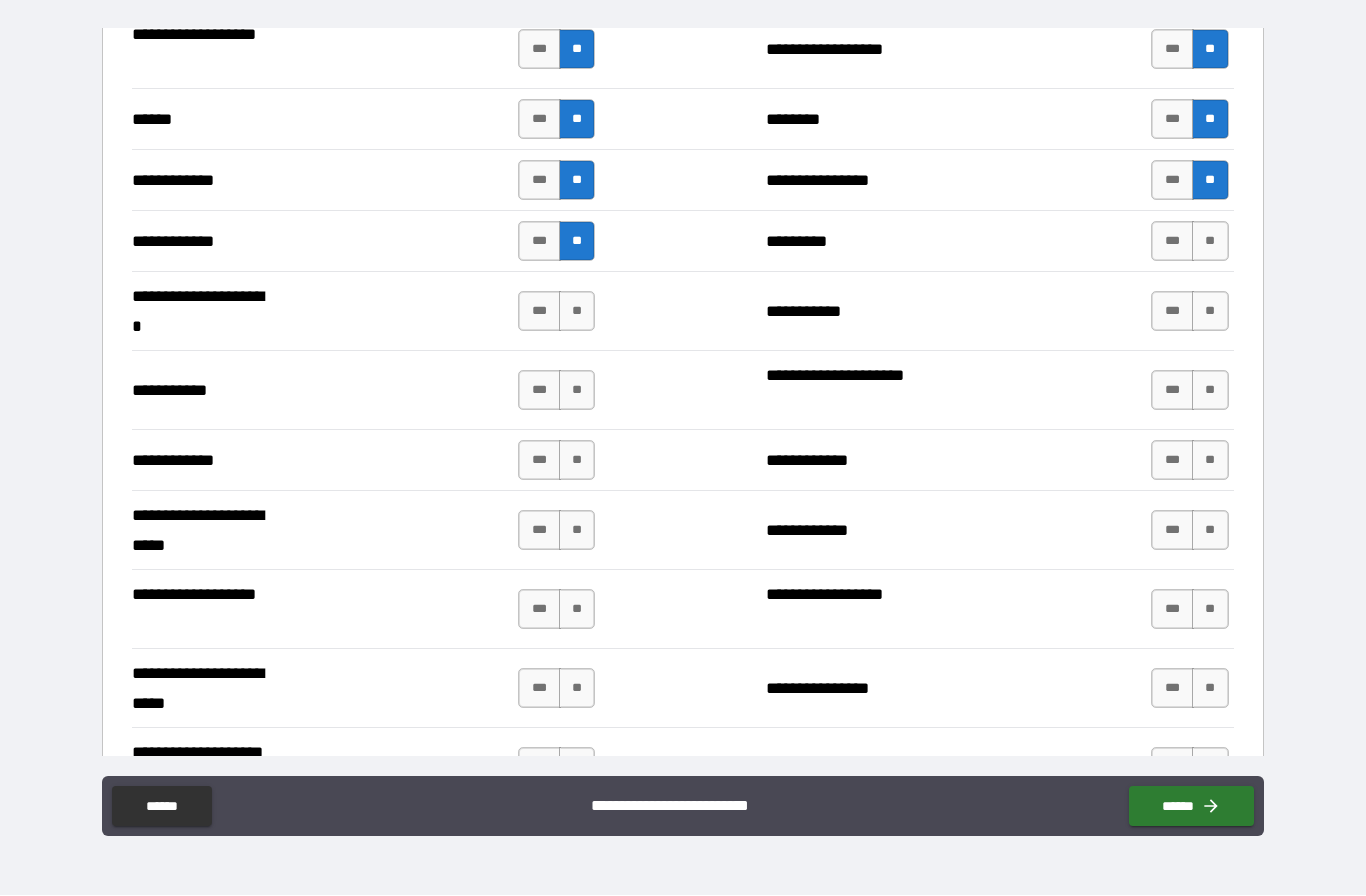click on "**" at bounding box center [577, 312] 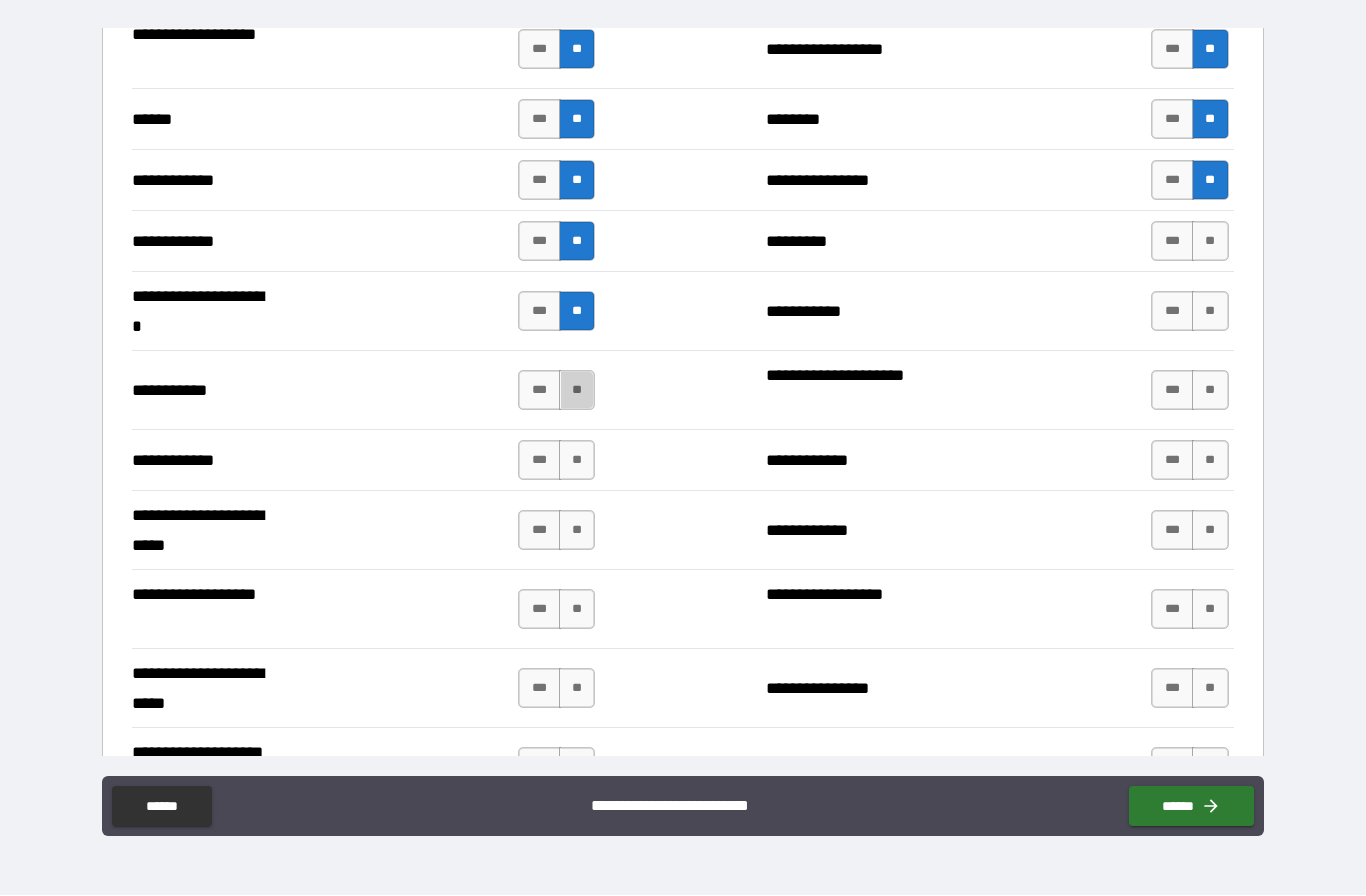 click on "**" at bounding box center (577, 391) 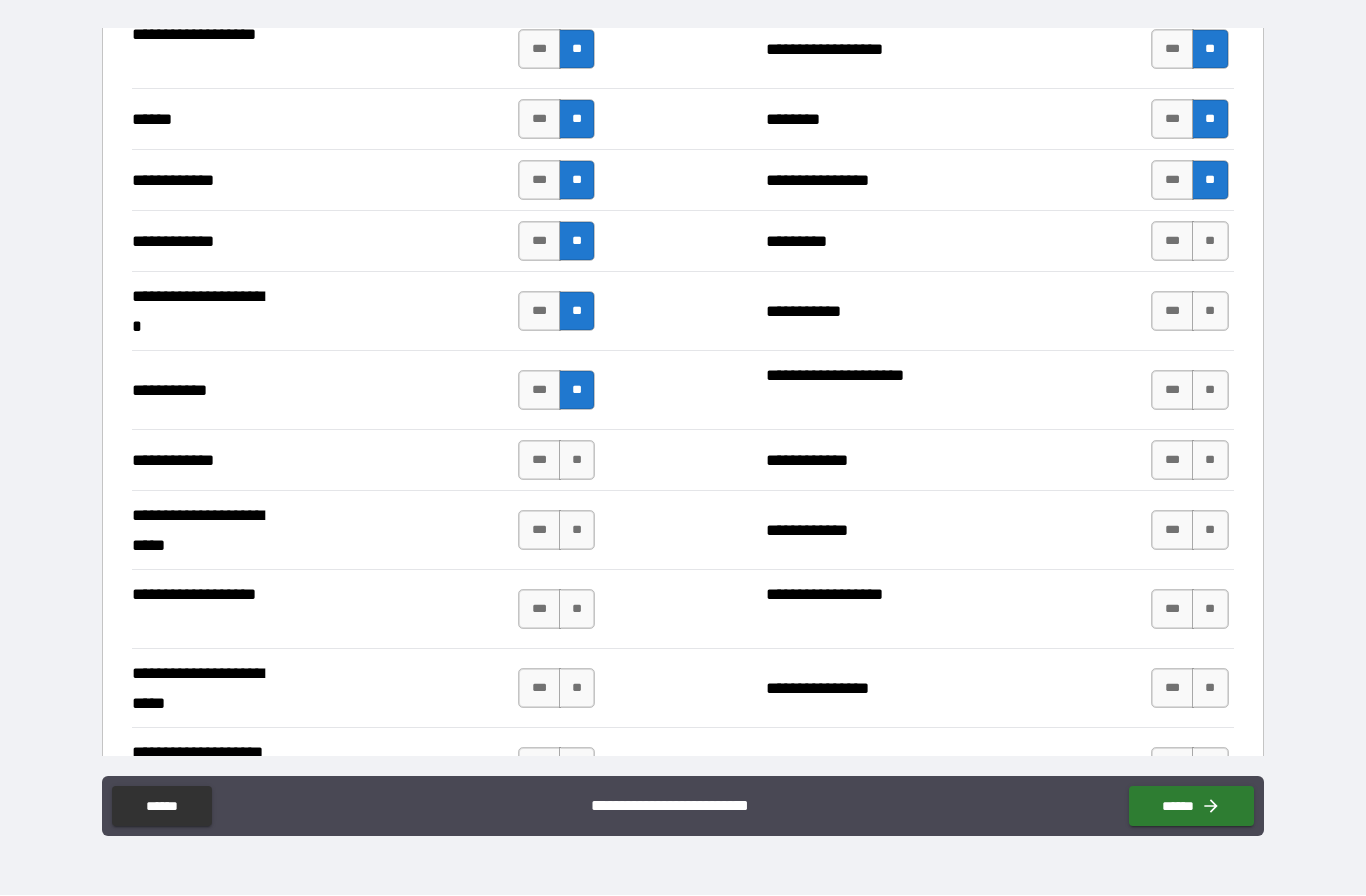 click on "**" at bounding box center [577, 461] 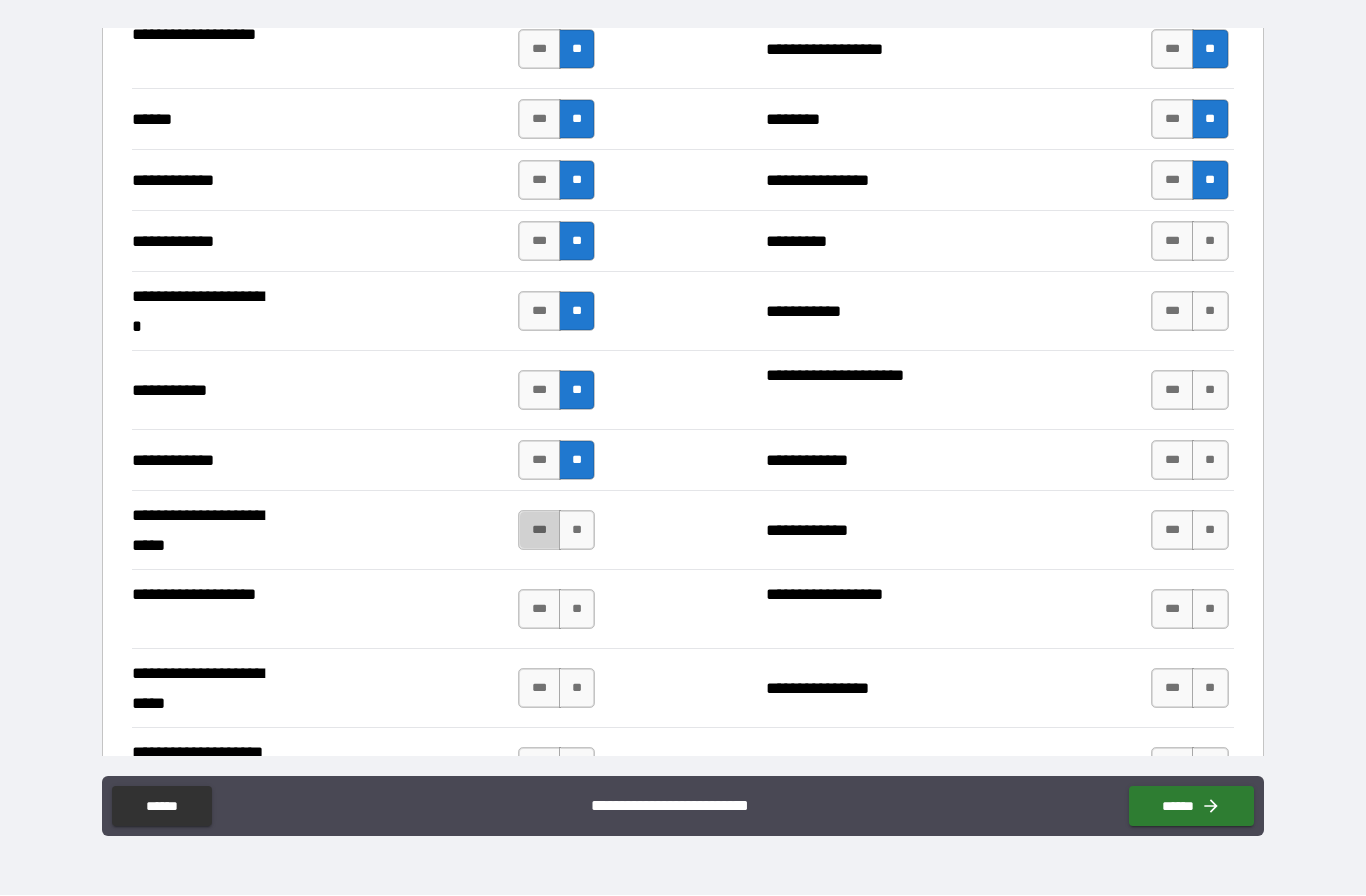 click on "***" at bounding box center (539, 531) 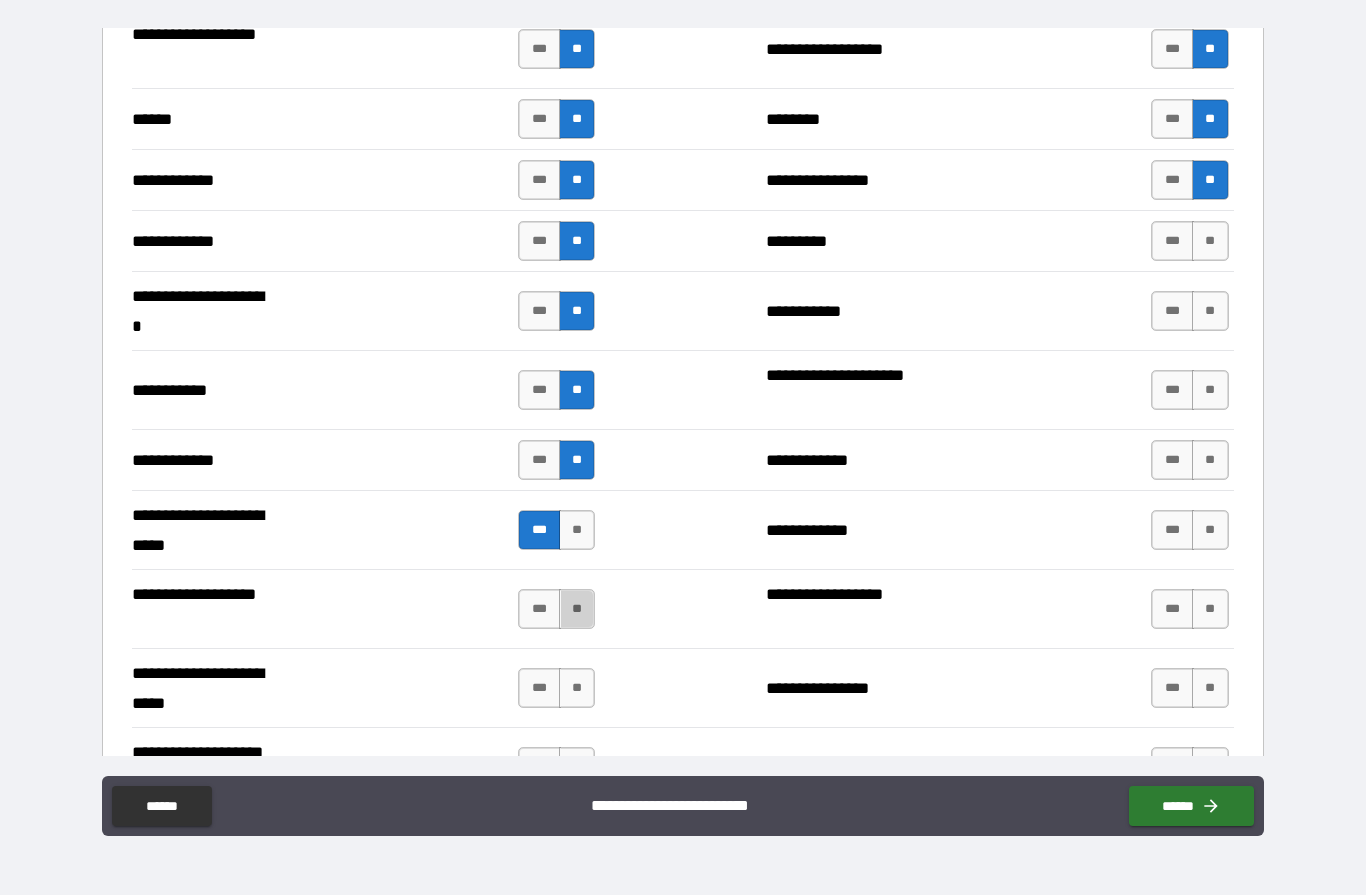 click on "**" at bounding box center [577, 610] 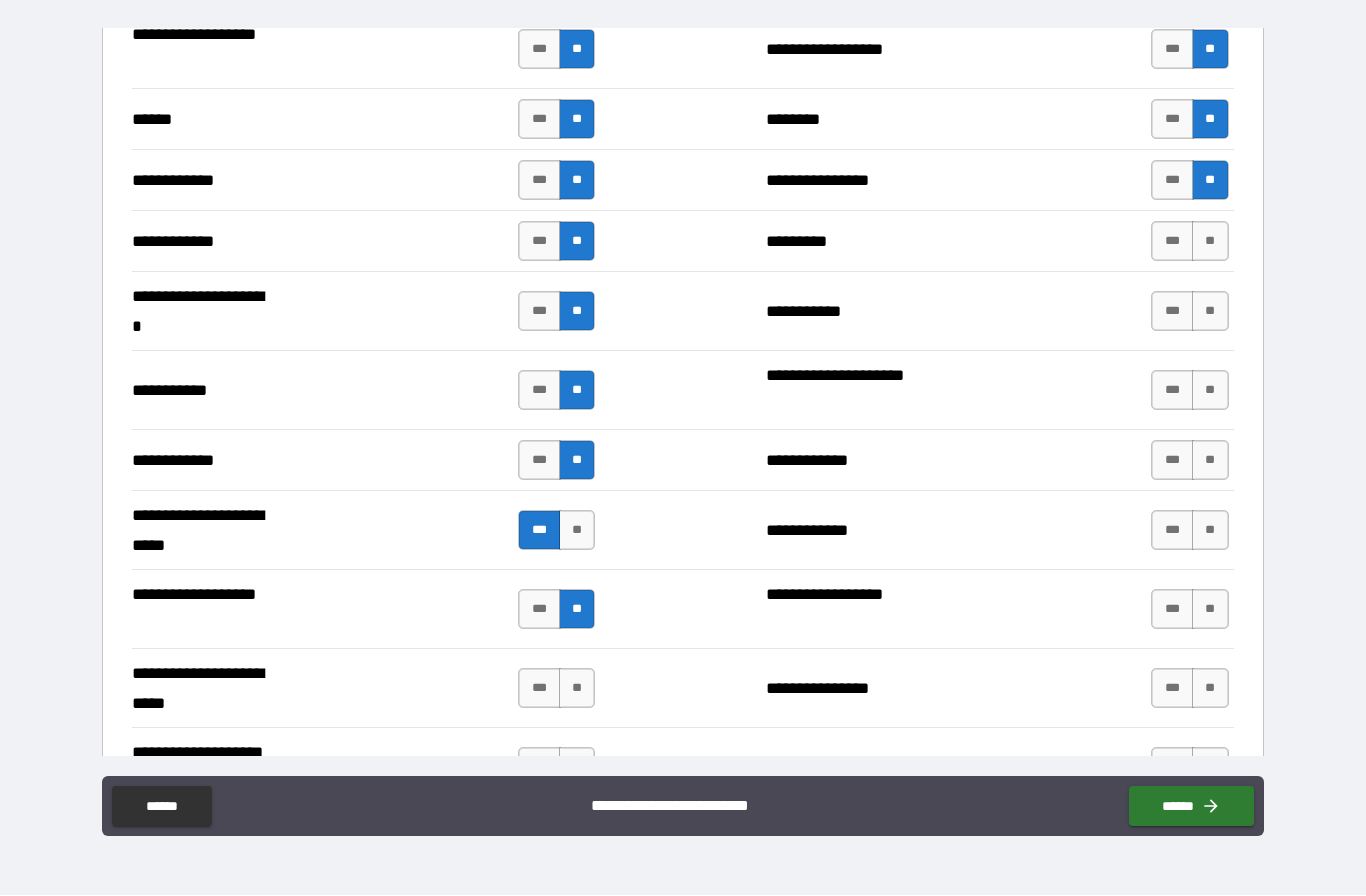 click on "**" at bounding box center (577, 689) 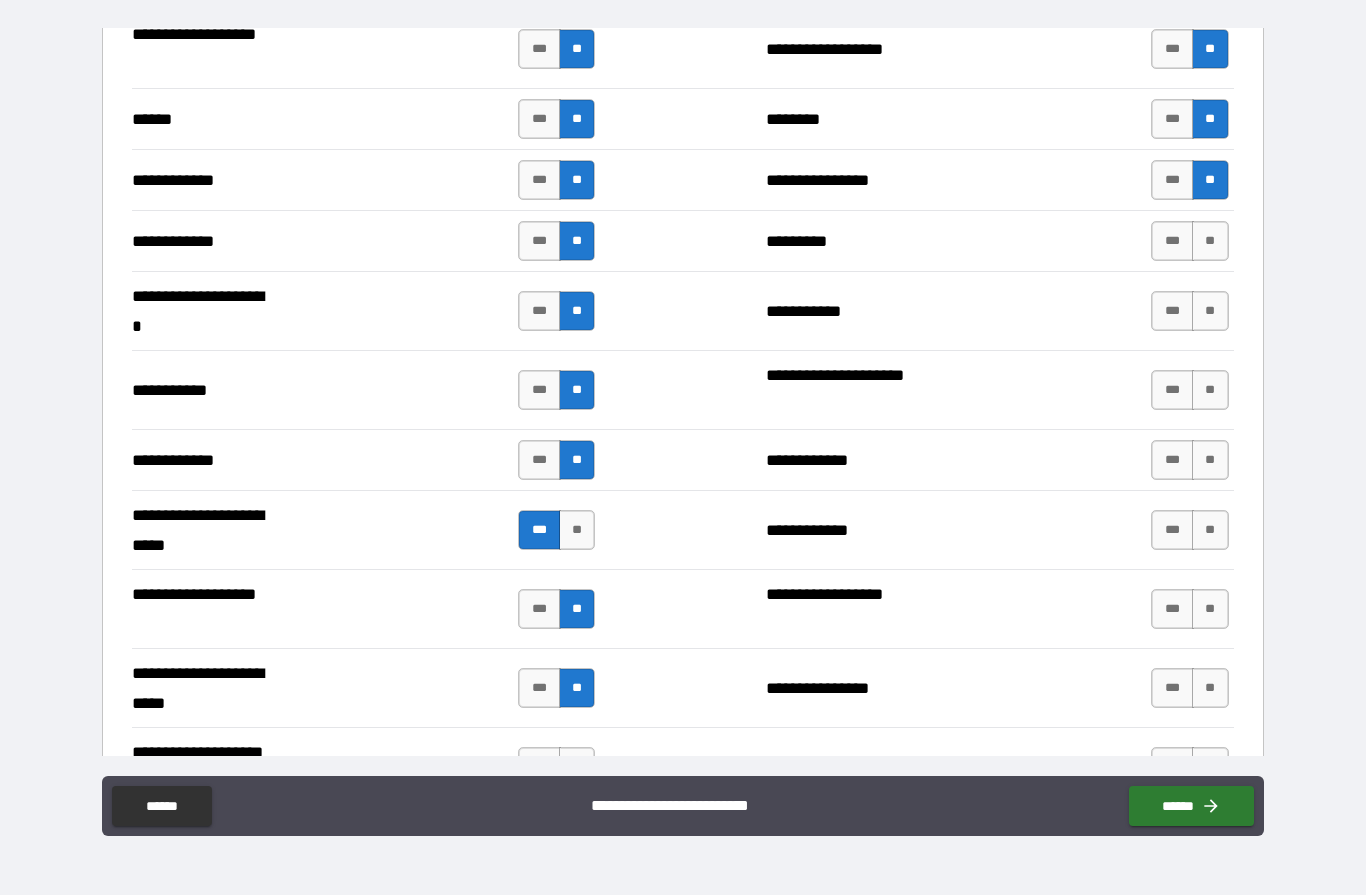 click on "**" at bounding box center [1210, 610] 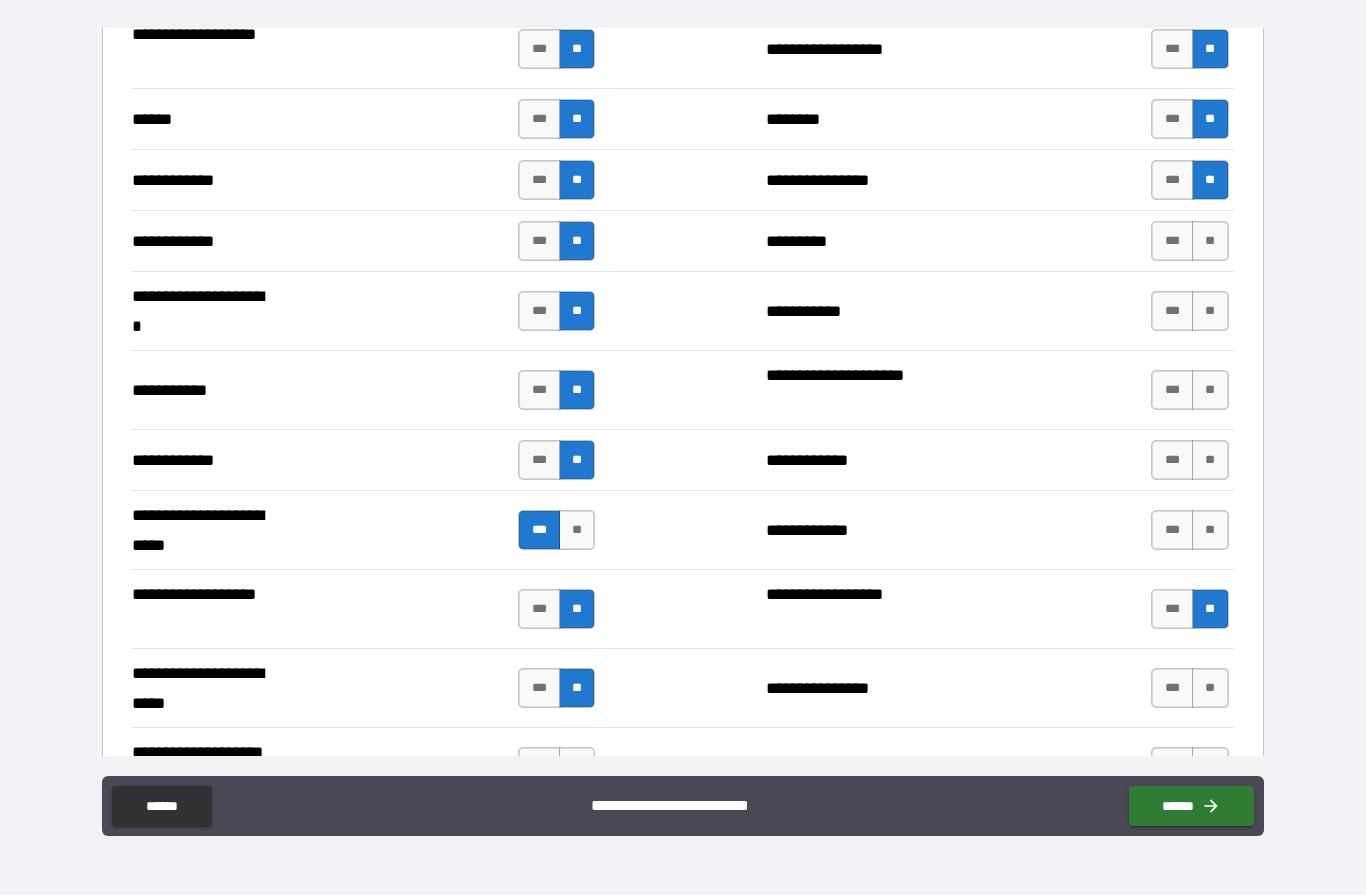 click on "***" at bounding box center [1172, 531] 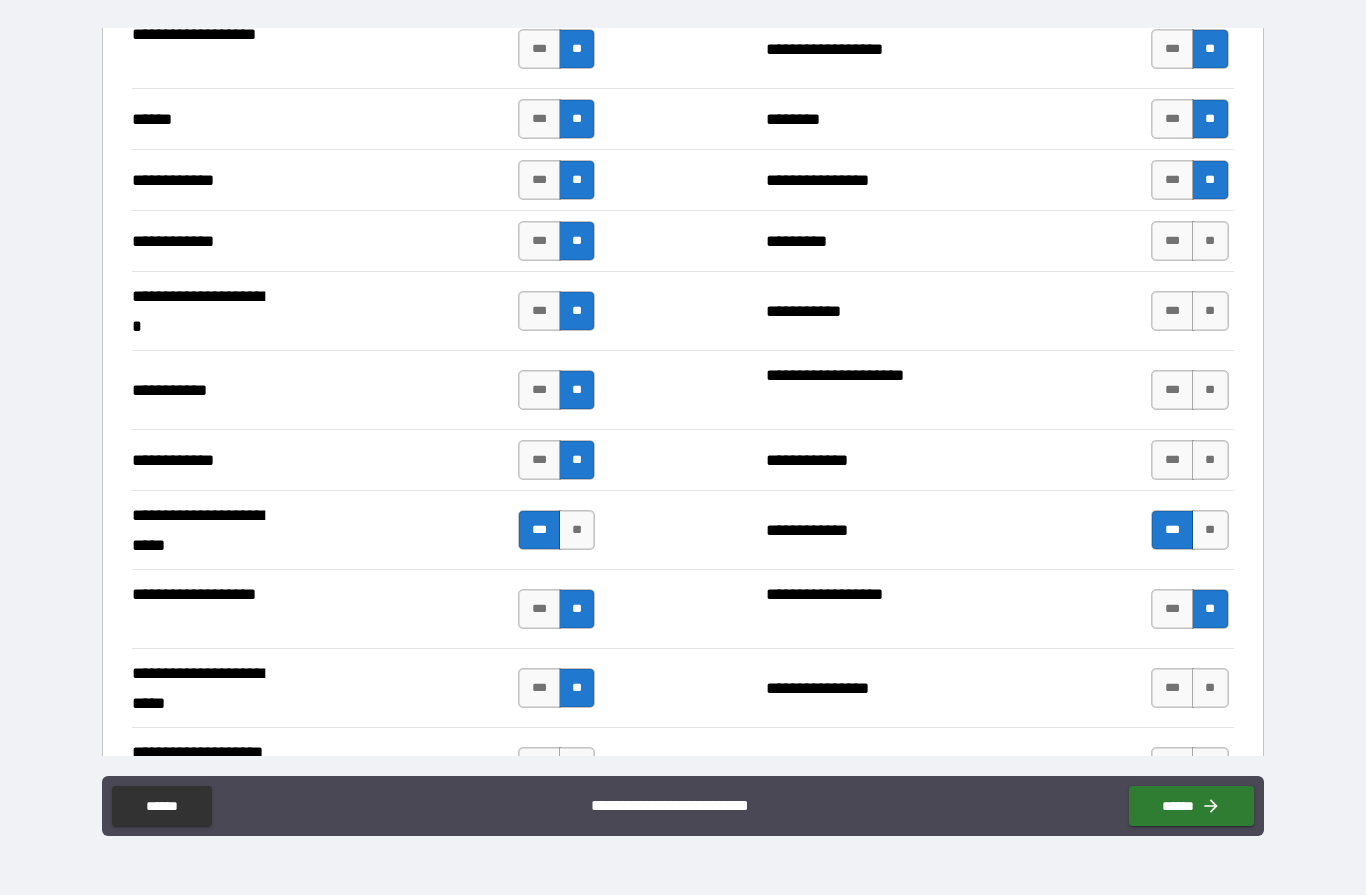 click on "**" at bounding box center (1210, 461) 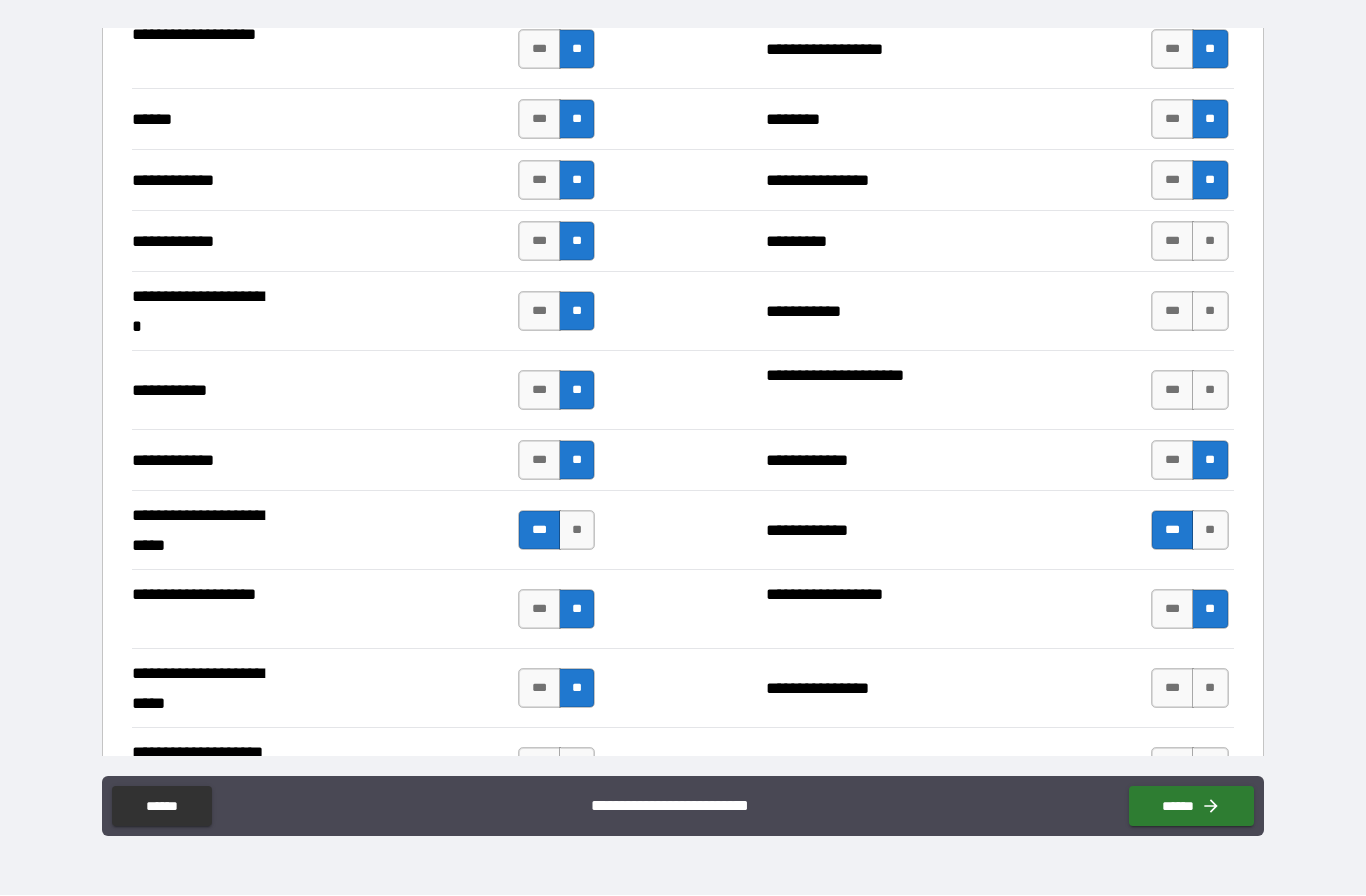 click on "**" at bounding box center [1210, 391] 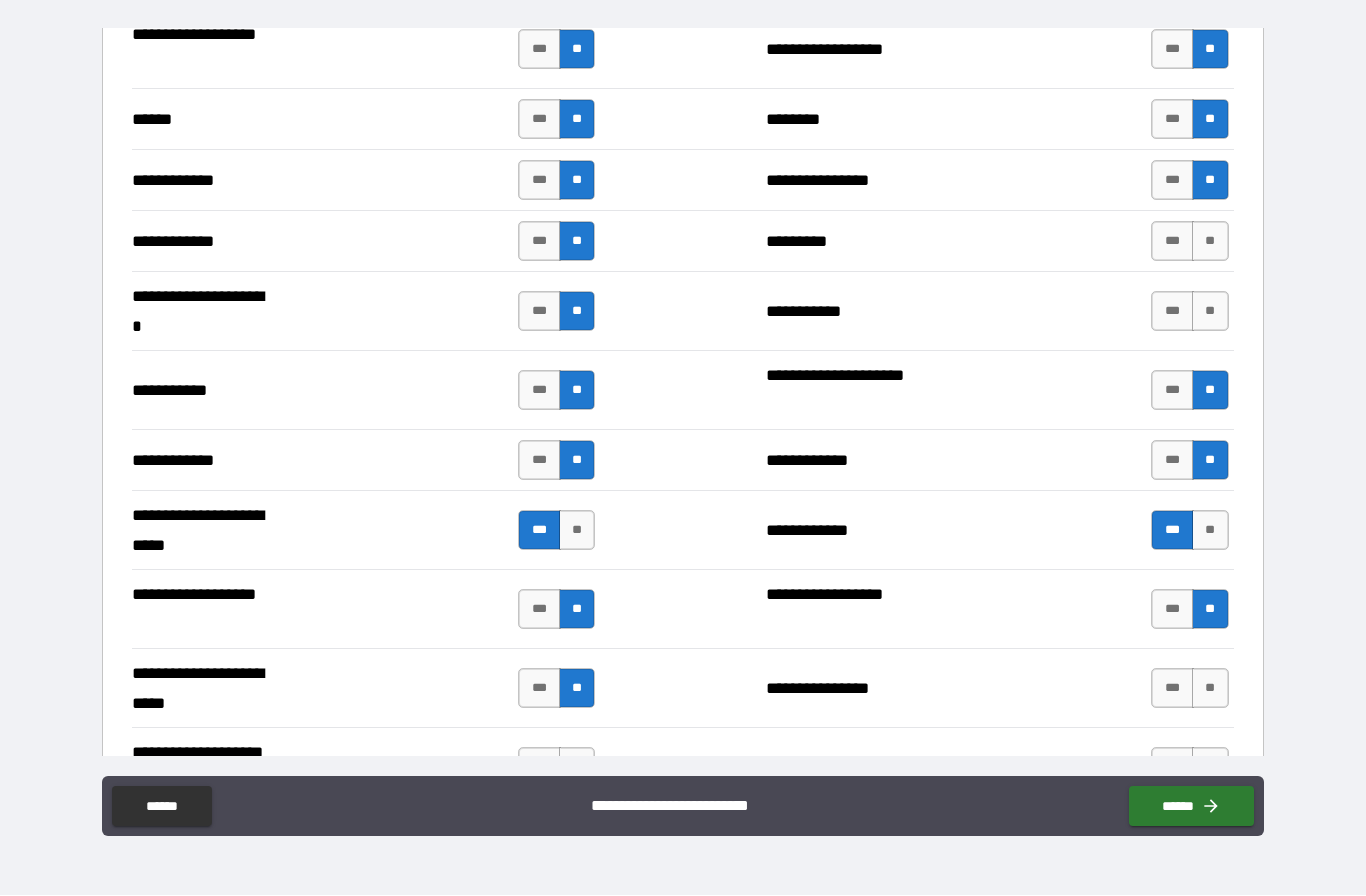 click on "**" at bounding box center [1210, 312] 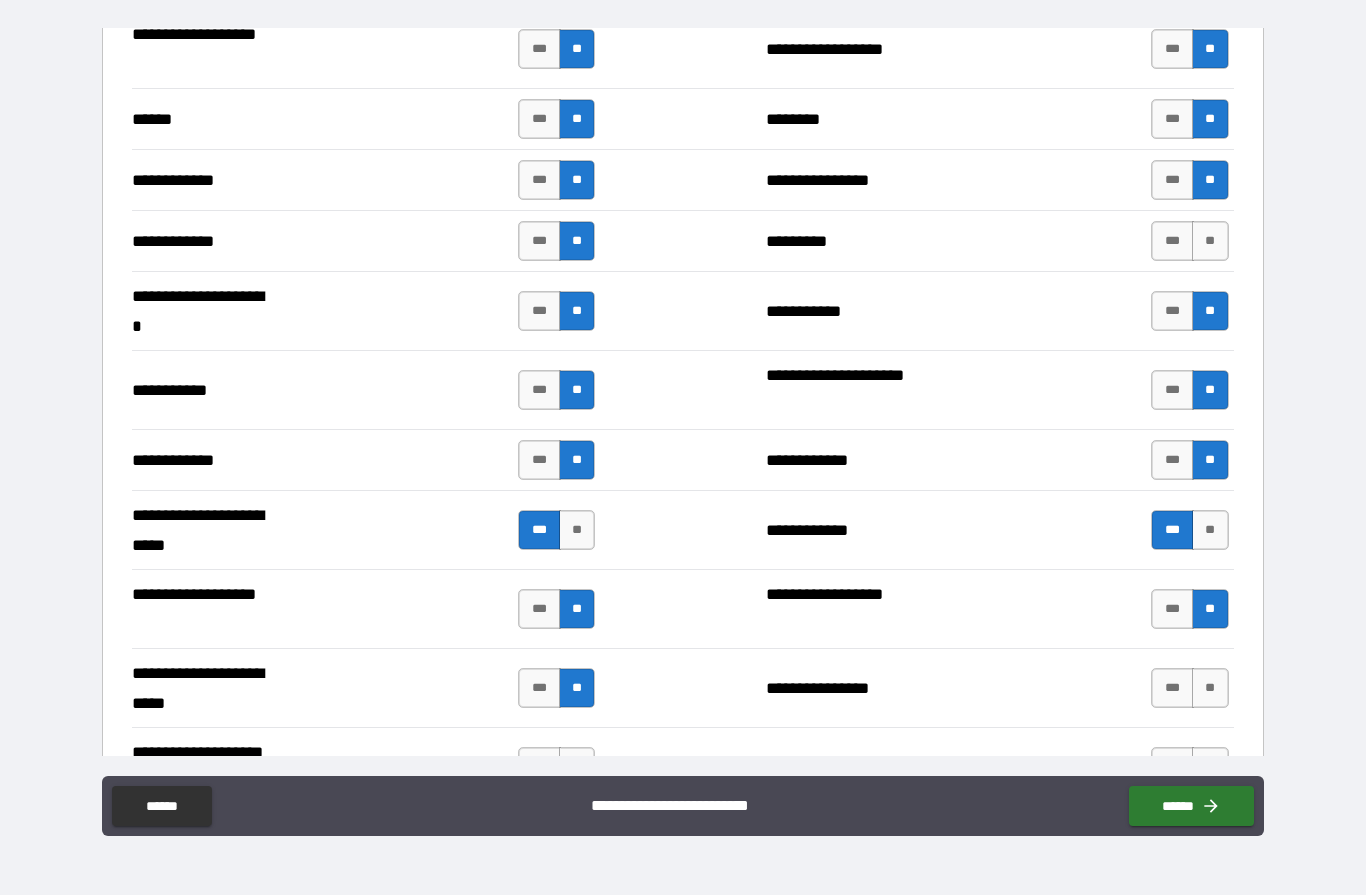 click on "***" at bounding box center (1172, 242) 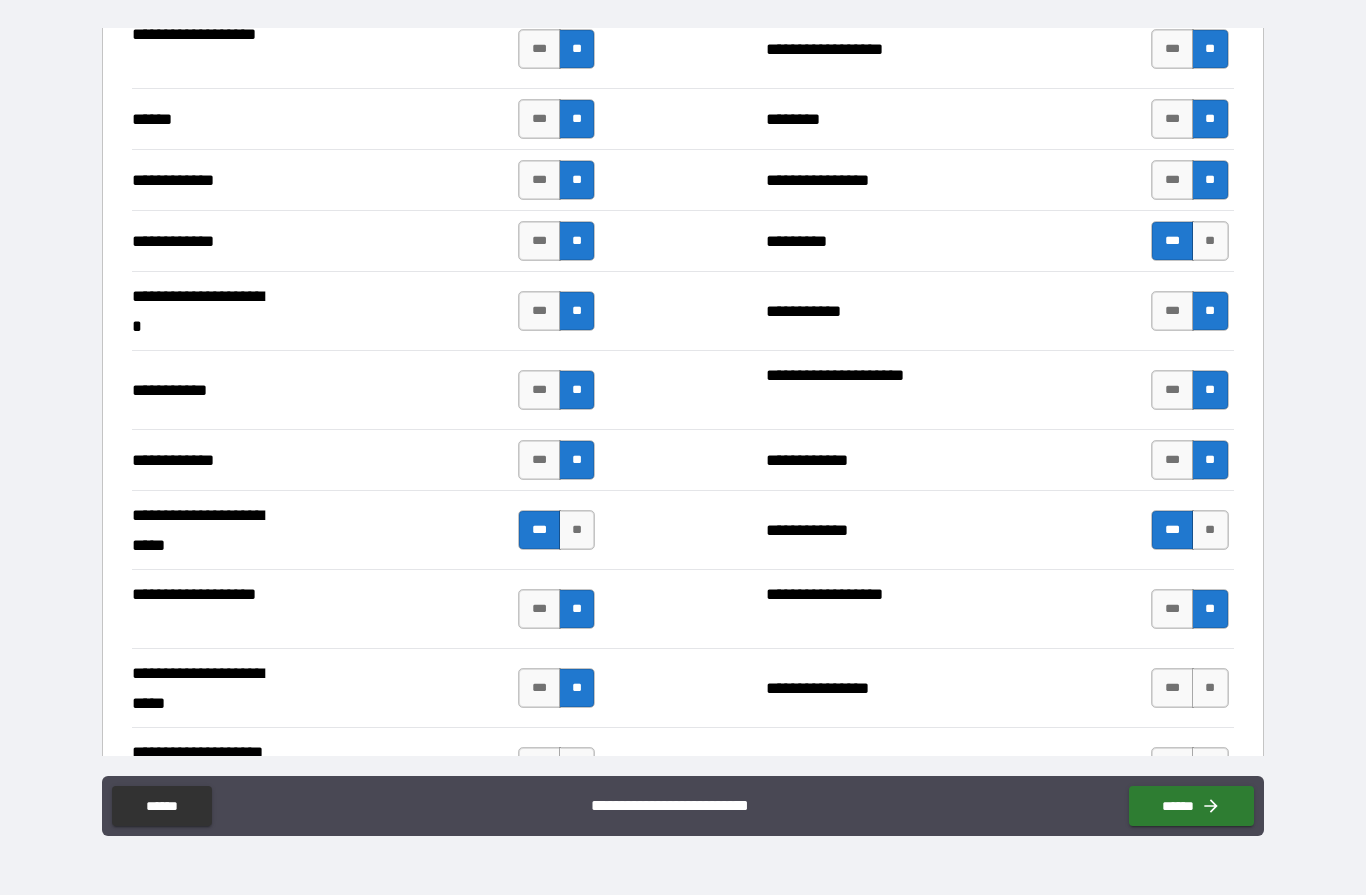 click on "**" at bounding box center [1210, 689] 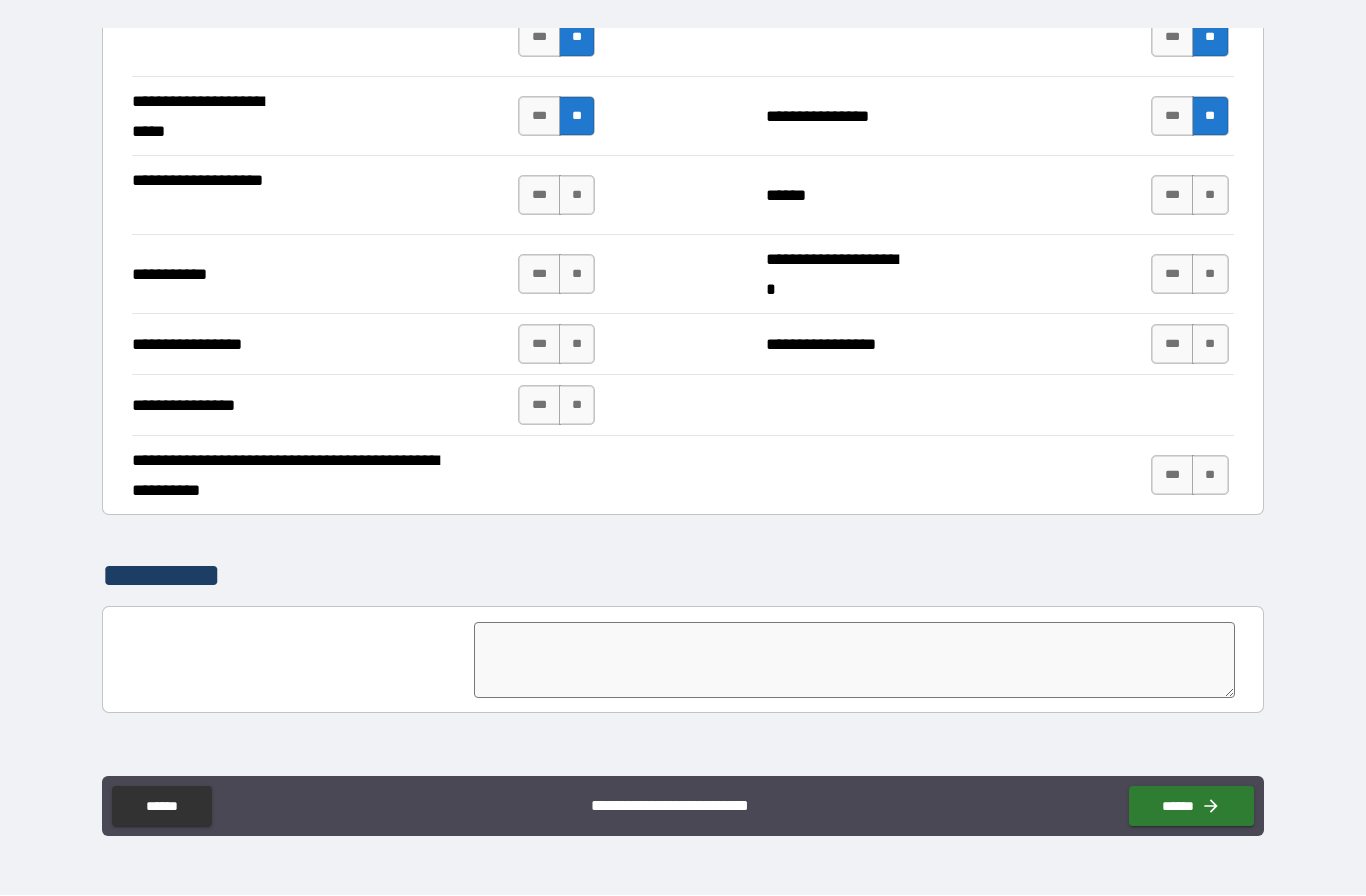 scroll, scrollTop: 4297, scrollLeft: 0, axis: vertical 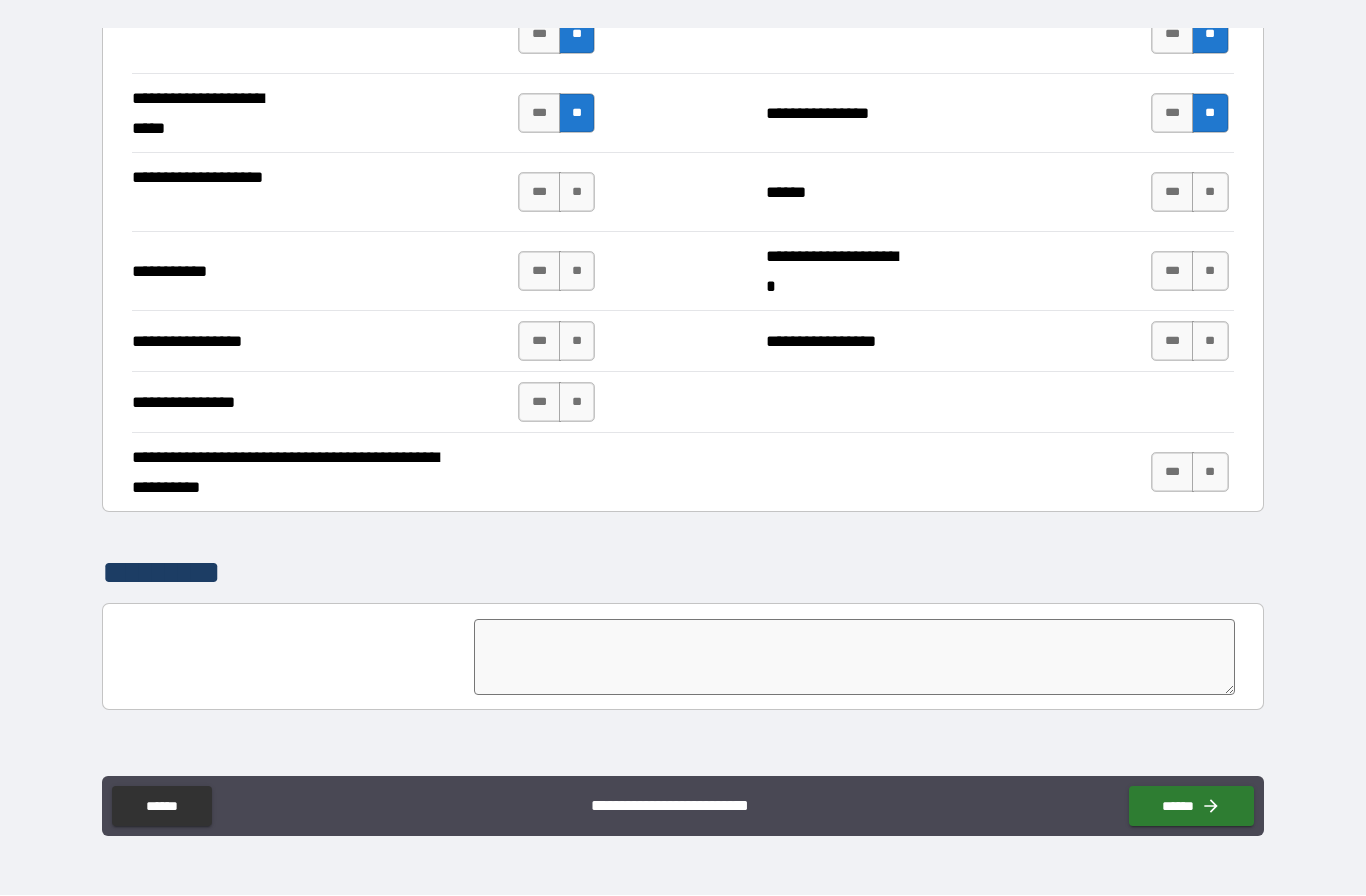 click on "**" at bounding box center [577, 193] 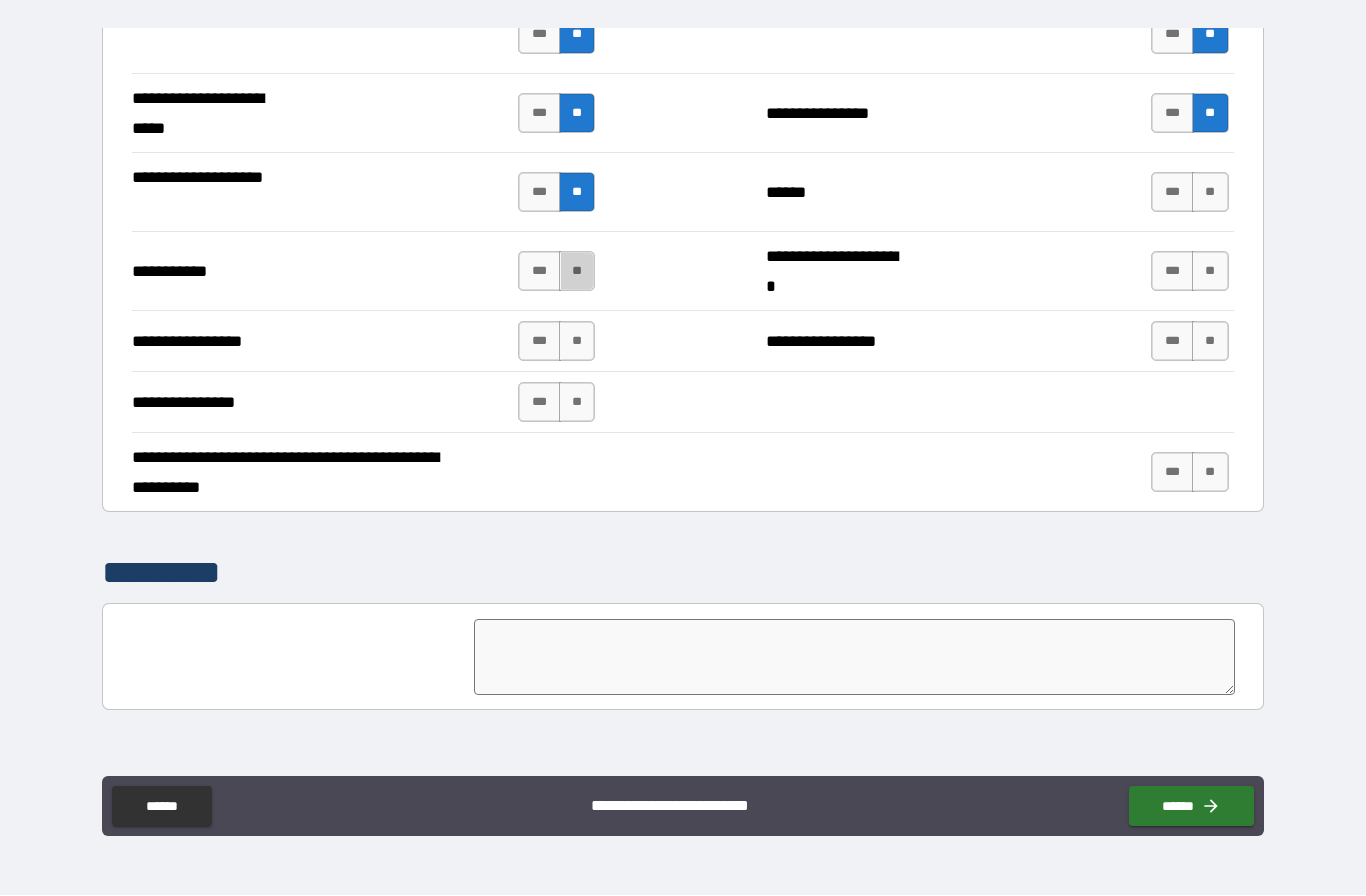 click on "**" at bounding box center (577, 272) 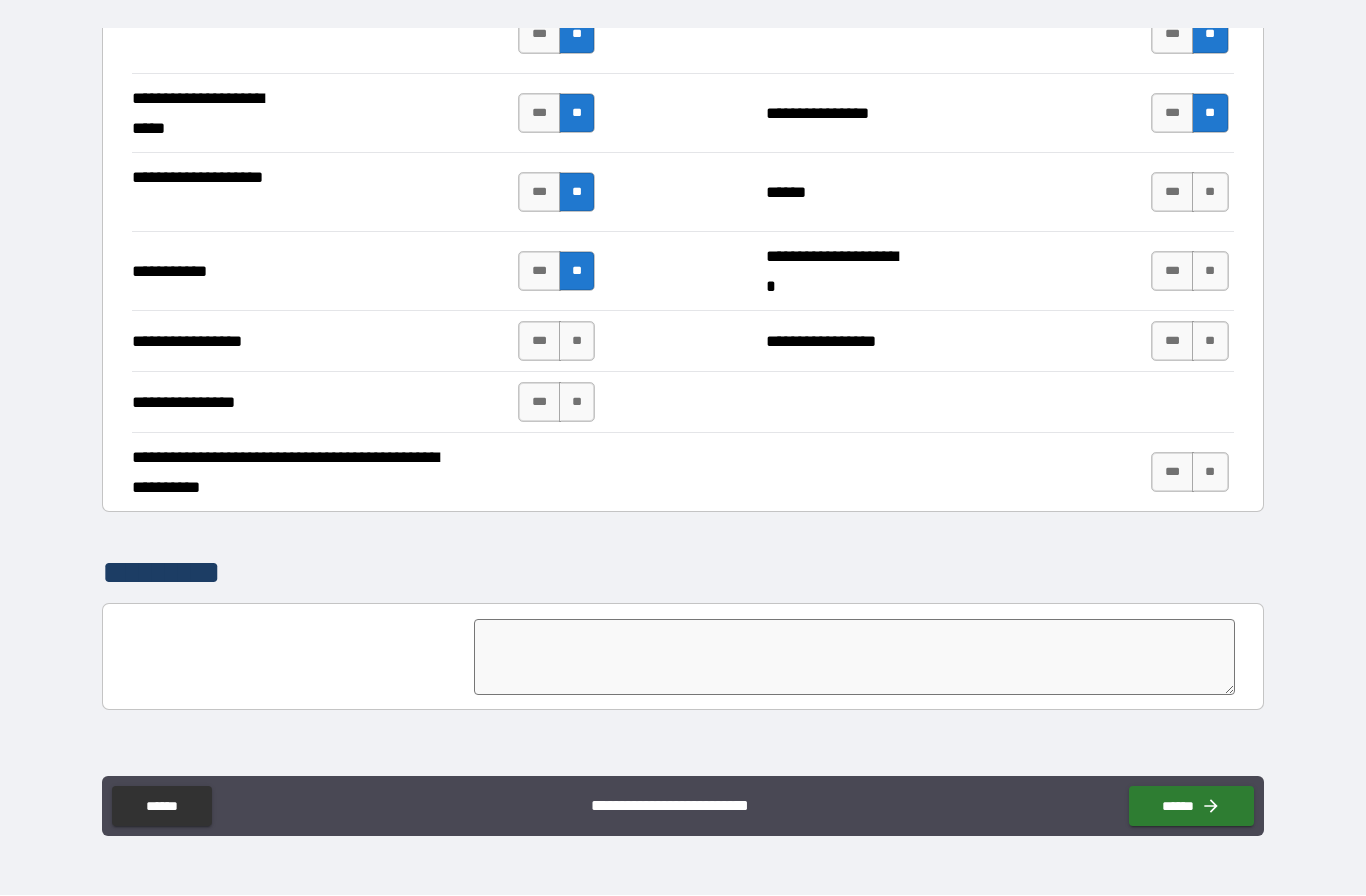 click on "**" at bounding box center (577, 342) 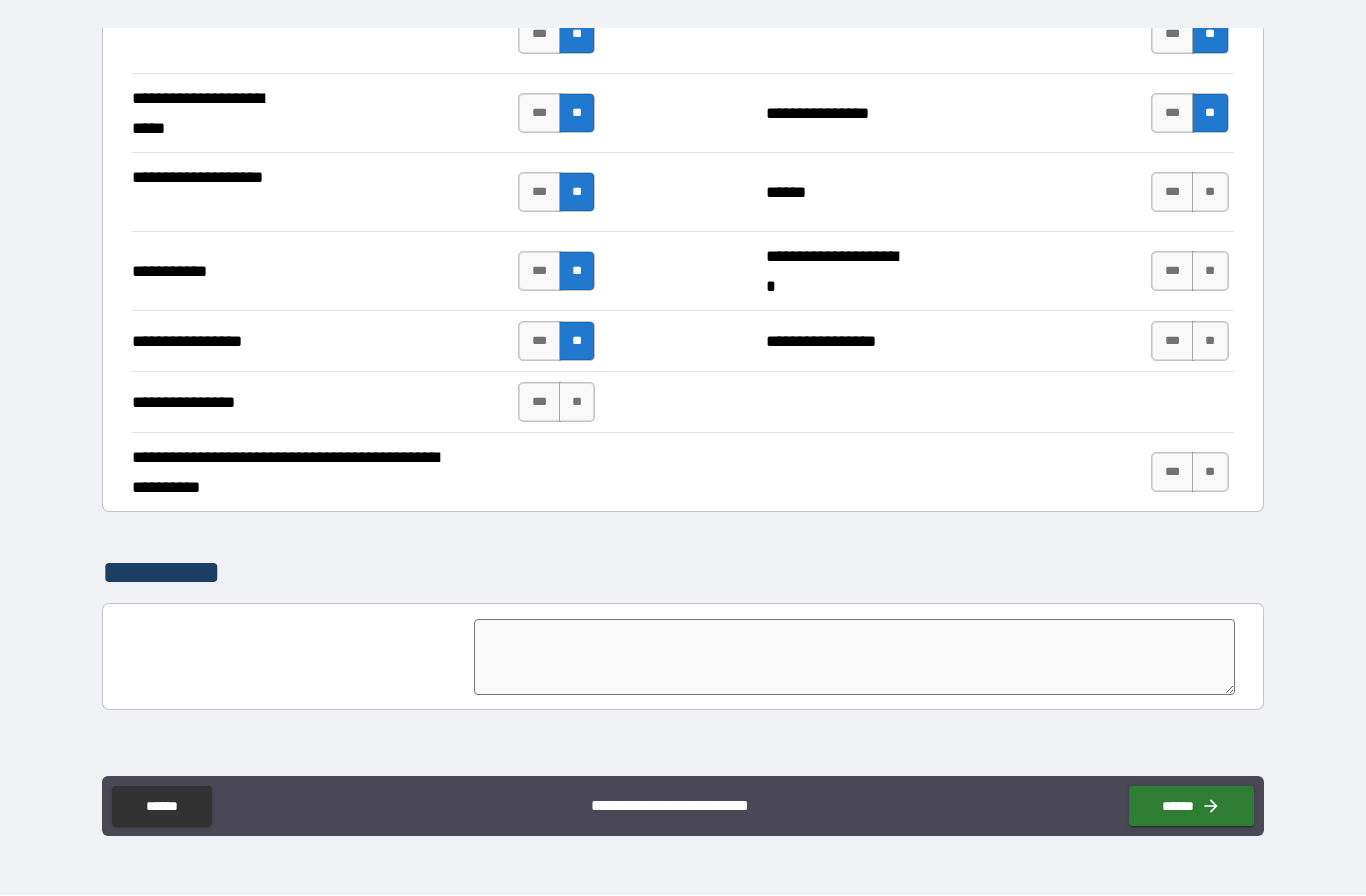 click on "**" at bounding box center [577, 403] 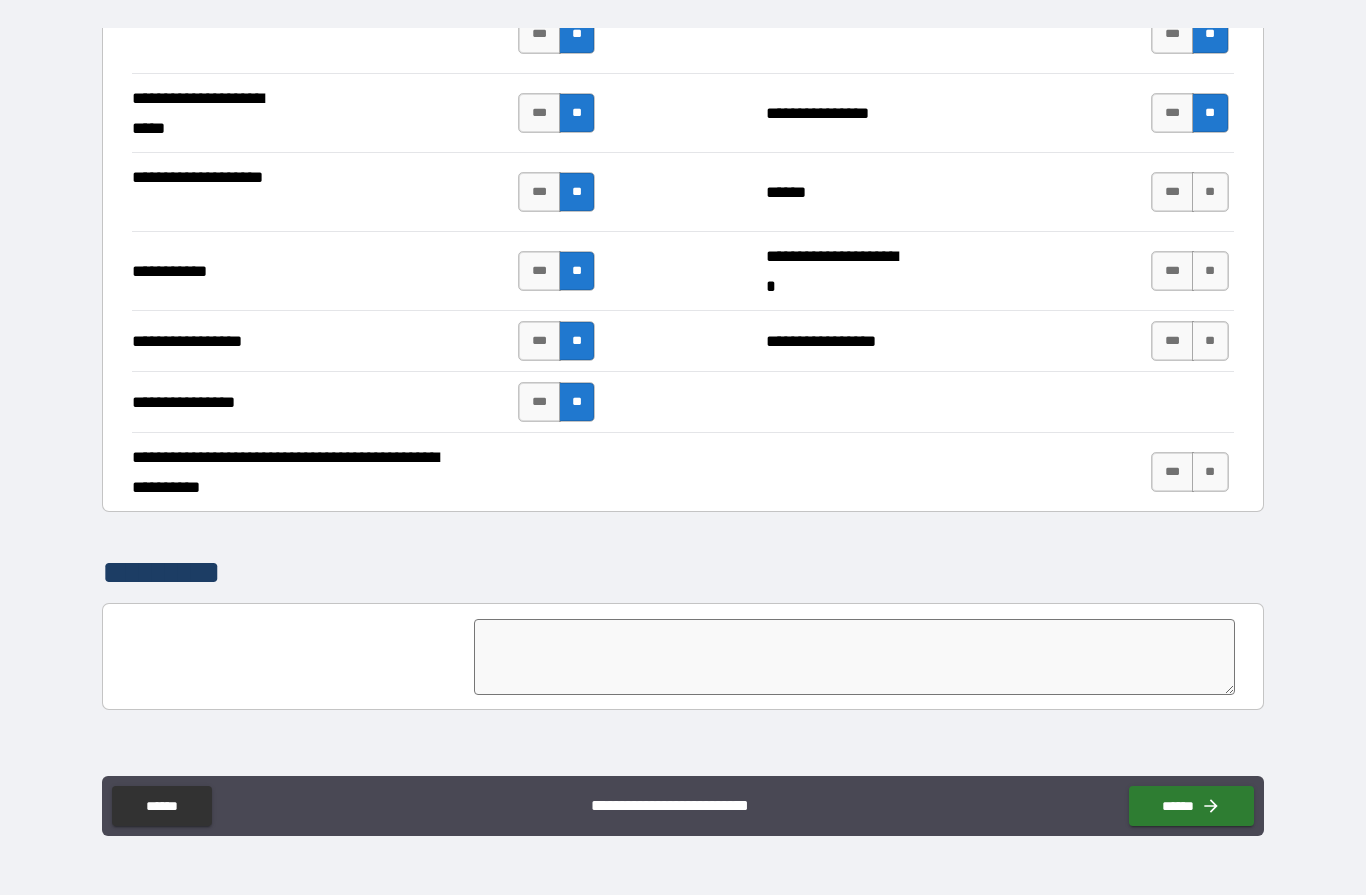 click on "**" at bounding box center (1210, 272) 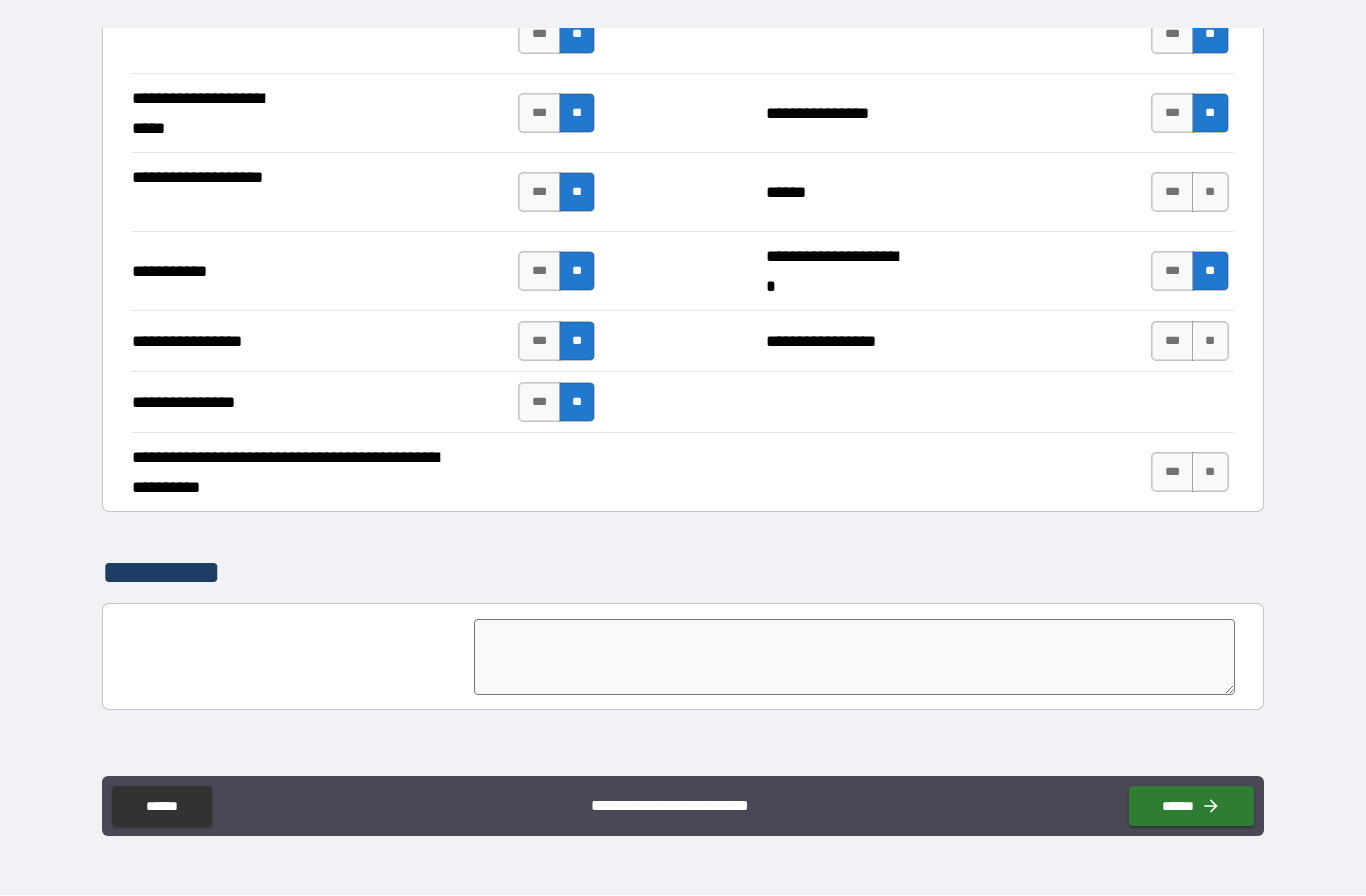 click on "**" at bounding box center [1210, 342] 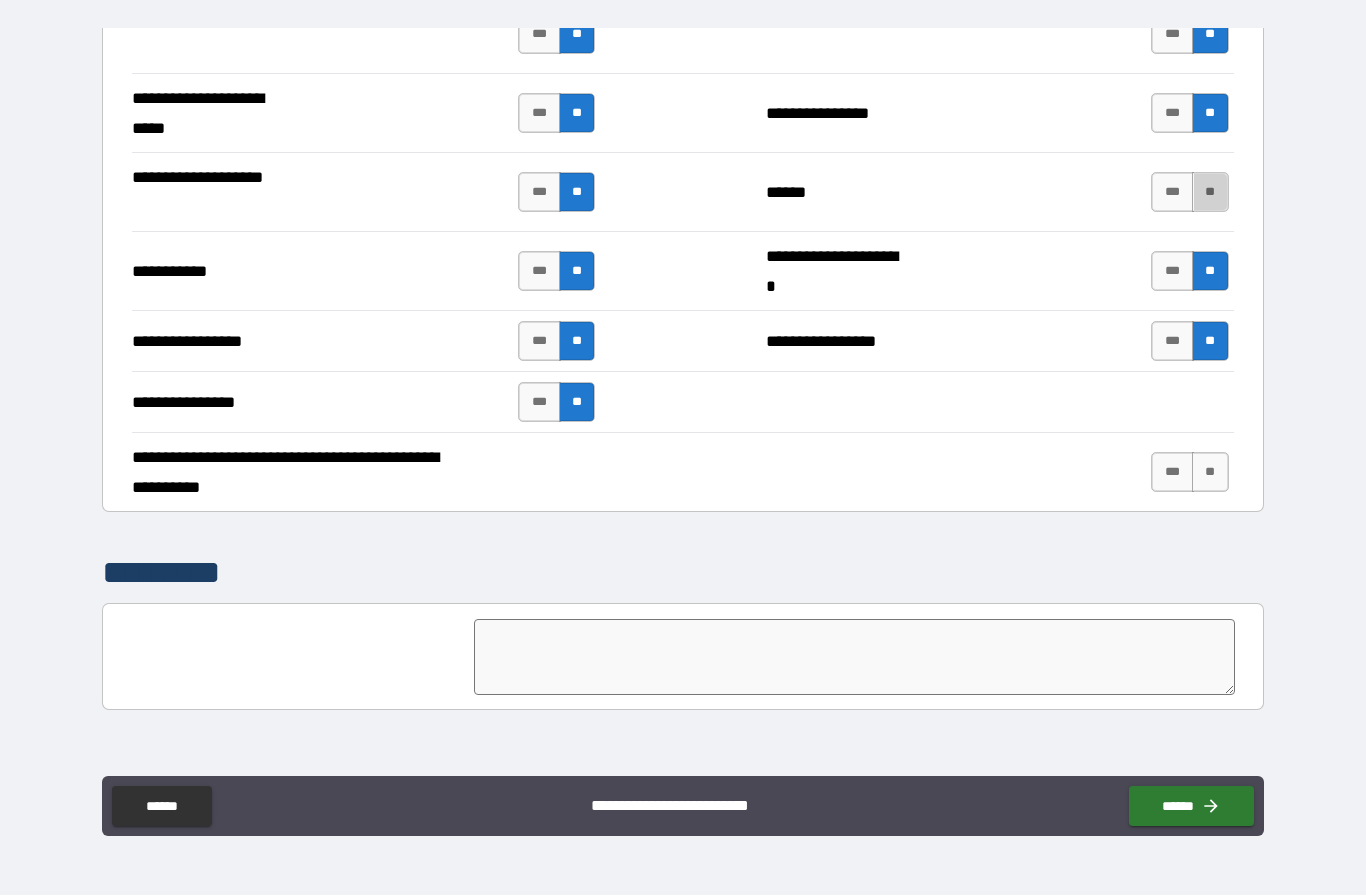 click on "**" at bounding box center [1210, 193] 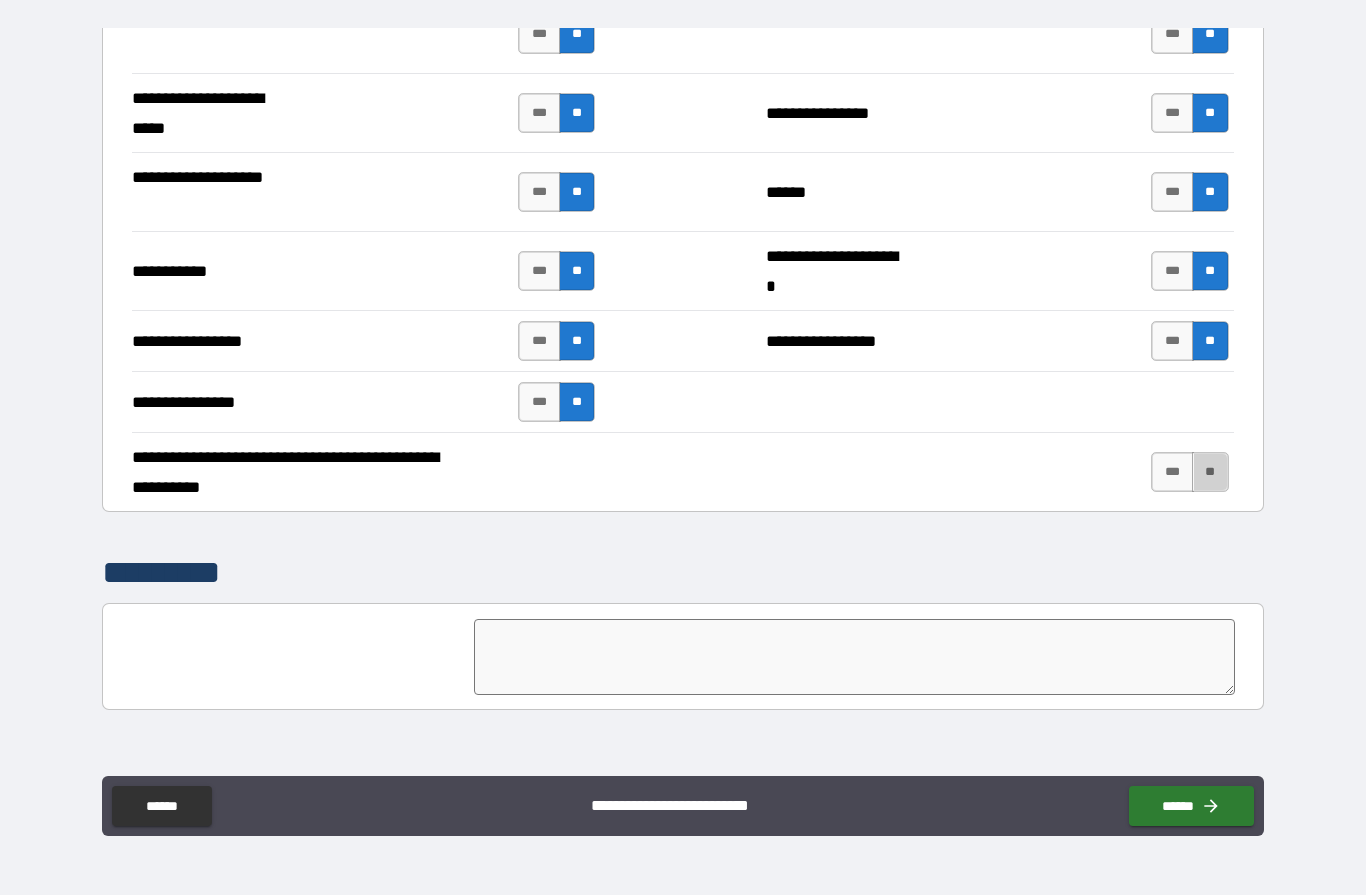 click on "**" at bounding box center (1210, 473) 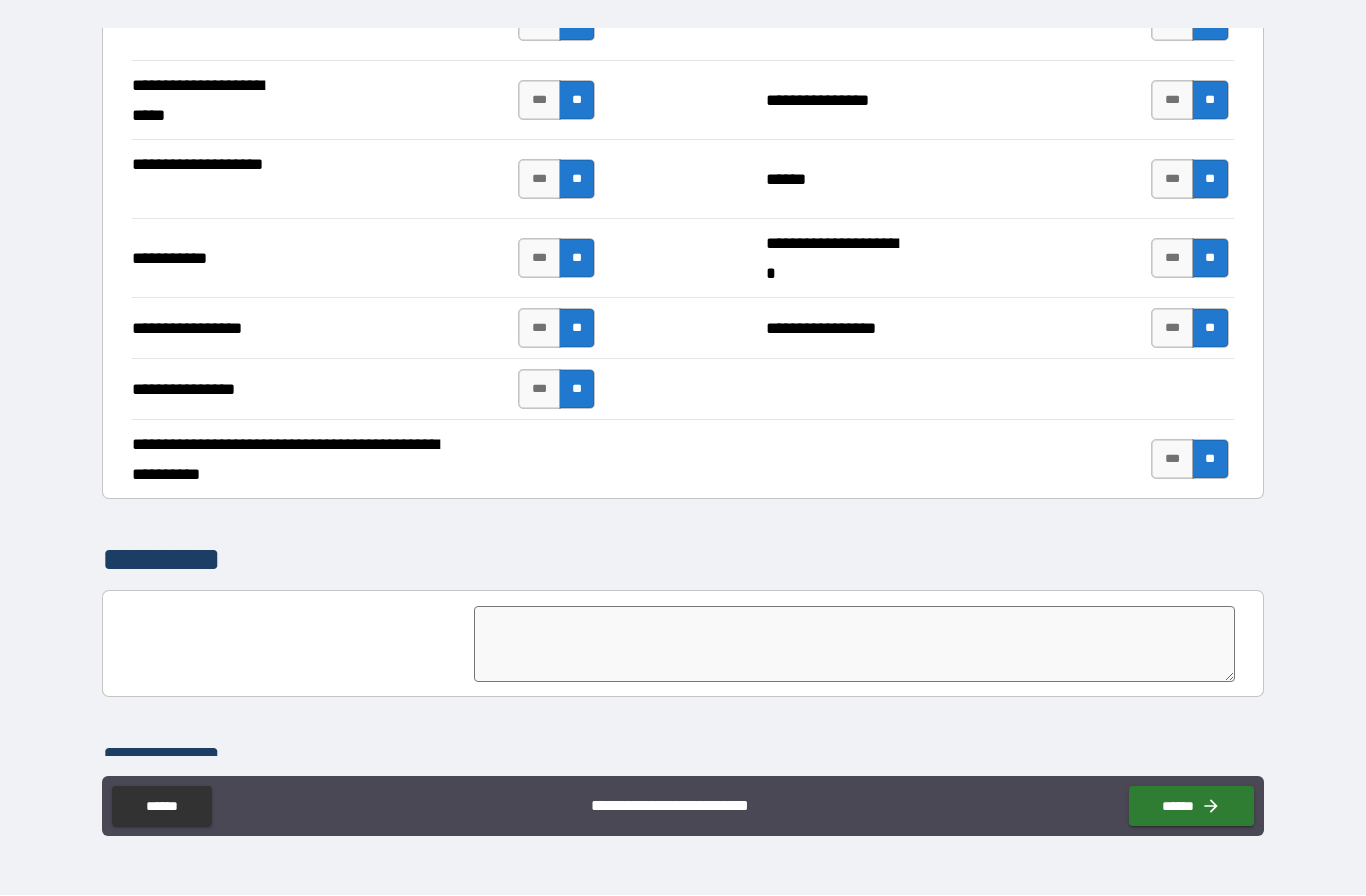 scroll, scrollTop: 4312, scrollLeft: 0, axis: vertical 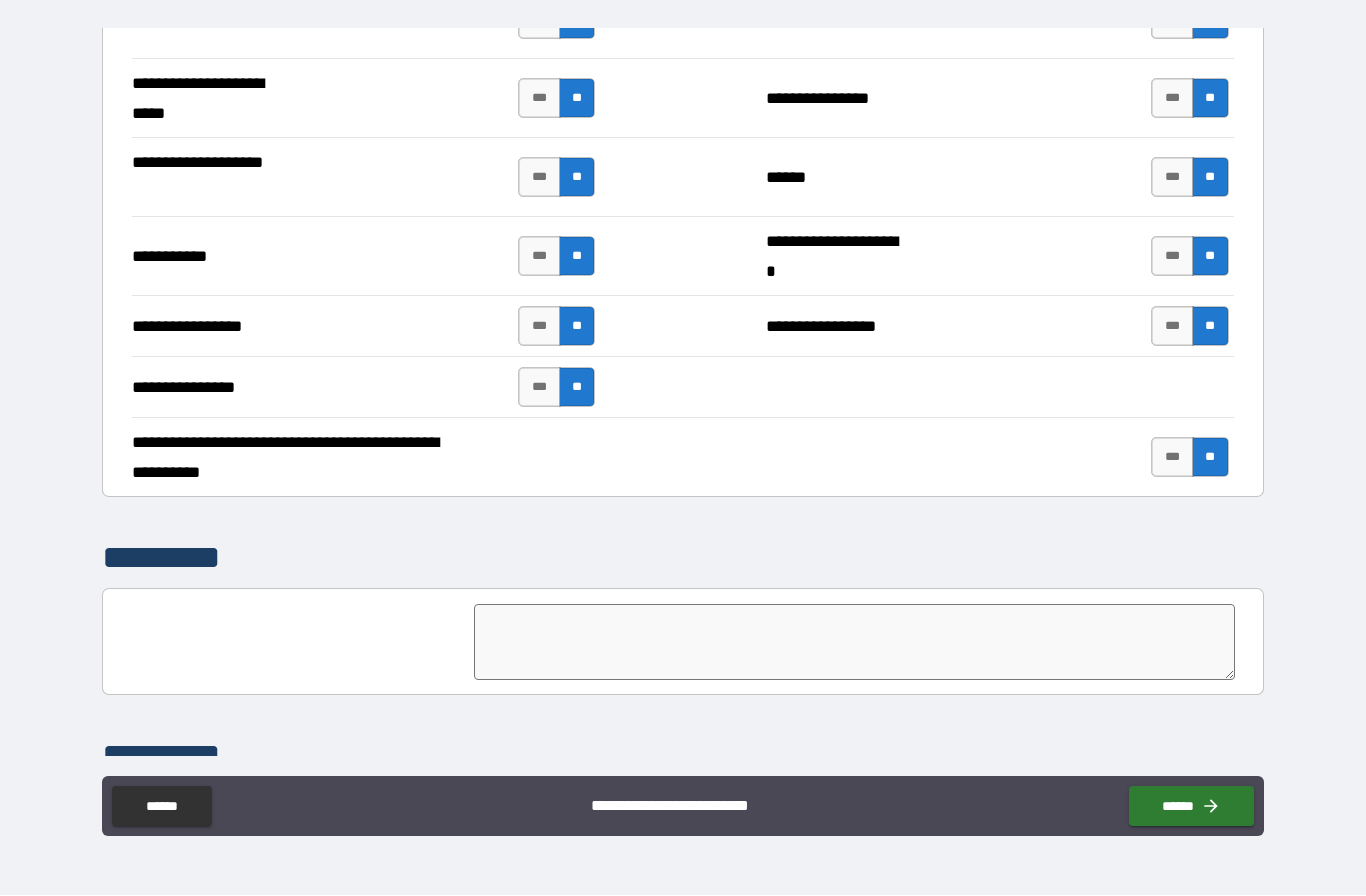 click on "******" at bounding box center (1191, 807) 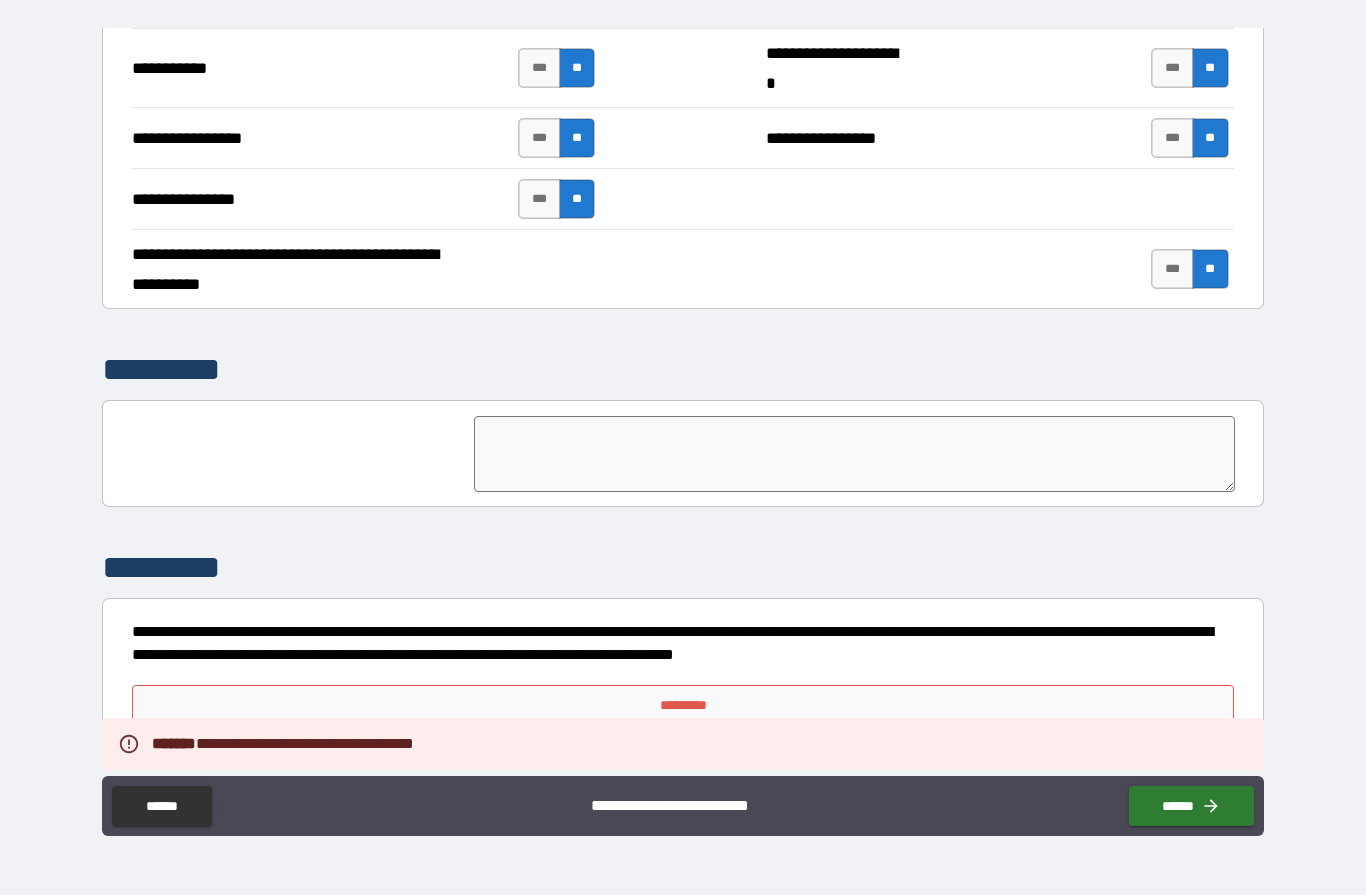 scroll, scrollTop: 4500, scrollLeft: 0, axis: vertical 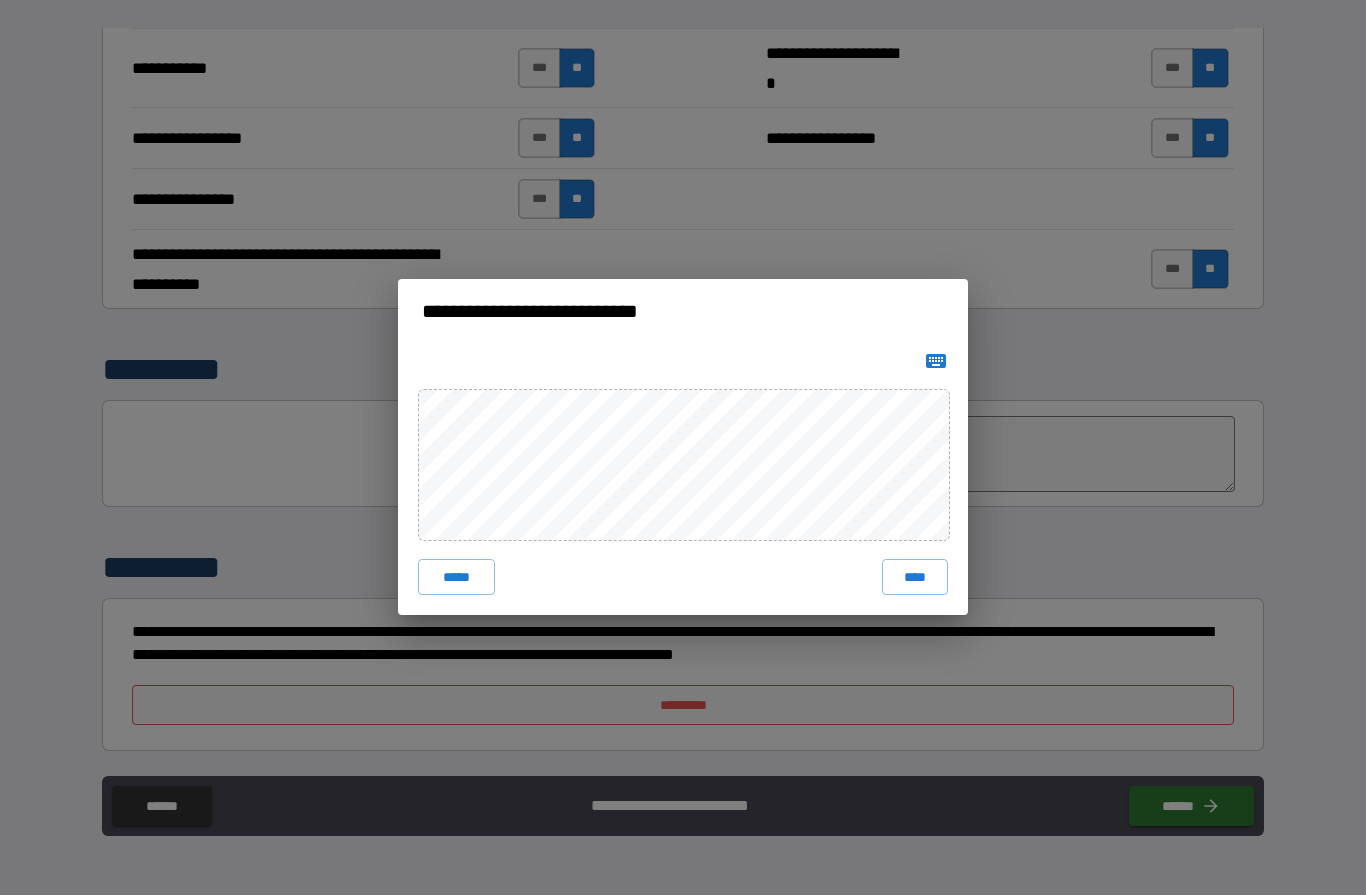click on "****" at bounding box center (915, 578) 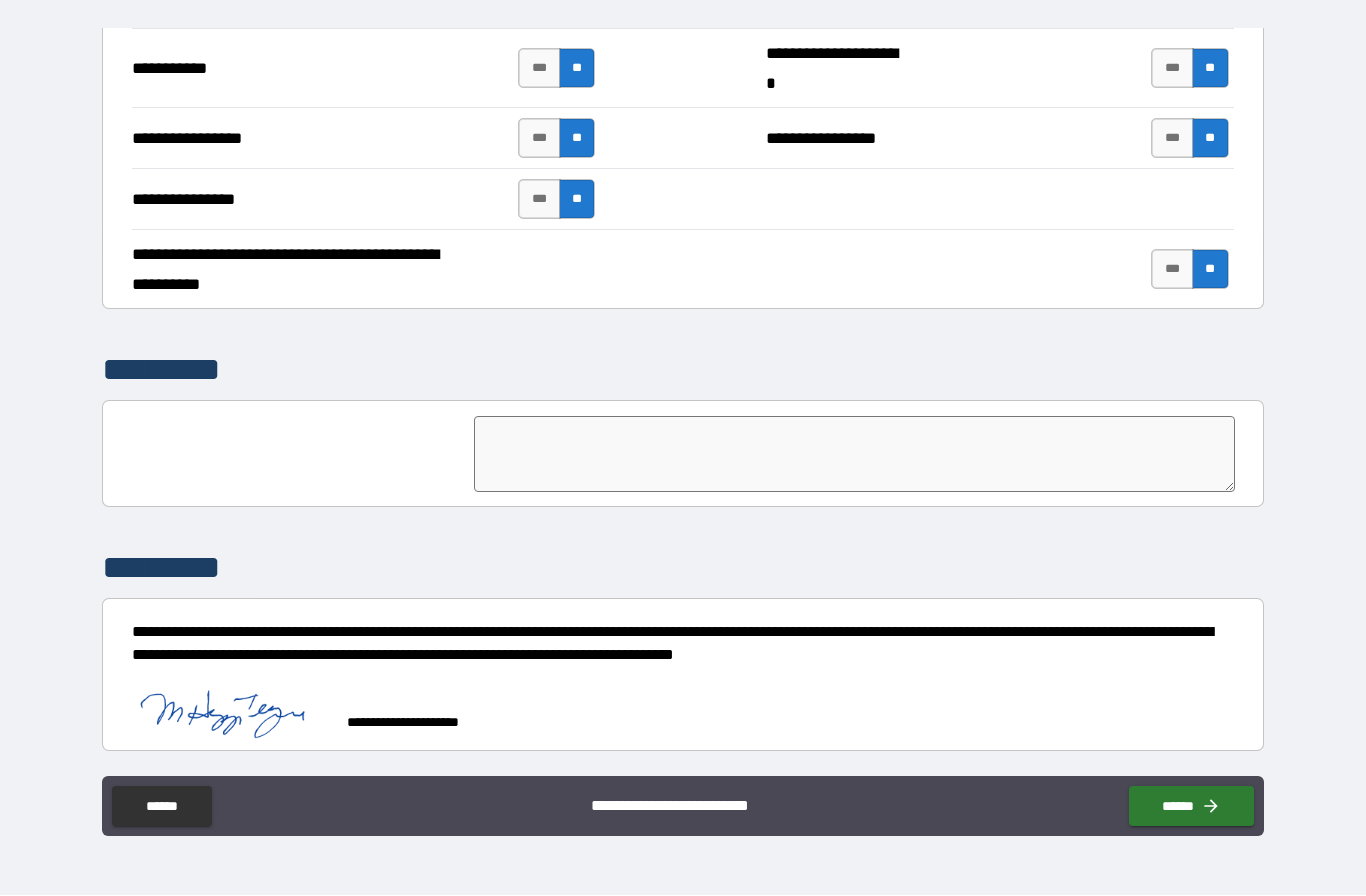 scroll, scrollTop: 4490, scrollLeft: 0, axis: vertical 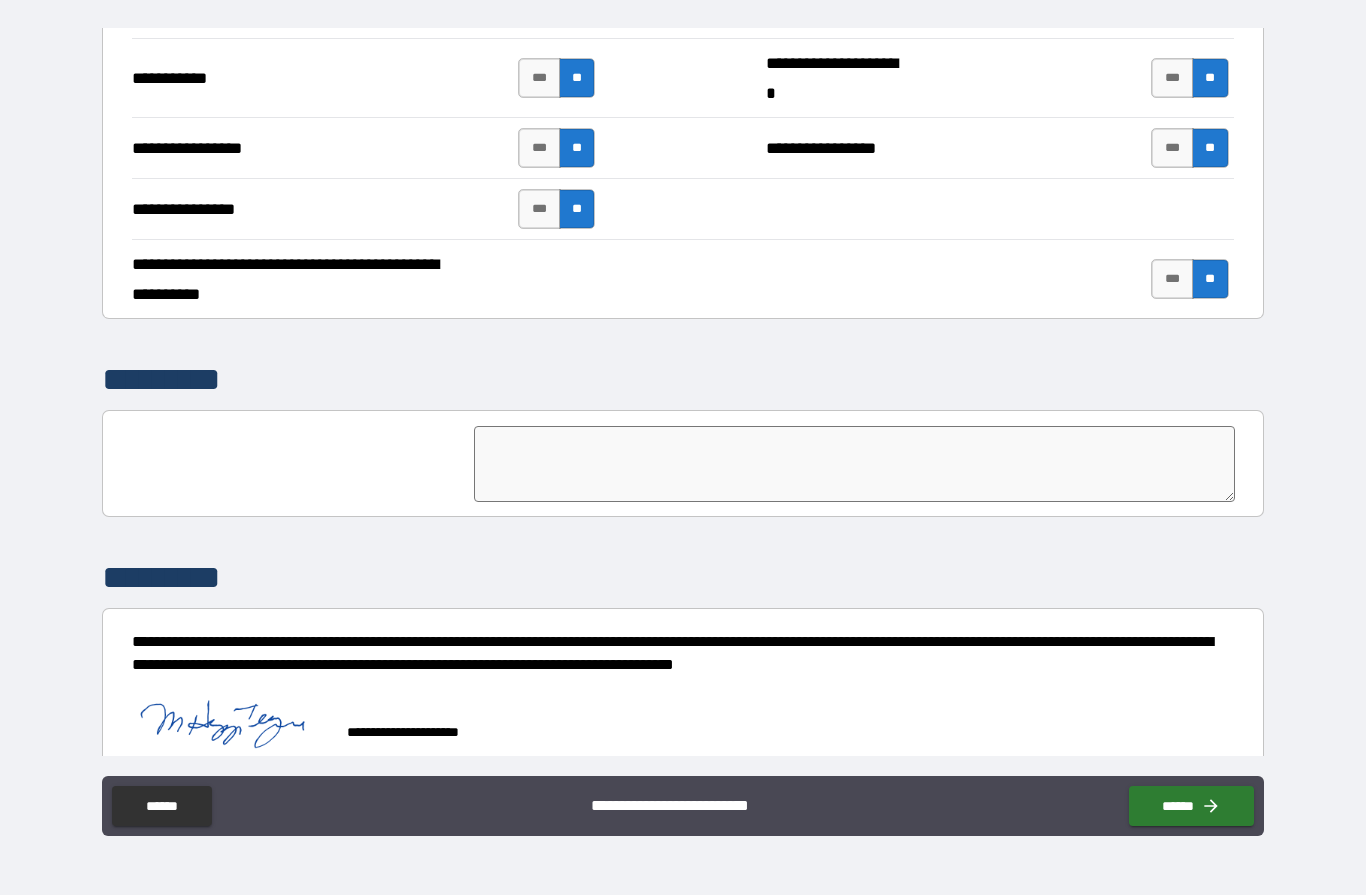 click on "******" at bounding box center [1191, 807] 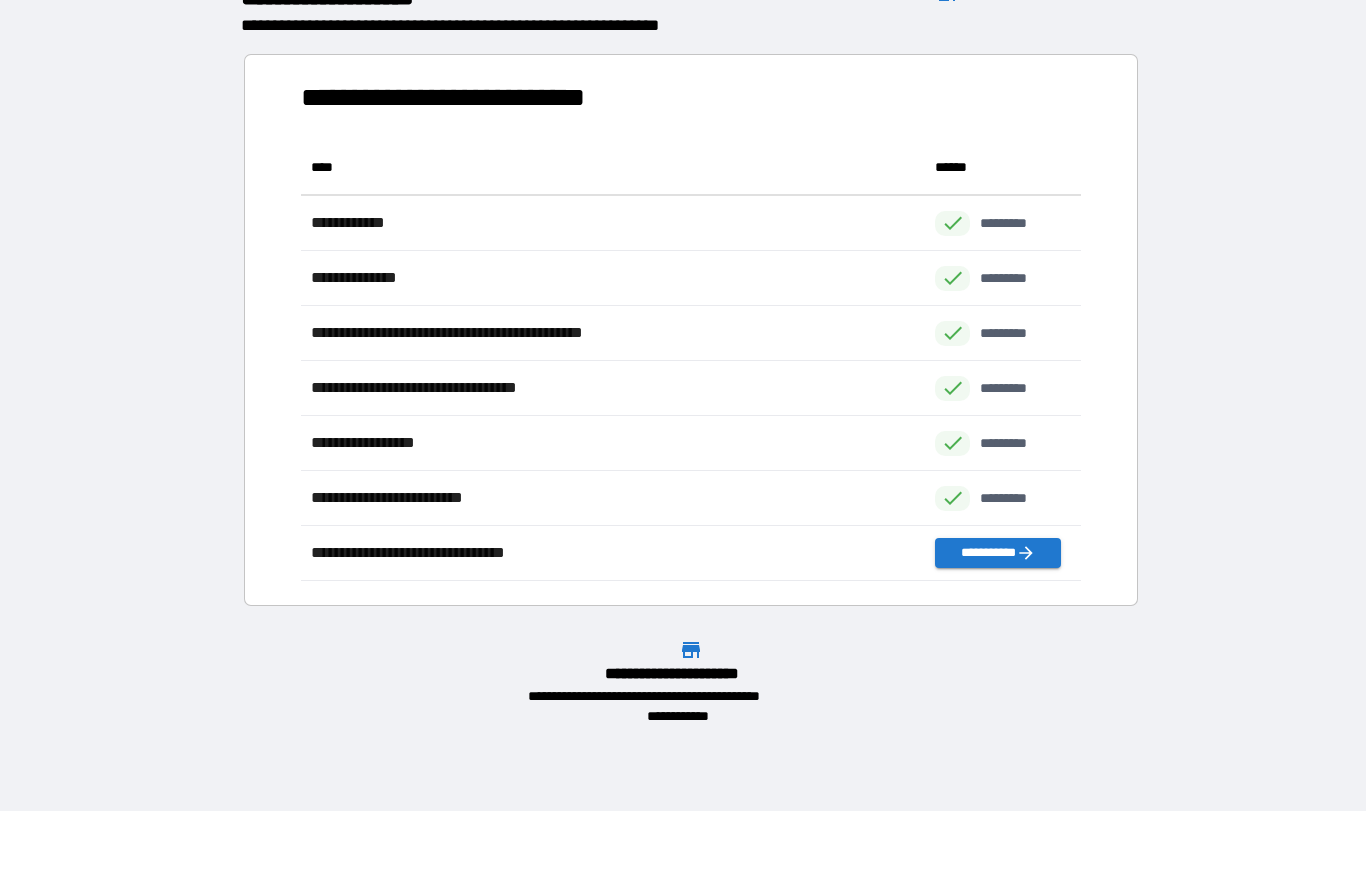 scroll, scrollTop: 441, scrollLeft: 780, axis: both 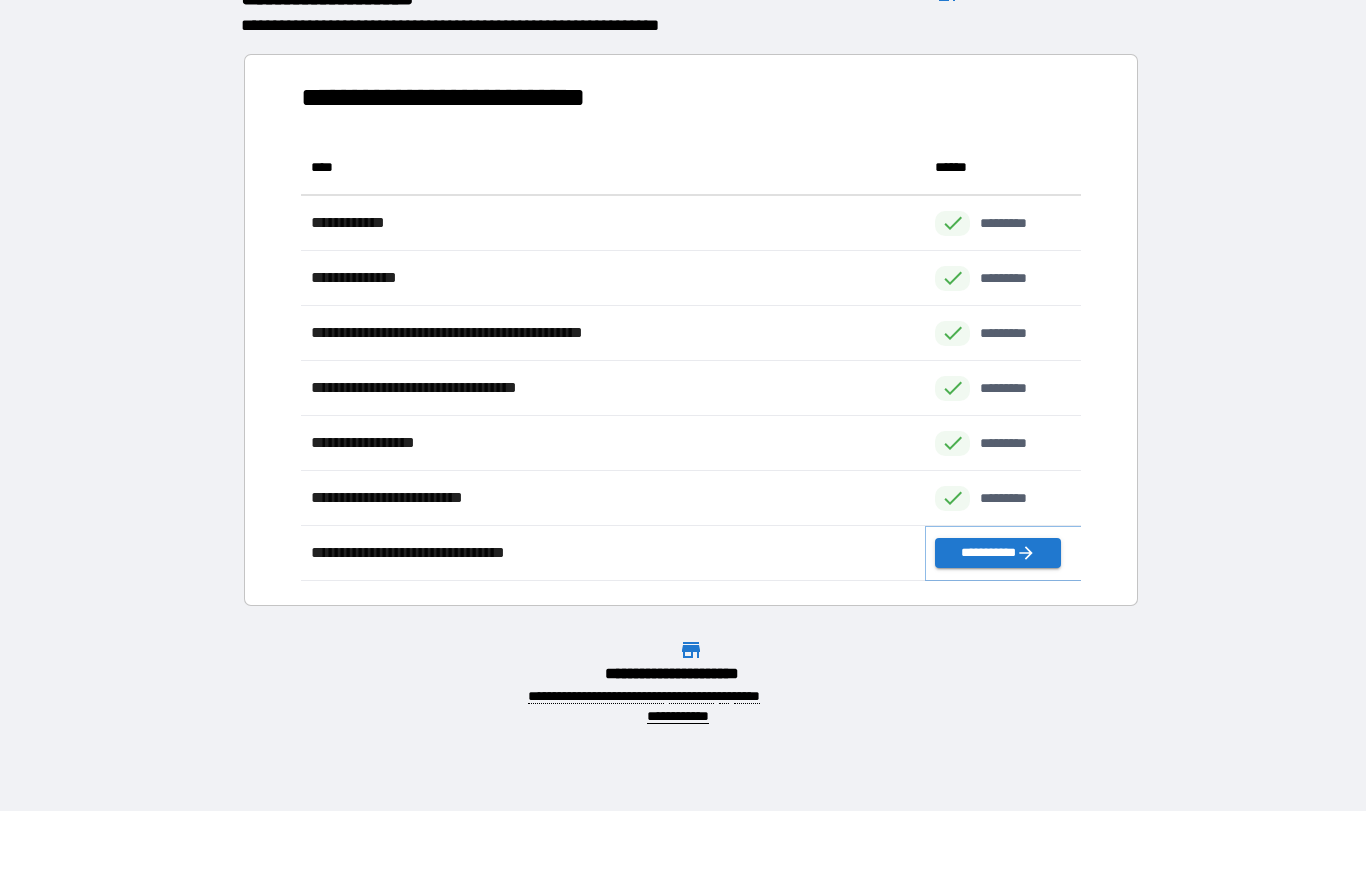 click on "**********" at bounding box center (997, 554) 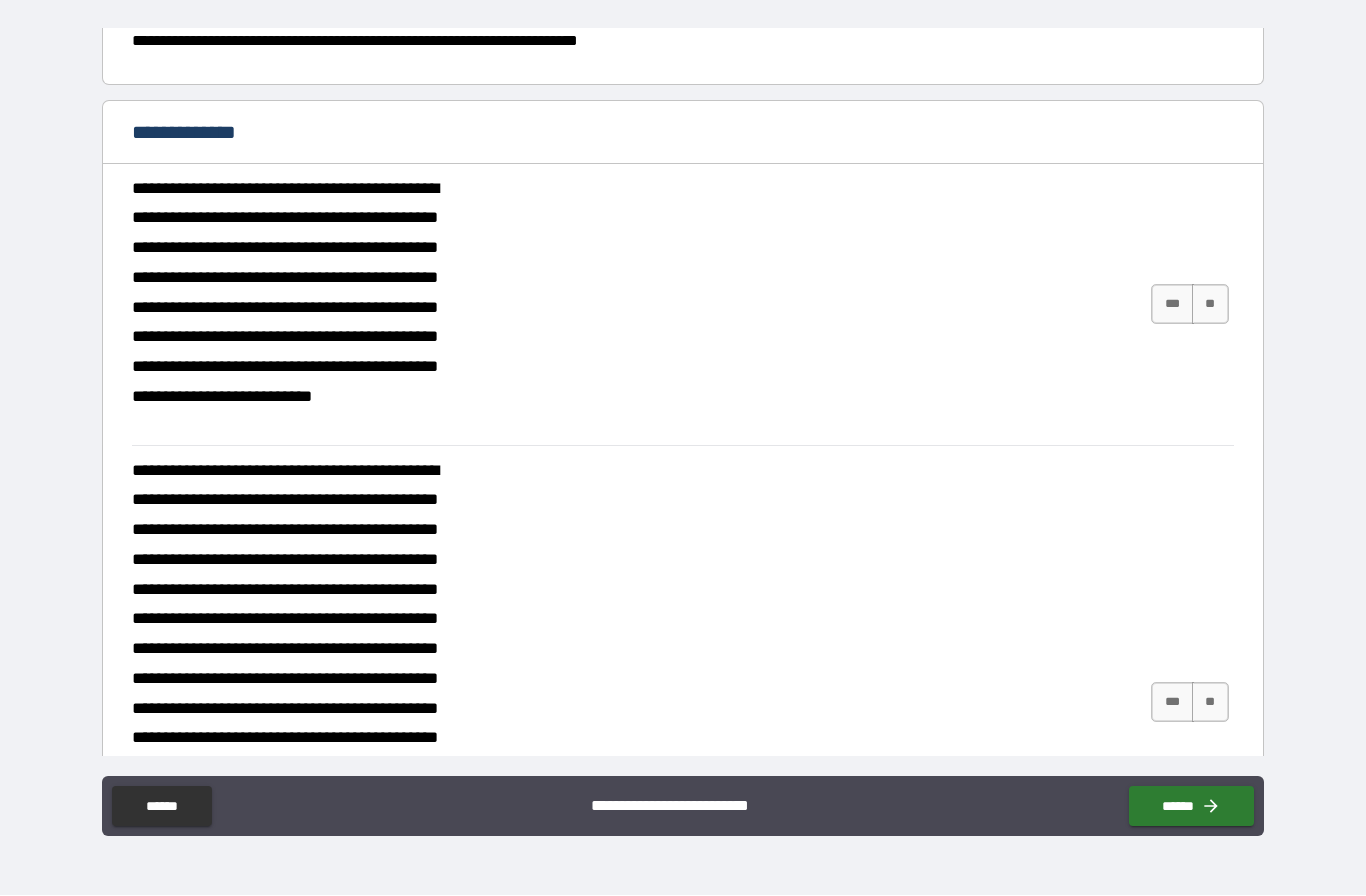 scroll, scrollTop: 727, scrollLeft: 0, axis: vertical 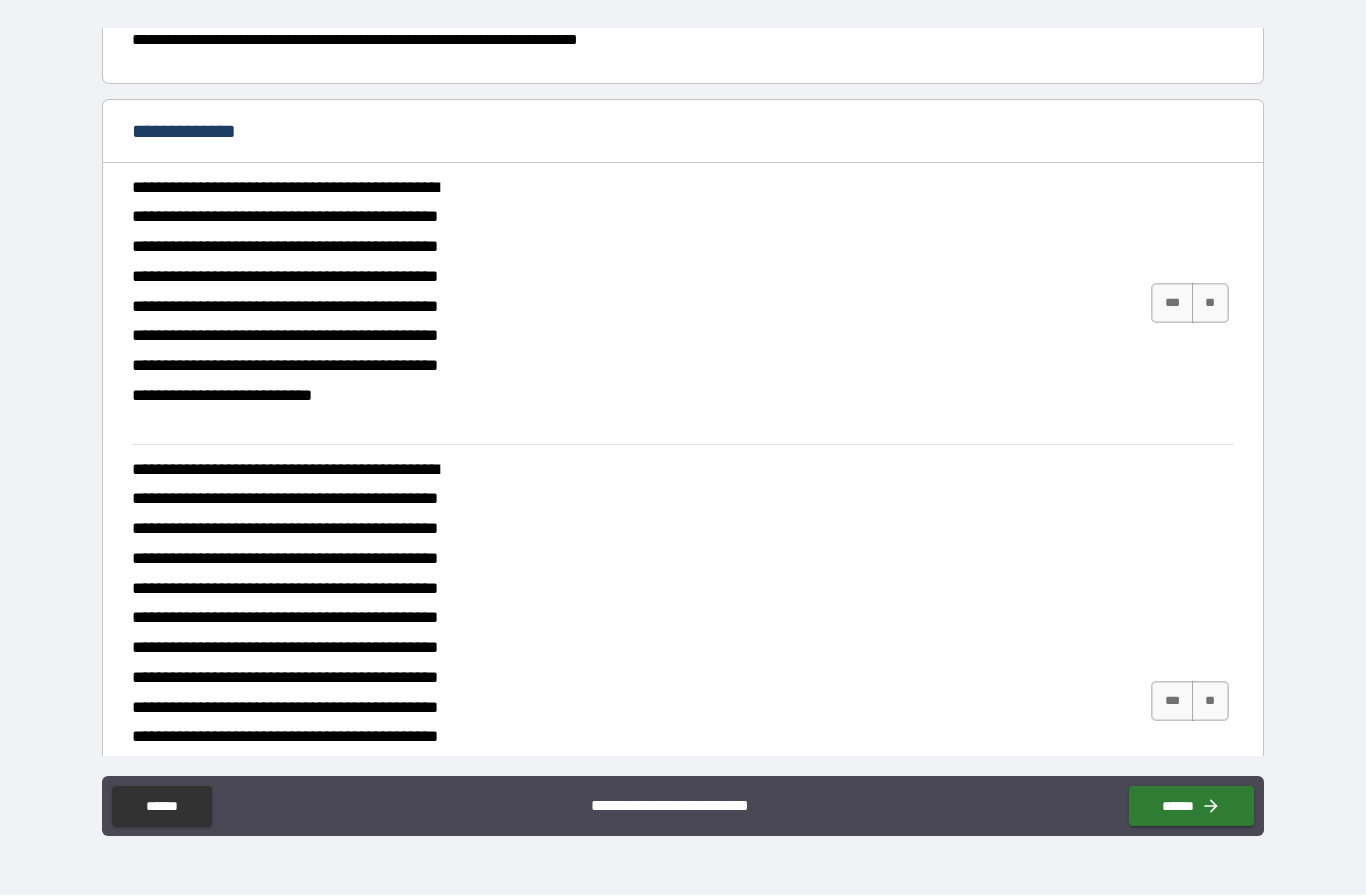 click on "***" at bounding box center (1172, 304) 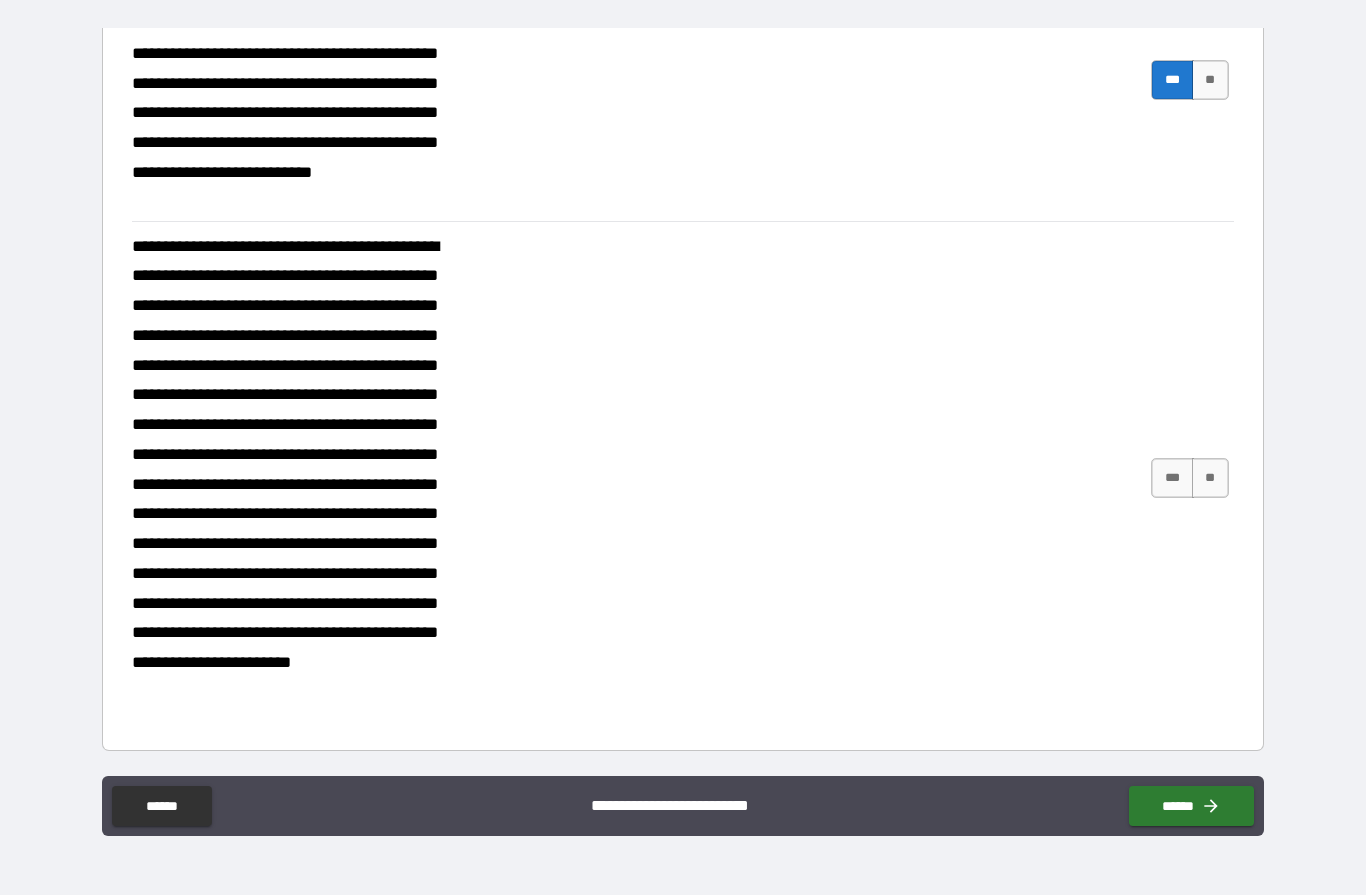 scroll, scrollTop: 949, scrollLeft: 0, axis: vertical 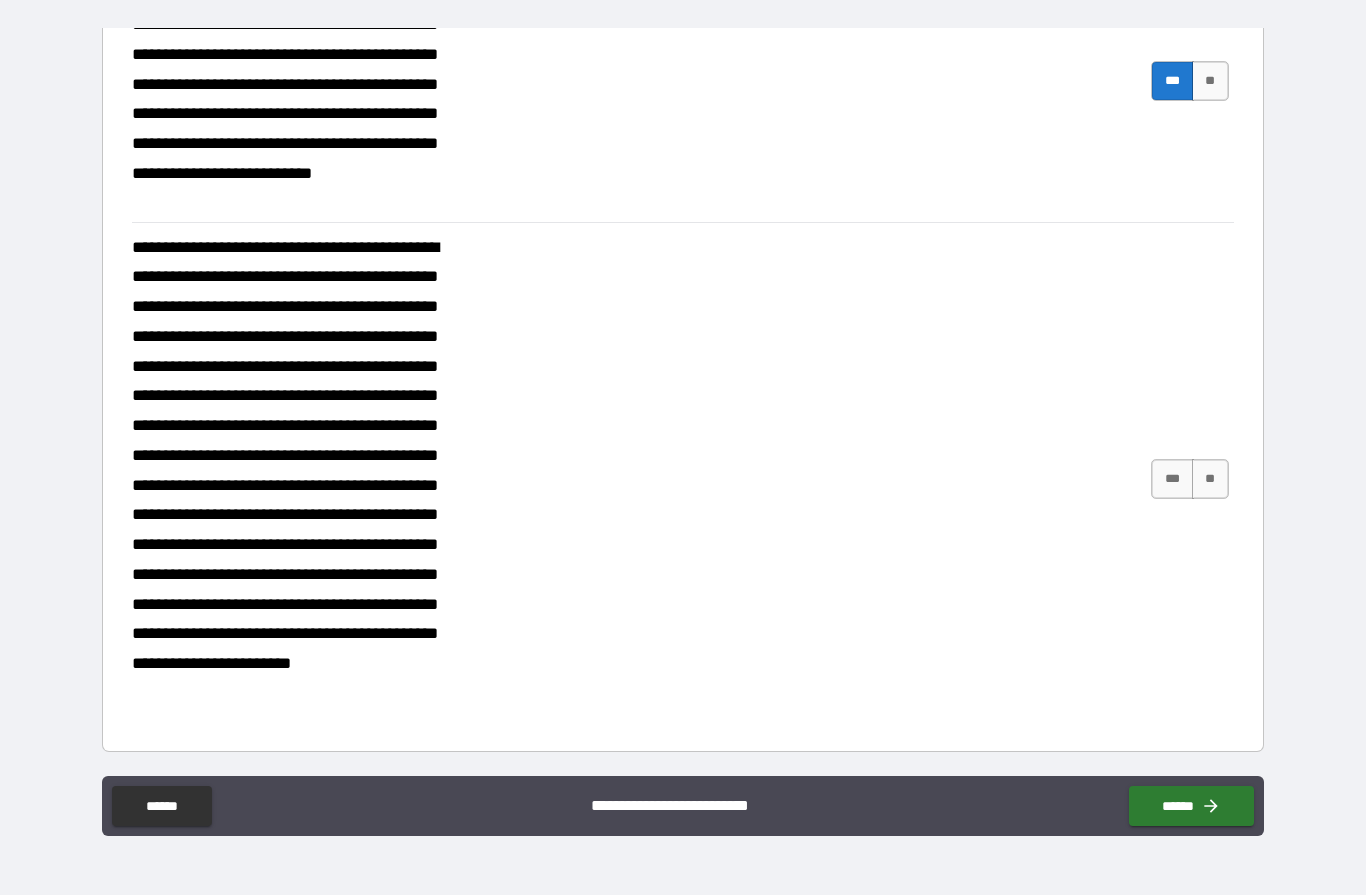 click on "***" at bounding box center (1172, 480) 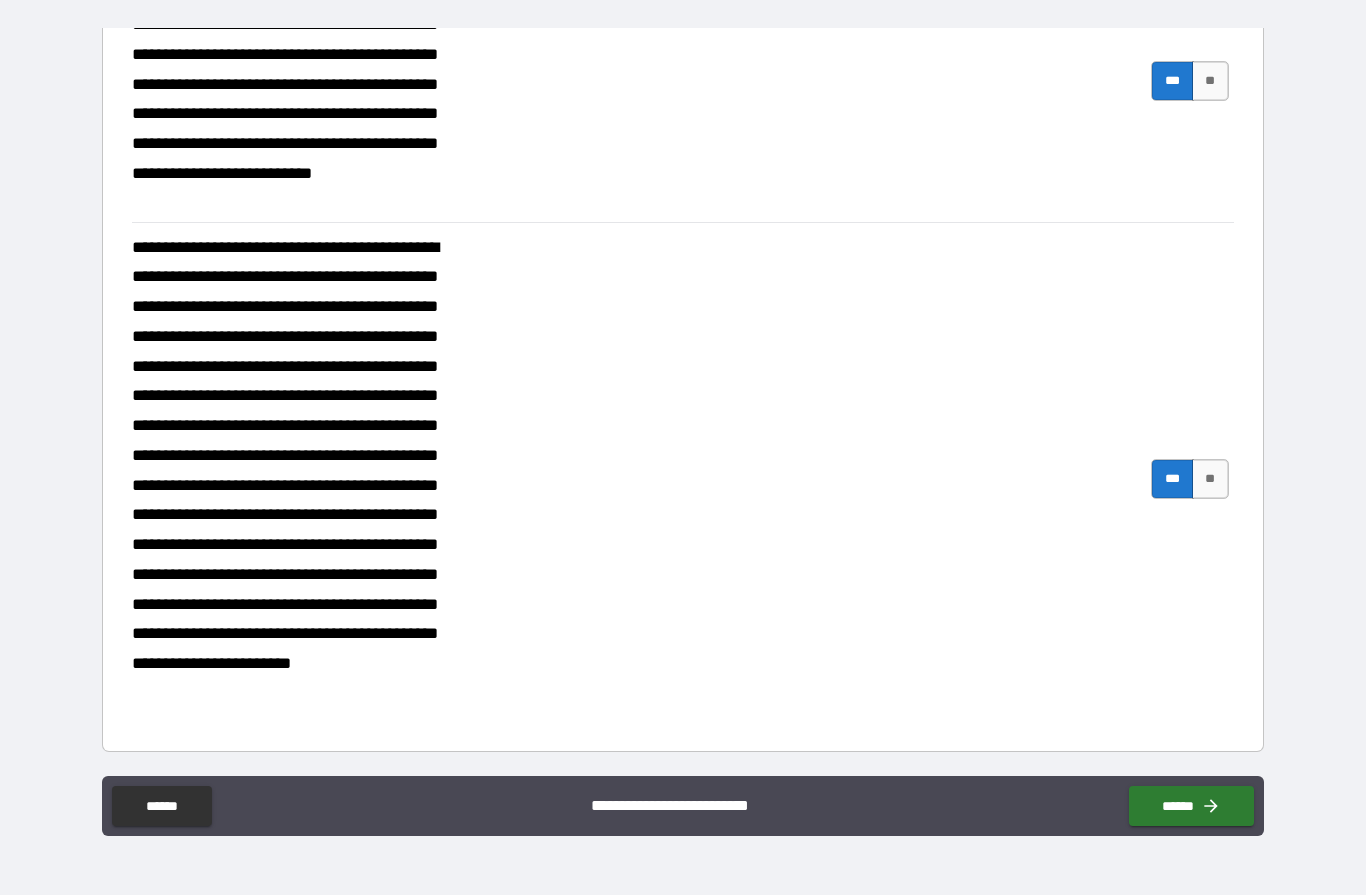 click on "******" at bounding box center [1191, 807] 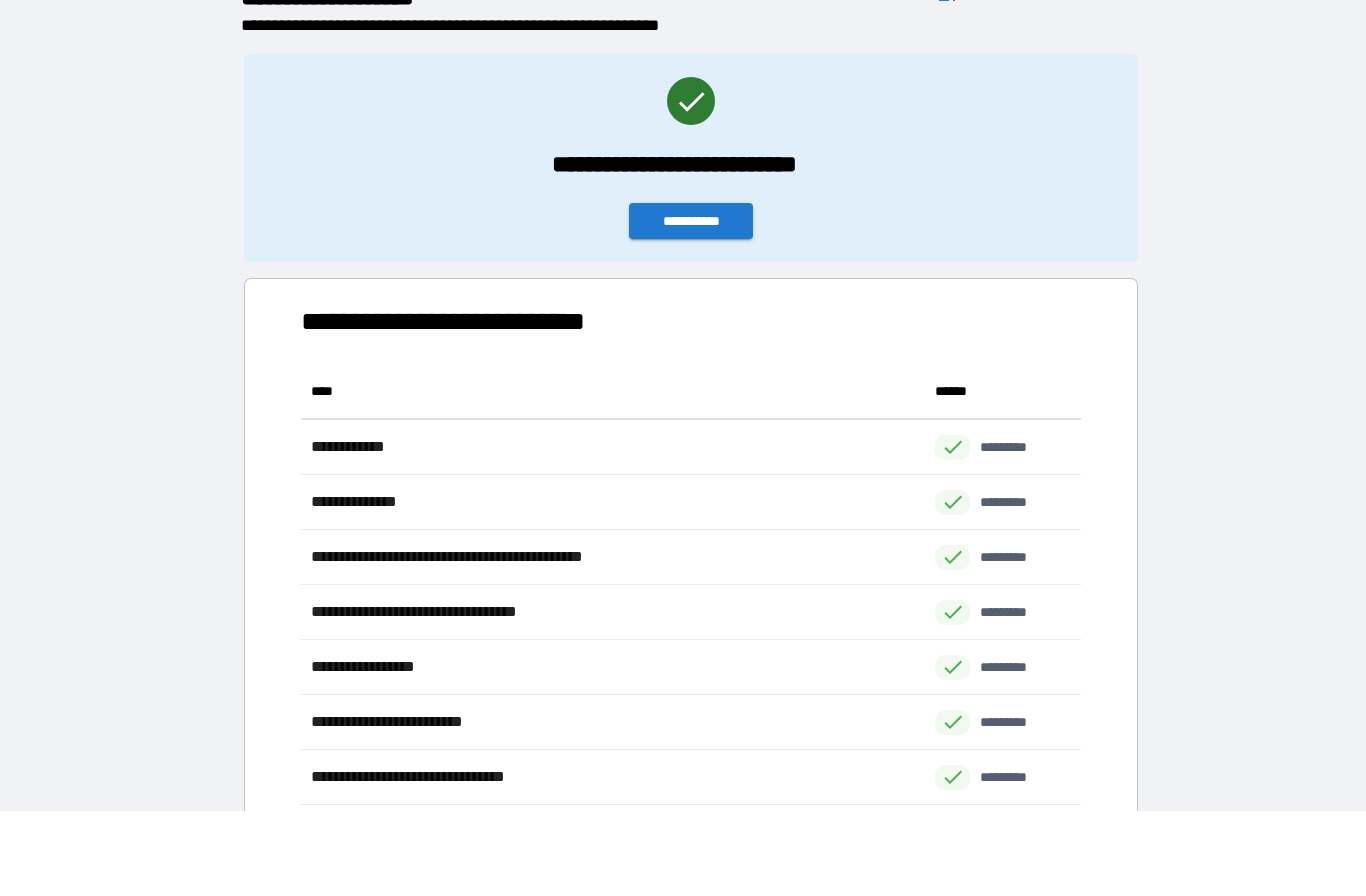 scroll, scrollTop: 441, scrollLeft: 780, axis: both 